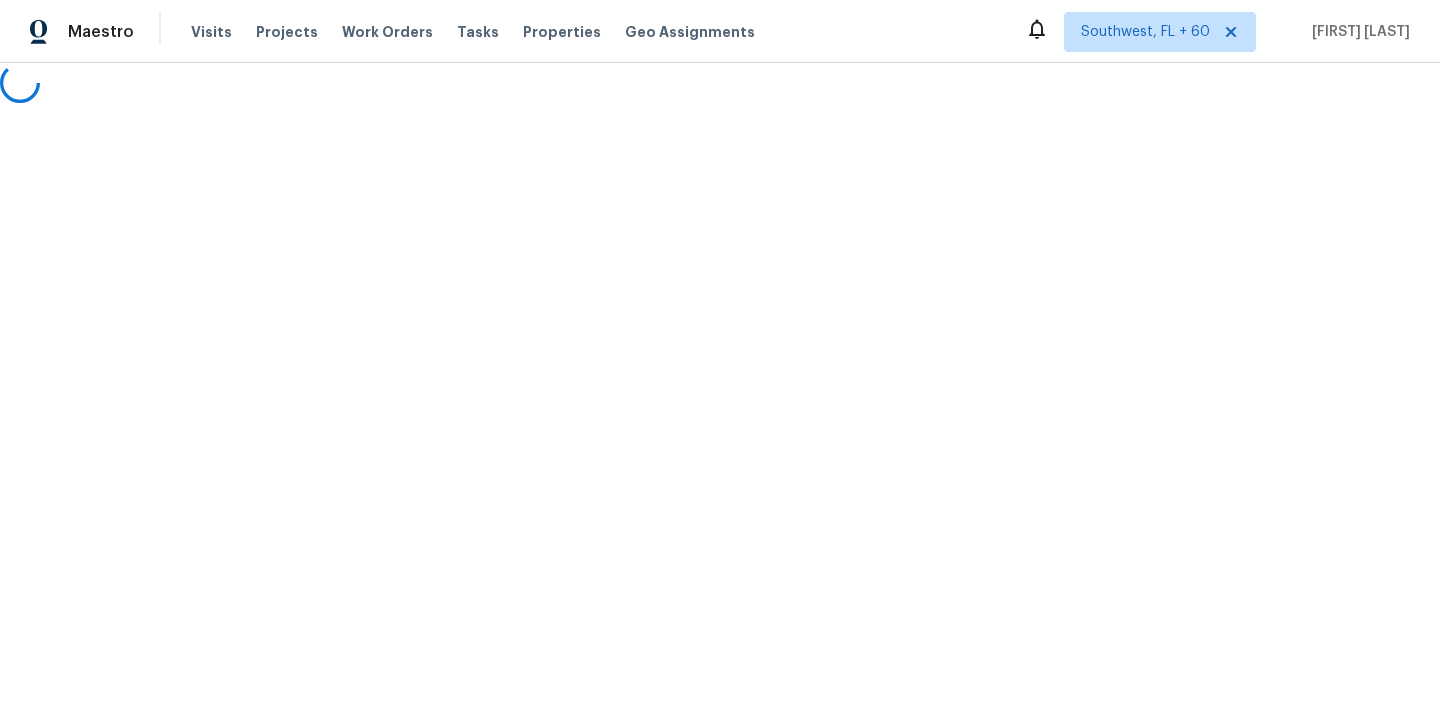 scroll, scrollTop: 0, scrollLeft: 0, axis: both 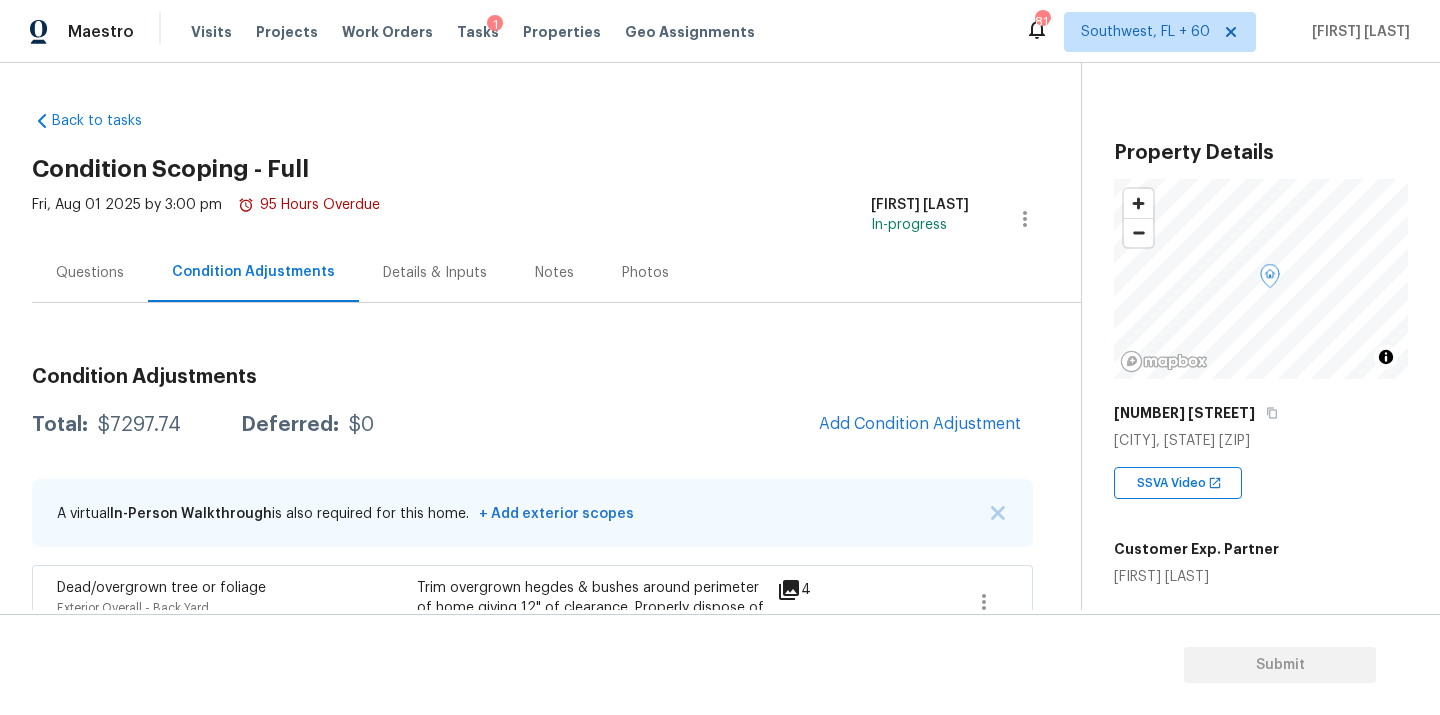 click on "$7297.74" at bounding box center (139, 425) 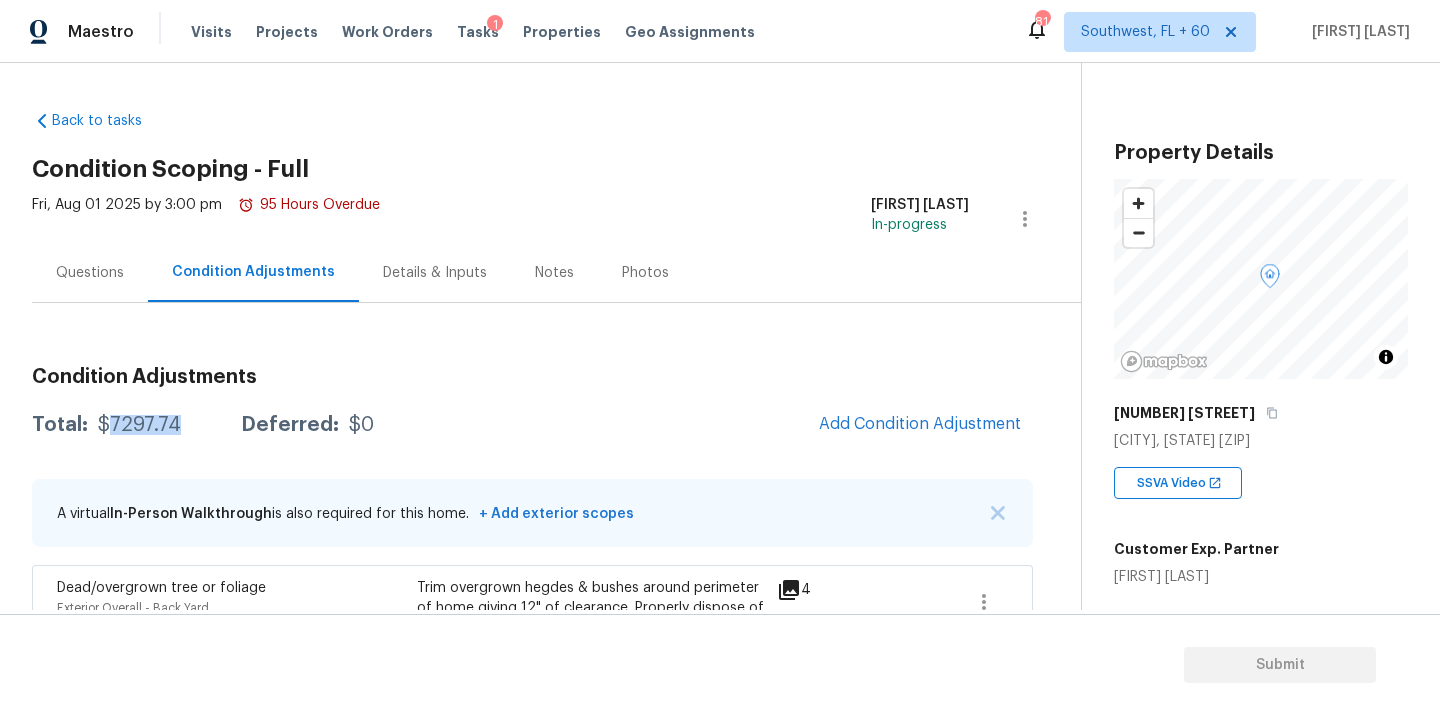 click on "$7297.74" at bounding box center (139, 425) 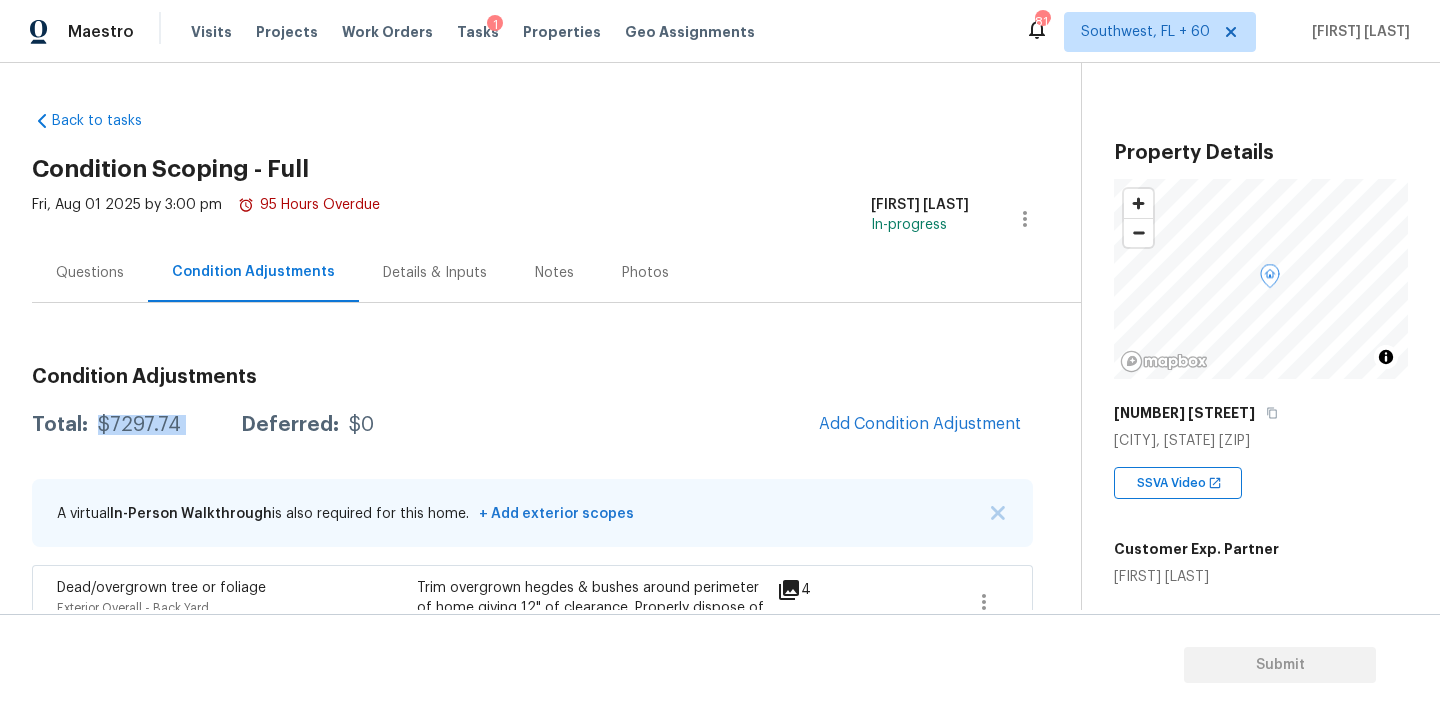 click on "$7297.74" at bounding box center [139, 425] 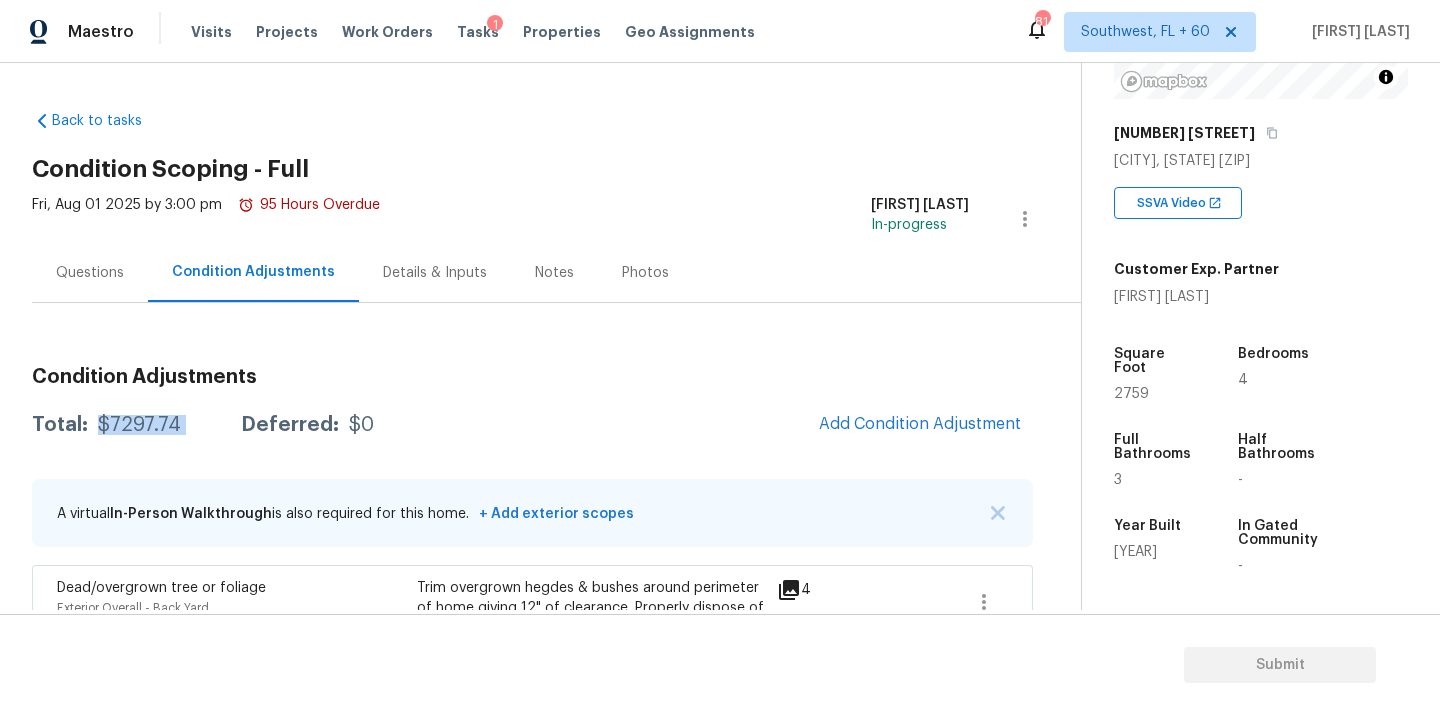 scroll, scrollTop: 320, scrollLeft: 0, axis: vertical 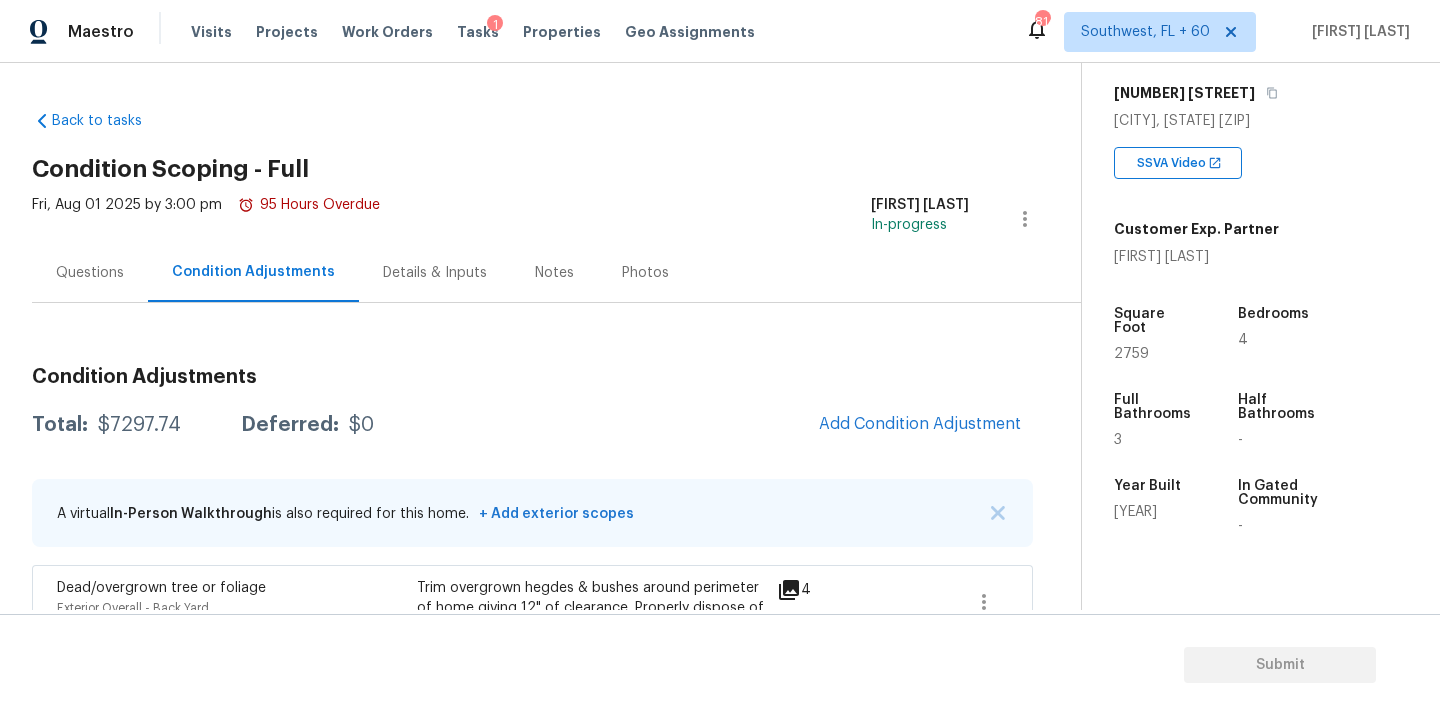 click on "Questions" at bounding box center (90, 273) 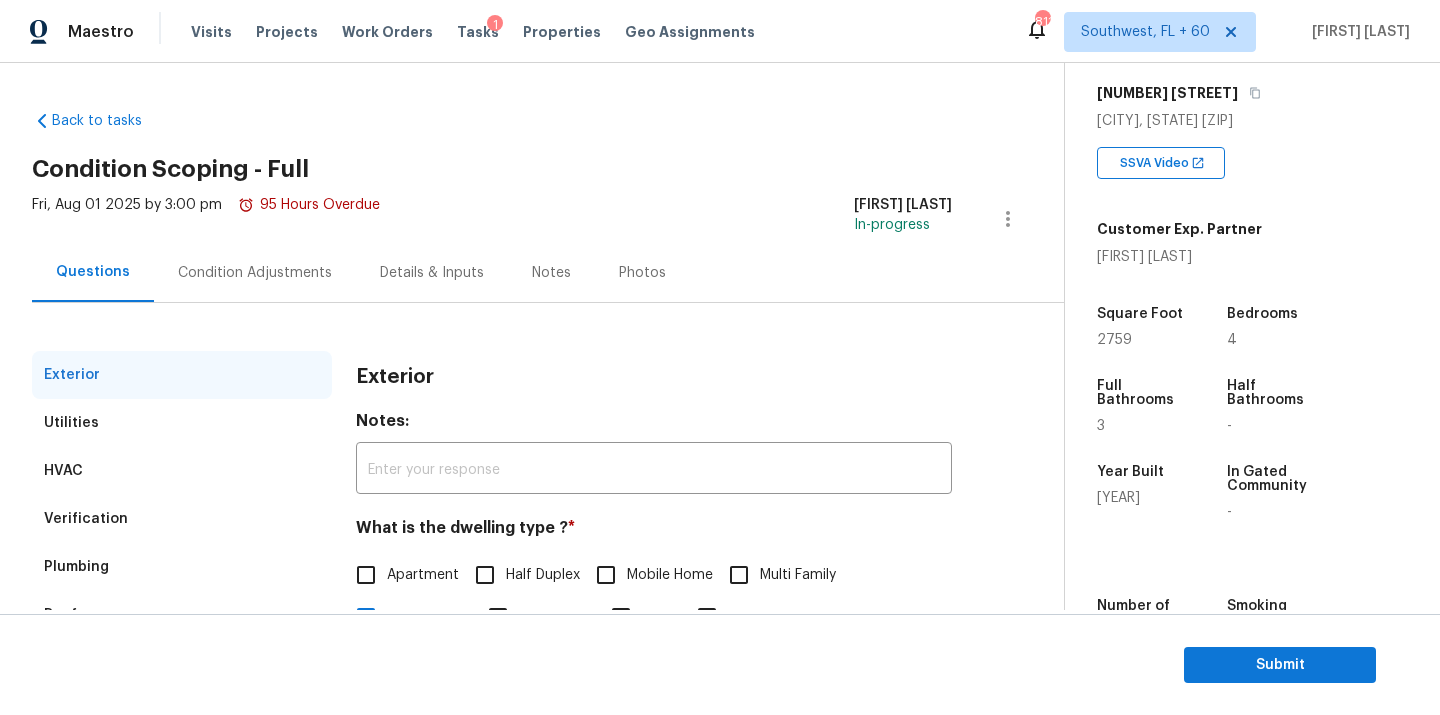 click on "Exterior" at bounding box center [654, 377] 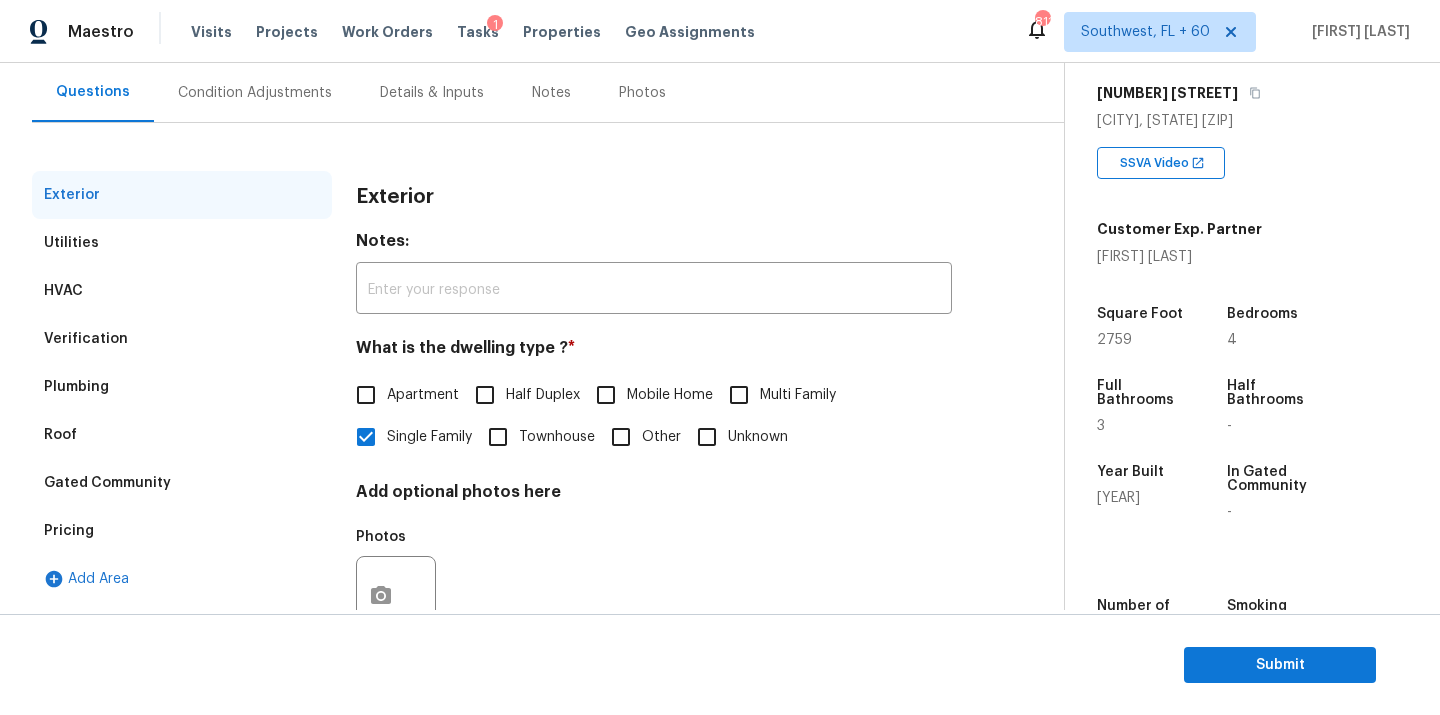 scroll, scrollTop: 248, scrollLeft: 0, axis: vertical 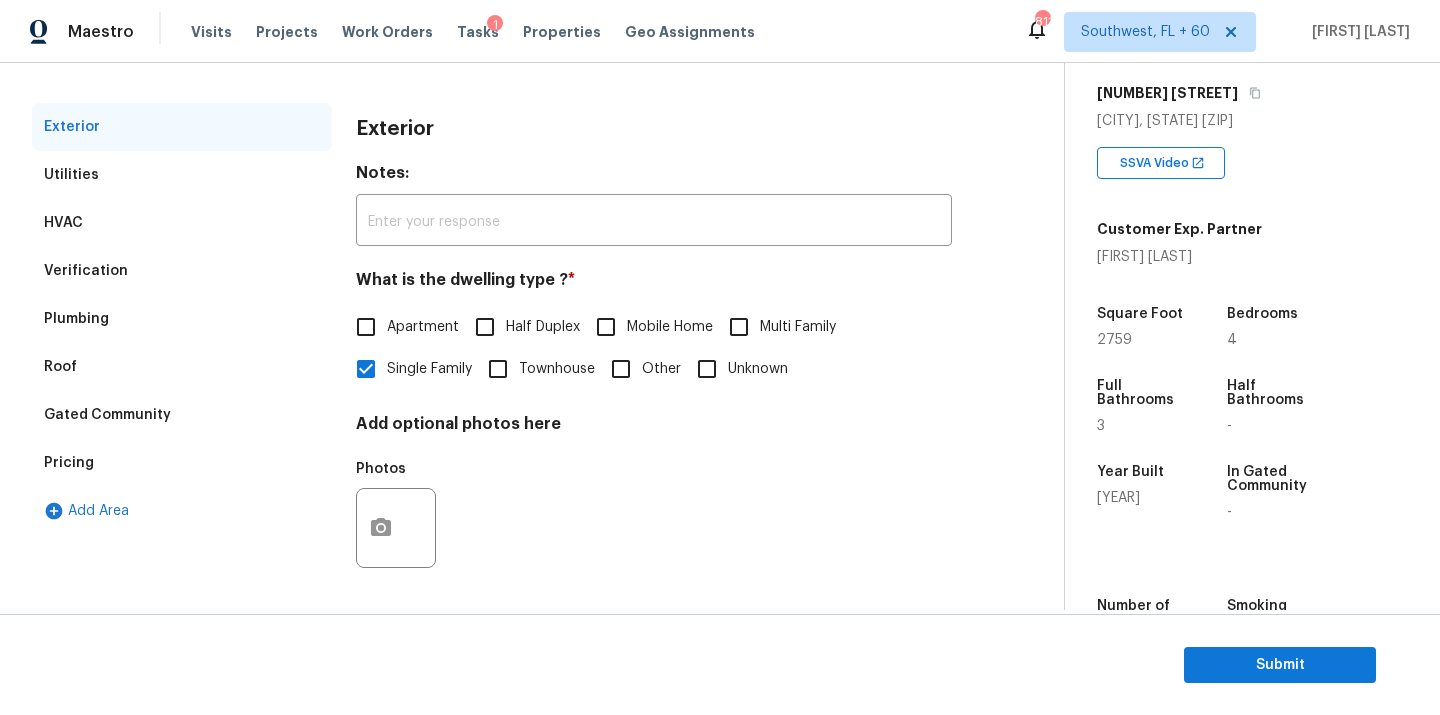 click on "Pricing" at bounding box center (182, 463) 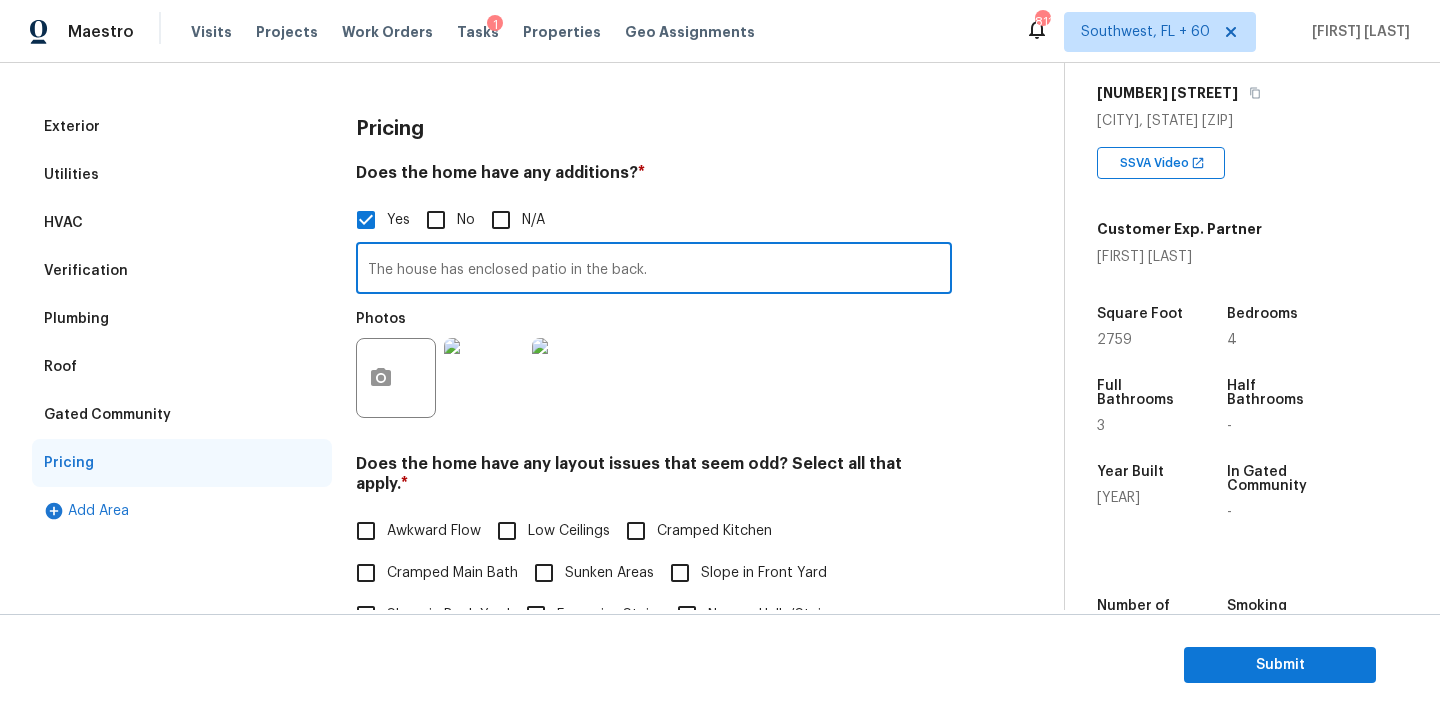 click on "The house has enclosed patio in the back." at bounding box center [654, 270] 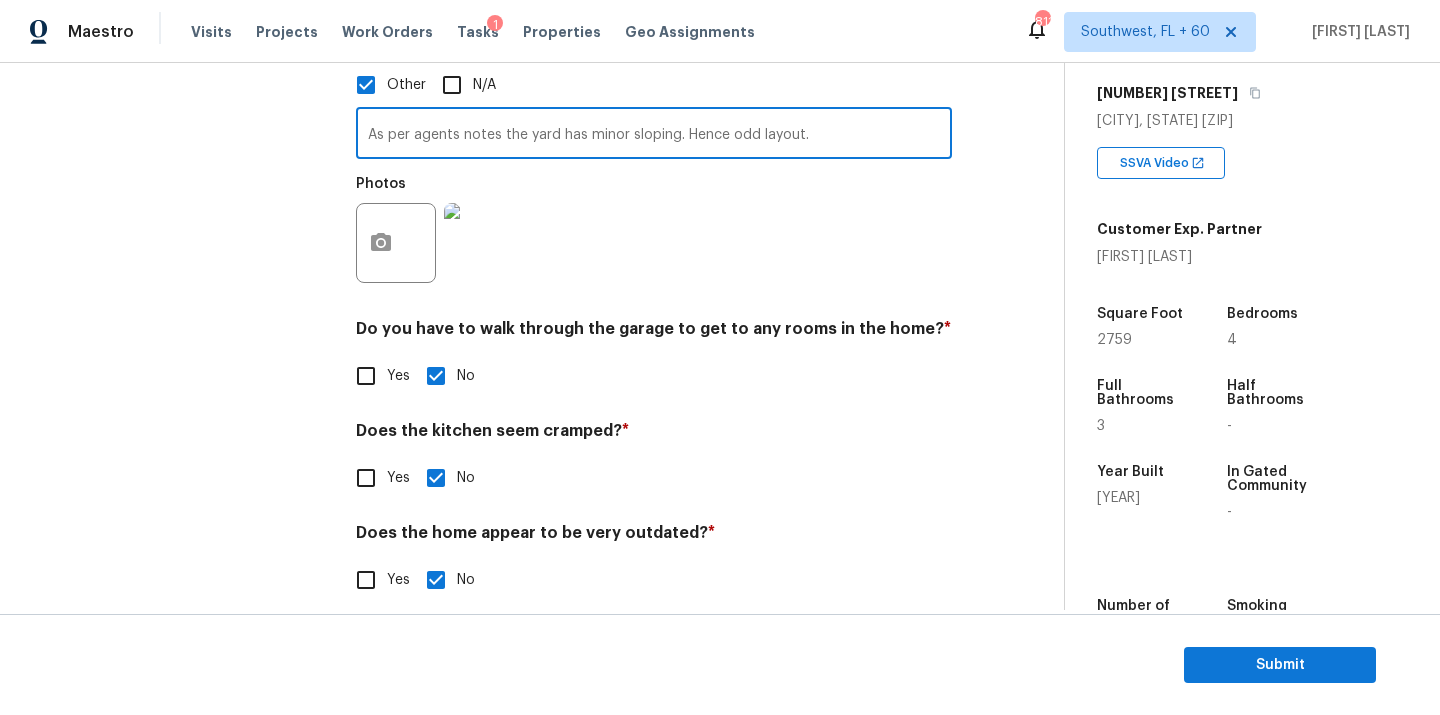 click on "As per agents notes the yard has minor sloping. Hence odd layout." at bounding box center [654, 135] 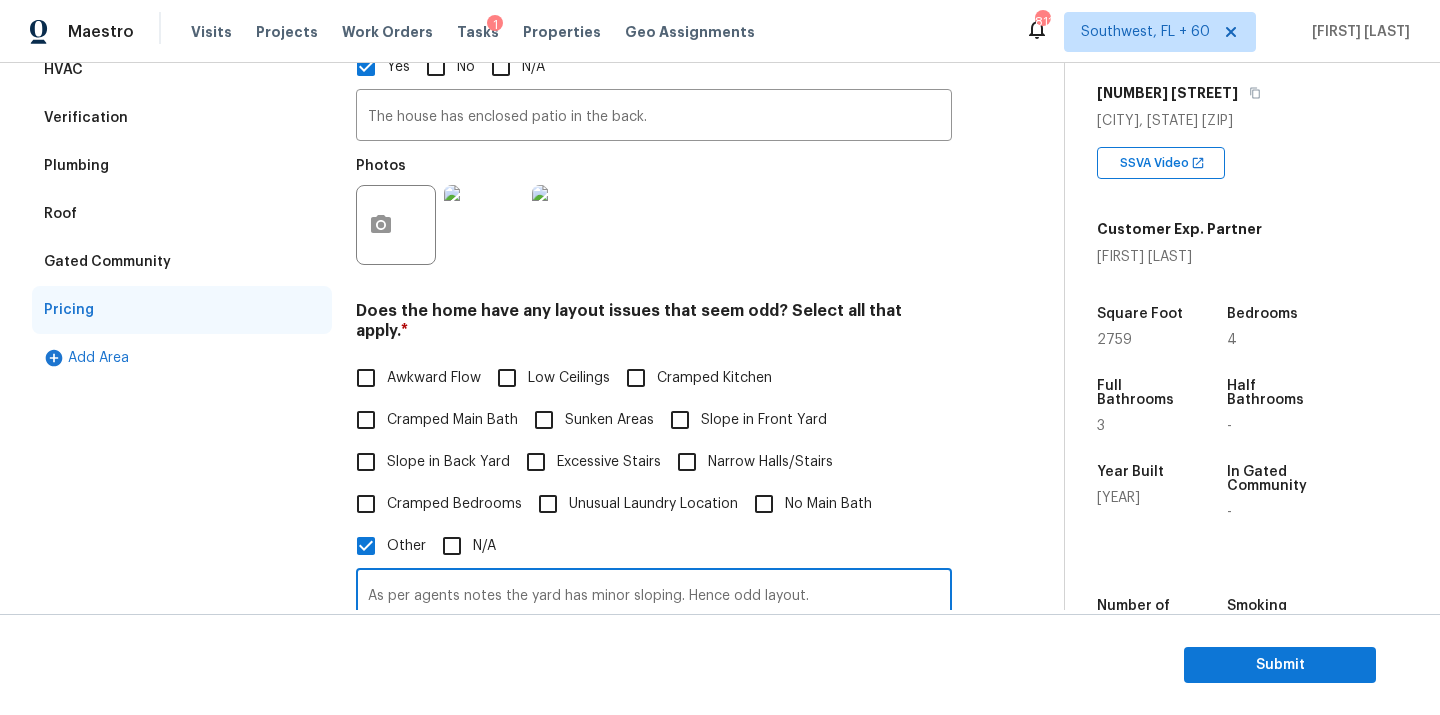 scroll, scrollTop: 314, scrollLeft: 0, axis: vertical 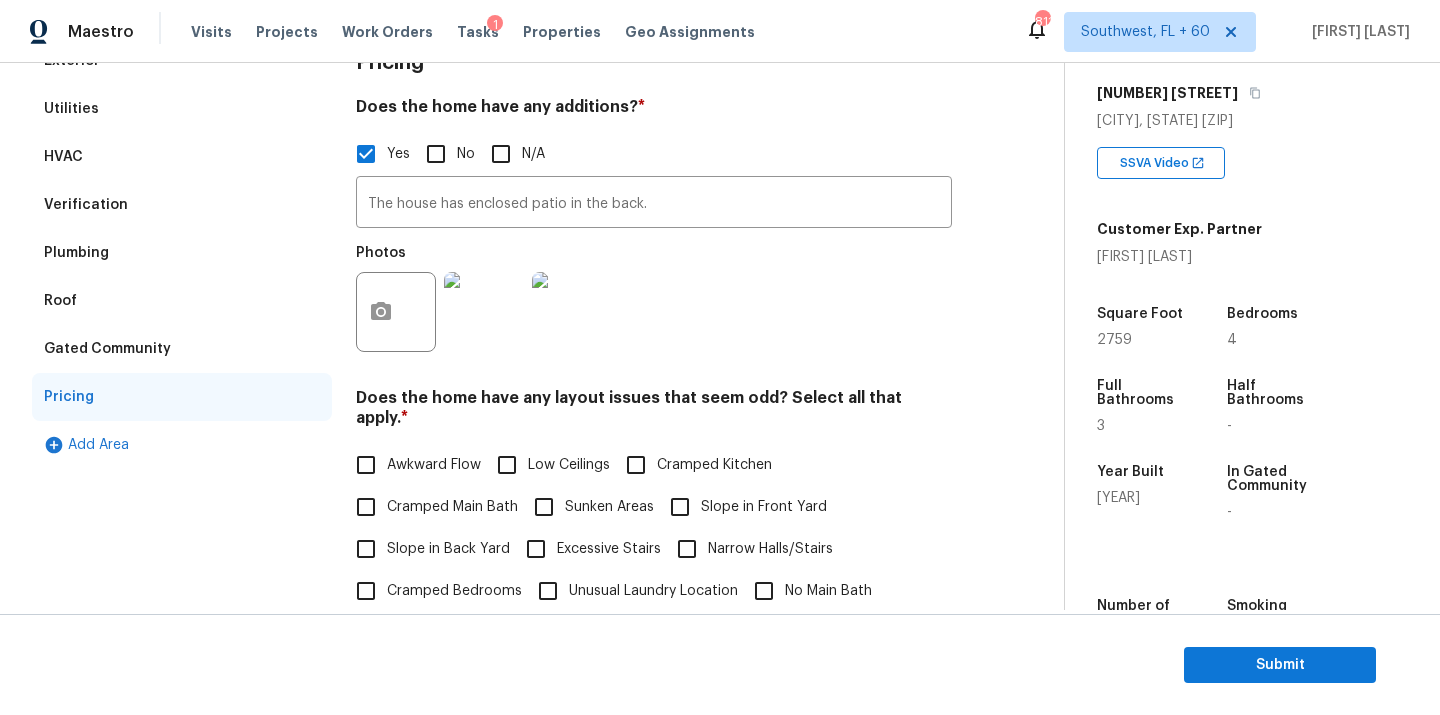click on "Verification" at bounding box center (86, 205) 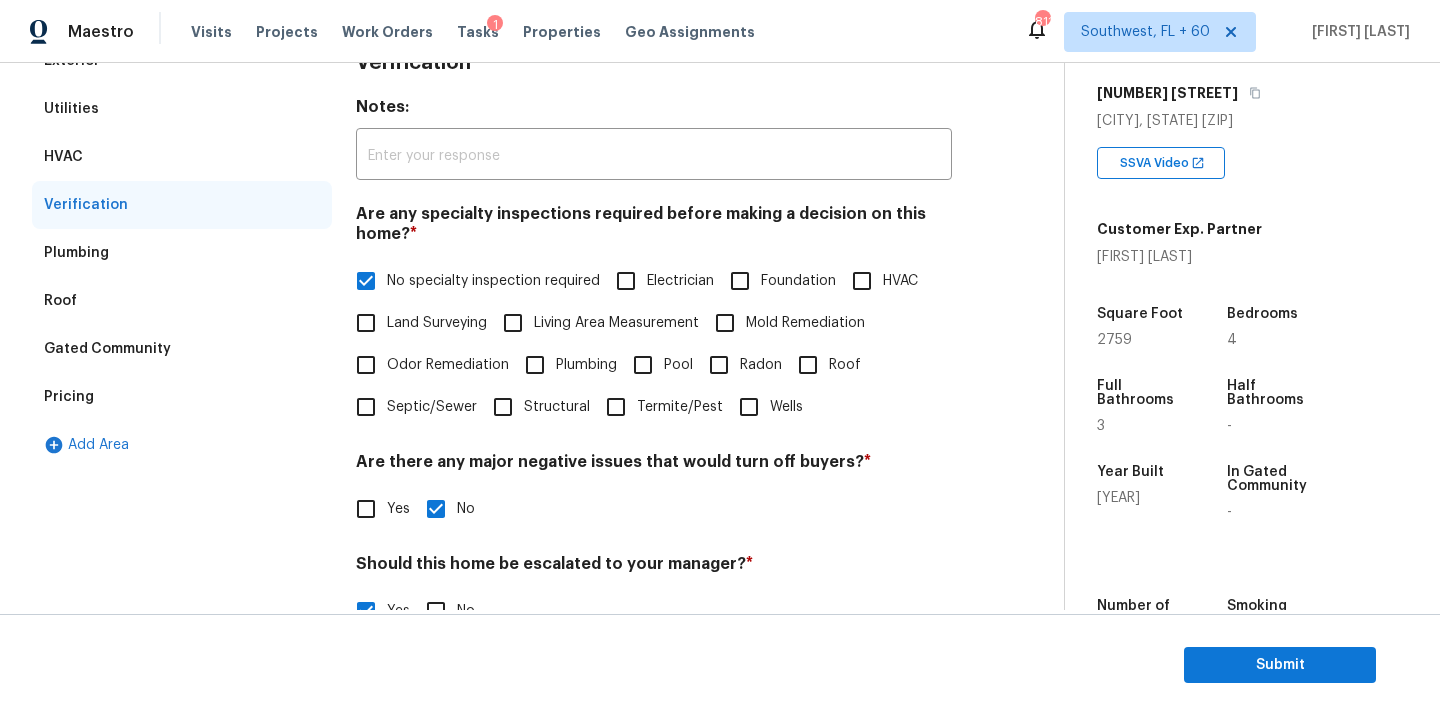 scroll, scrollTop: 455, scrollLeft: 0, axis: vertical 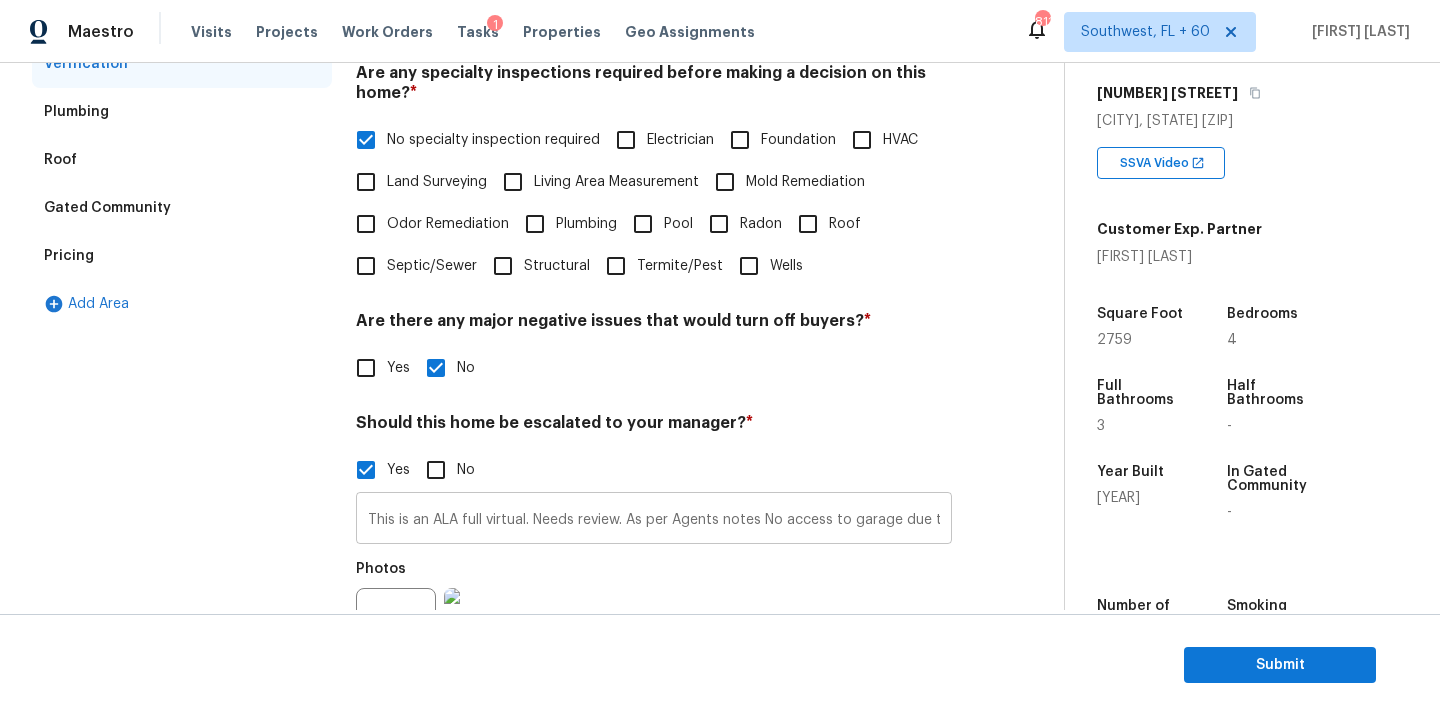 click on "This is an ALA full virtual. Needs review. As per Agents notes No access to garage due to Airbnb usage and restriction. Aware of cash offer considered well need to reassess and enter garage. The seller is unsure of the age of the HVAC. Needs review." at bounding box center [654, 520] 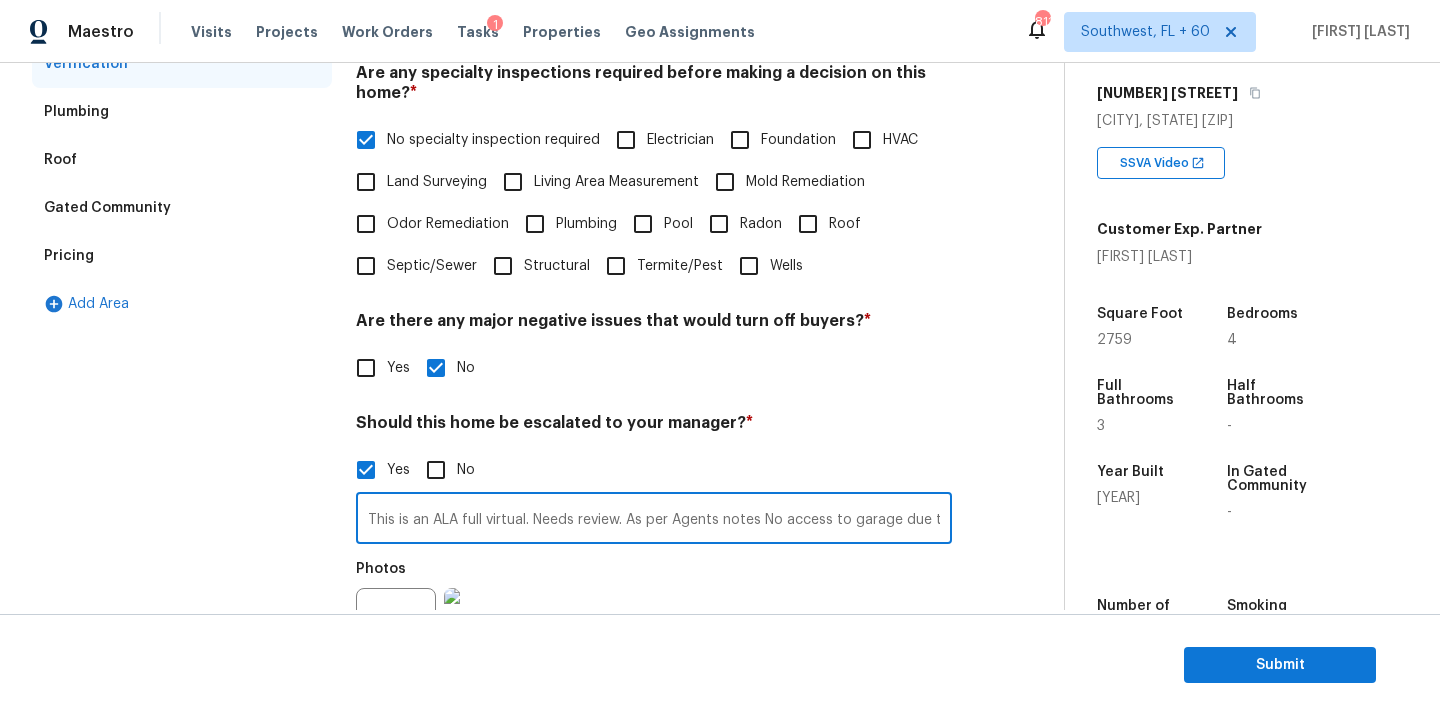 click on "This is an ALA full virtual. Needs review. As per Agents notes No access to garage due to Airbnb usage and restriction. Aware of cash offer considered well need to reassess and enter garage. The seller is unsure of the age of the HVAC. Needs review." at bounding box center (654, 520) 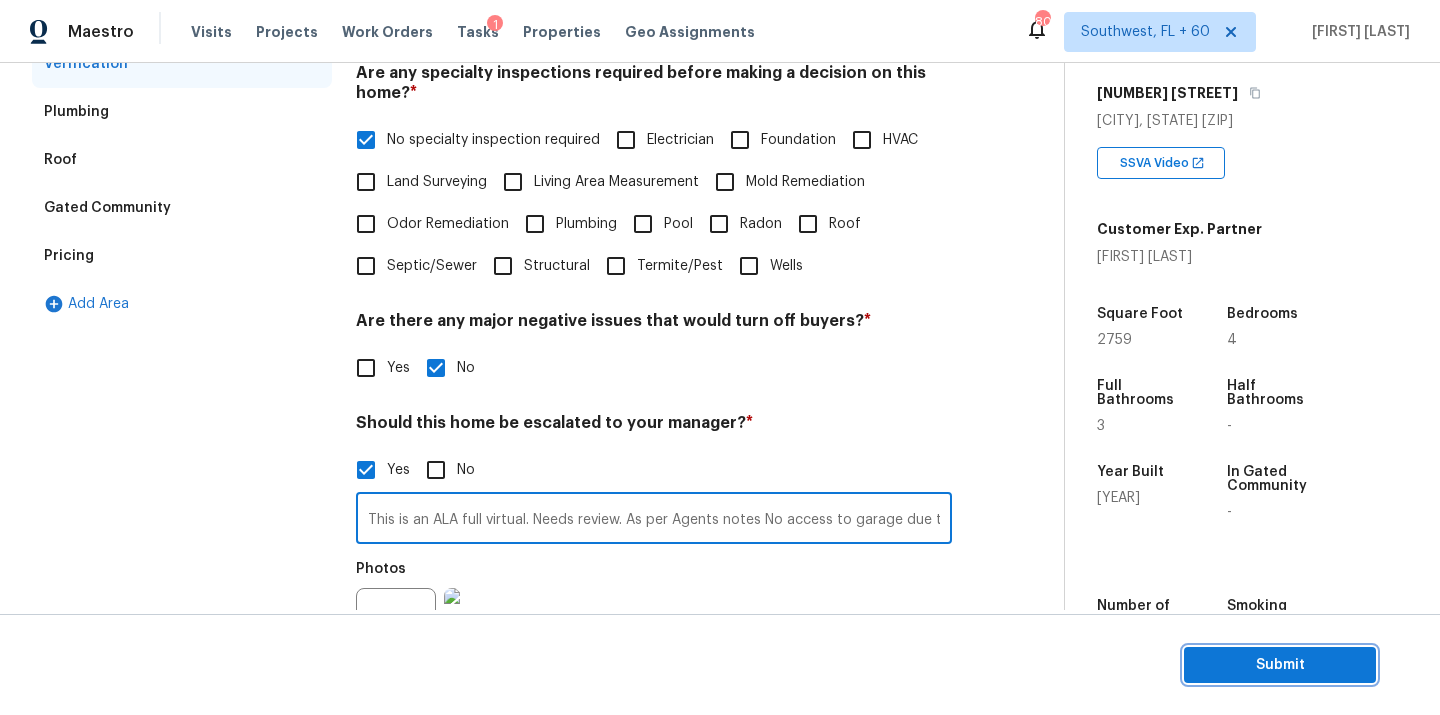 click on "Submit" at bounding box center [1280, 665] 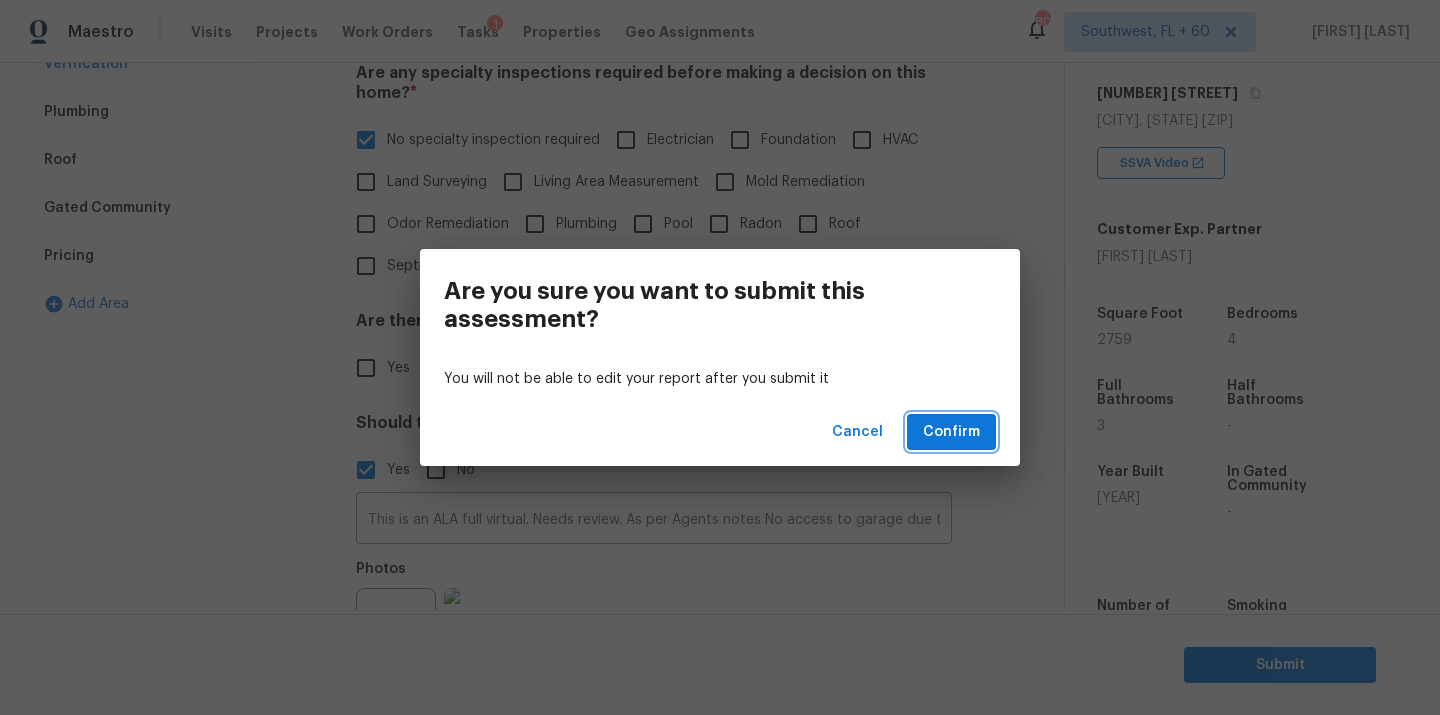 click on "Confirm" at bounding box center [951, 432] 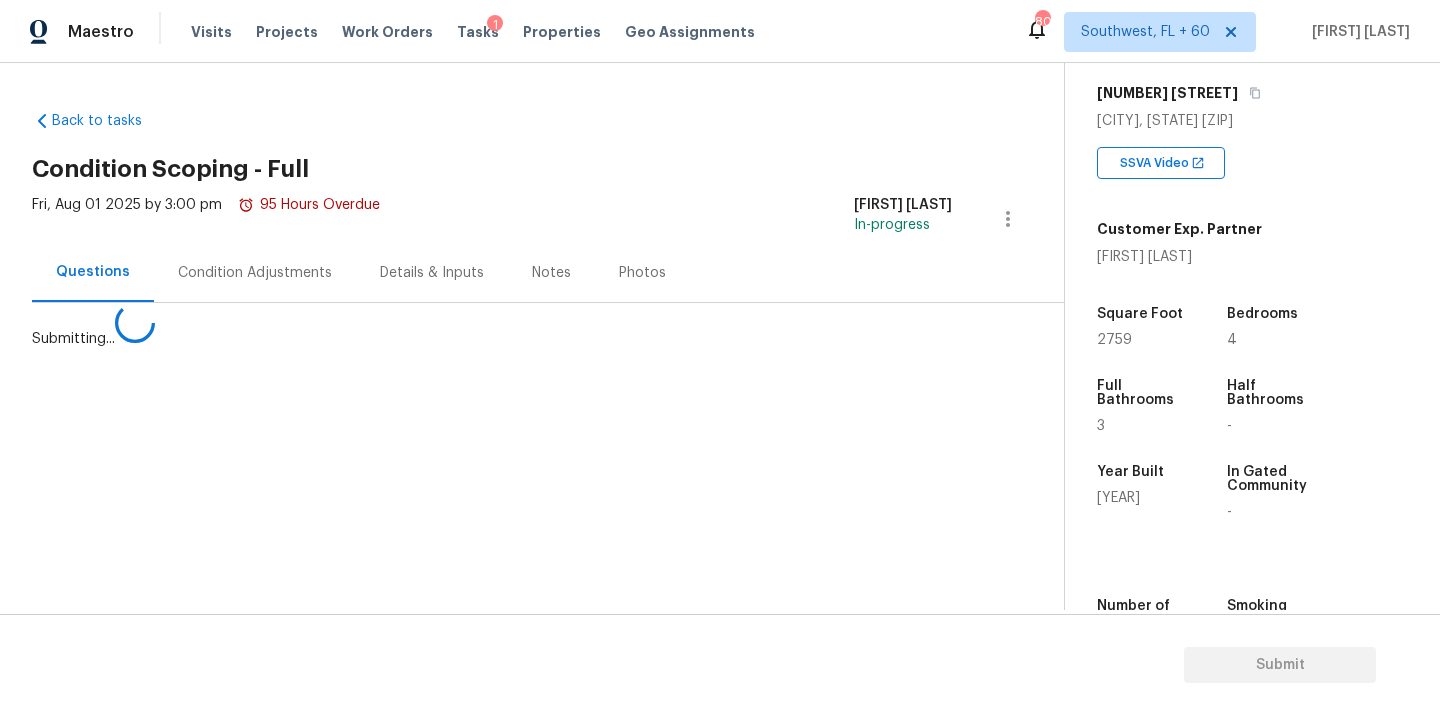 scroll, scrollTop: 0, scrollLeft: 0, axis: both 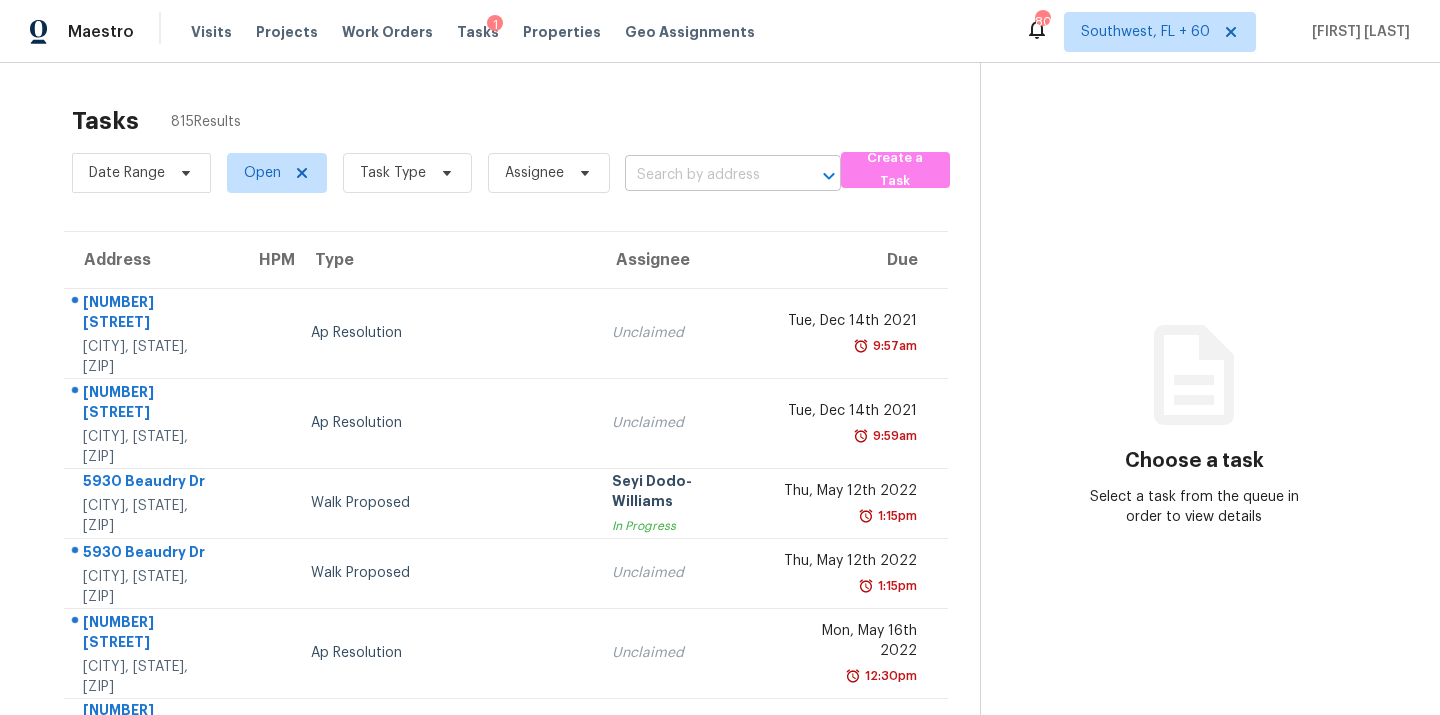 click at bounding box center [705, 175] 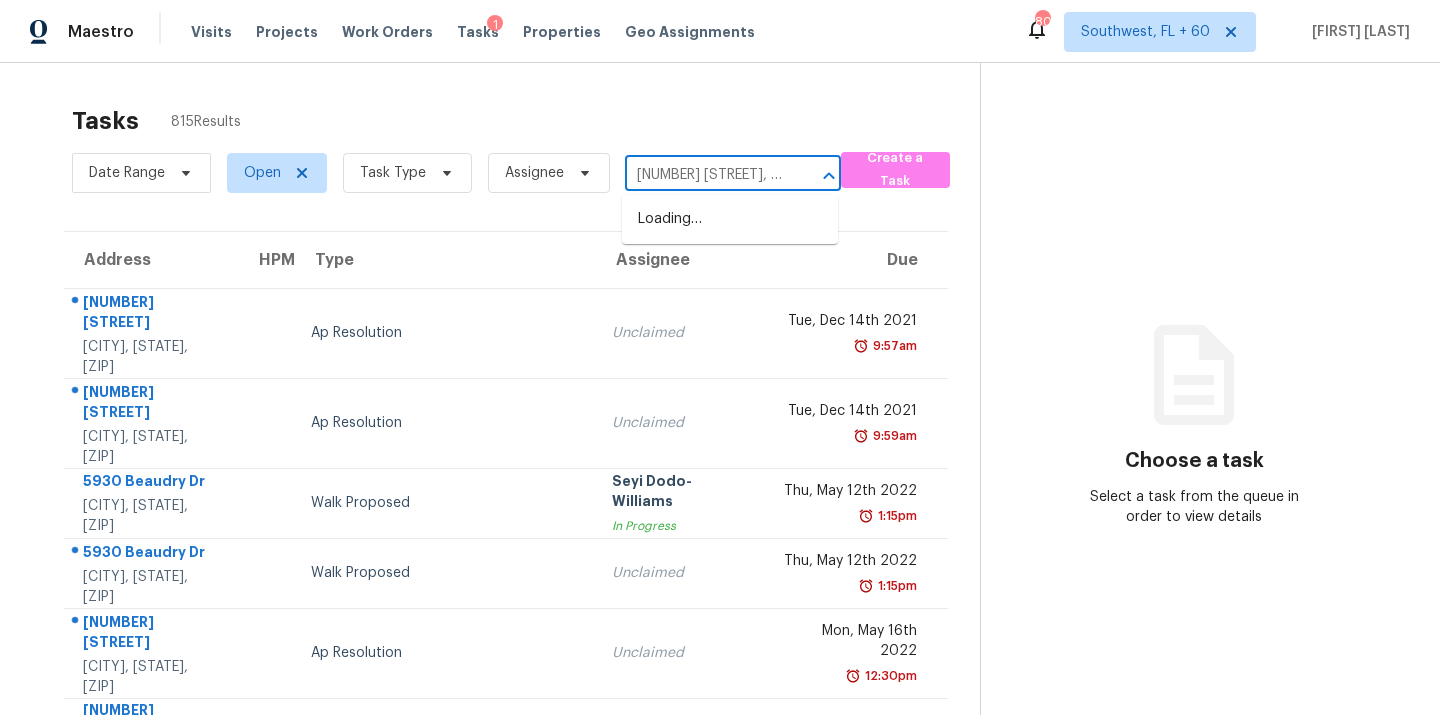 scroll, scrollTop: 0, scrollLeft: 109, axis: horizontal 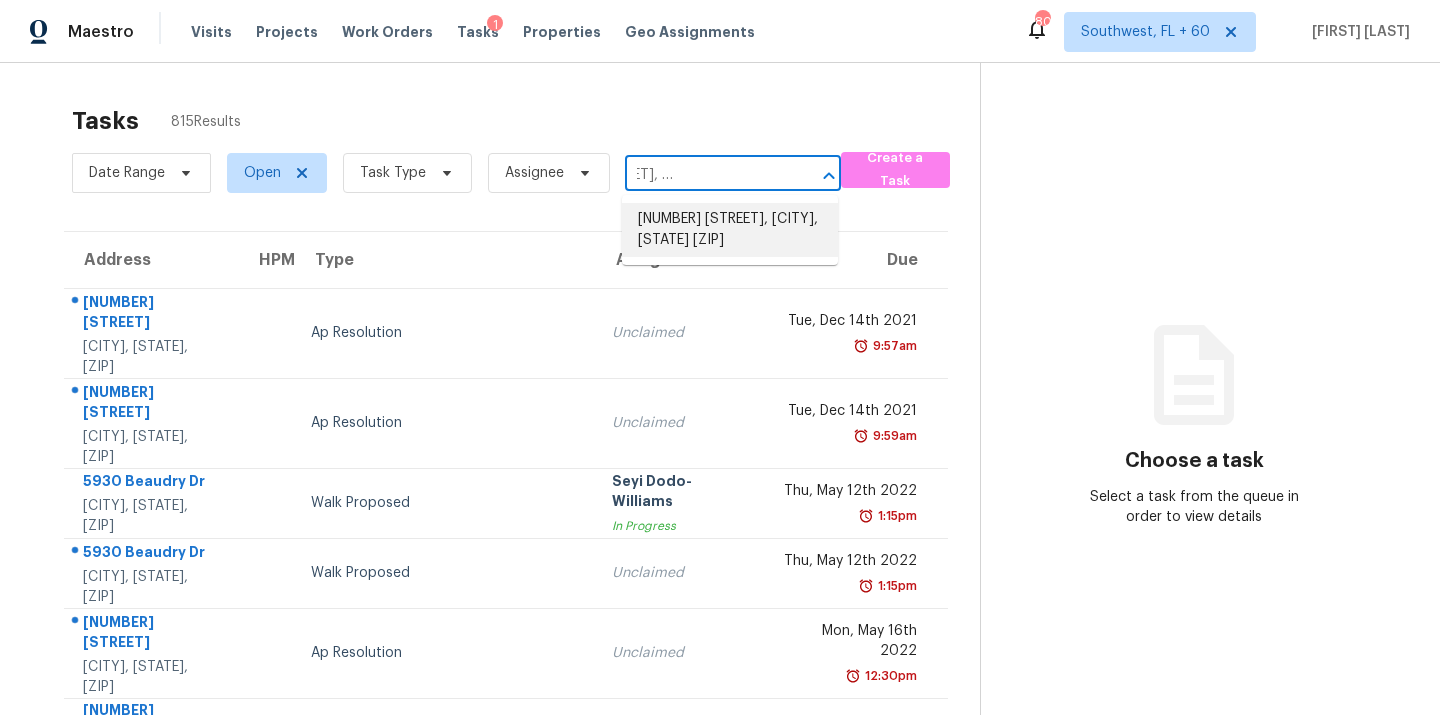 click on "2064 Caladonia Way, Smyrna, TN 37167" at bounding box center (730, 230) 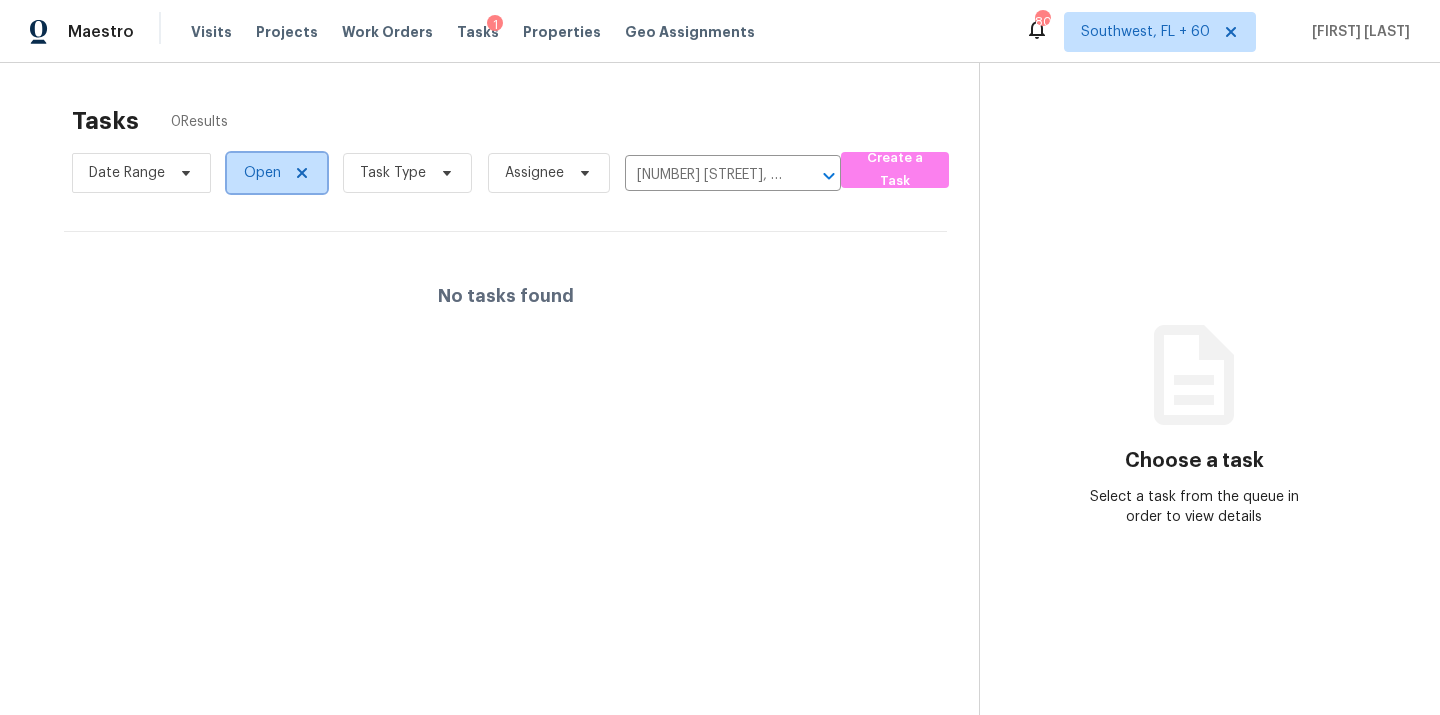click at bounding box center (299, 173) 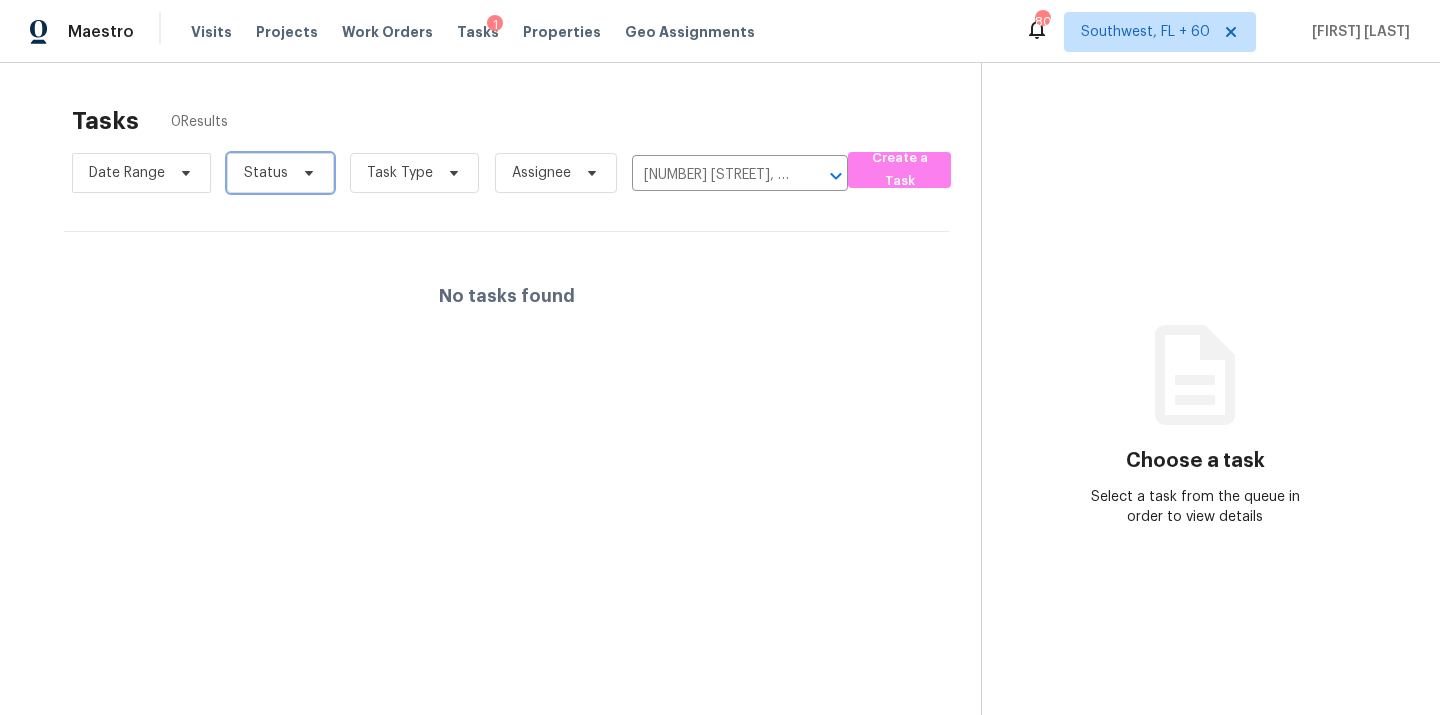click on "Status" at bounding box center [266, 173] 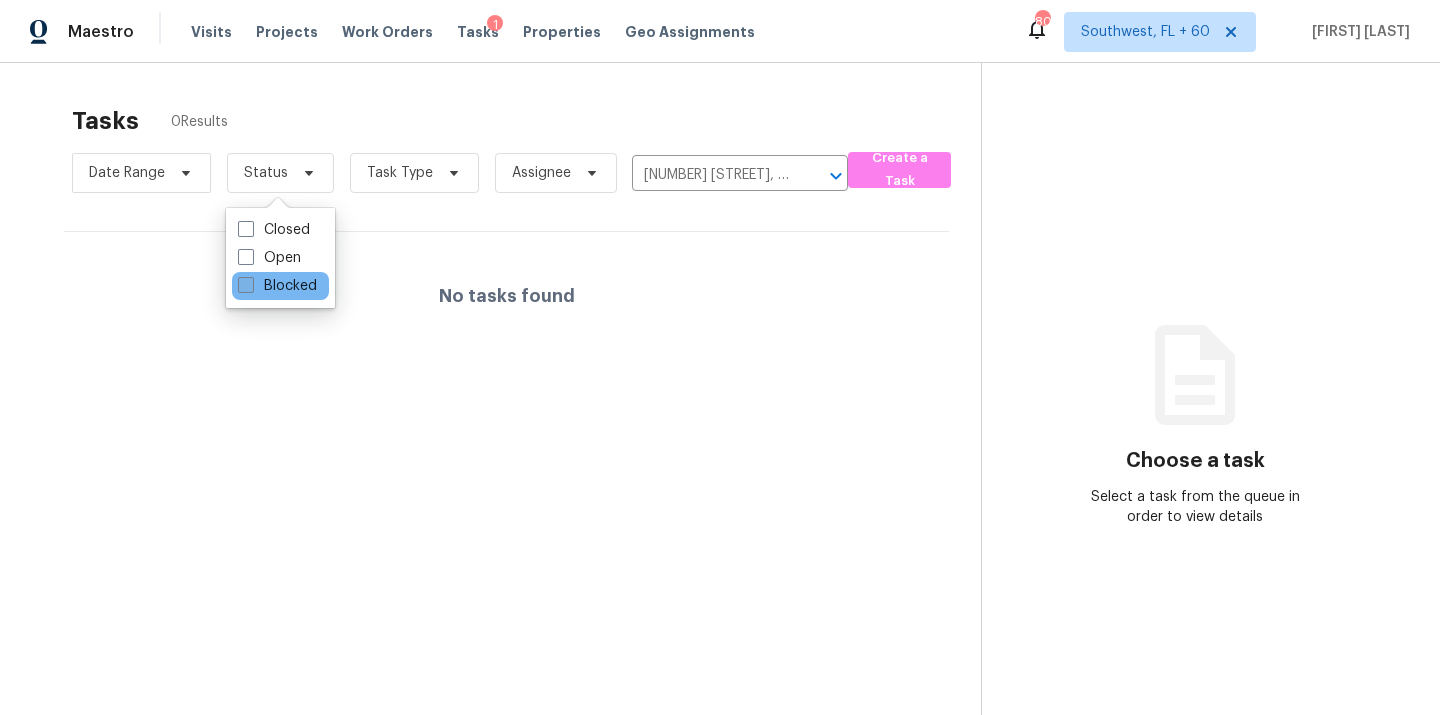 click on "Blocked" at bounding box center [277, 286] 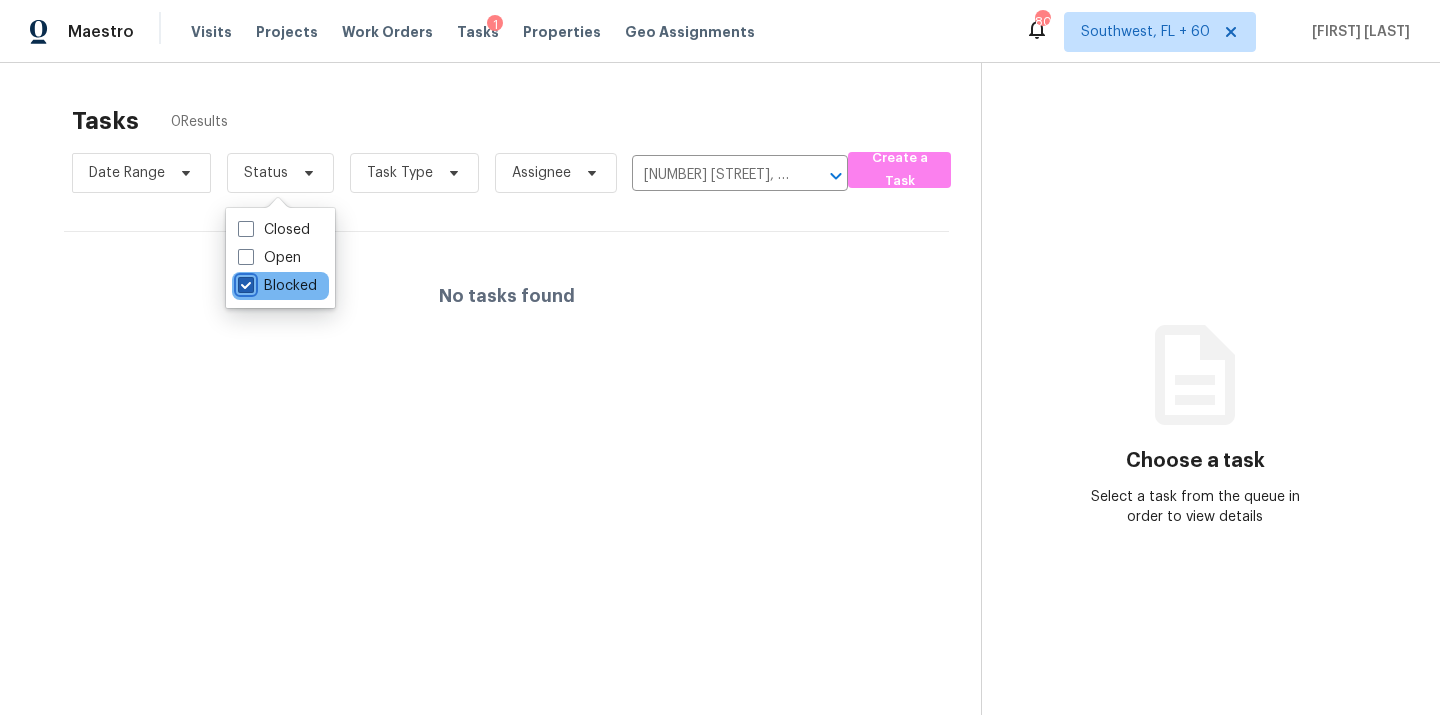checkbox on "true" 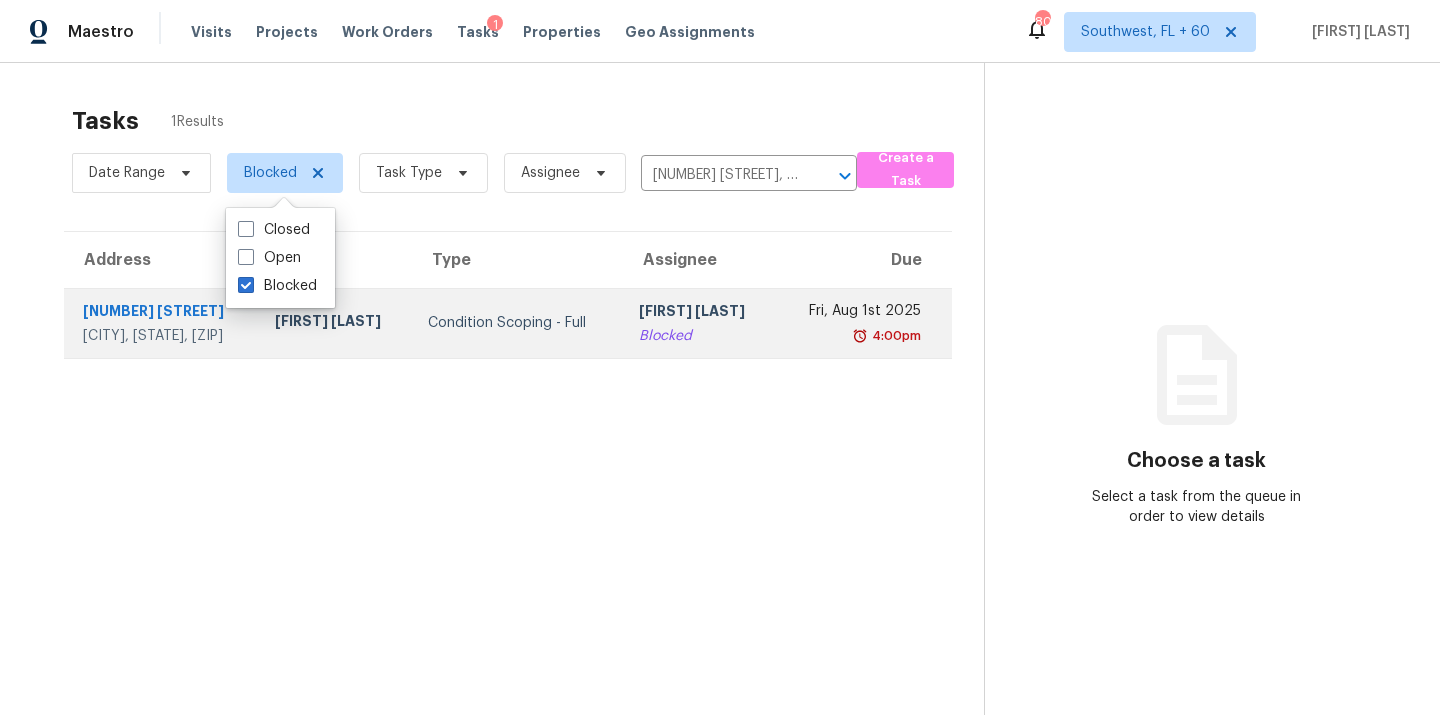 click on "Condition Scoping - Full" at bounding box center [517, 323] 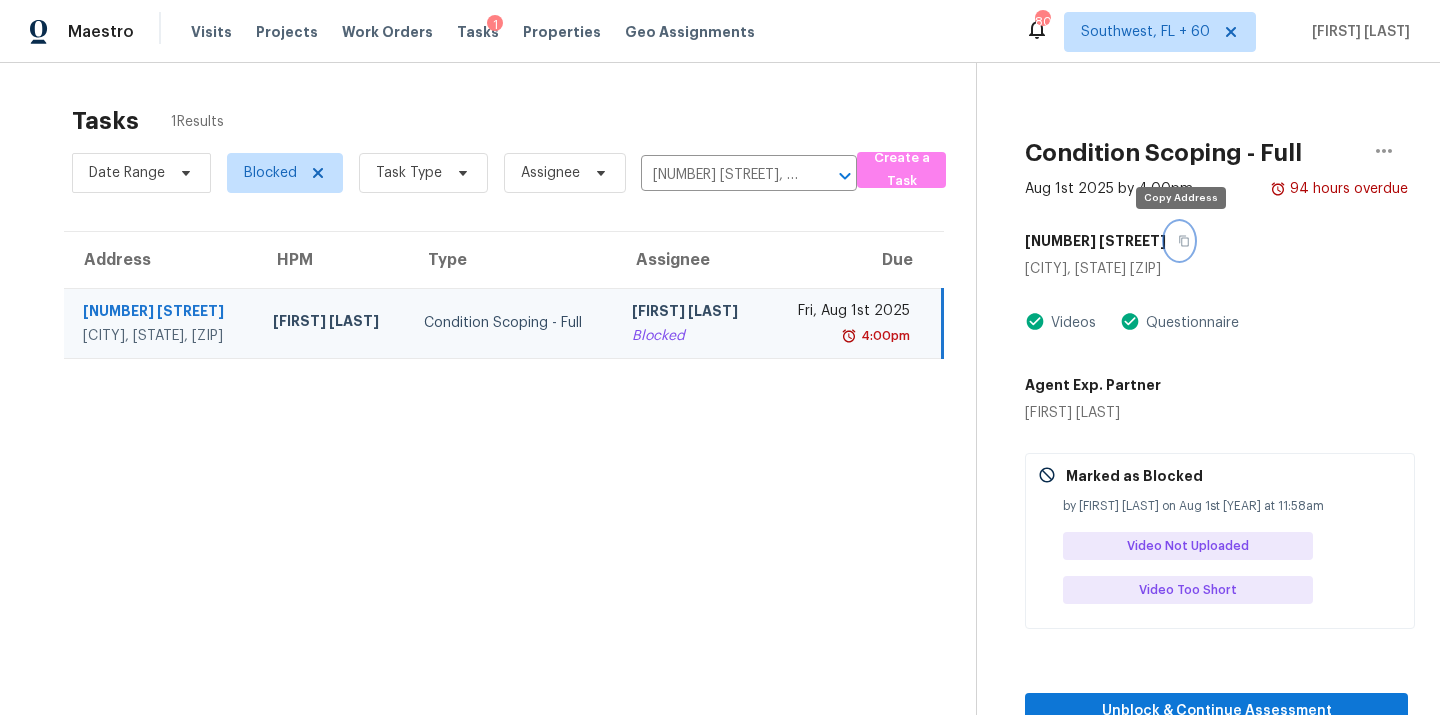 click at bounding box center [1179, 241] 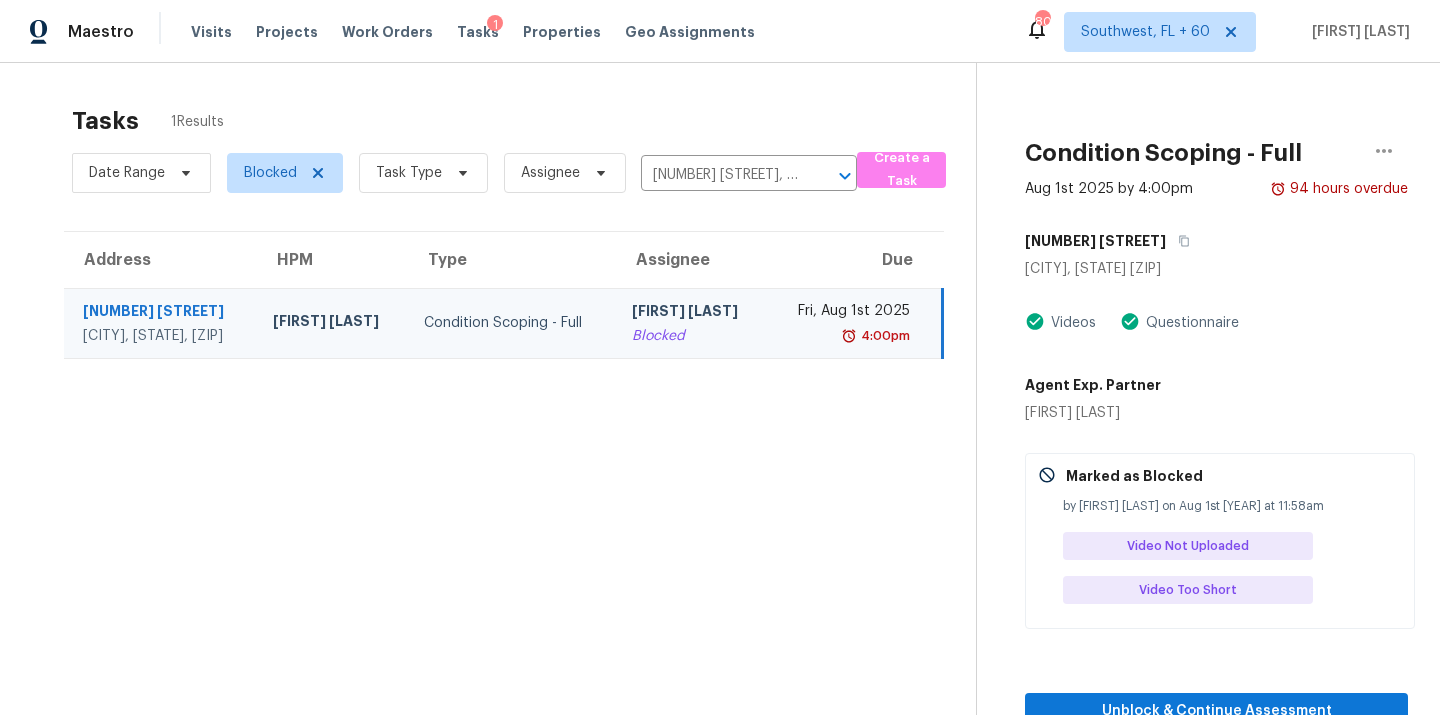 click on "Soumya Ranjan Dash" at bounding box center [691, 313] 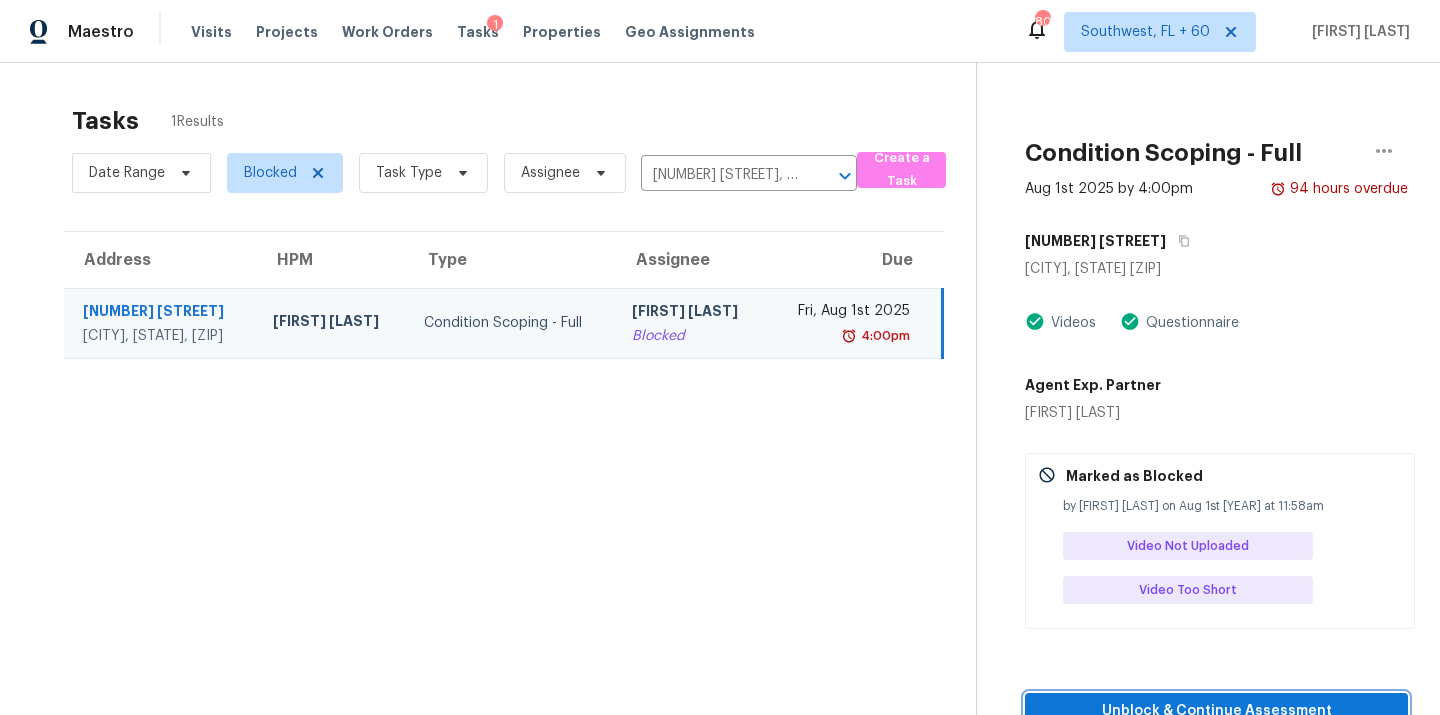 click on "Unblock & Continue Assessment" at bounding box center [1216, 711] 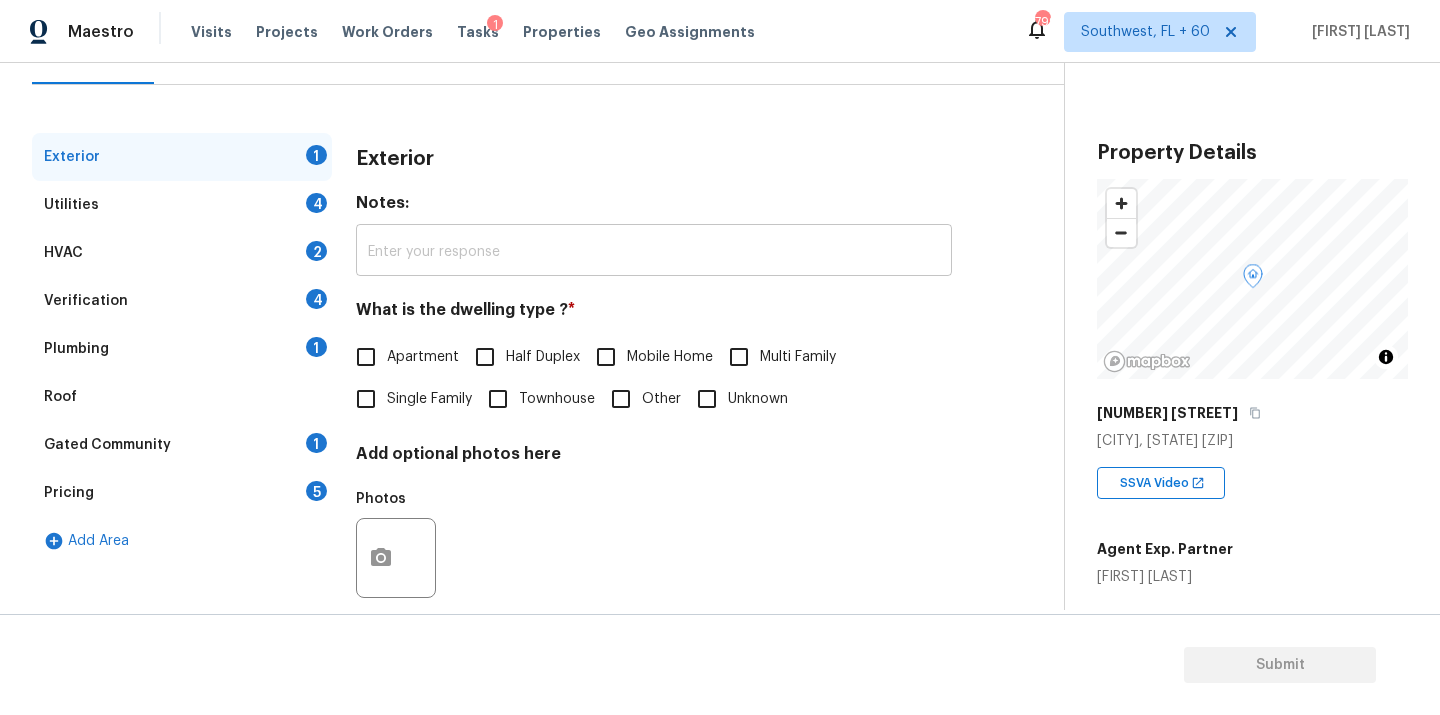 scroll, scrollTop: 222, scrollLeft: 0, axis: vertical 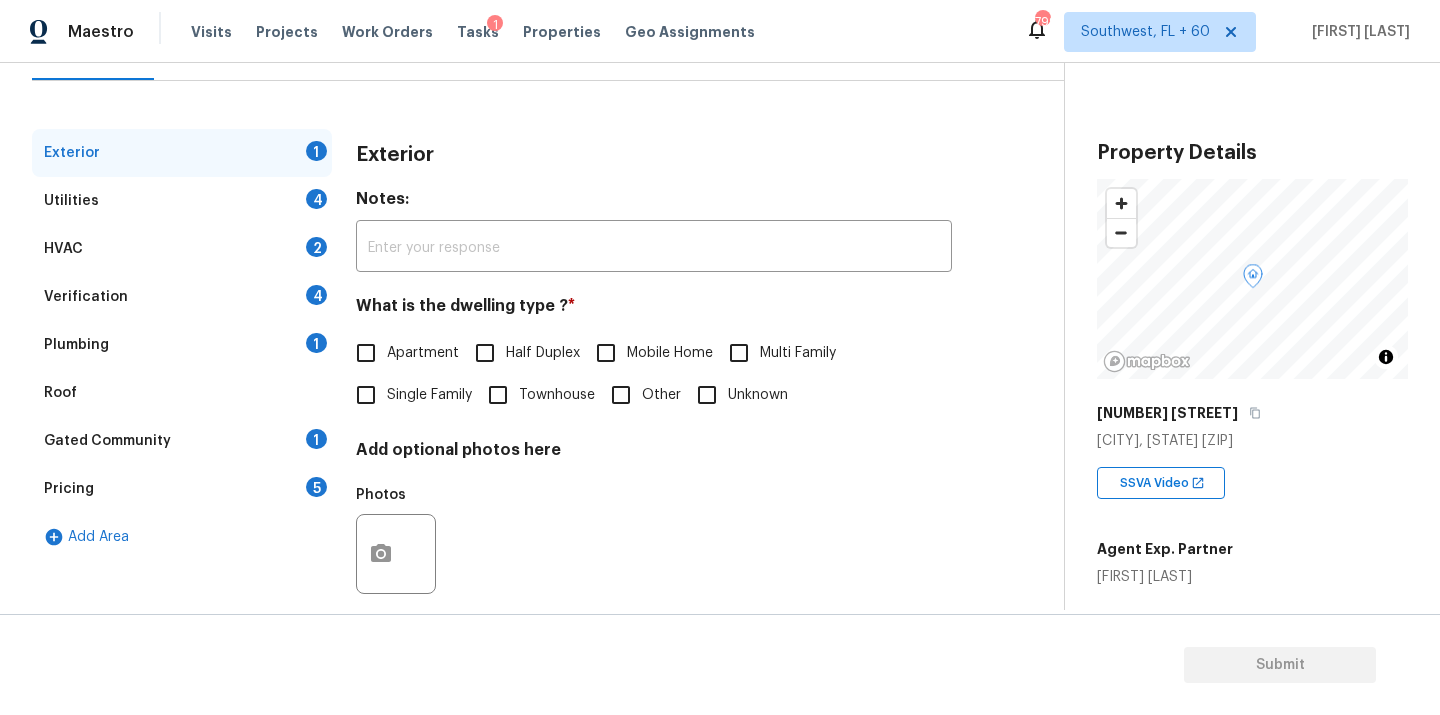 click on "Single Family" at bounding box center (366, 395) 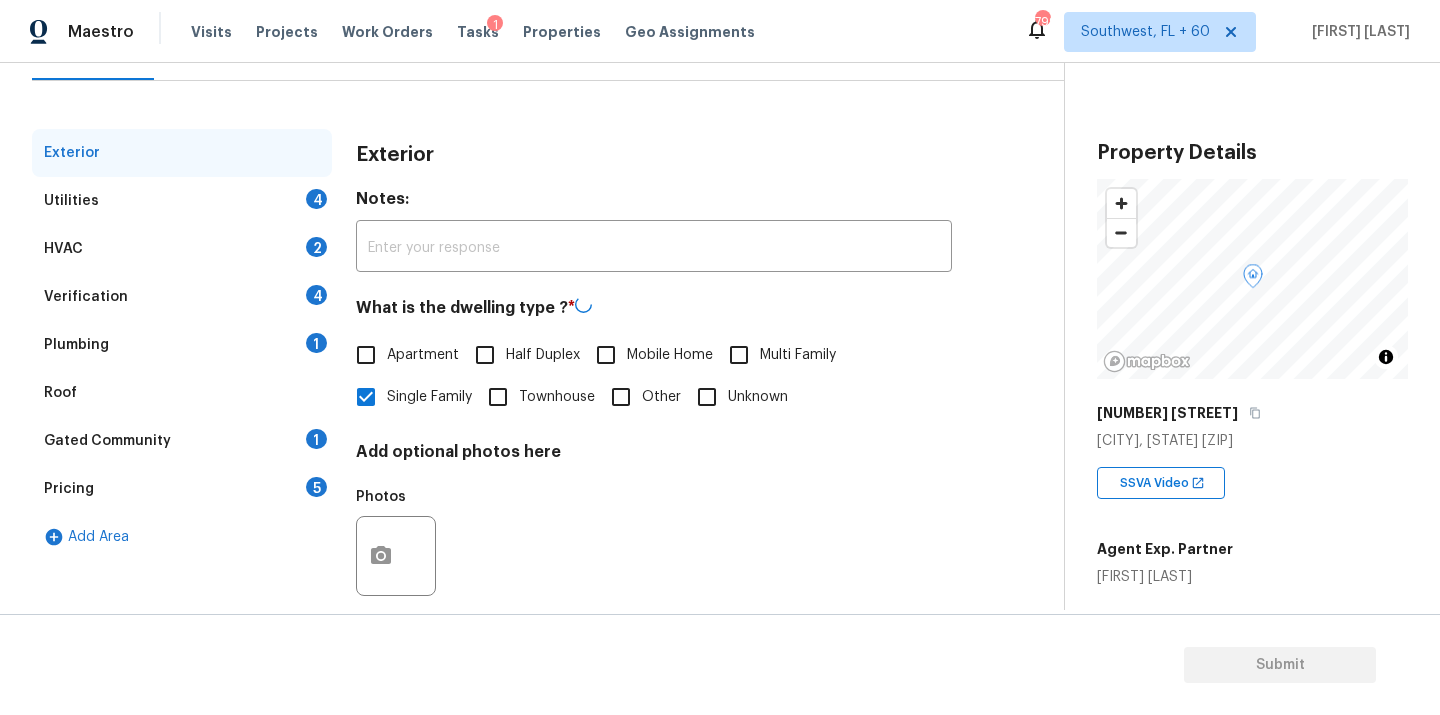 click on "Apartment" at bounding box center (423, 355) 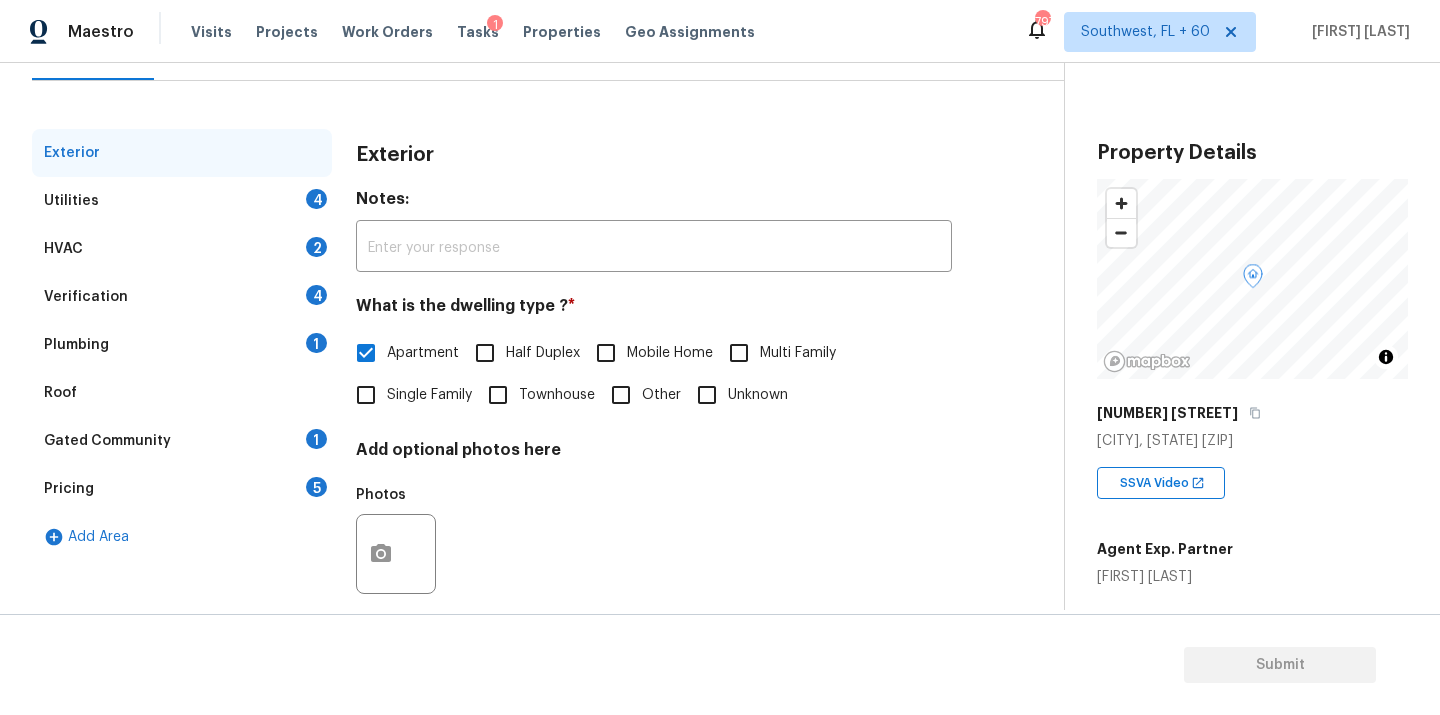click on "Utilities 4" at bounding box center [182, 201] 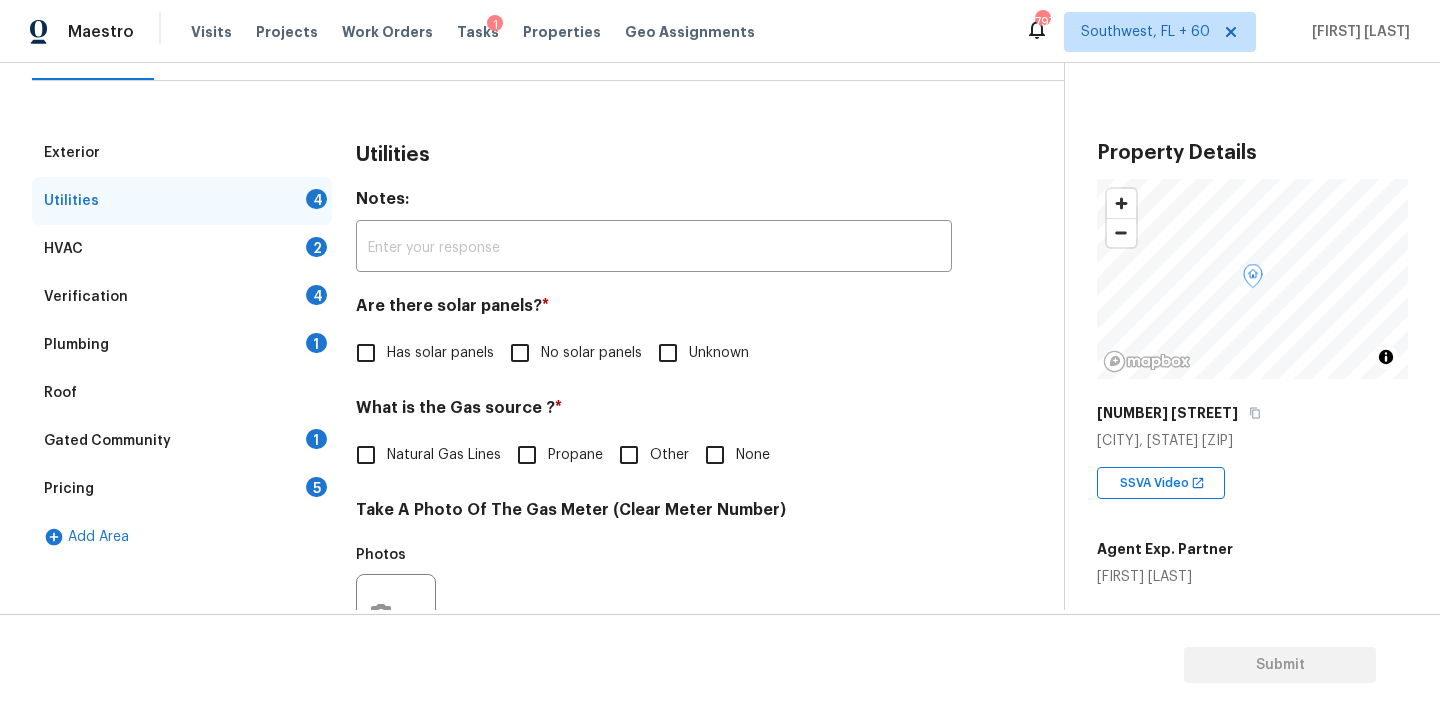 click on "No solar panels" at bounding box center [591, 353] 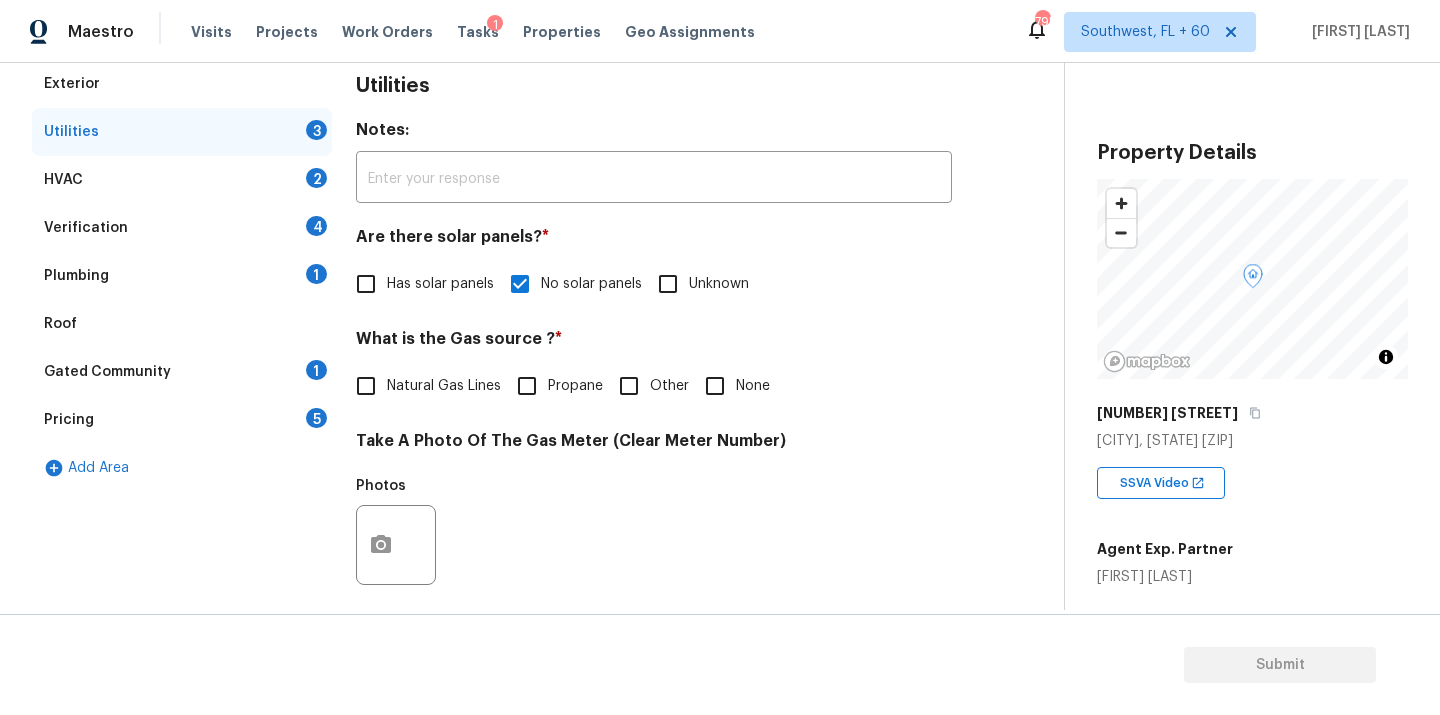 scroll, scrollTop: 320, scrollLeft: 0, axis: vertical 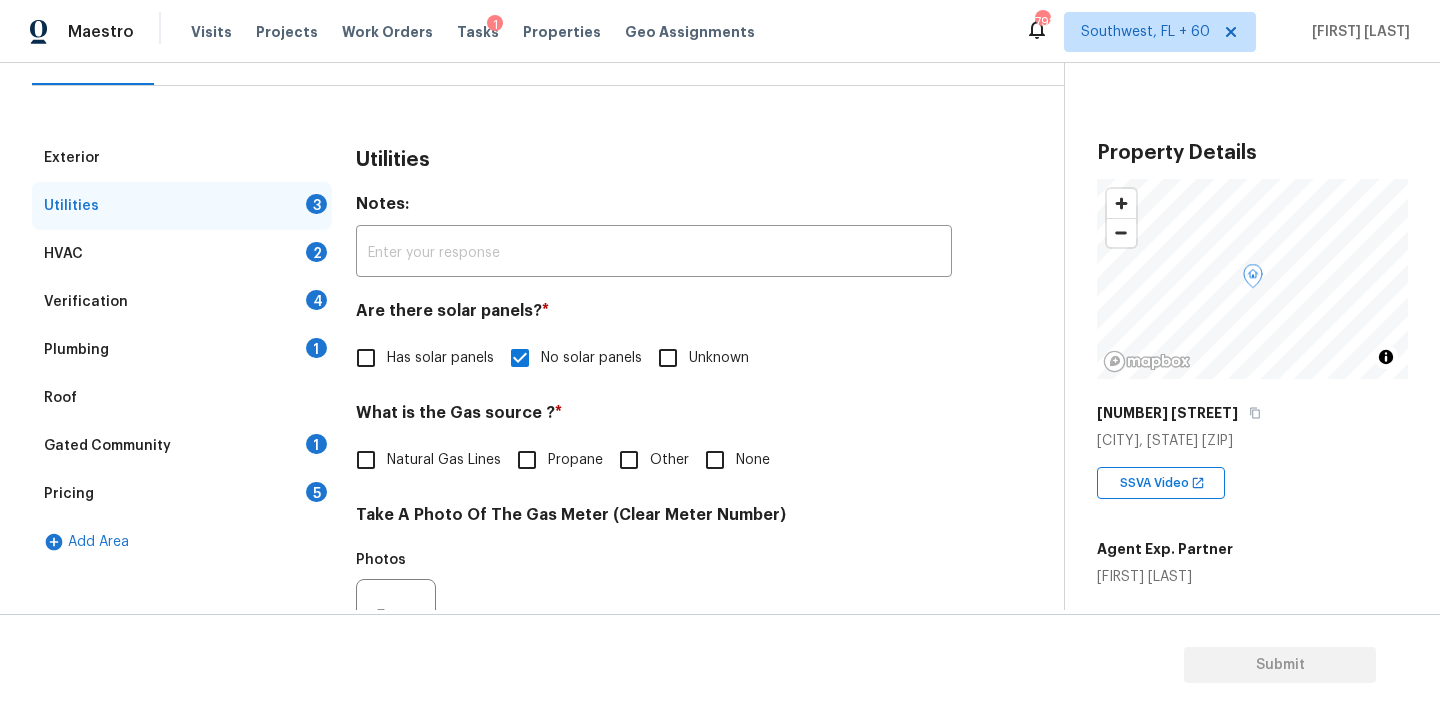 drag, startPoint x: 869, startPoint y: 134, endPoint x: 885, endPoint y: 351, distance: 217.58907 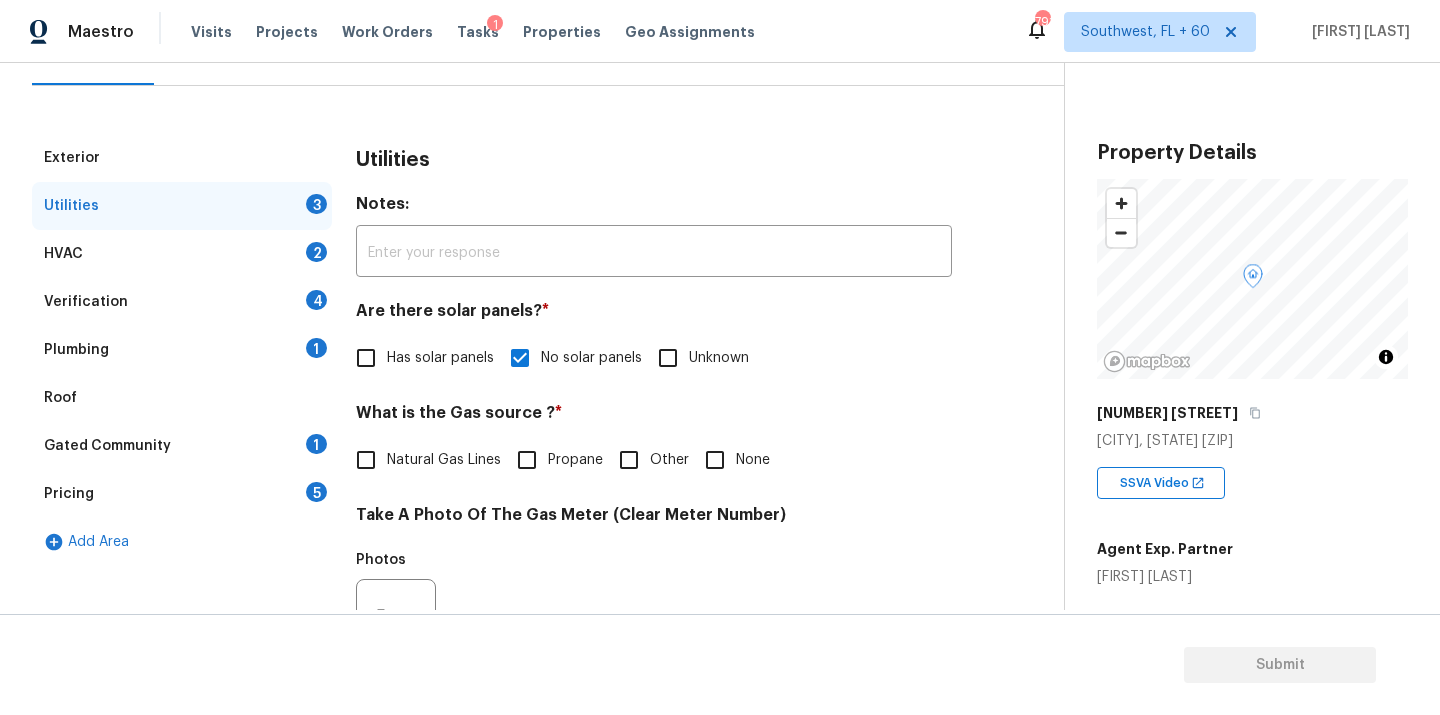 click on "Other" at bounding box center (669, 460) 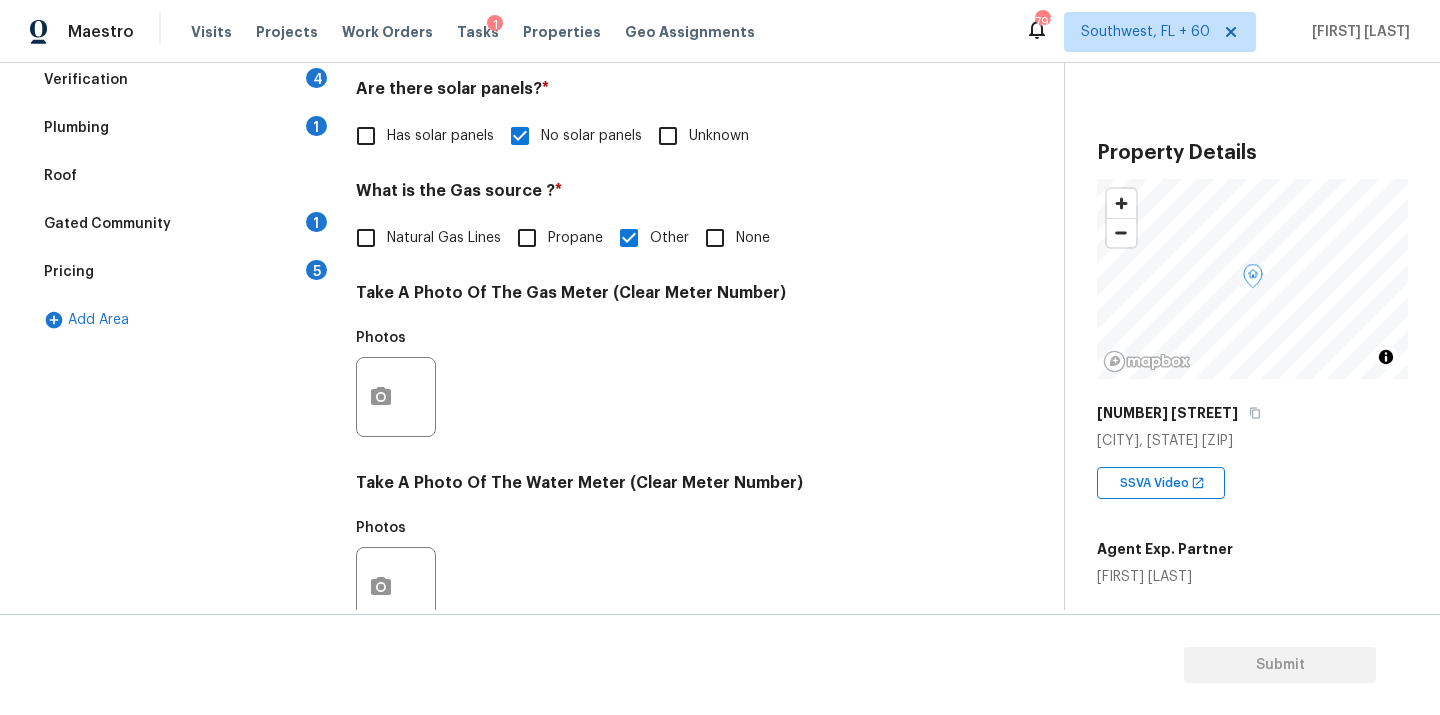 scroll, scrollTop: 790, scrollLeft: 0, axis: vertical 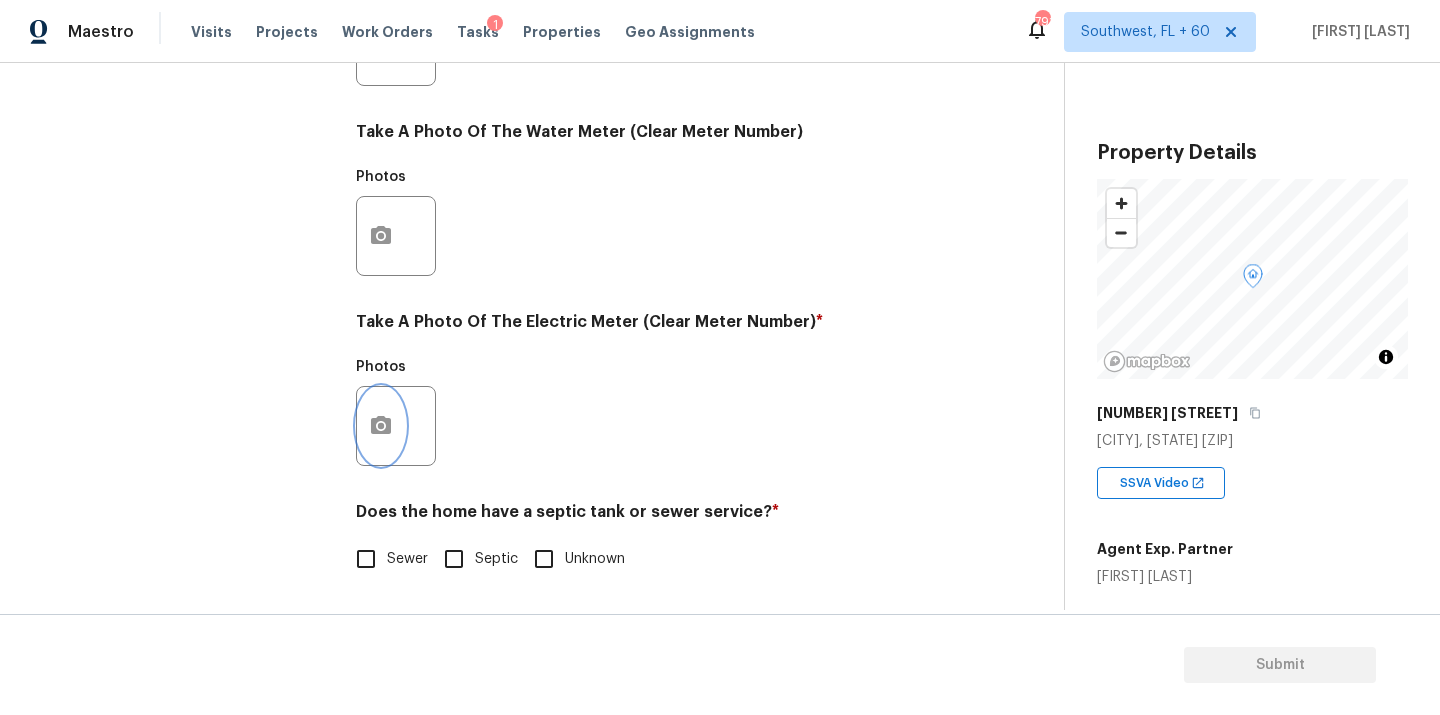 click at bounding box center (381, 426) 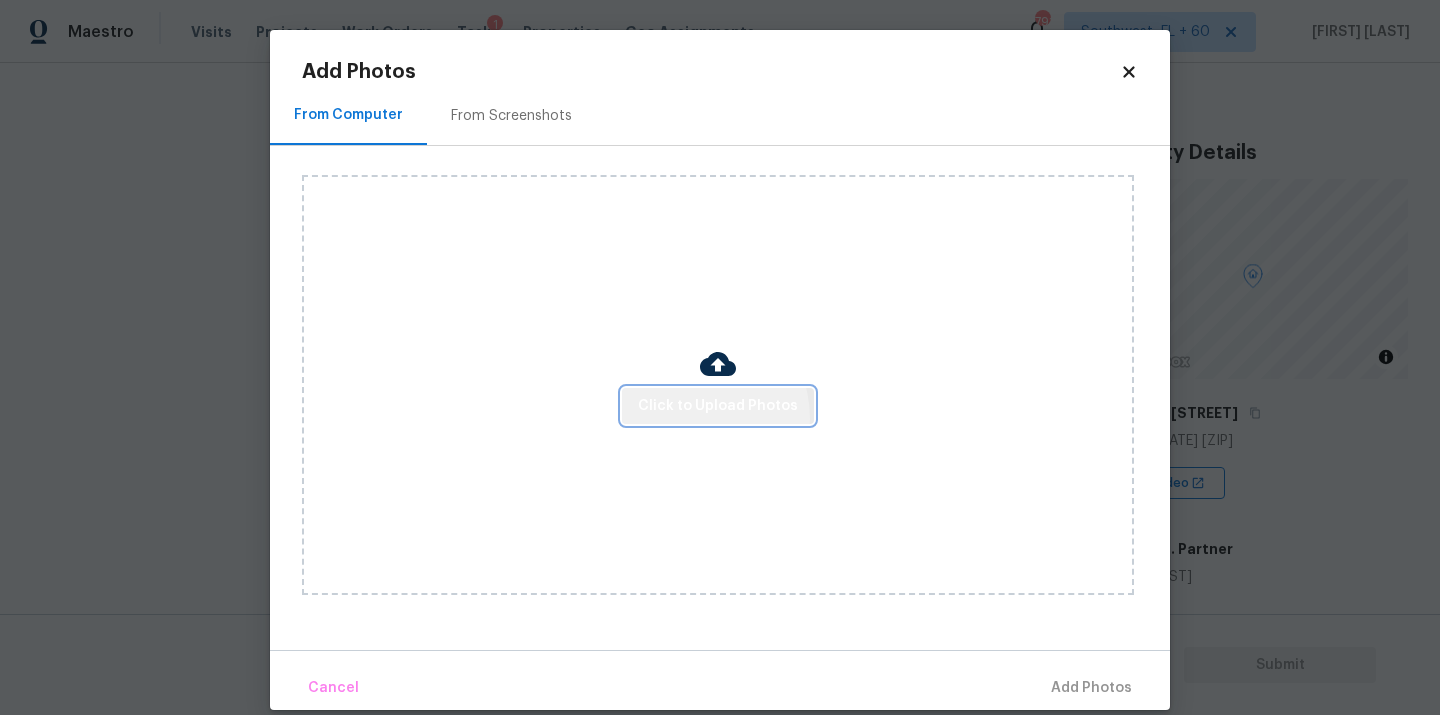 click on "Click to Upload Photos" at bounding box center [718, 406] 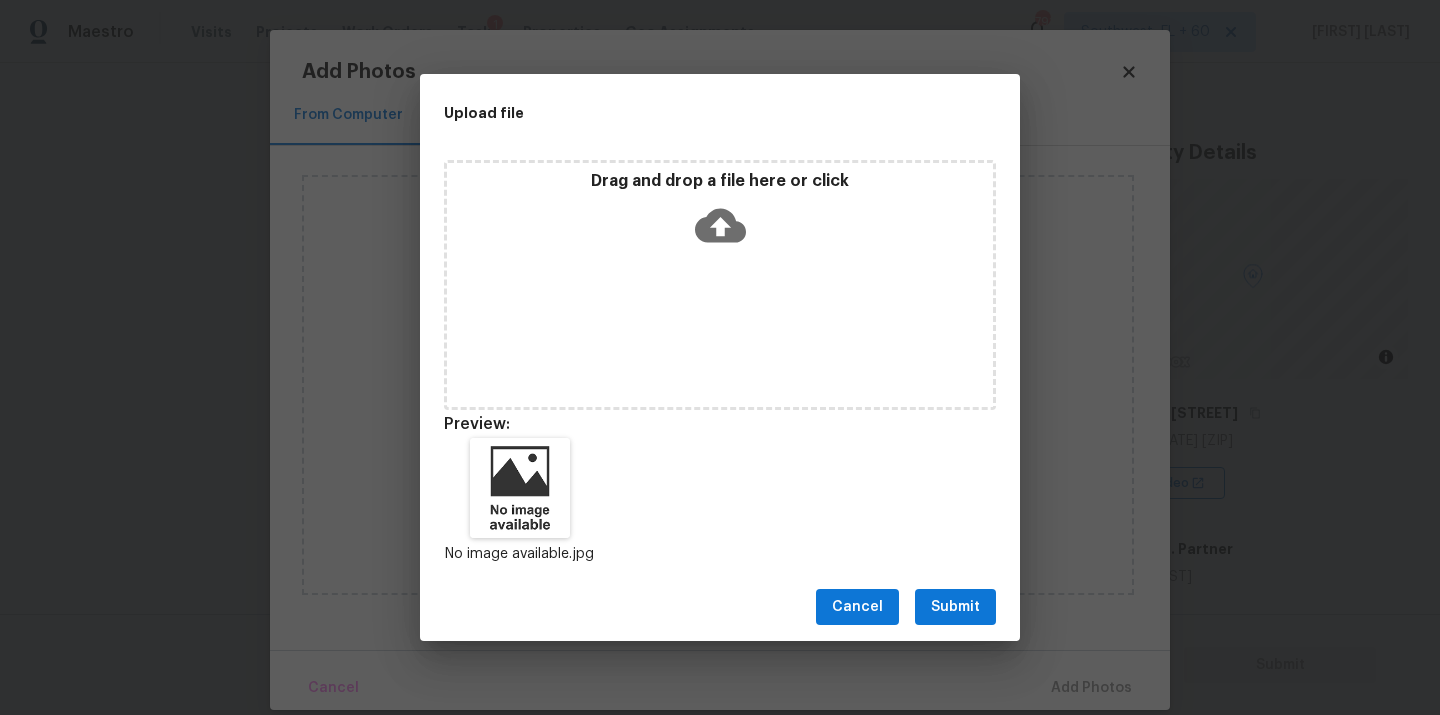 click on "Submit" at bounding box center [955, 607] 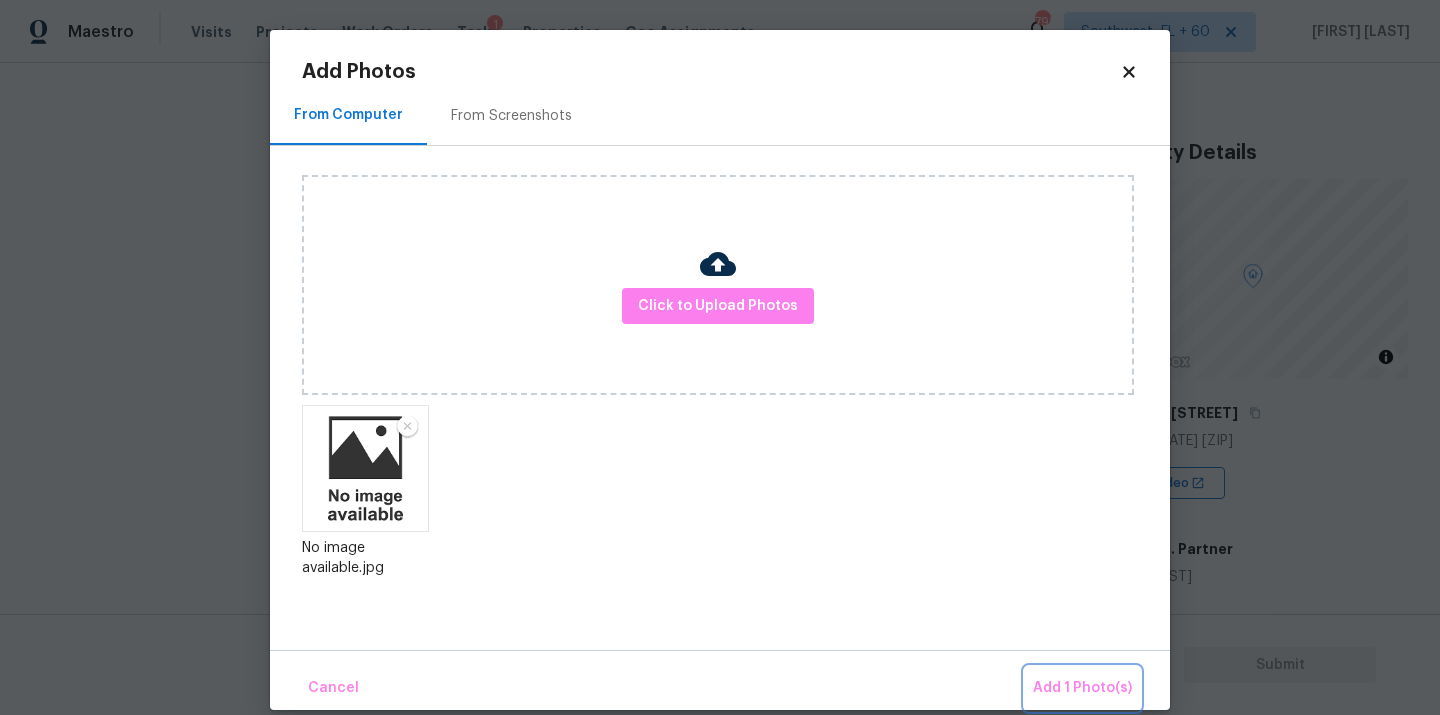 click on "Add 1 Photo(s)" at bounding box center (1082, 688) 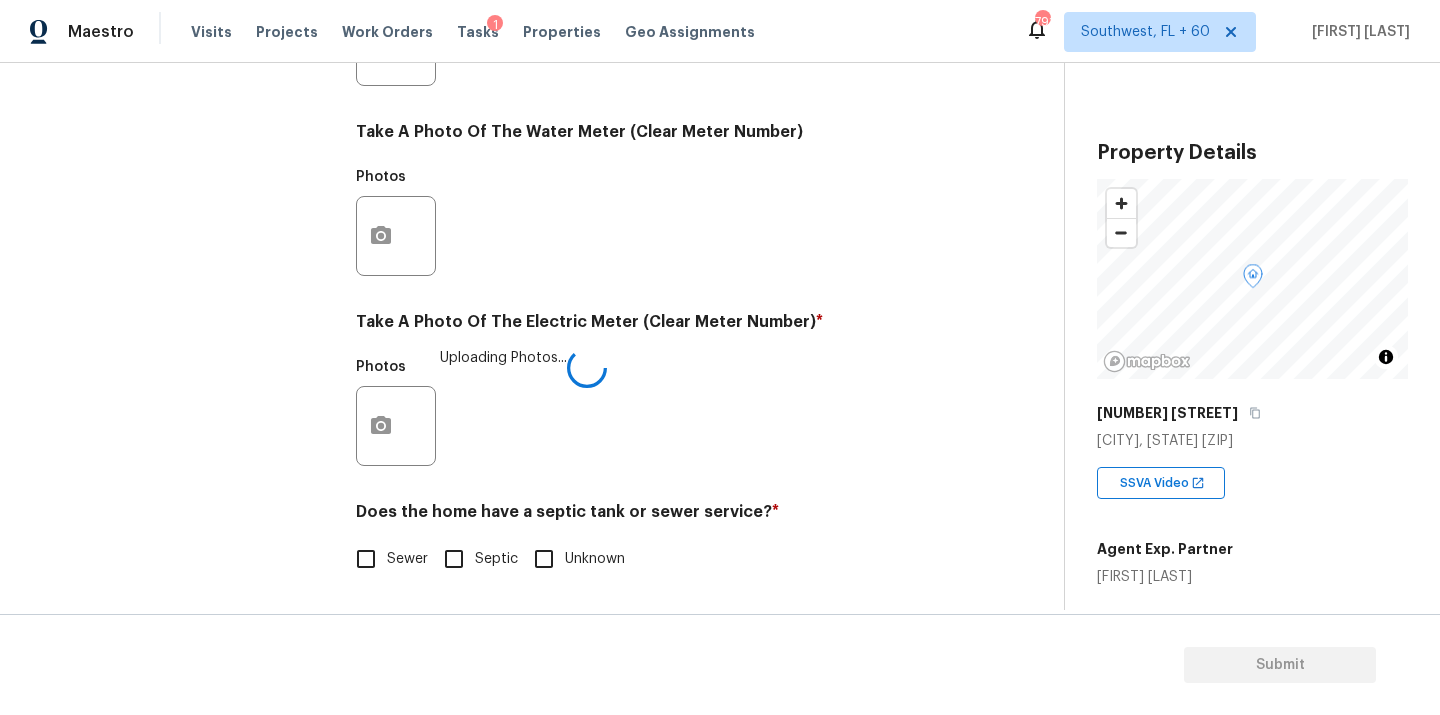 click on "Utilities Notes: ​ Are there solar panels?  * Has solar panels No solar panels Unknown What is the Gas source ?  * Natural Gas Lines Propane Other None Take A Photo Of The Gas Meter (Clear Meter Number) Photos Take A Photo Of The Water Meter (Clear Meter Number) Photos Take A Photo Of The Electric Meter (Clear Meter Number)  * Photos Uploading Photos... Does the home have a septic tank or sewer service?  * Sewer Septic Unknown" at bounding box center [654, 82] 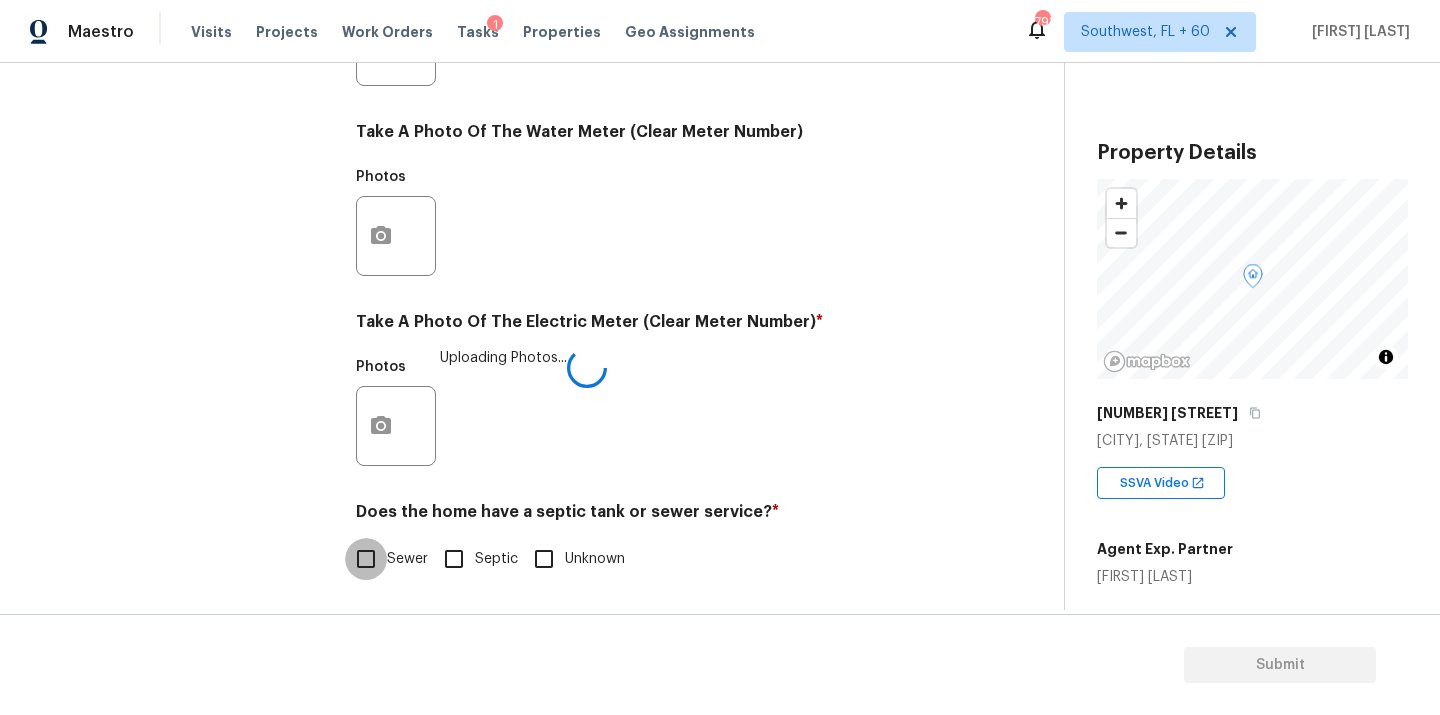 click on "Sewer" at bounding box center [366, 559] 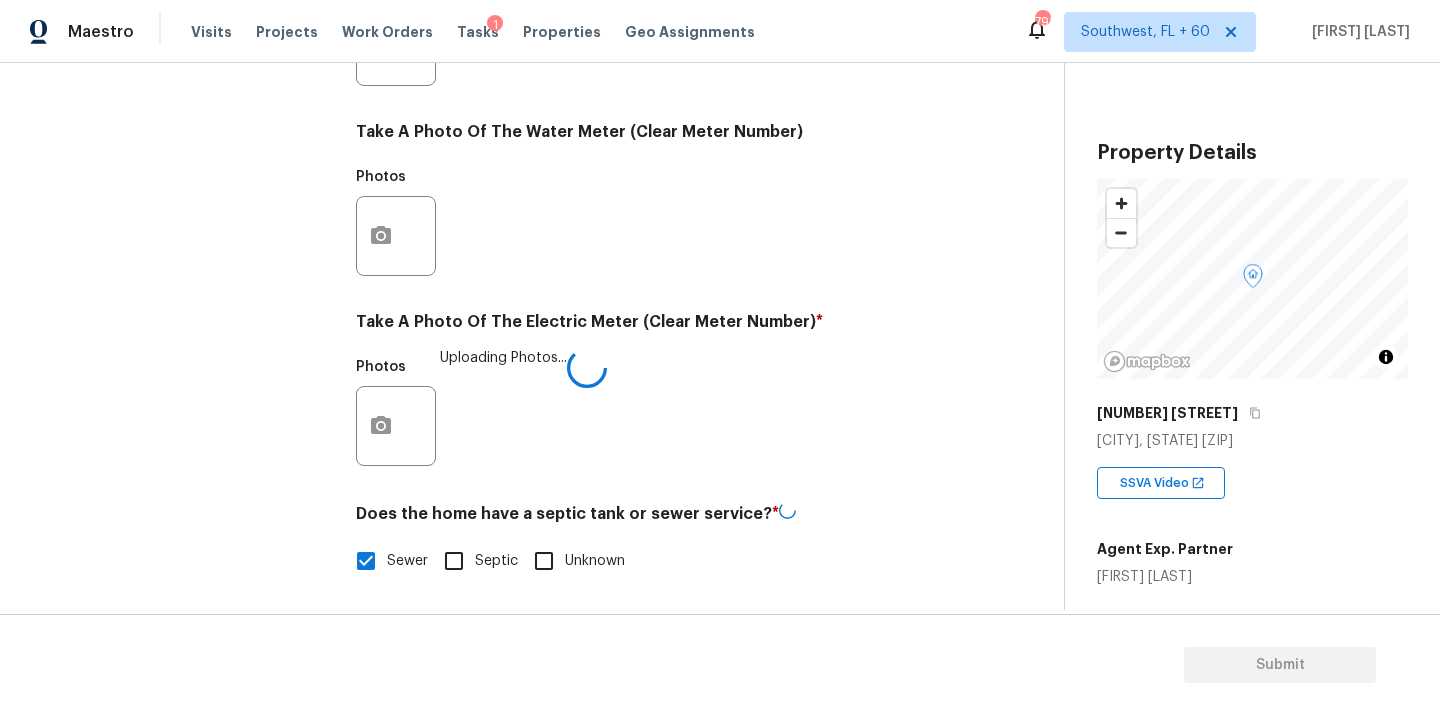 click on "Exterior Utilities 1 HVAC 2 Verification 4 Plumbing 1 Roof Gated Community 1 Pricing 5 Add Area" at bounding box center (182, 83) 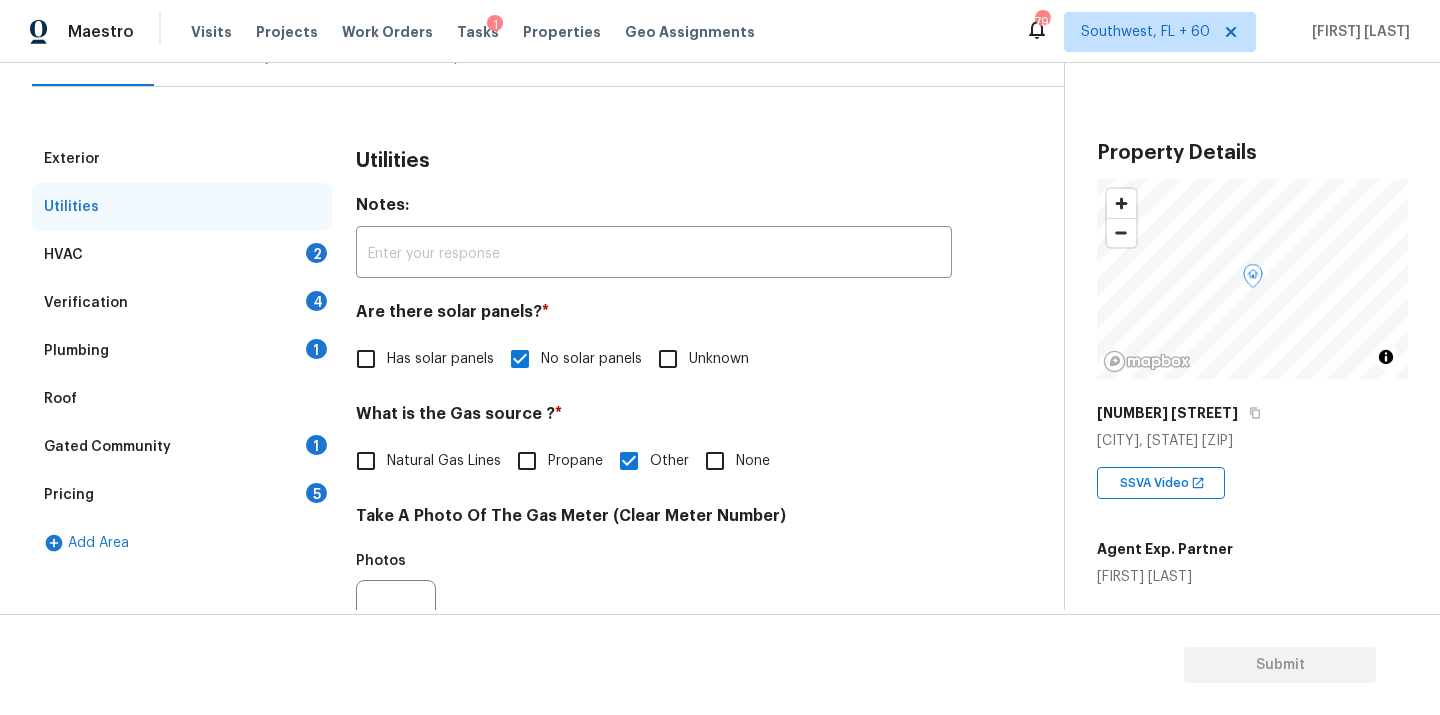 scroll, scrollTop: 202, scrollLeft: 0, axis: vertical 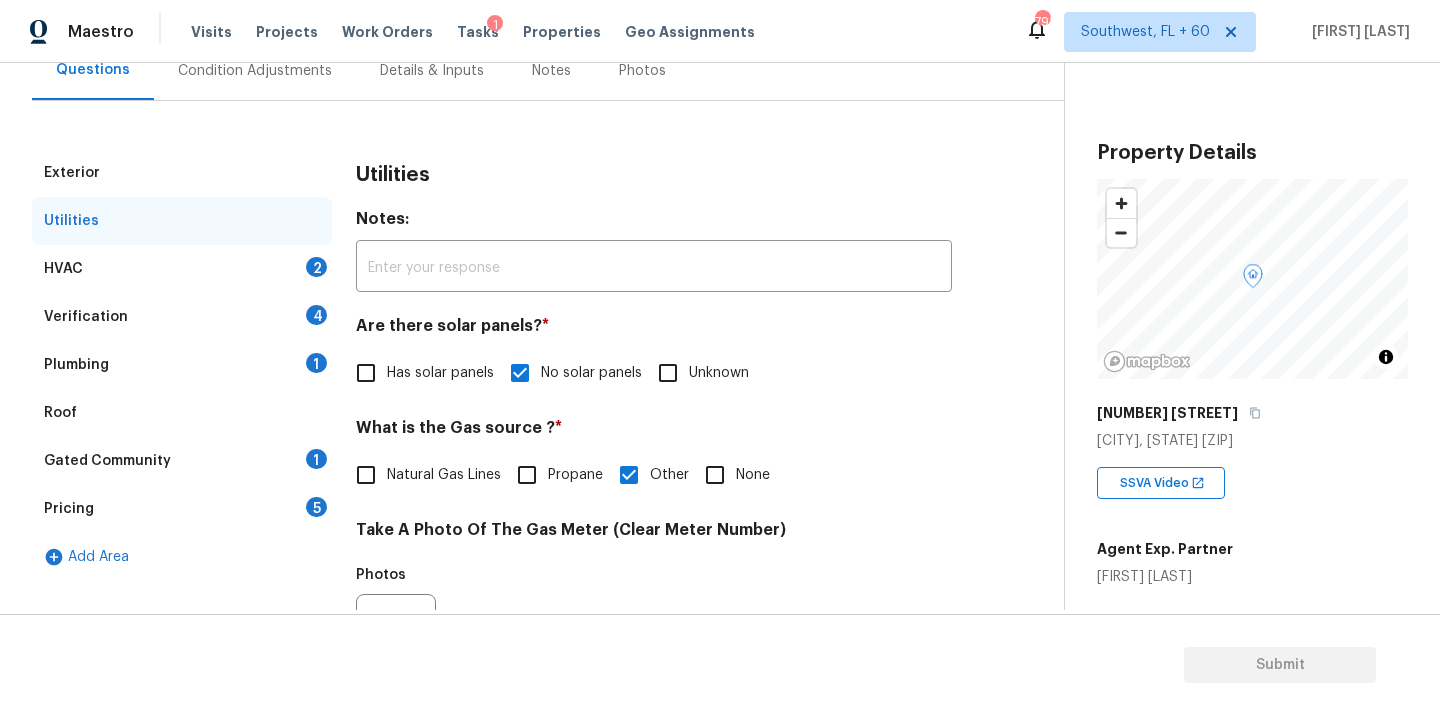 click on "HVAC 2" at bounding box center [182, 269] 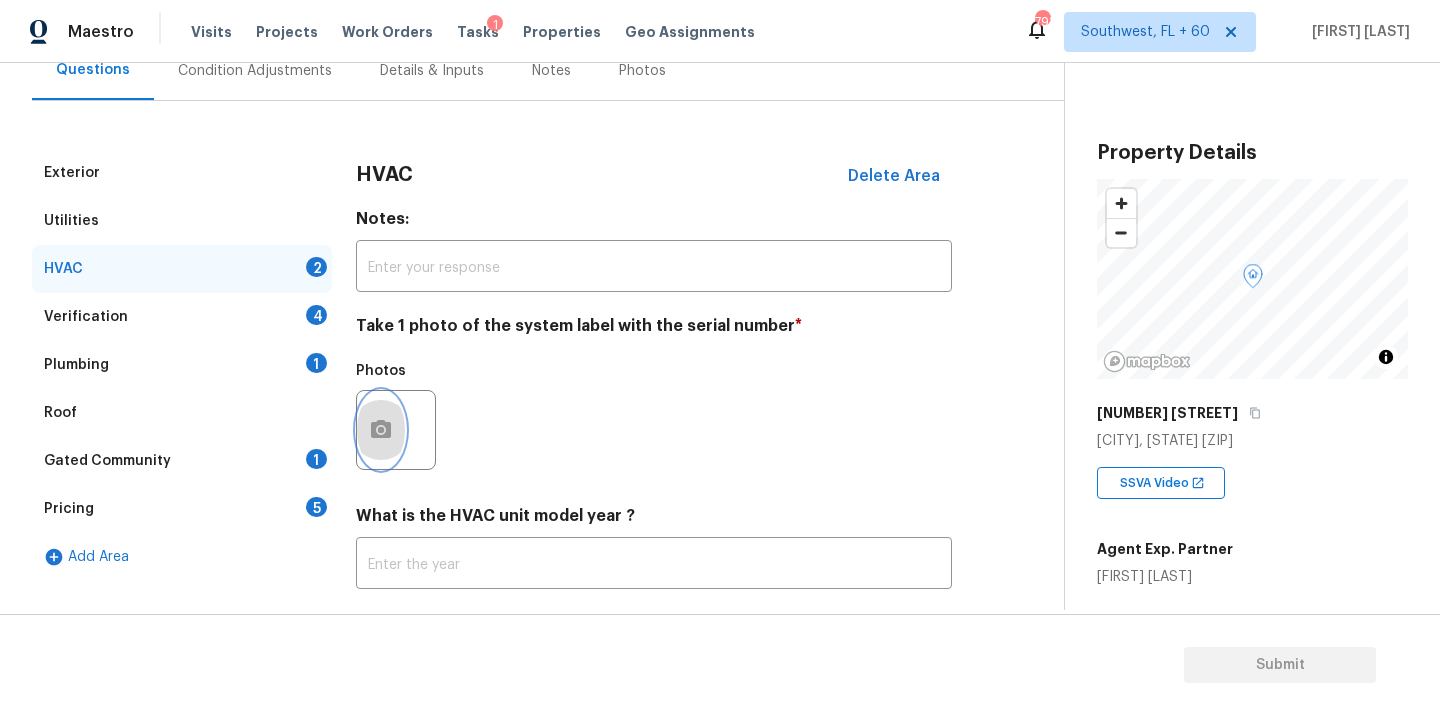 click at bounding box center [381, 430] 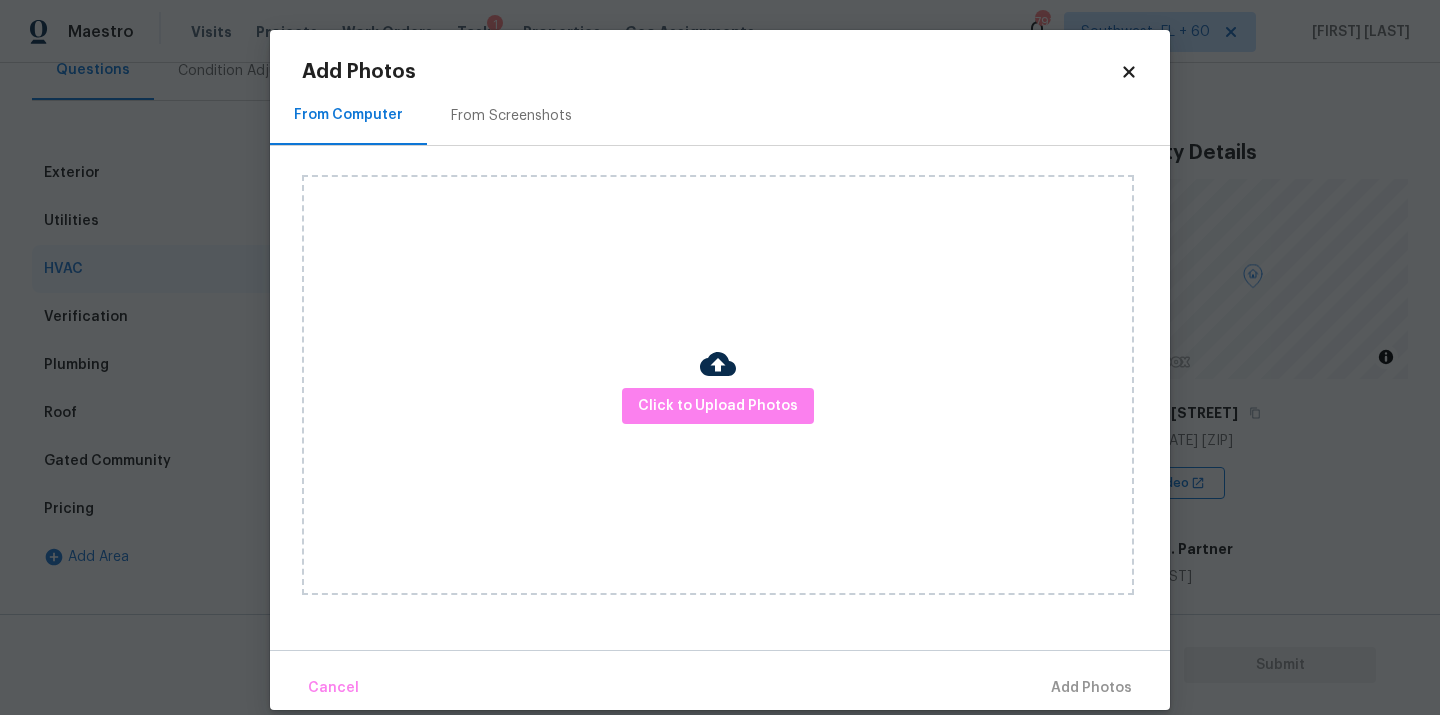 click on "Click to Upload Photos" at bounding box center (718, 385) 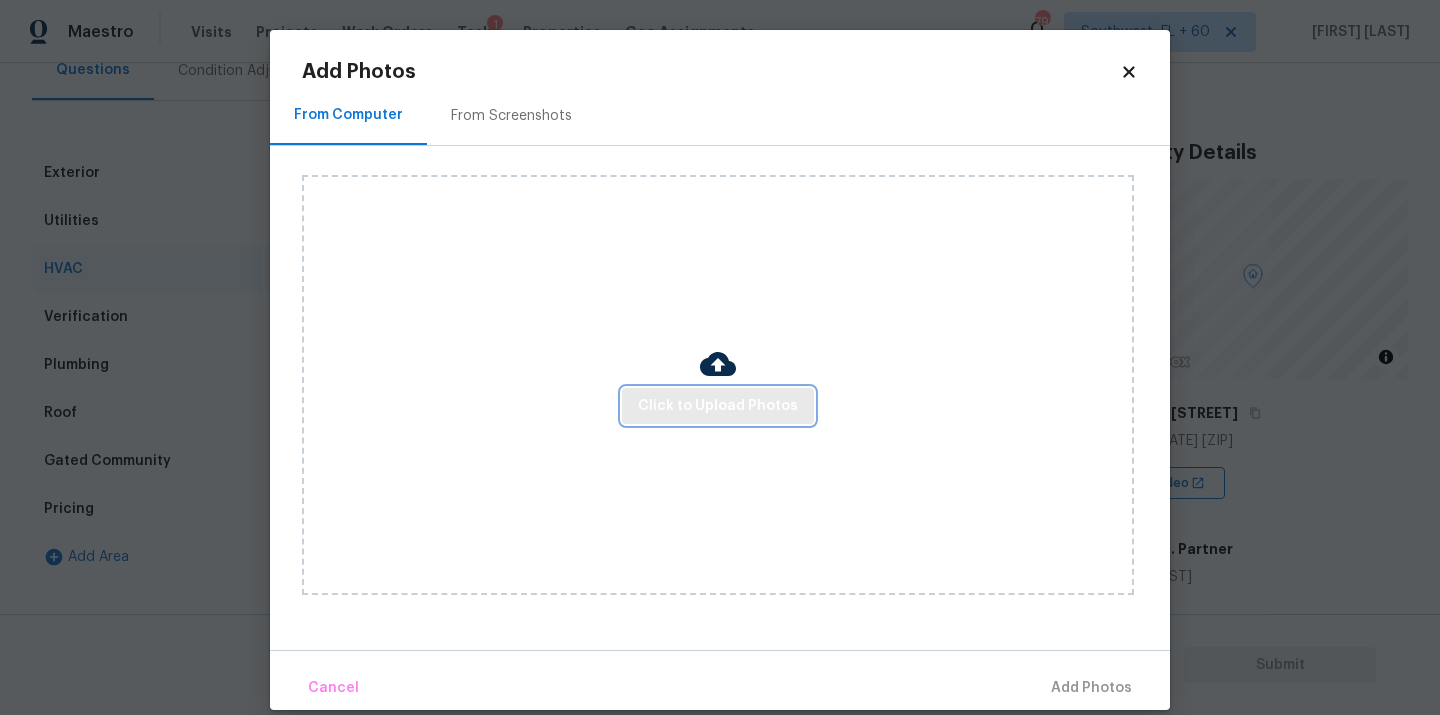 click on "Click to Upload Photos" at bounding box center (718, 406) 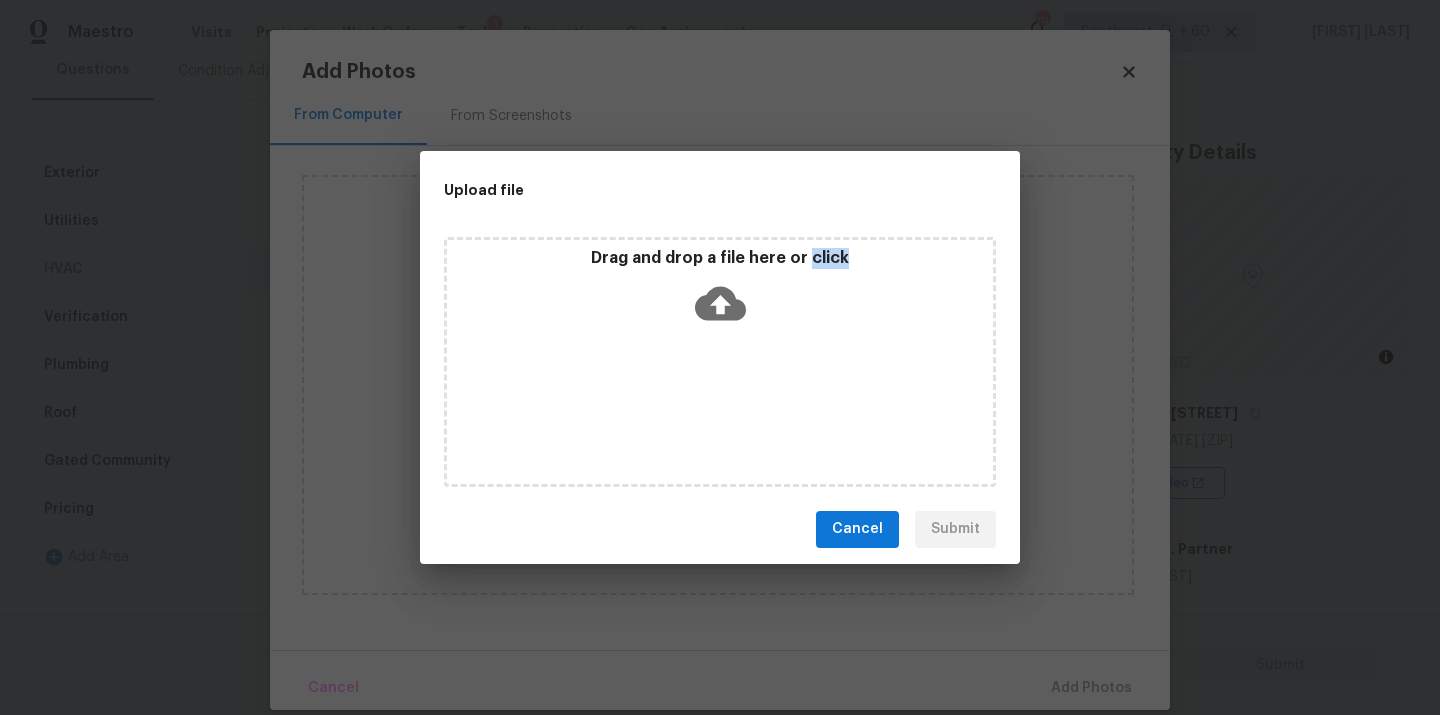 click on "Drag and drop a file here or click" at bounding box center [720, 362] 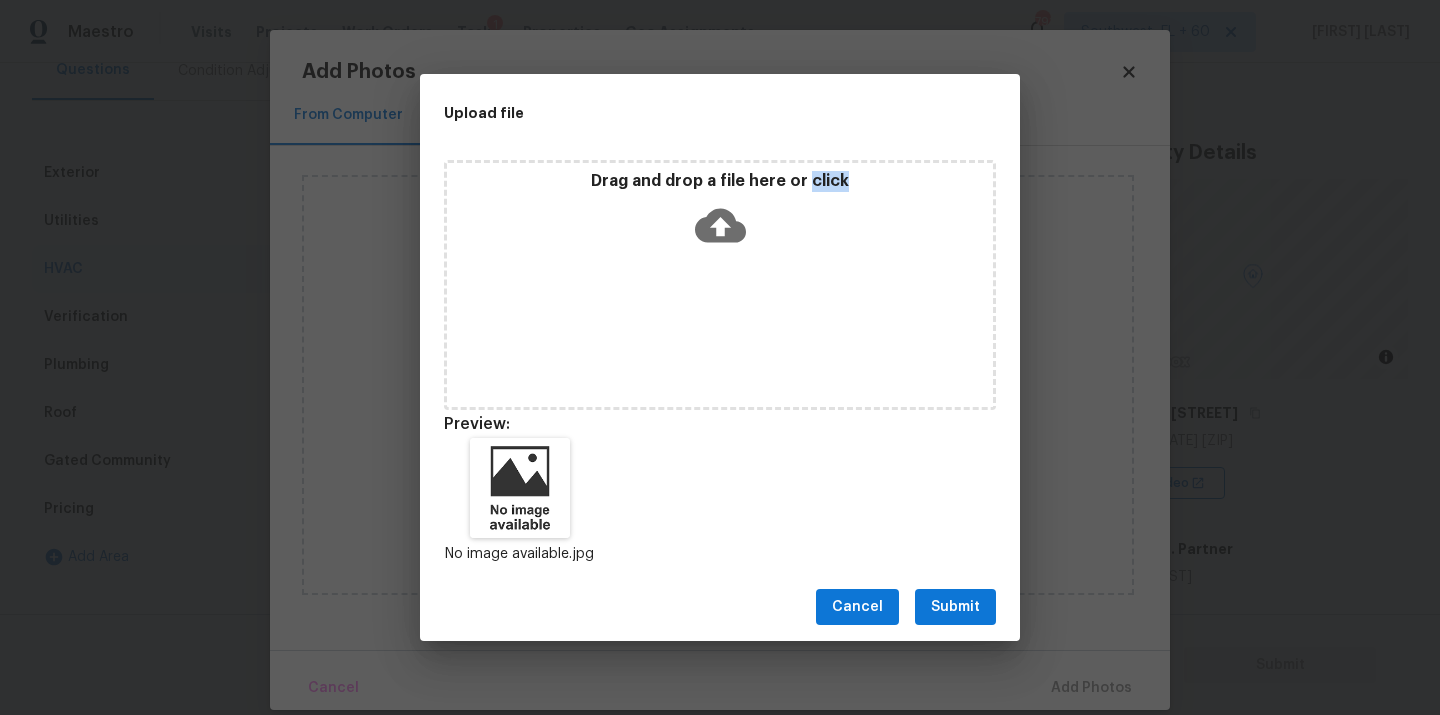 click on "Submit" at bounding box center [955, 607] 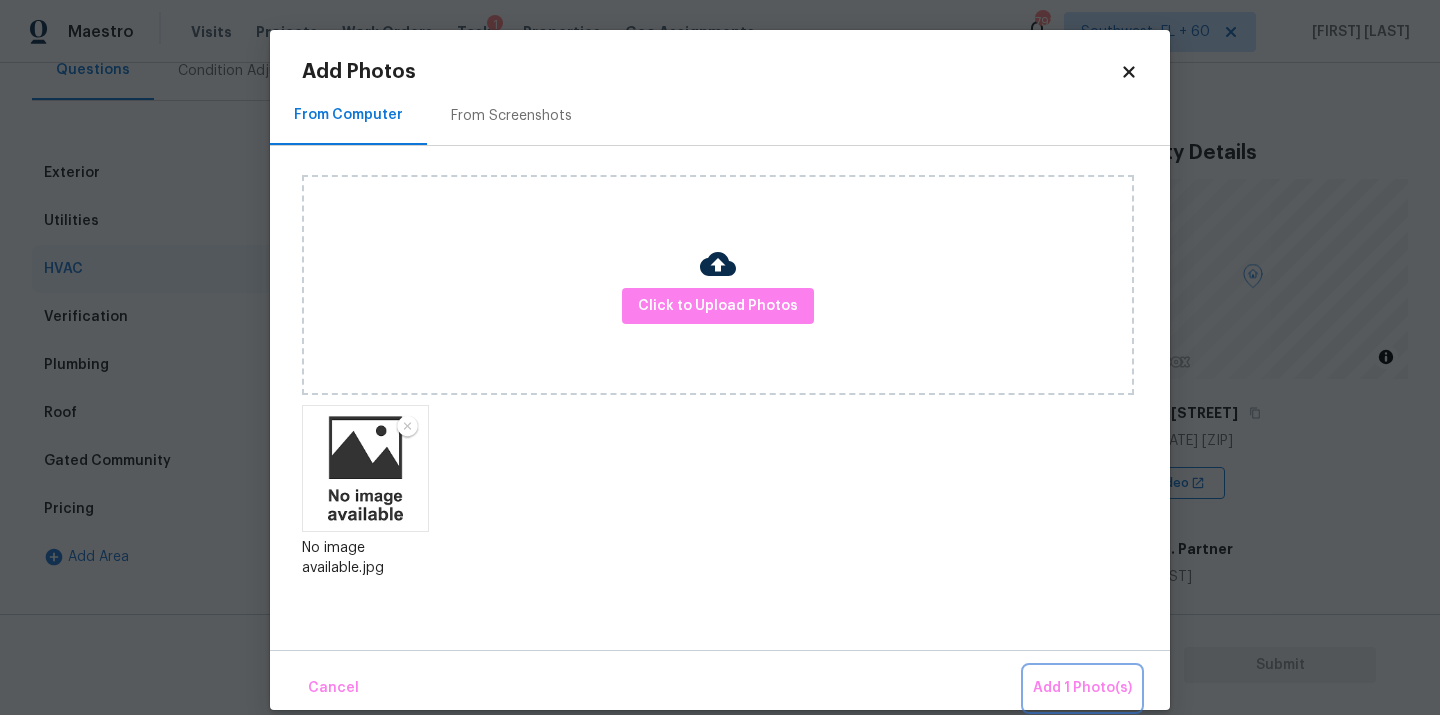 click on "Add 1 Photo(s)" at bounding box center [1082, 688] 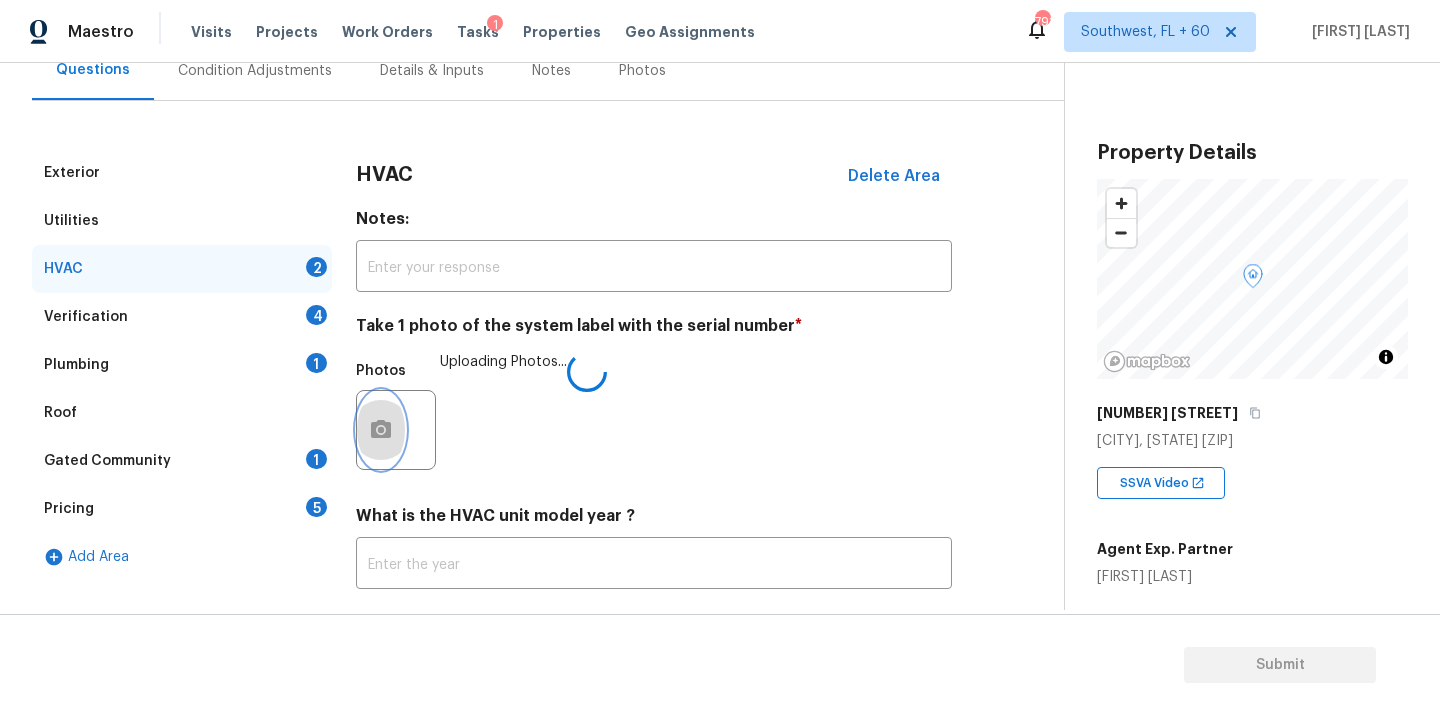 click at bounding box center (381, 430) 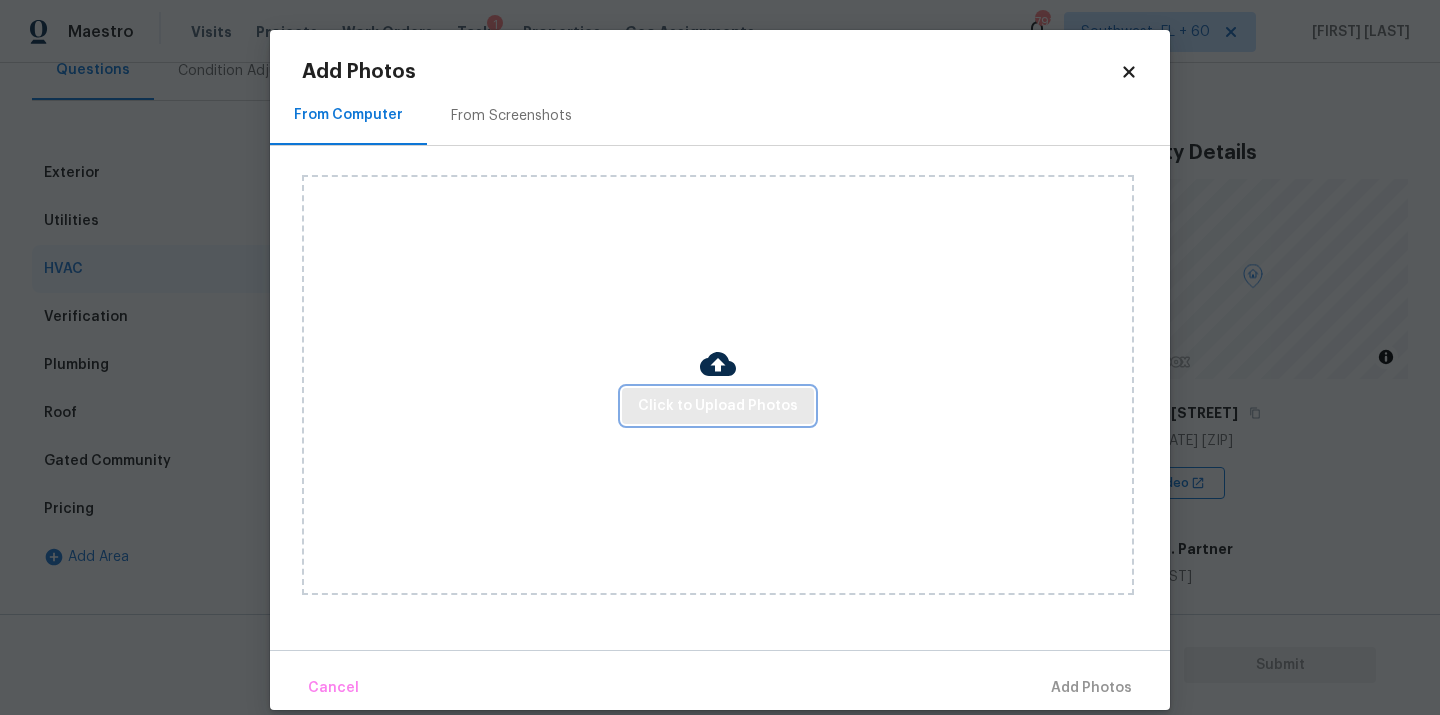 click on "Click to Upload Photos" at bounding box center (718, 406) 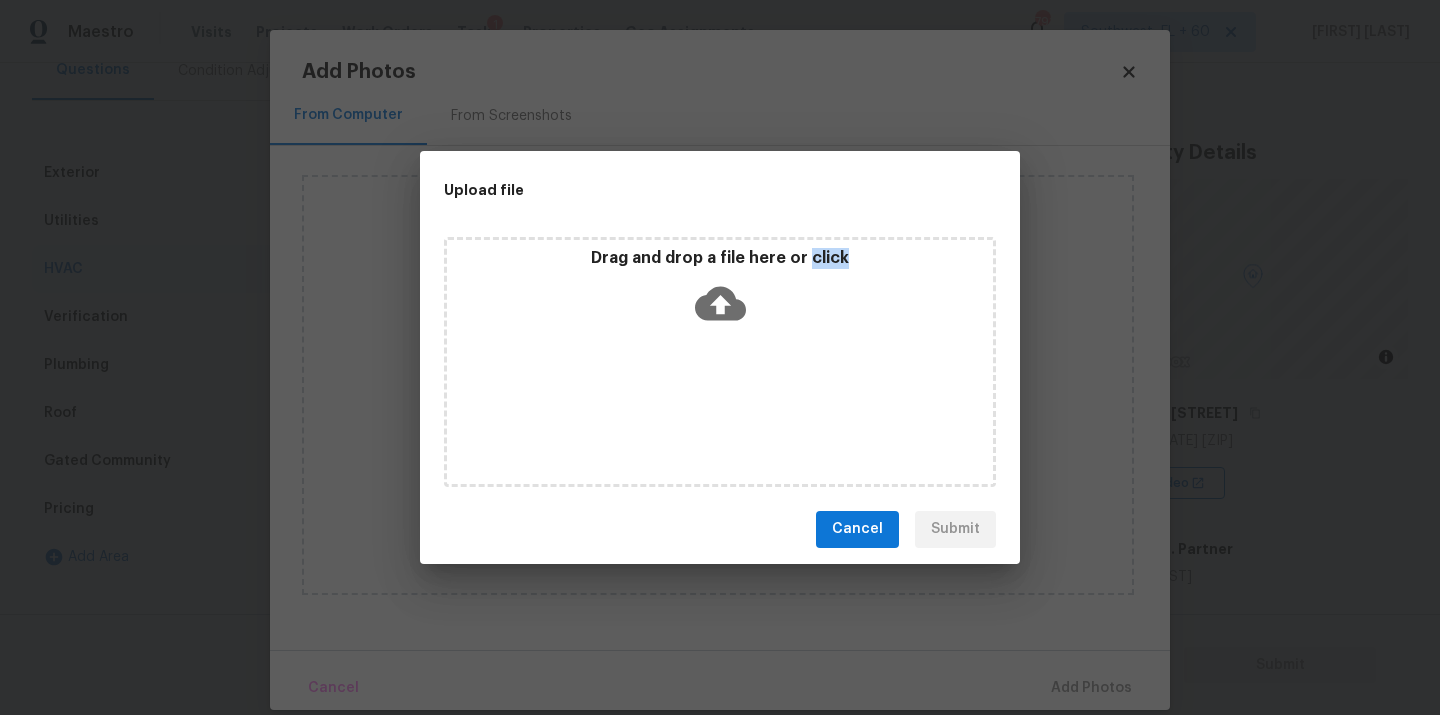 click on "Drag and drop a file here or click" at bounding box center [720, 362] 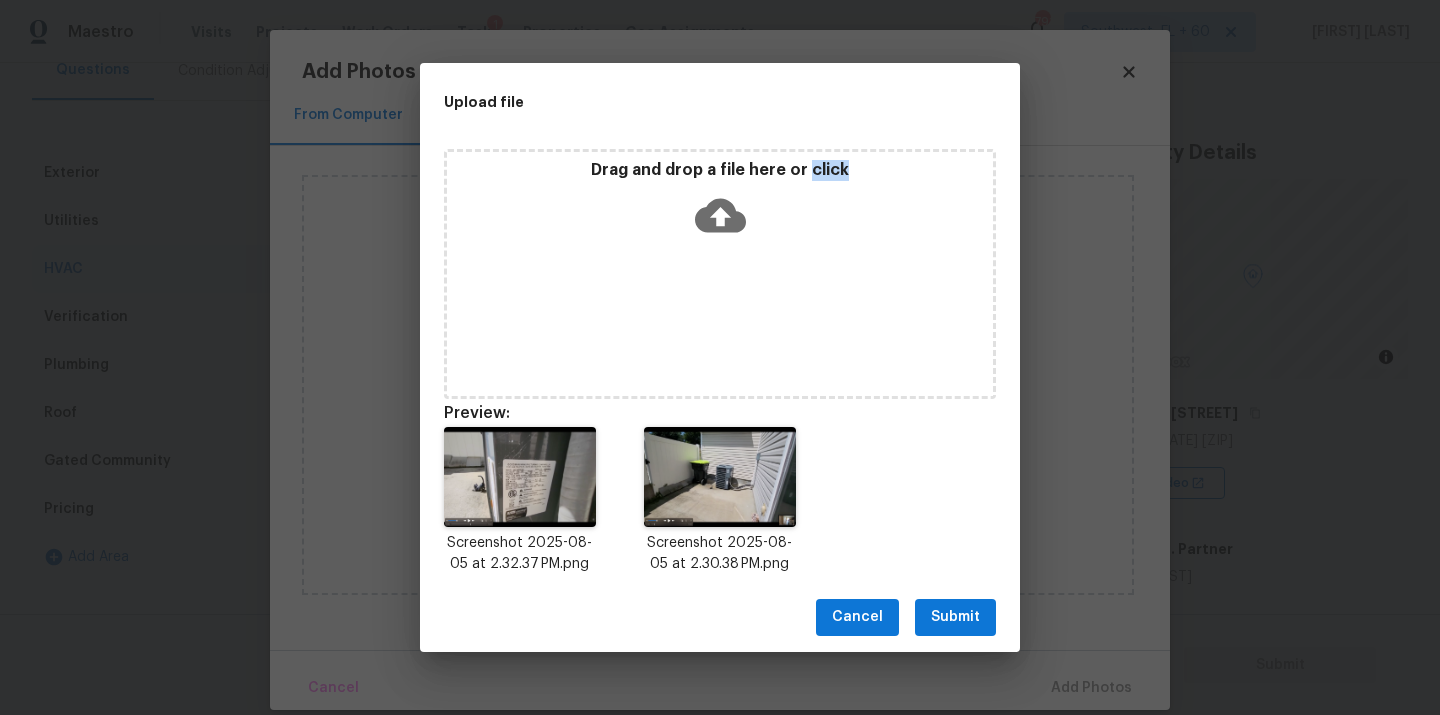 click on "Submit" at bounding box center [955, 617] 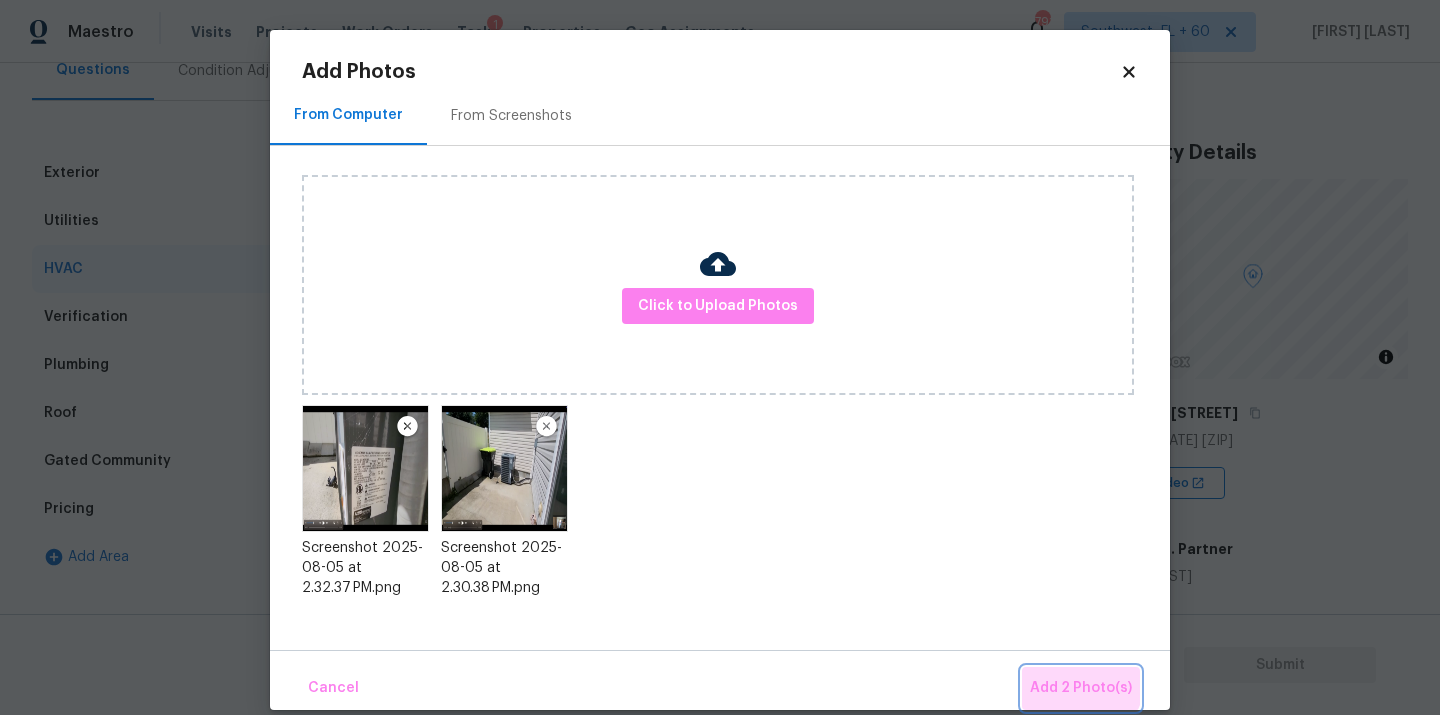 click on "Add 2 Photo(s)" at bounding box center (1081, 688) 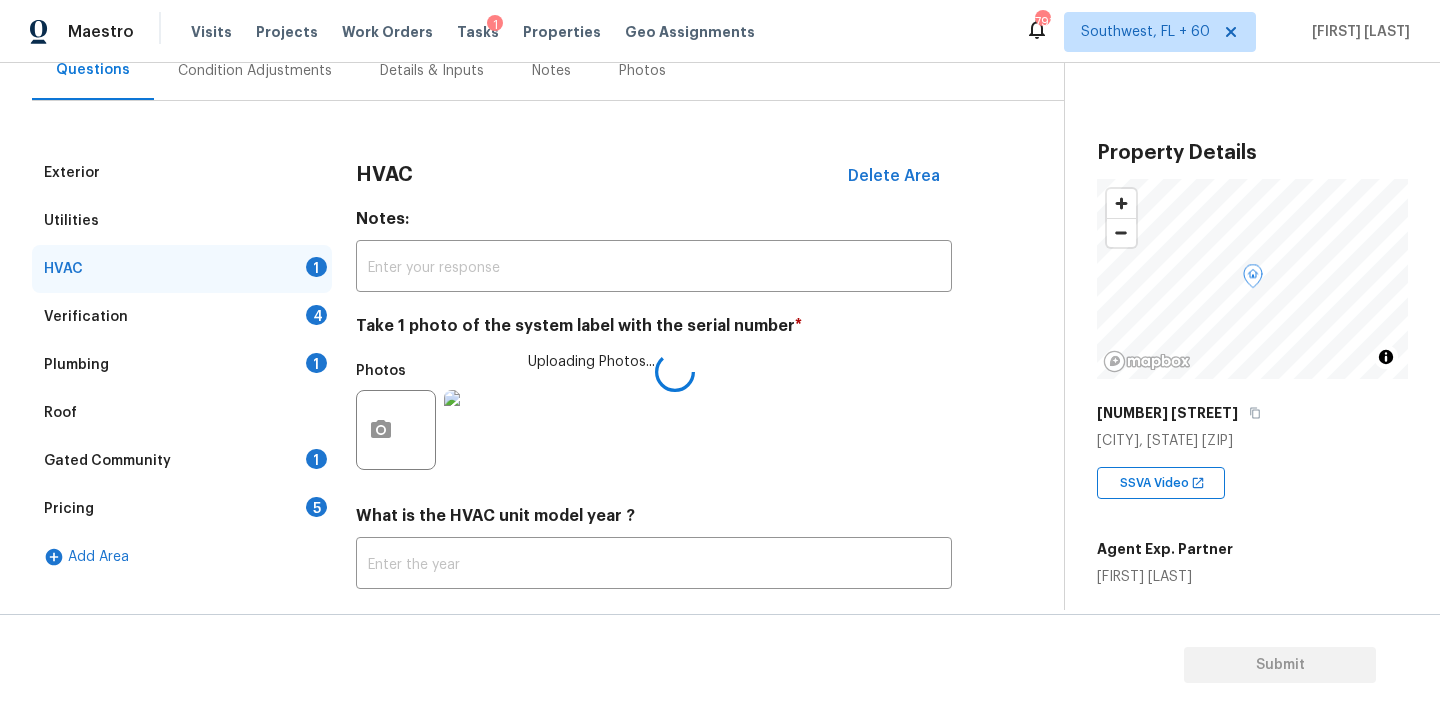 click at bounding box center (484, 430) 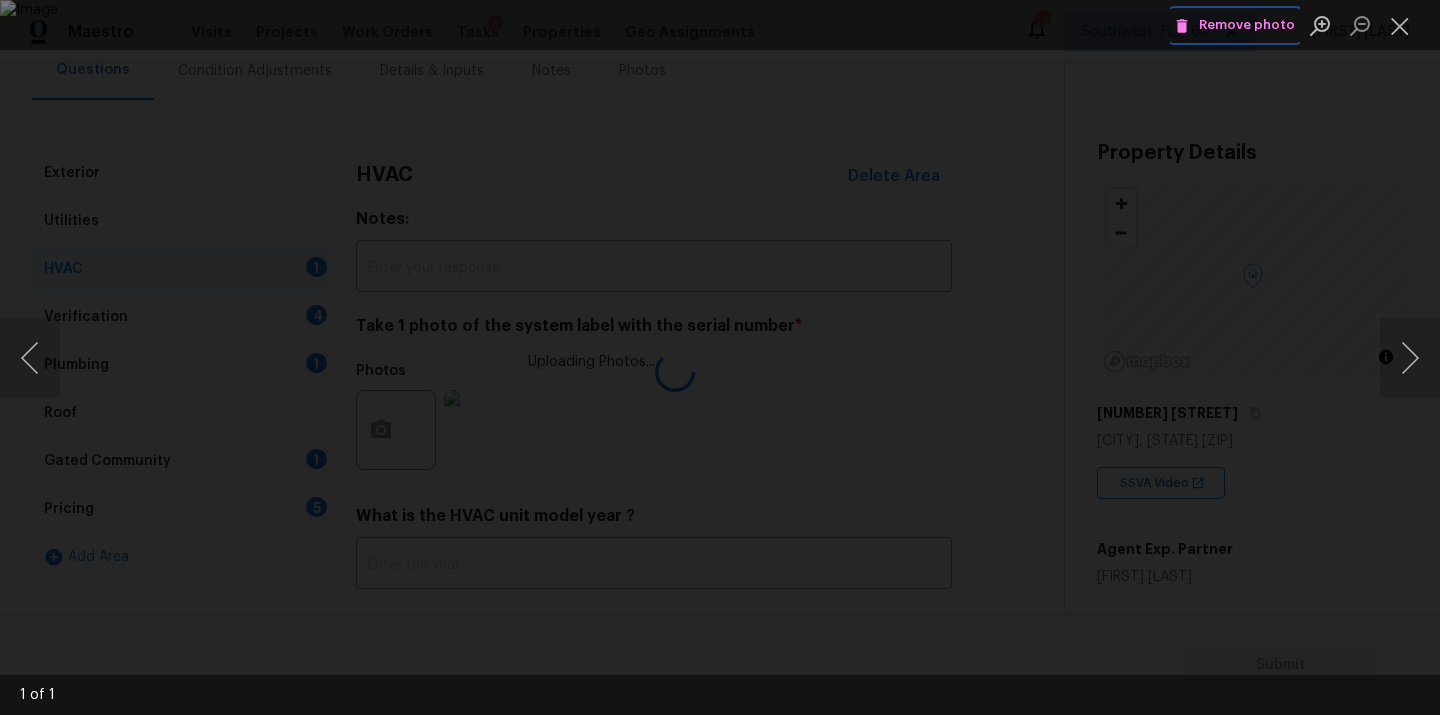 click on "Remove photo" at bounding box center (1235, 25) 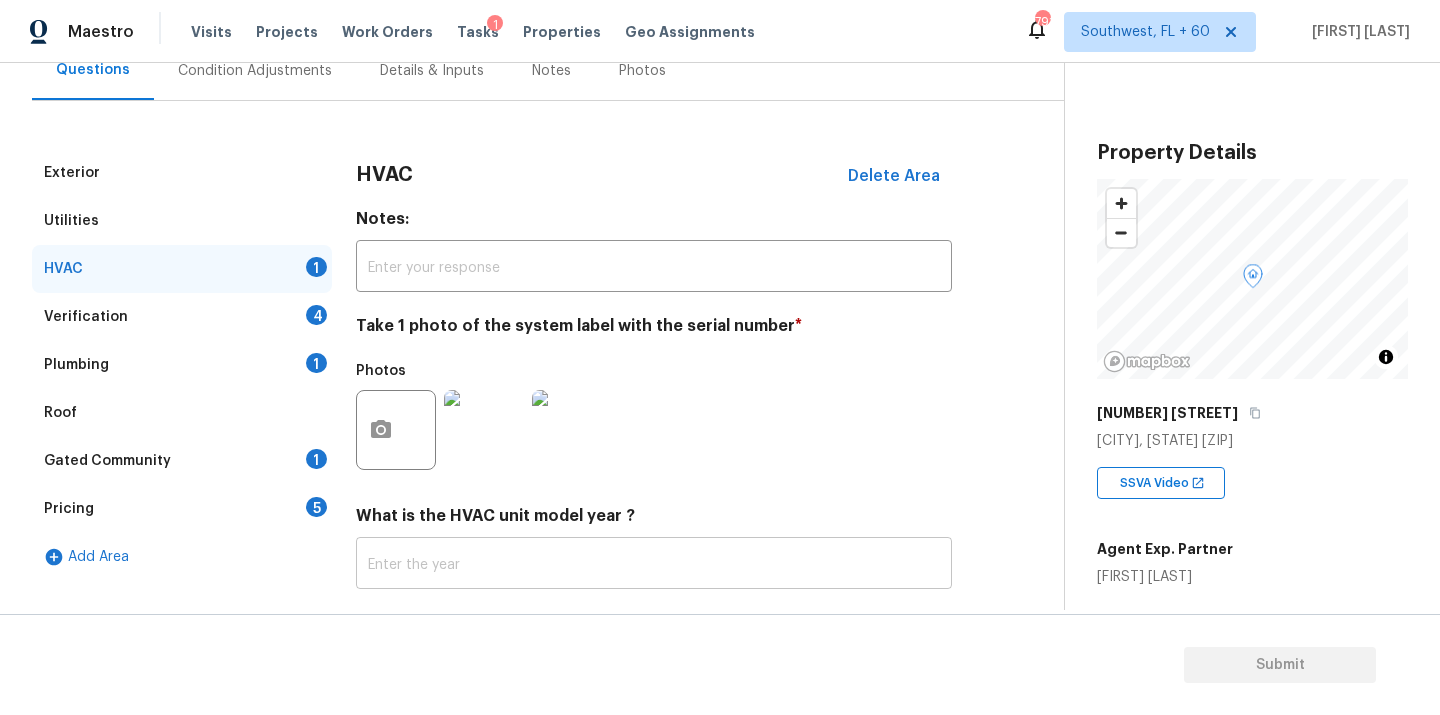 click at bounding box center (654, 565) 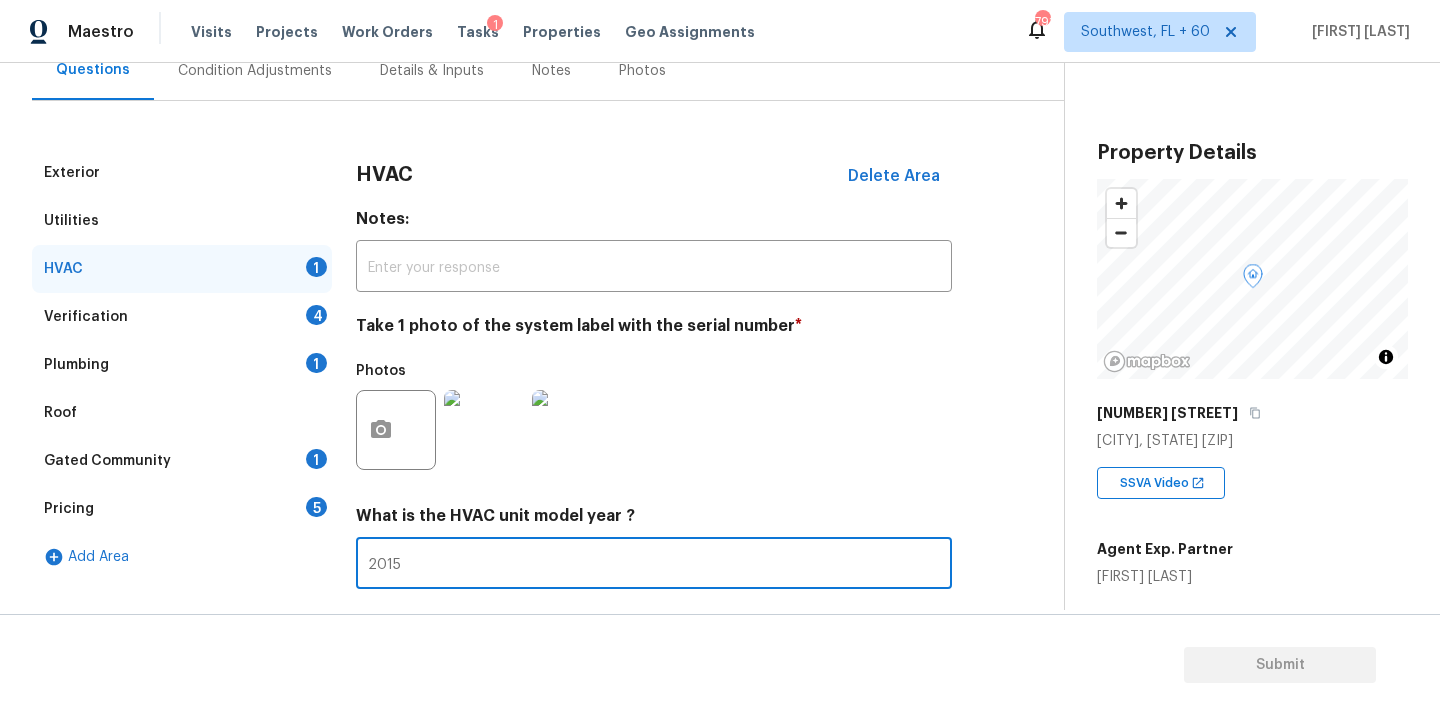scroll, scrollTop: 314, scrollLeft: 0, axis: vertical 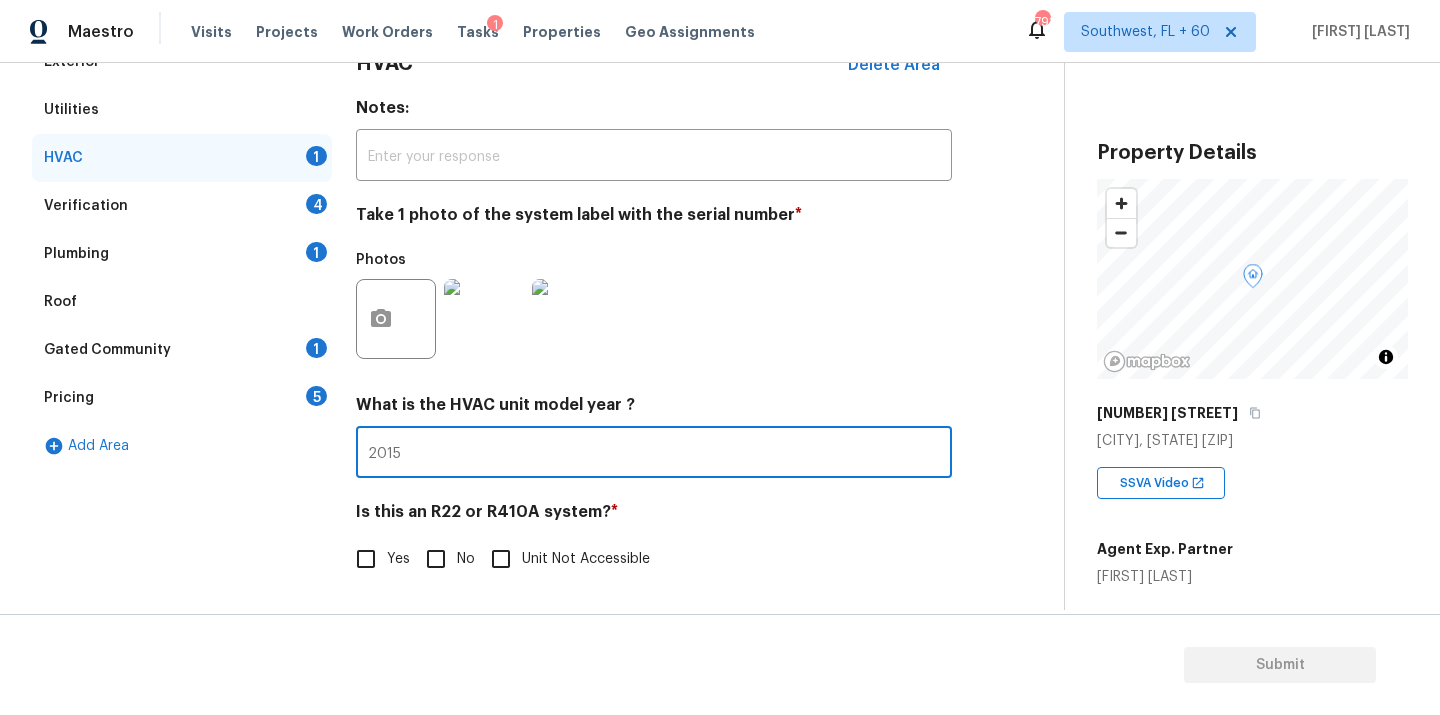 type on "2015" 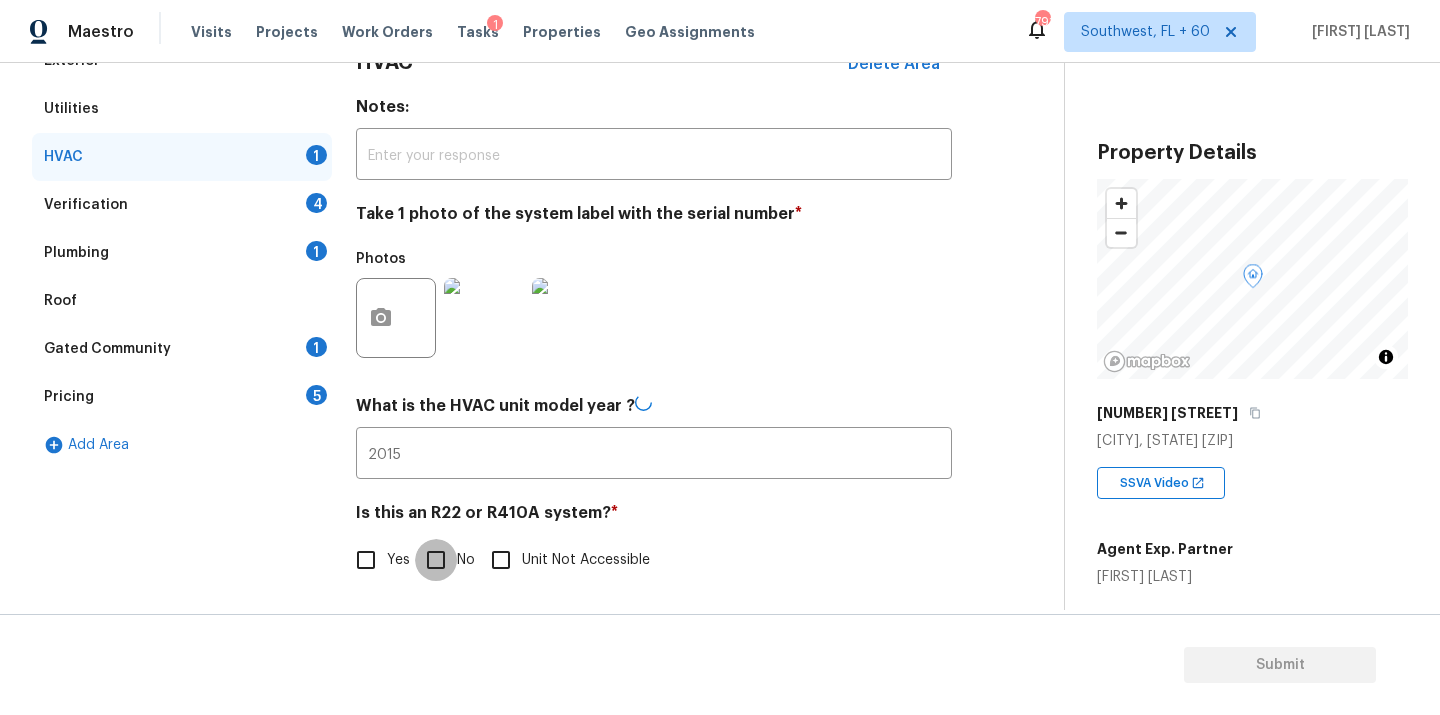 click on "No" at bounding box center [436, 560] 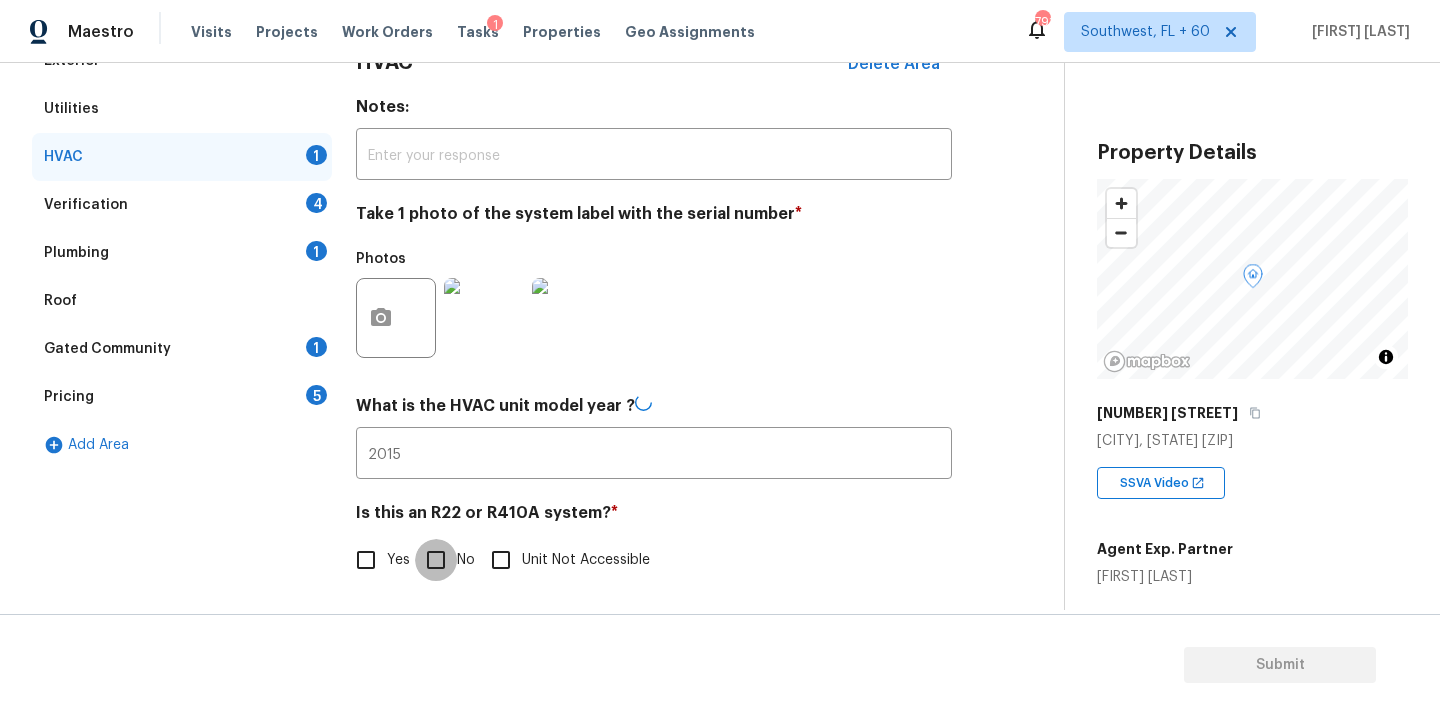 checkbox on "true" 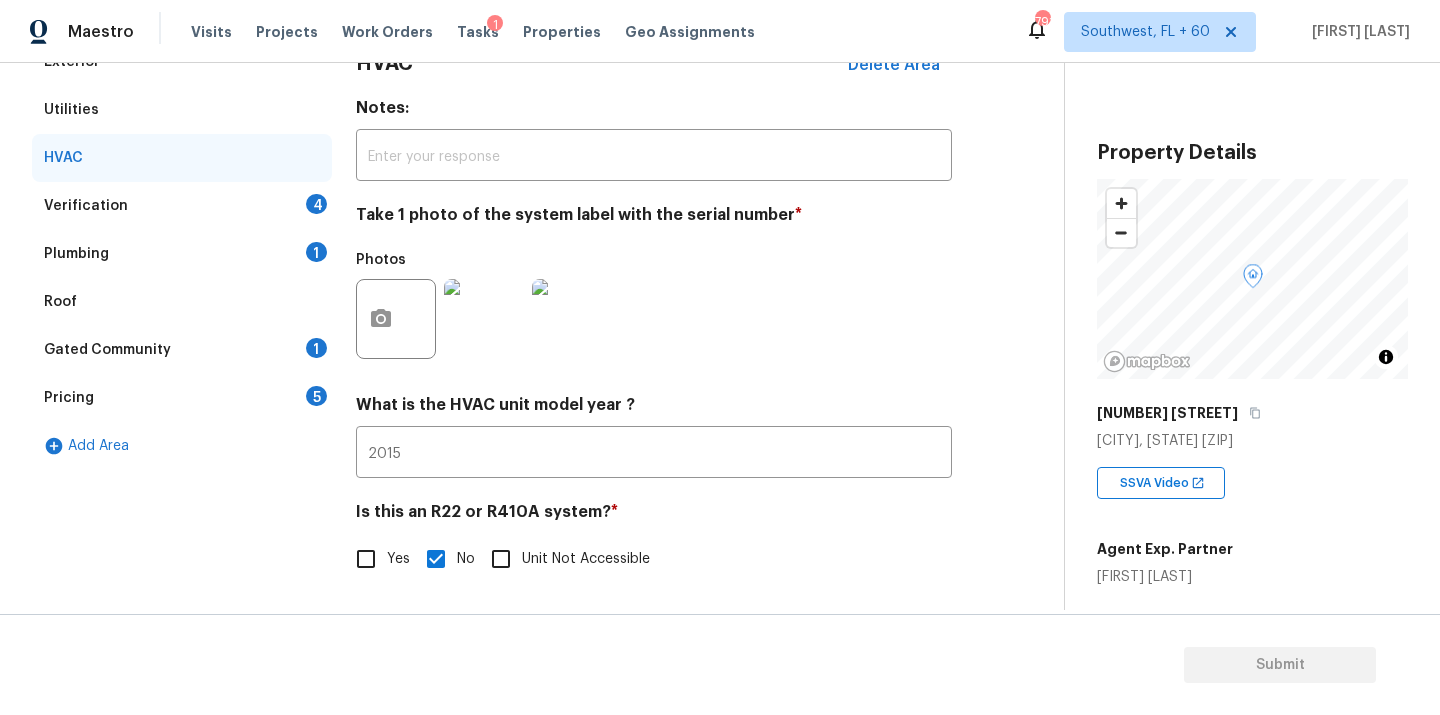 click on "Verification 4" at bounding box center [182, 206] 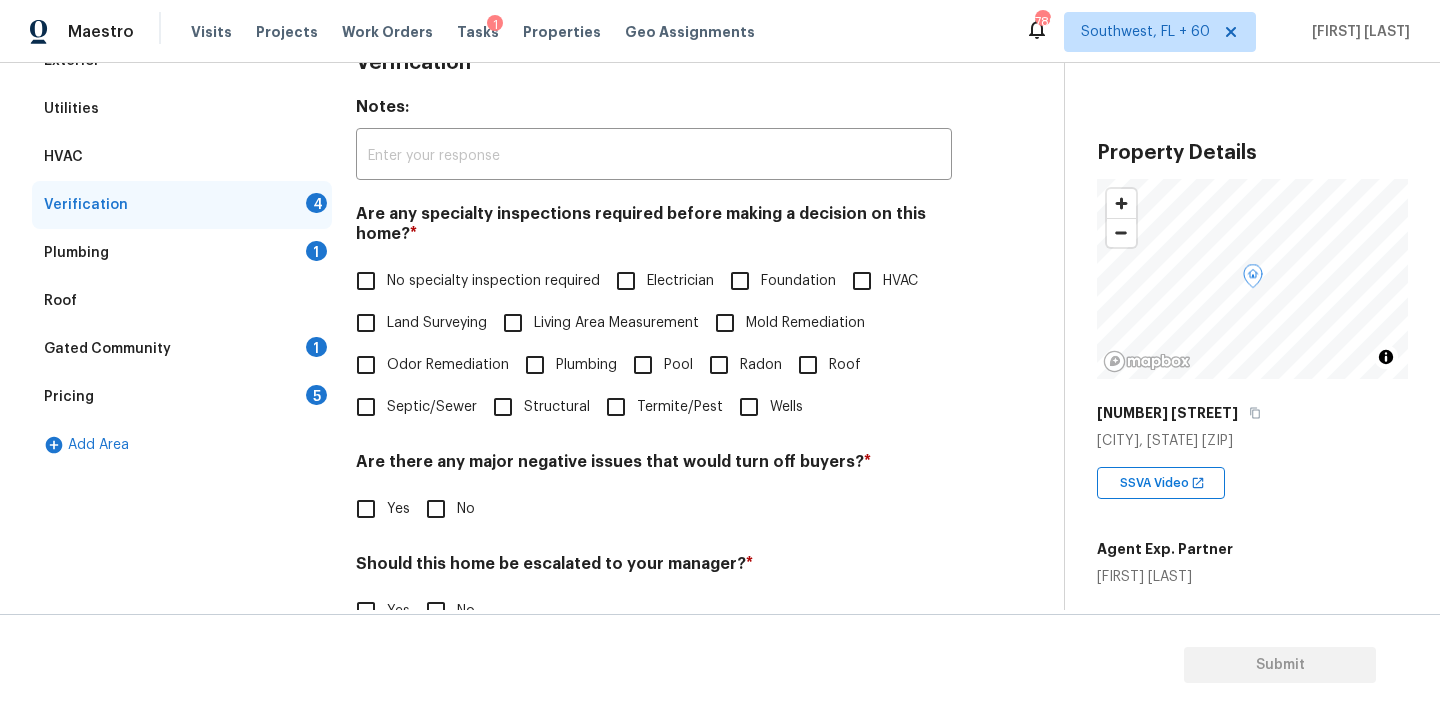 click on "No specialty inspection required" at bounding box center [493, 281] 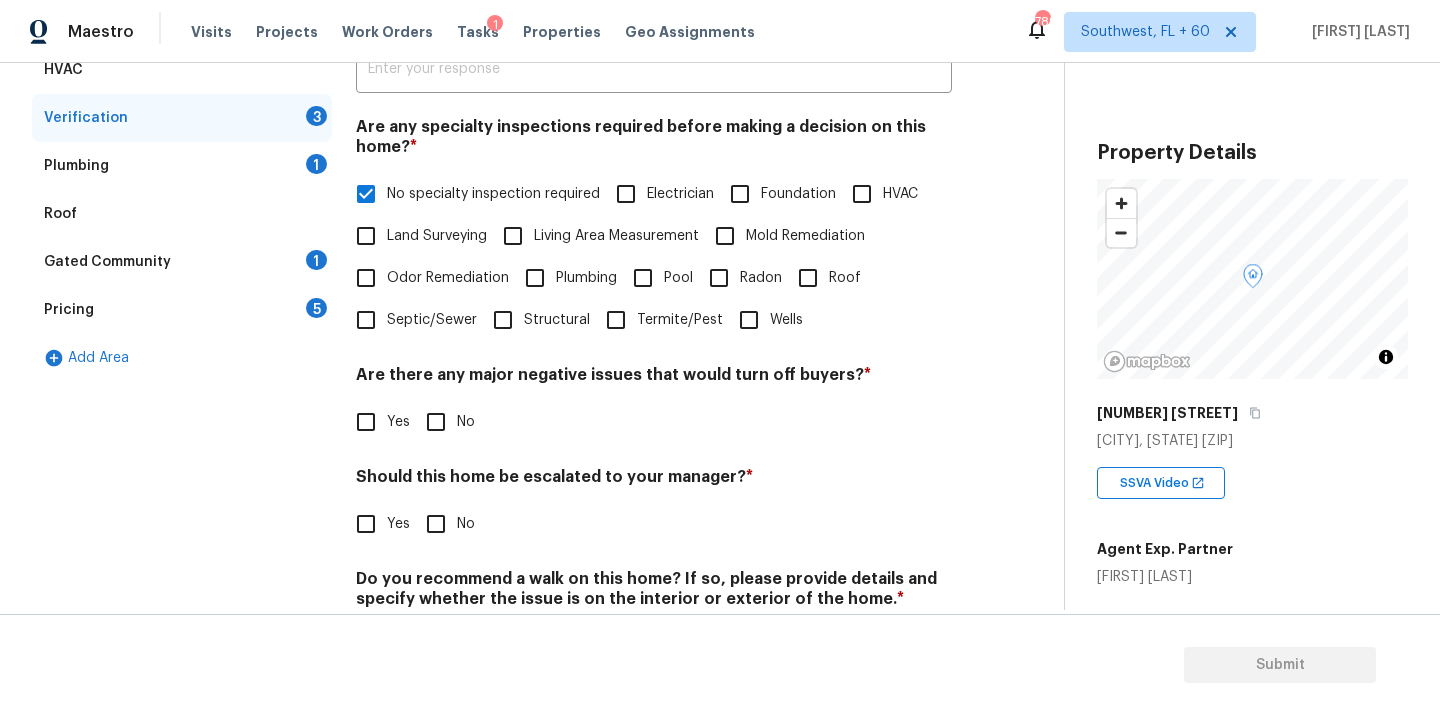 scroll, scrollTop: 488, scrollLeft: 0, axis: vertical 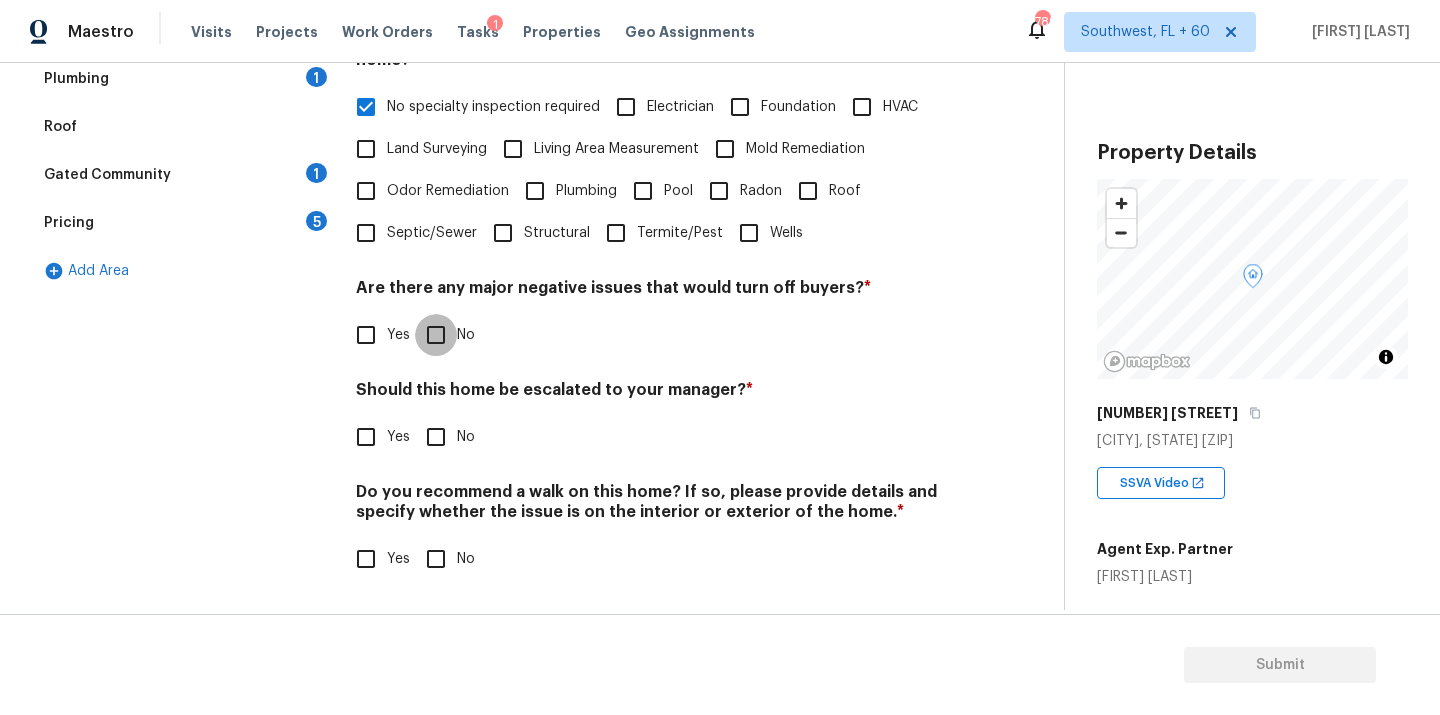 click on "No" at bounding box center (436, 335) 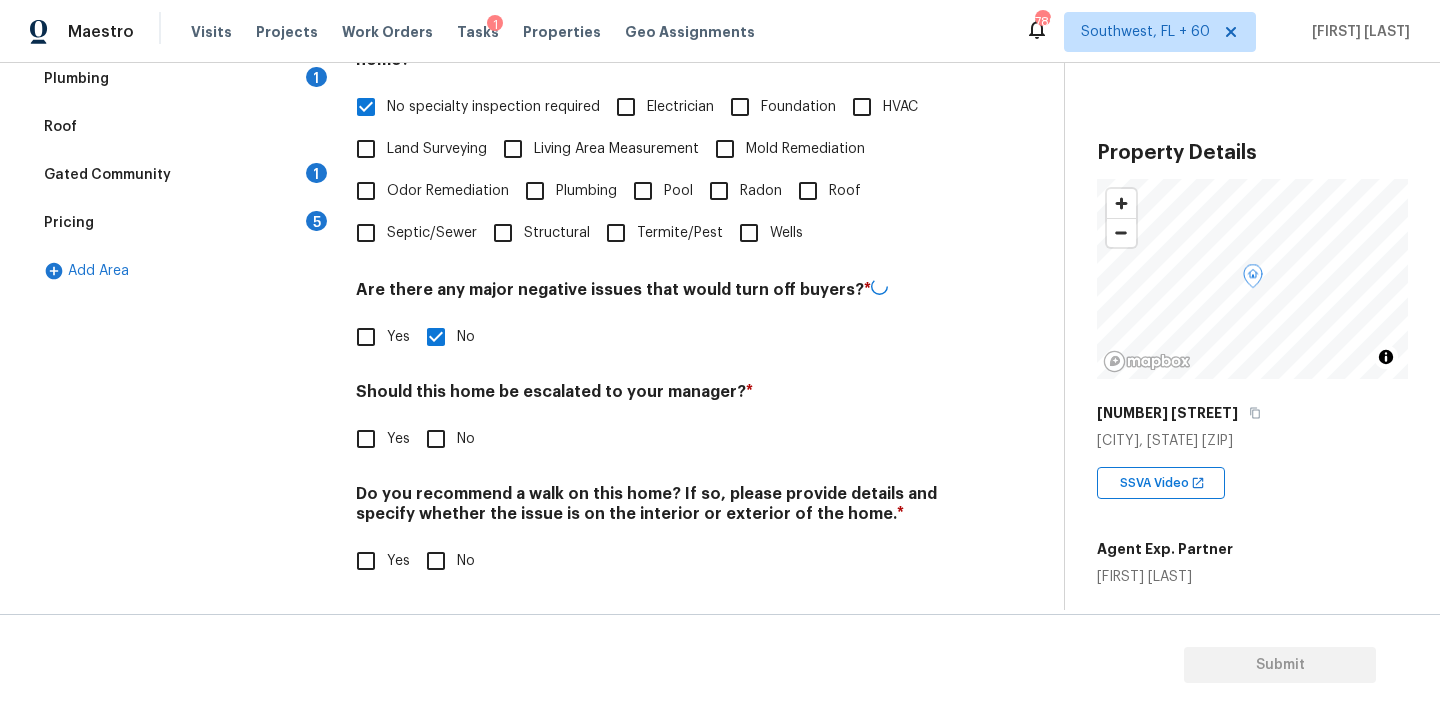 click on "No" at bounding box center (436, 439) 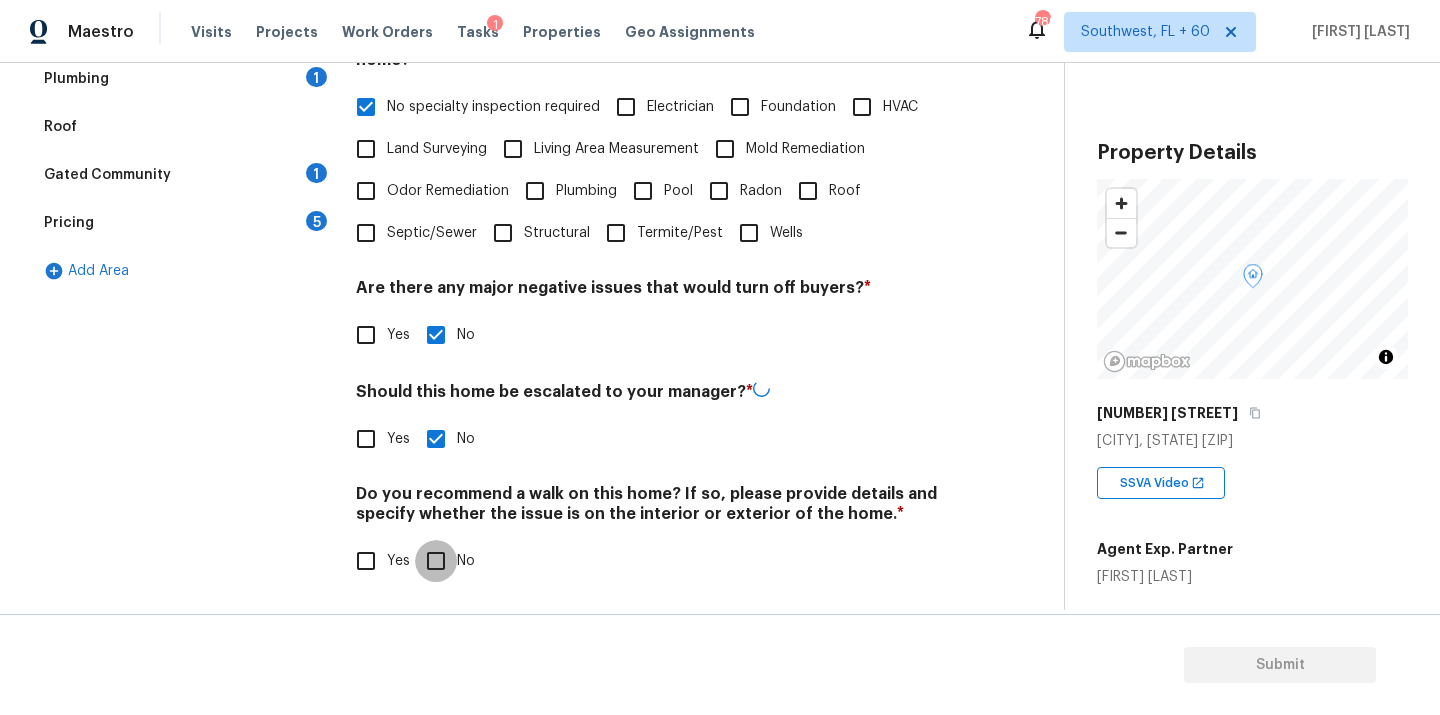 click on "No" at bounding box center [436, 561] 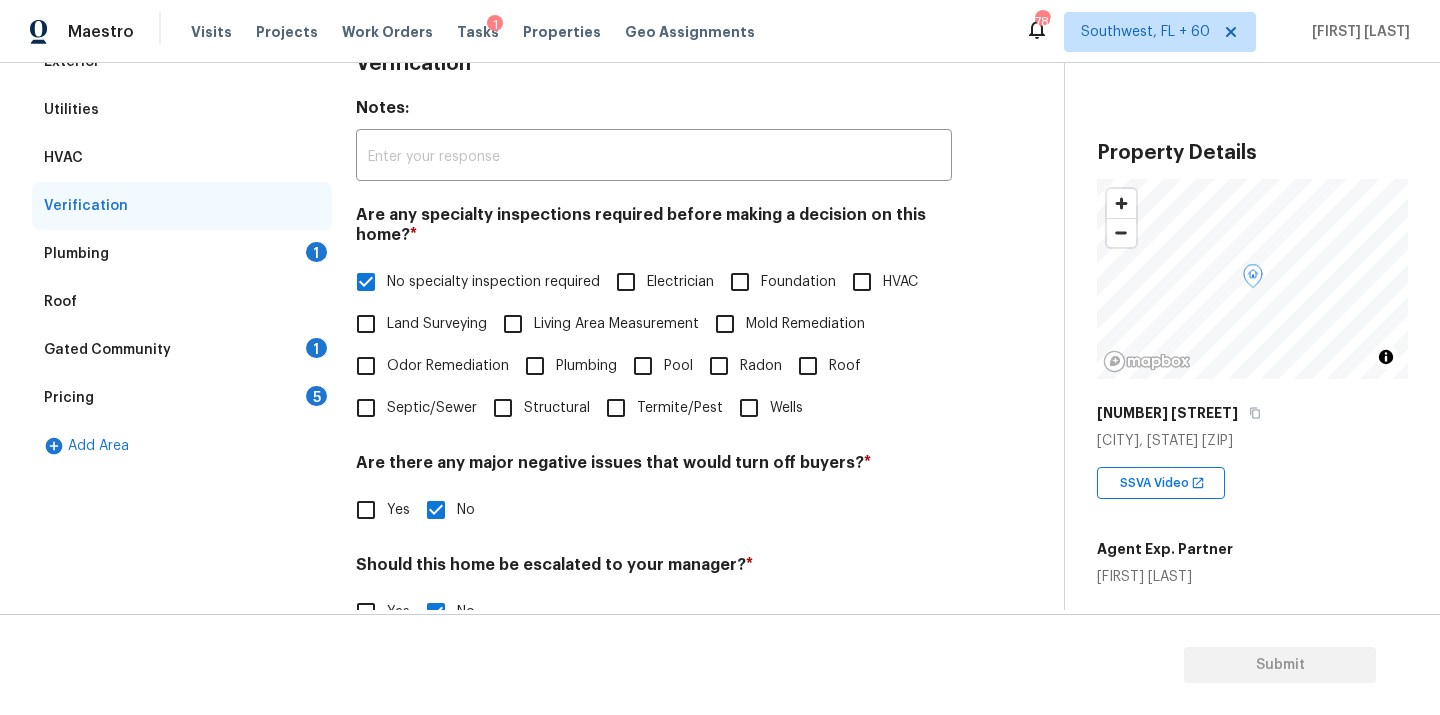 click on "Plumbing 1" at bounding box center [182, 254] 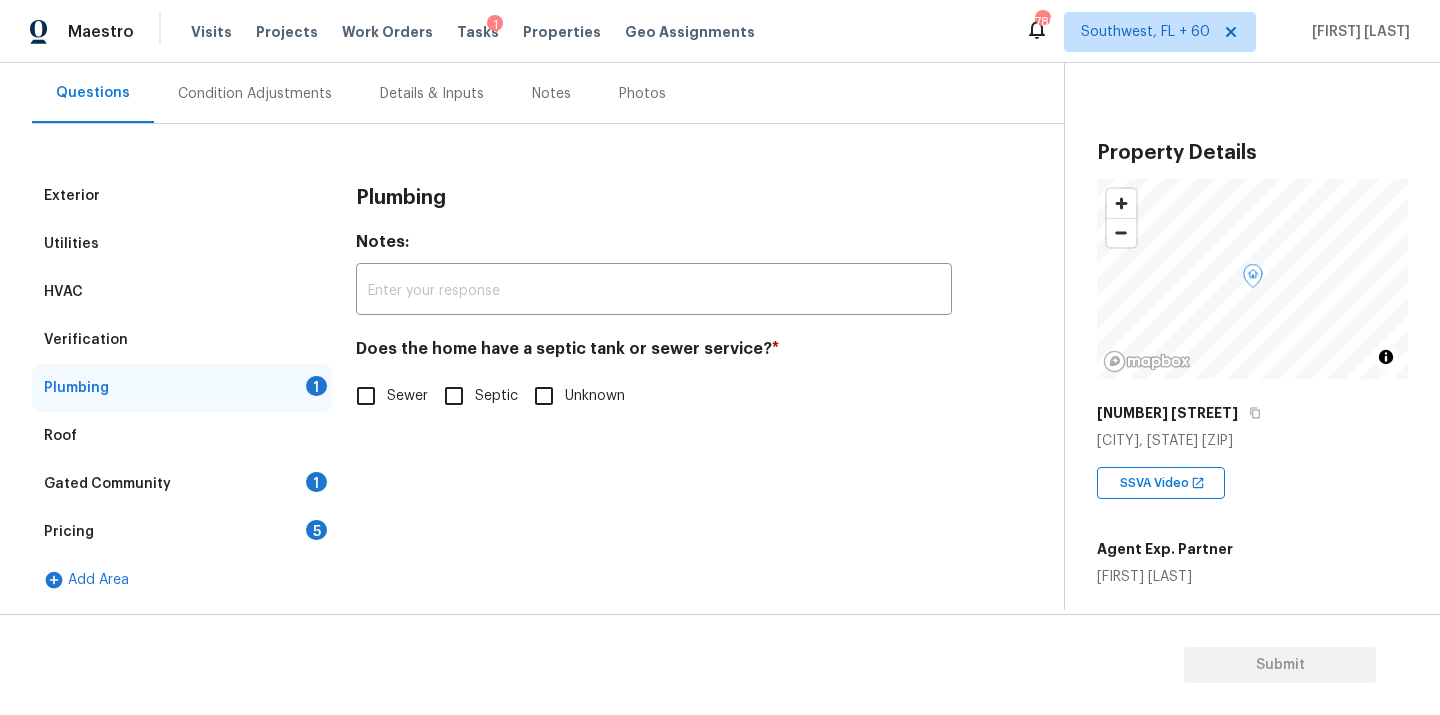 click on "Sewer" at bounding box center [407, 396] 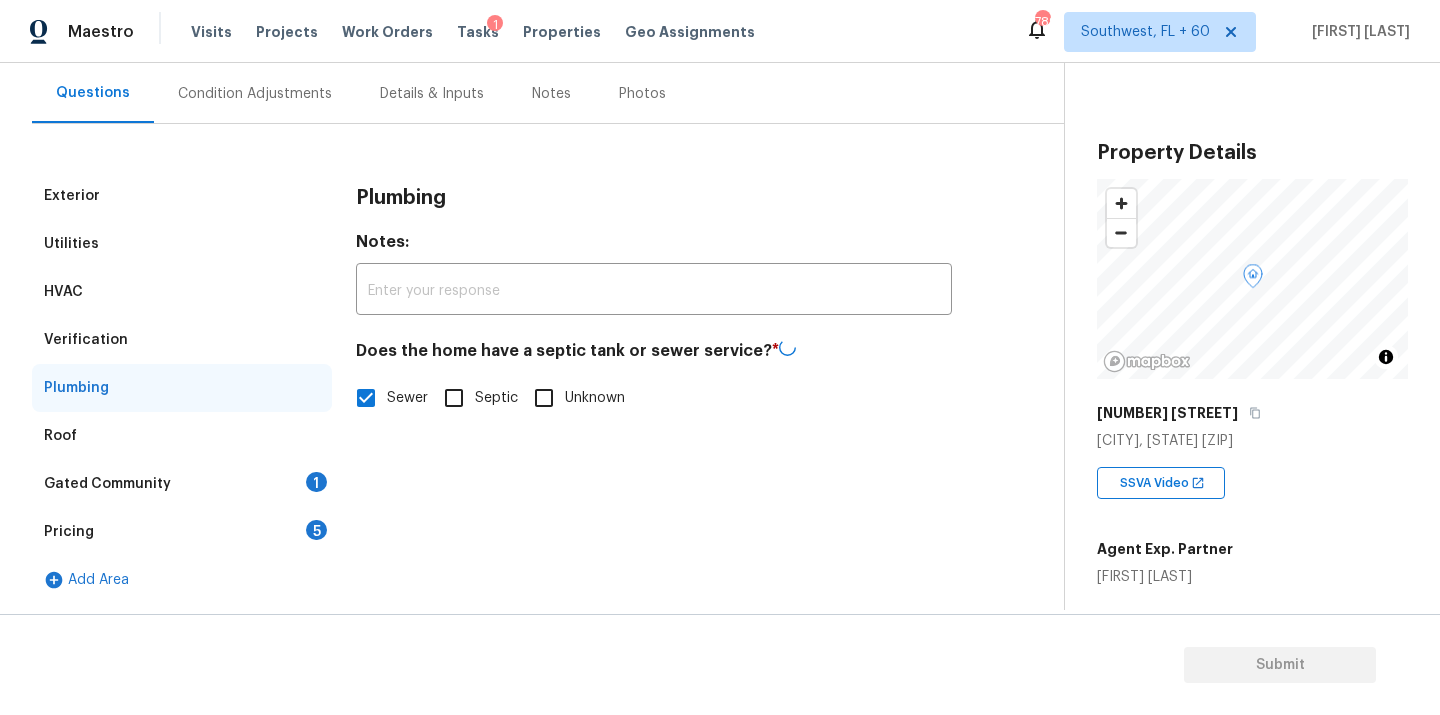 click on "Gated Community 1" at bounding box center [182, 484] 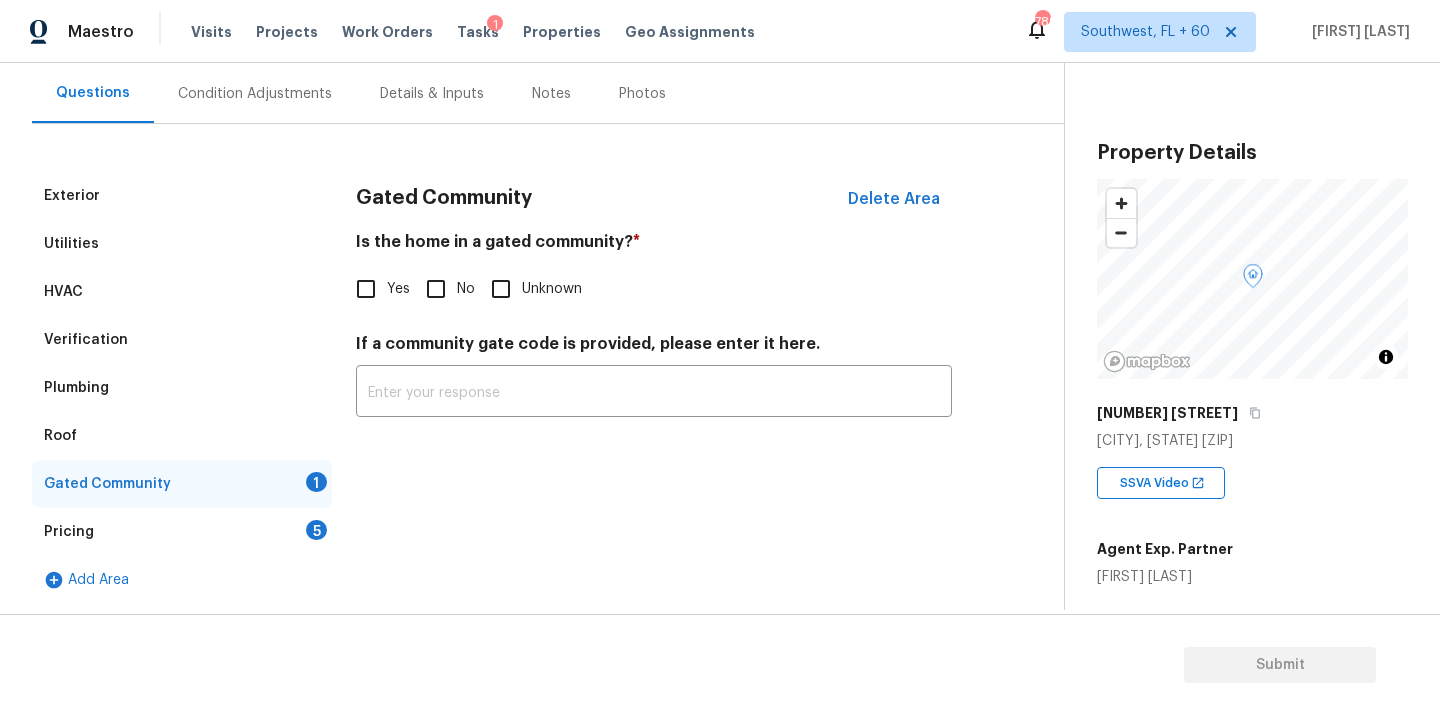 click on "No" at bounding box center (436, 289) 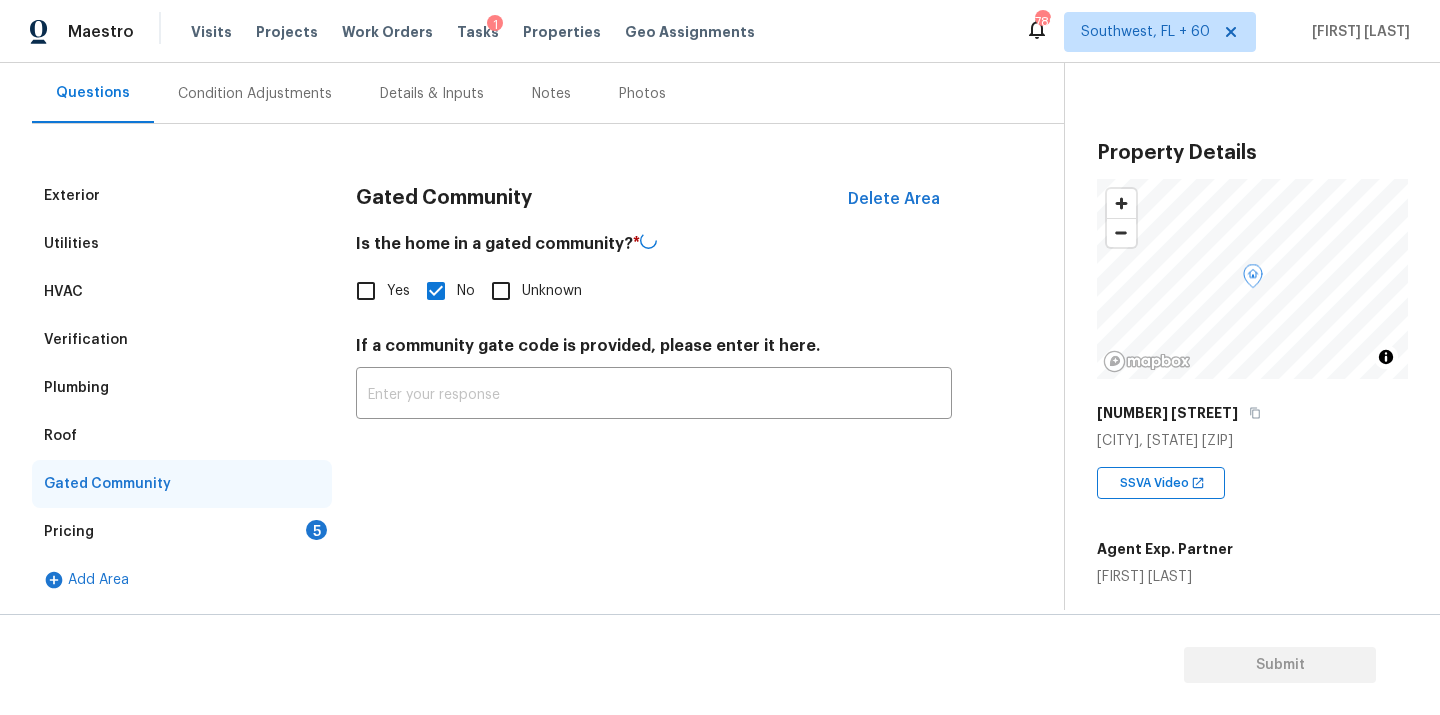 click on "Pricing 5" at bounding box center [182, 532] 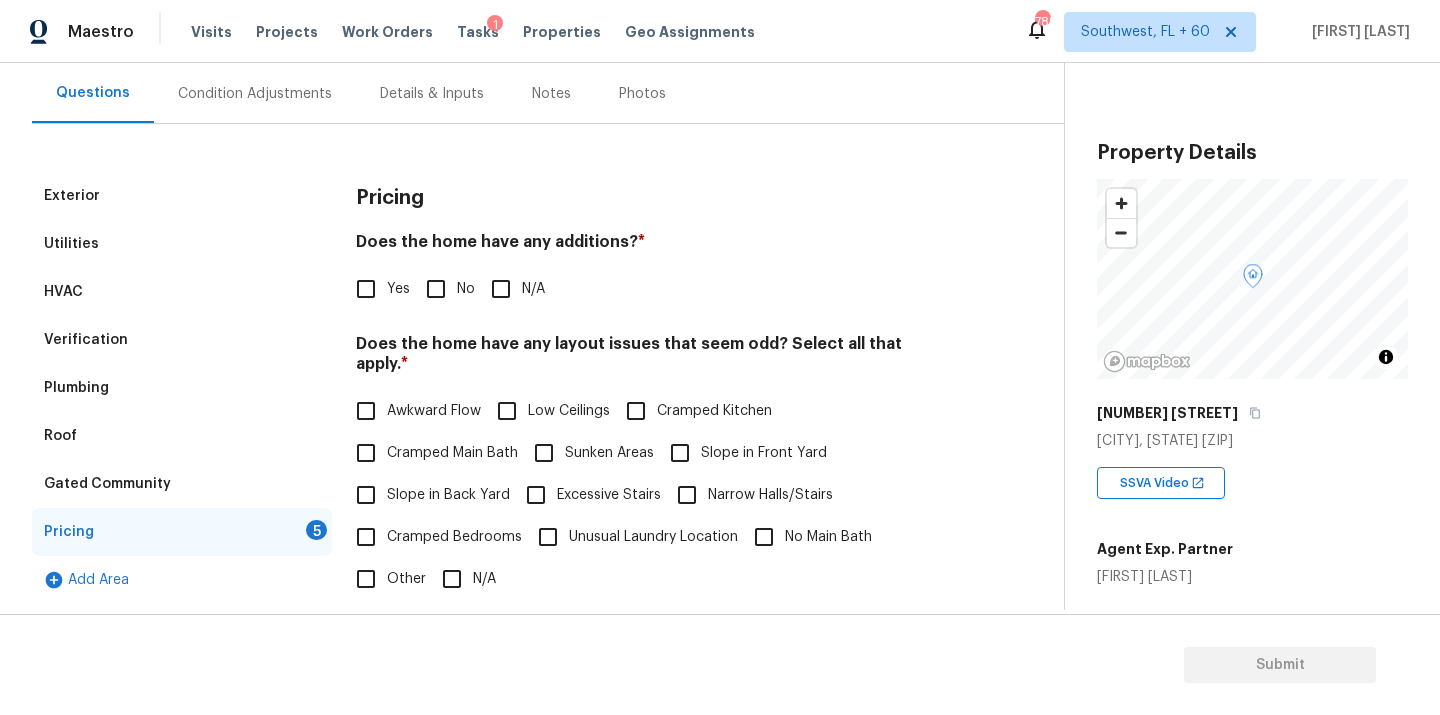 click on "Pricing 5" at bounding box center [182, 532] 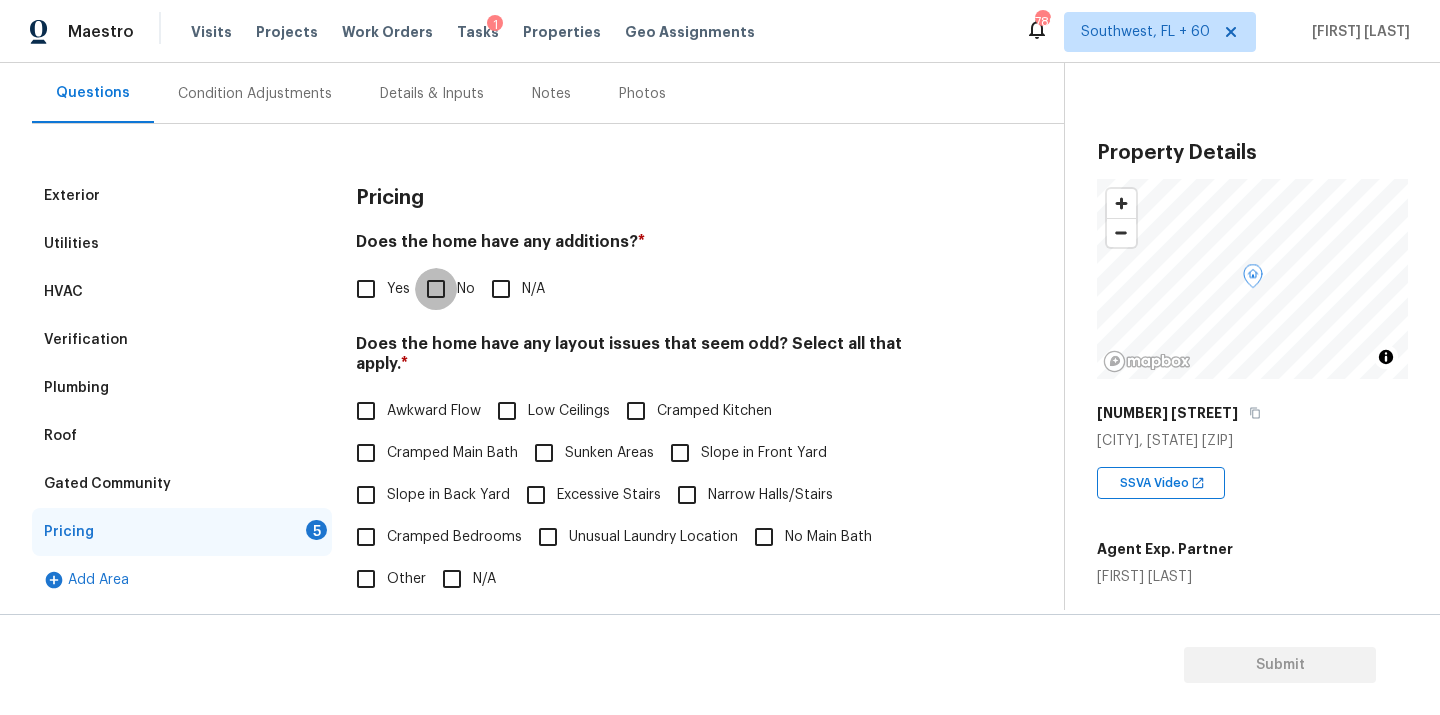 click on "No" at bounding box center [436, 289] 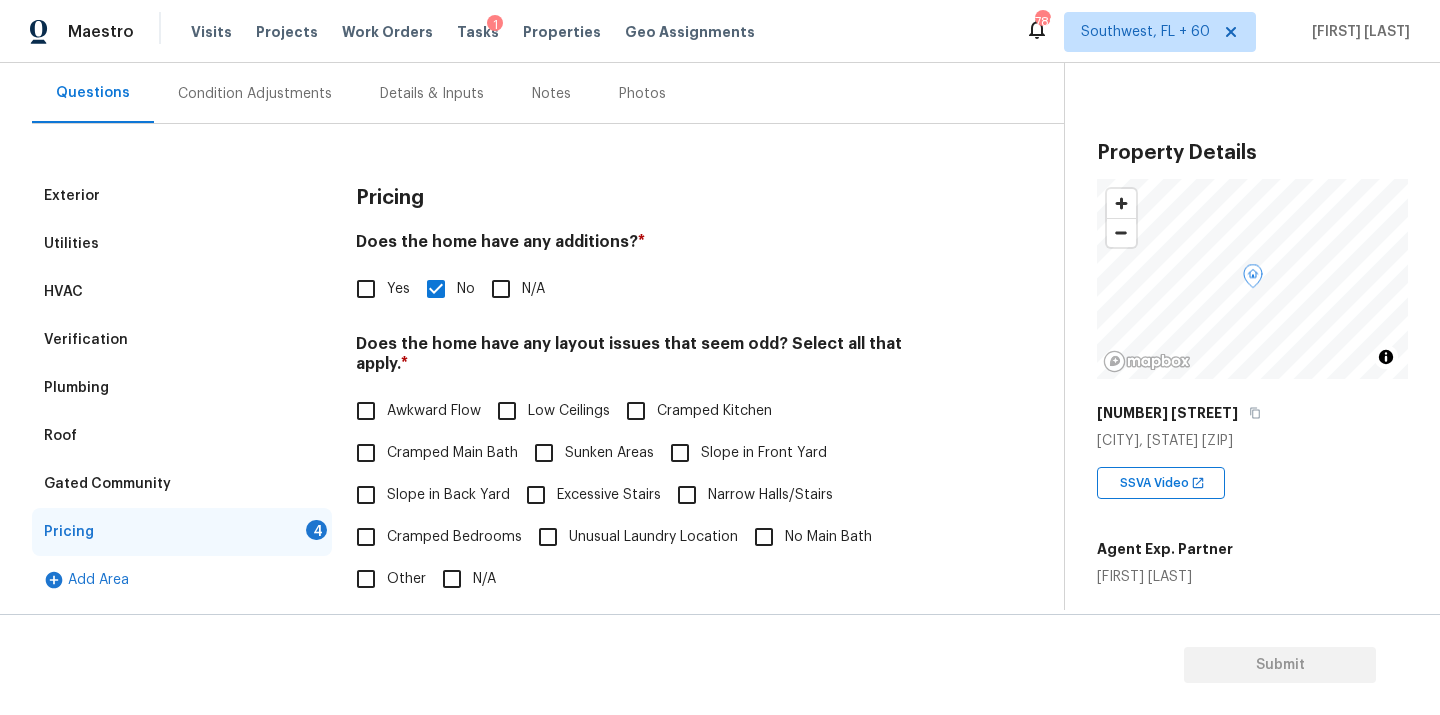 click on "N/A" at bounding box center [452, 579] 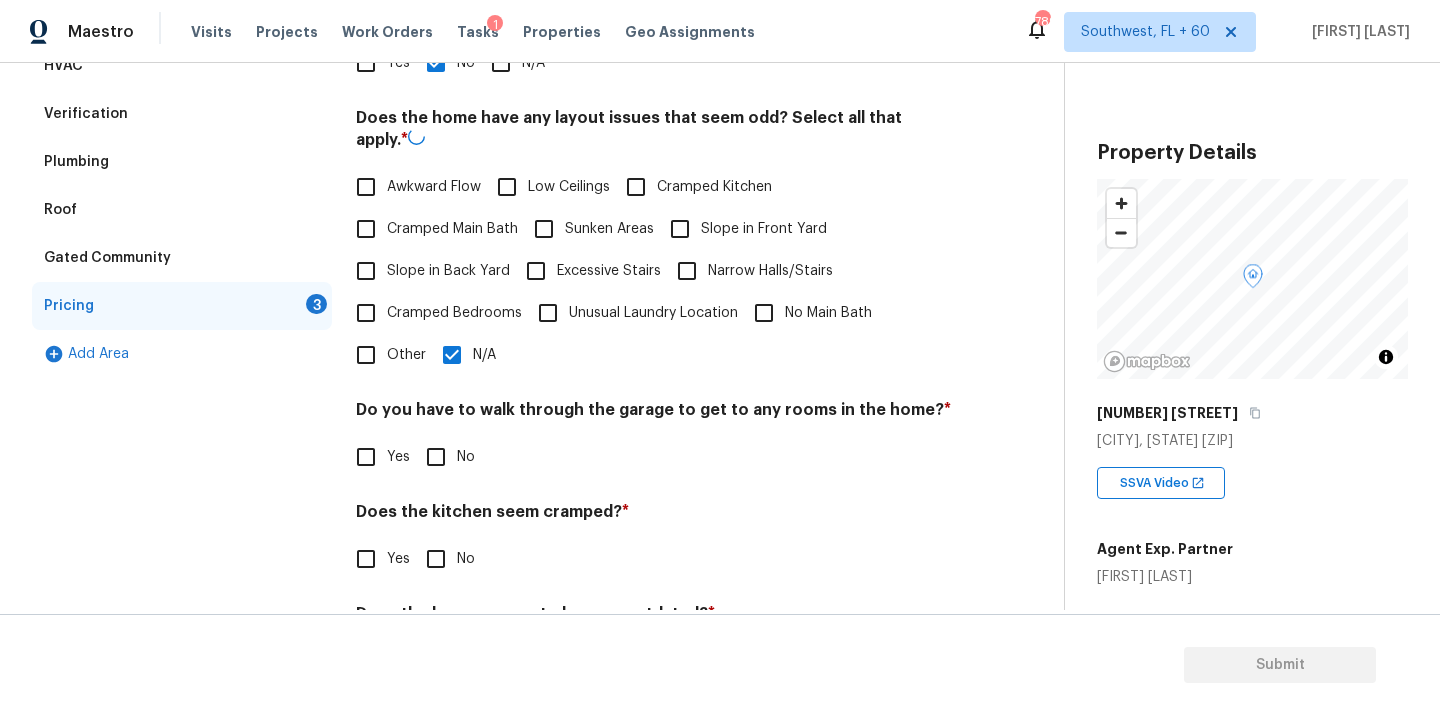 scroll, scrollTop: 432, scrollLeft: 0, axis: vertical 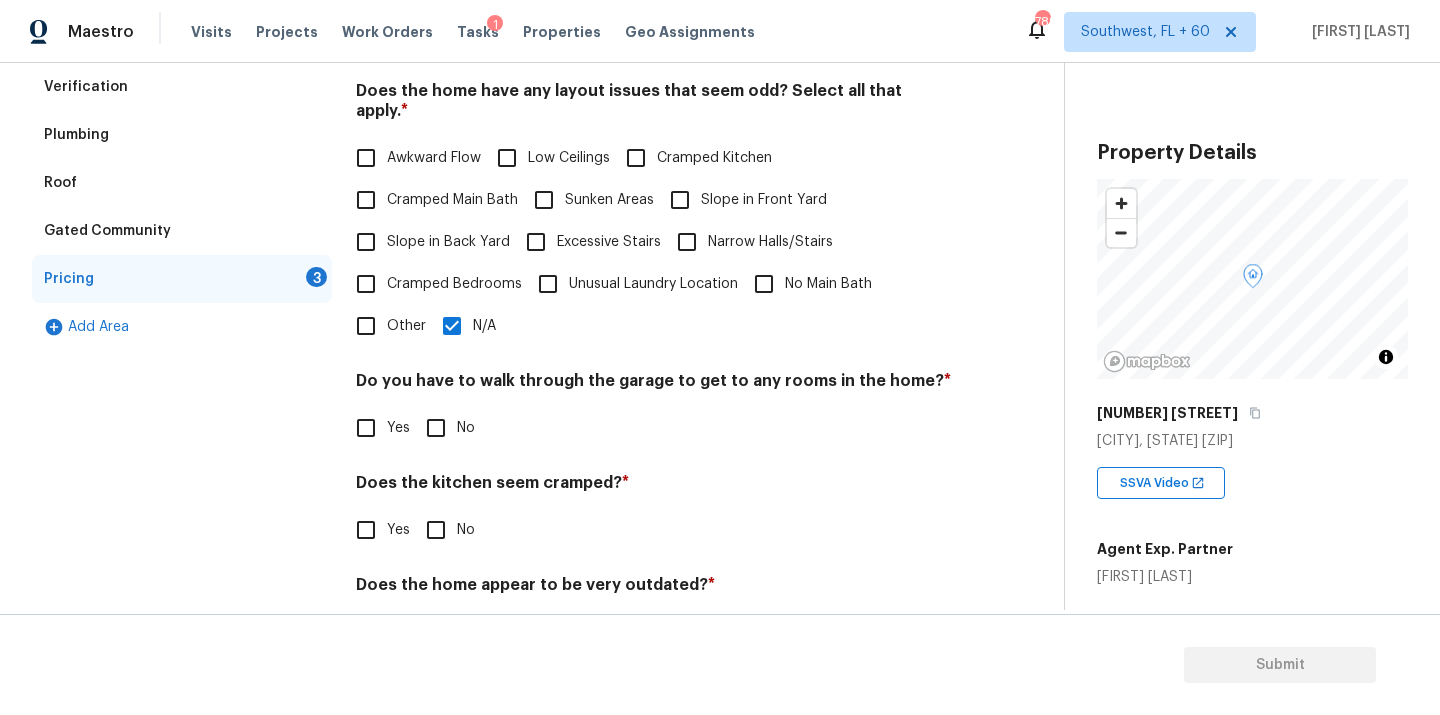 drag, startPoint x: 451, startPoint y: 415, endPoint x: 446, endPoint y: 457, distance: 42.296574 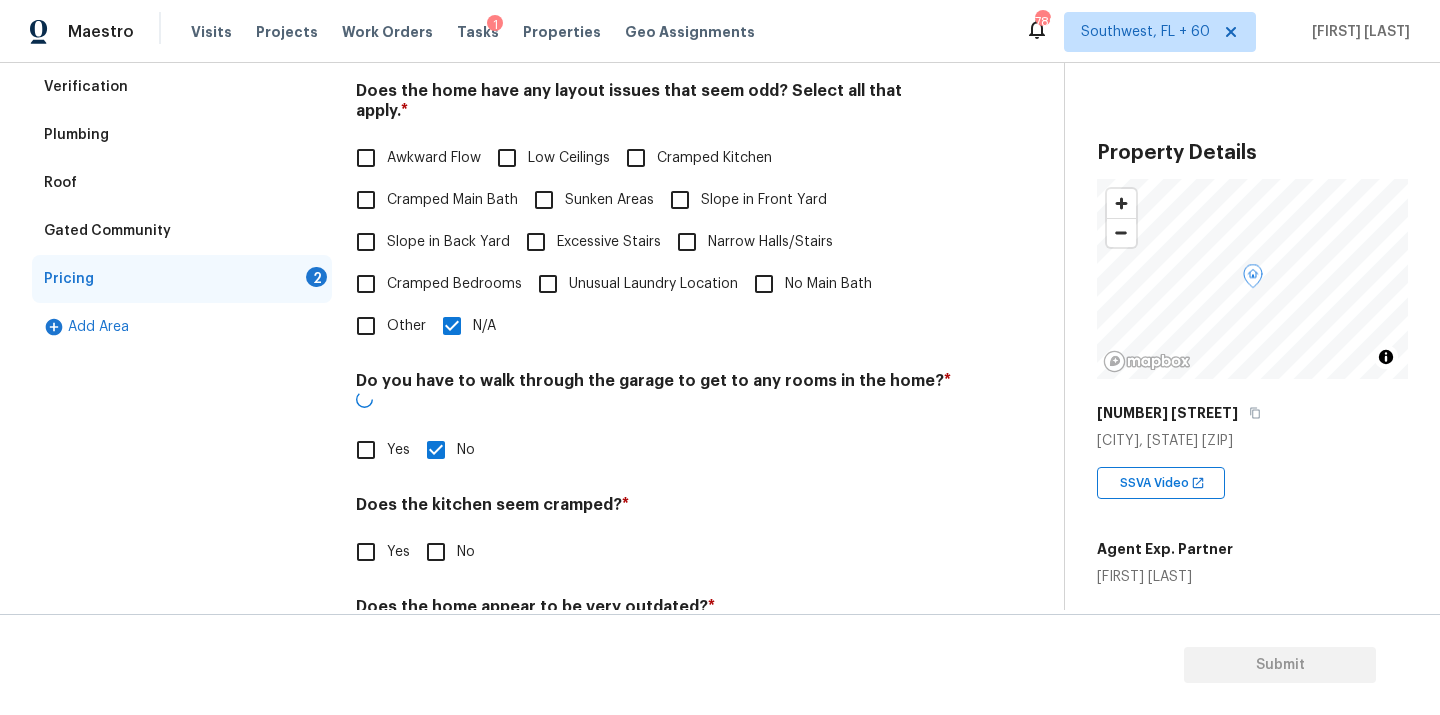 click on "No" at bounding box center (436, 552) 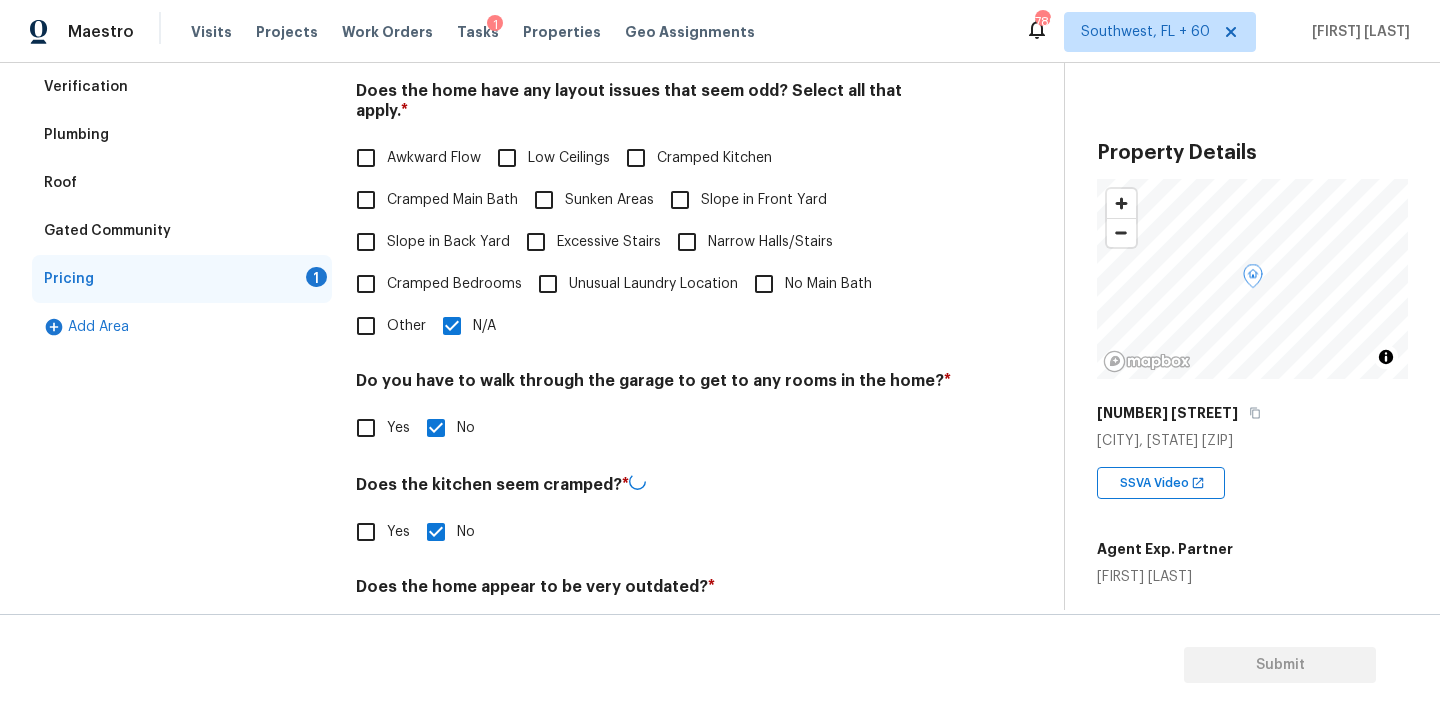 click on "Back to tasks Condition Scoping - Full Fri, Aug 01 2025 by 4:00 pm   94 Hours Overdue Soumya Ranjan Dash In-progress Questions Condition Adjustments Details & Inputs Notes Photos Exterior Utilities HVAC Verification Plumbing Roof Gated Community Pricing 1 Add Area Pricing Does the home have any additions?  * Yes No N/A Does the home have any layout issues that seem odd? Select all that apply.  * Awkward Flow Low Ceilings Cramped Kitchen Cramped Main Bath Sunken Areas Slope in Front Yard Slope in Back Yard Excessive Stairs Narrow Halls/Stairs Cramped Bedrooms Unusual Laundry Location No Main Bath Other N/A Do you have to walk through the garage to get to any rooms in the home?  * Yes No Does the kitchen seem cramped?  * Yes No Does the home appear to be very outdated?  * Yes No Property Details © Mapbox   © OpenStreetMap   Improve this map 2064 Caladonia Way Smyrna, TN 37167 SSVA Video Agent Exp. Partner Adam Wright Square Foot 1323 Bedrooms 2 Full Bathrooms 2 Half Bathrooms 1 Year Built 2015 - - Smoking - -" at bounding box center (720, 389) 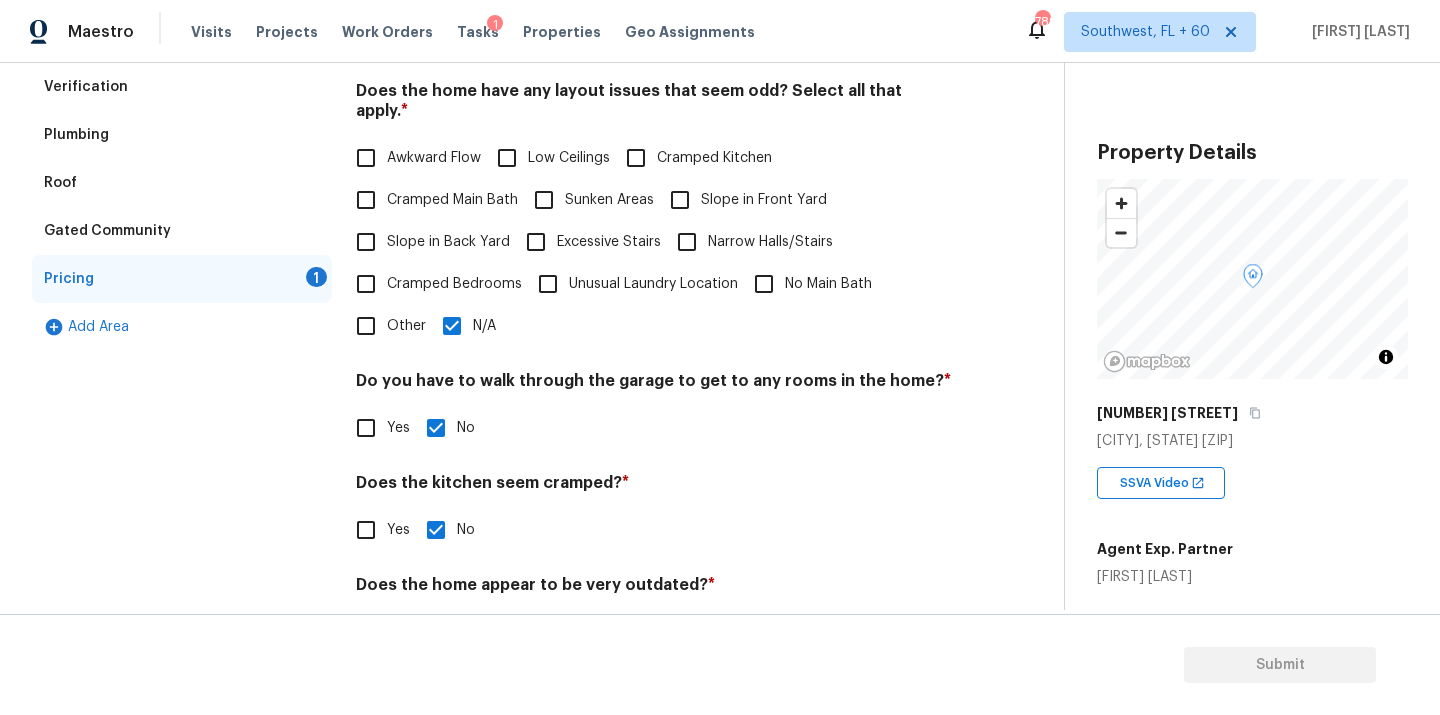 scroll, scrollTop: 485, scrollLeft: 0, axis: vertical 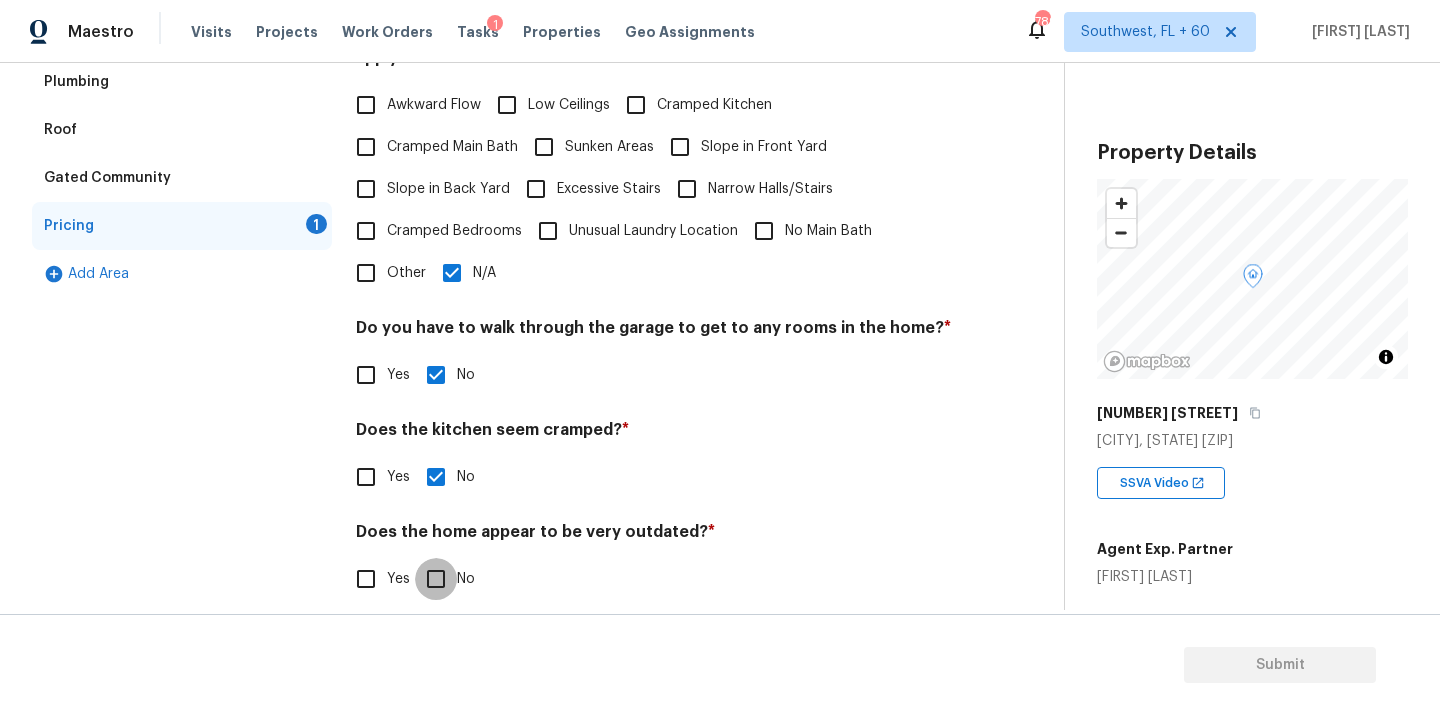 click on "No" at bounding box center (436, 579) 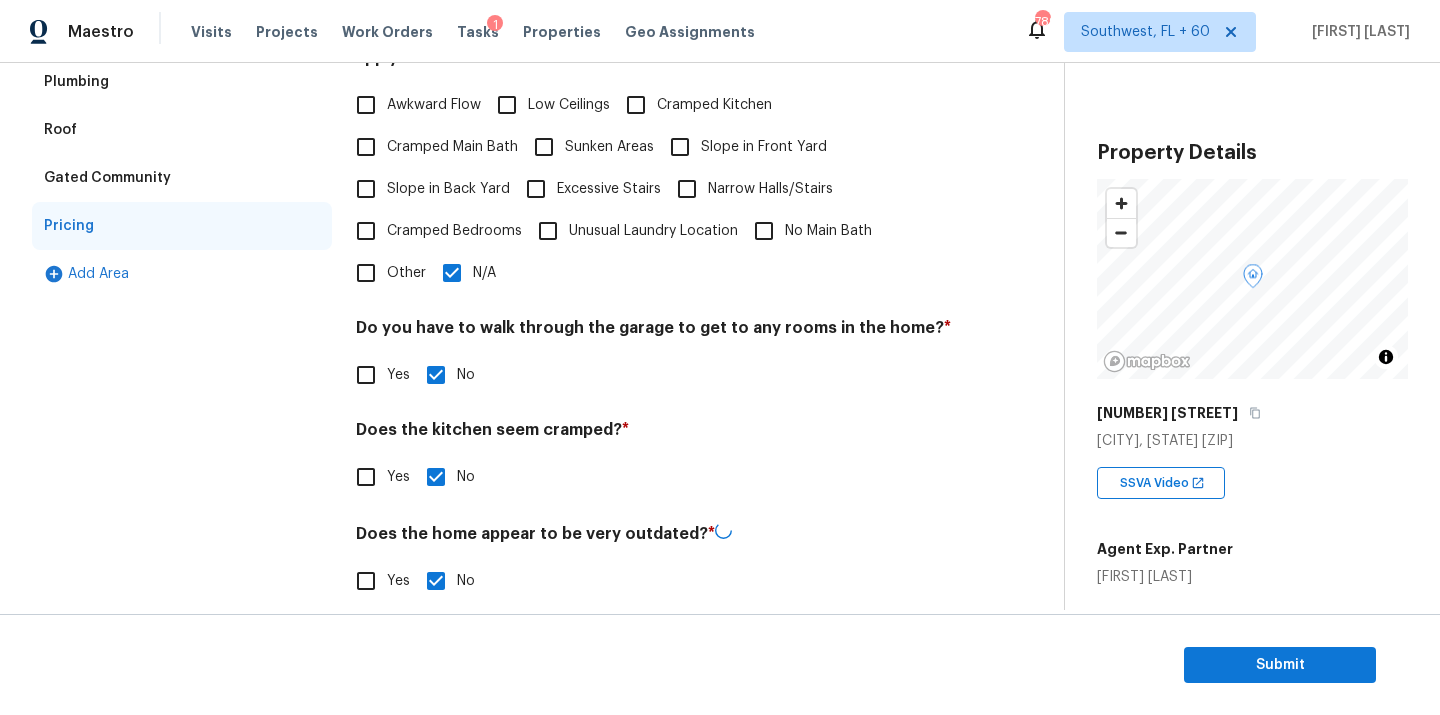 click on "Exterior Utilities HVAC Verification Plumbing Roof Gated Community Pricing Add Area" at bounding box center (182, 246) 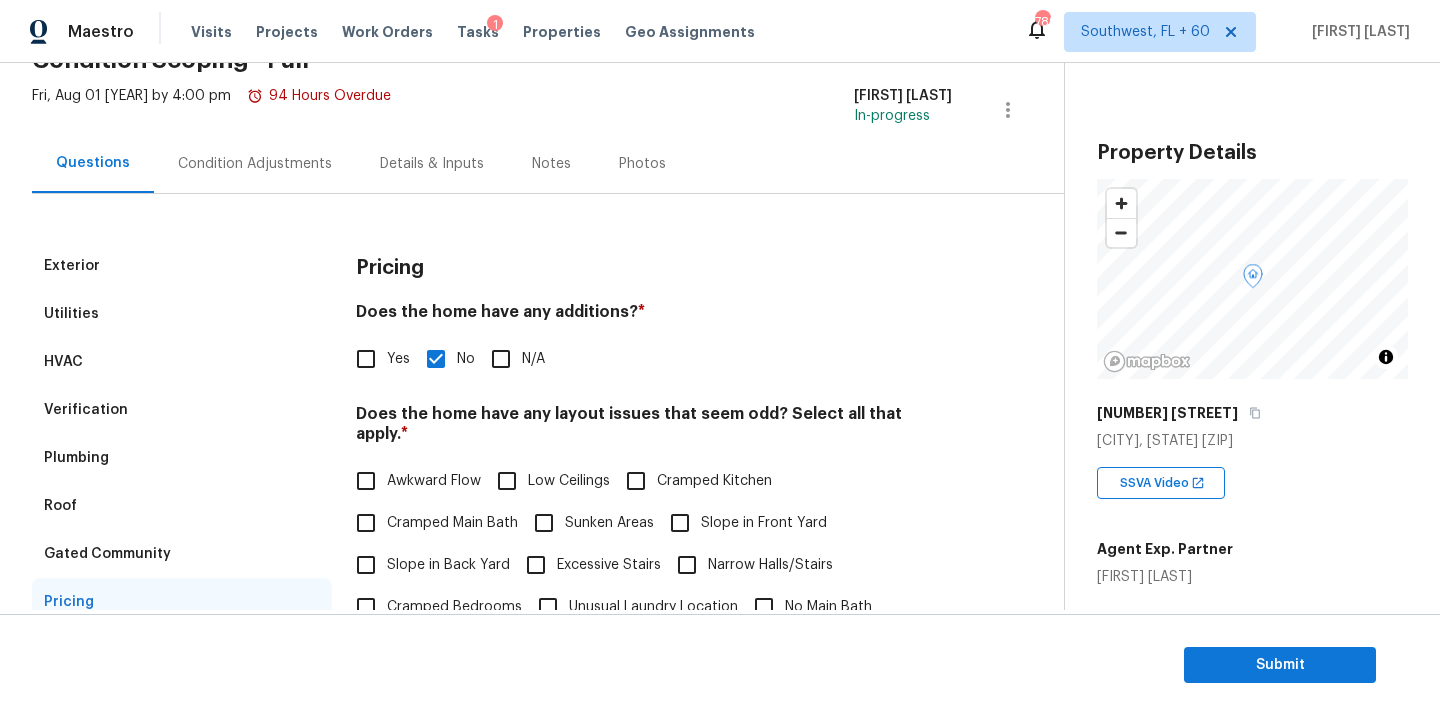 click on "Condition Adjustments" at bounding box center (255, 164) 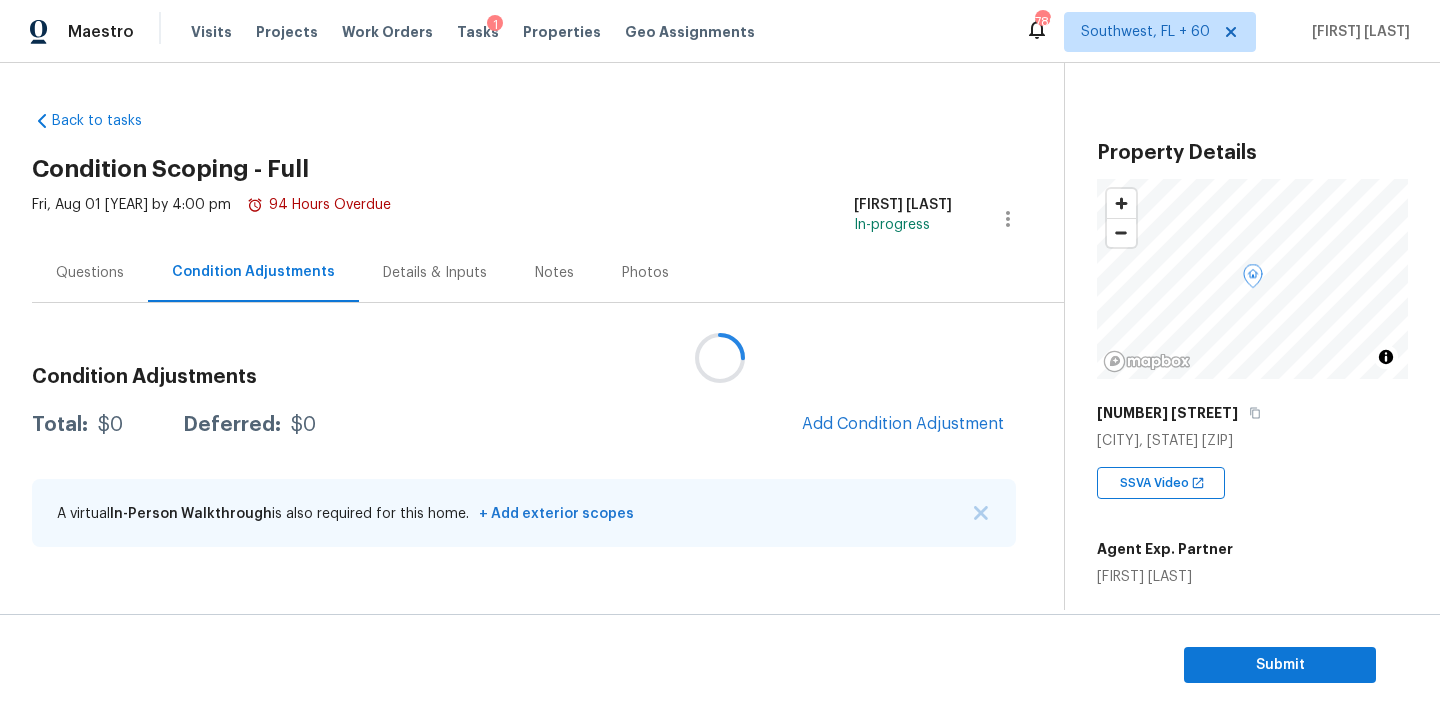 scroll, scrollTop: 0, scrollLeft: 0, axis: both 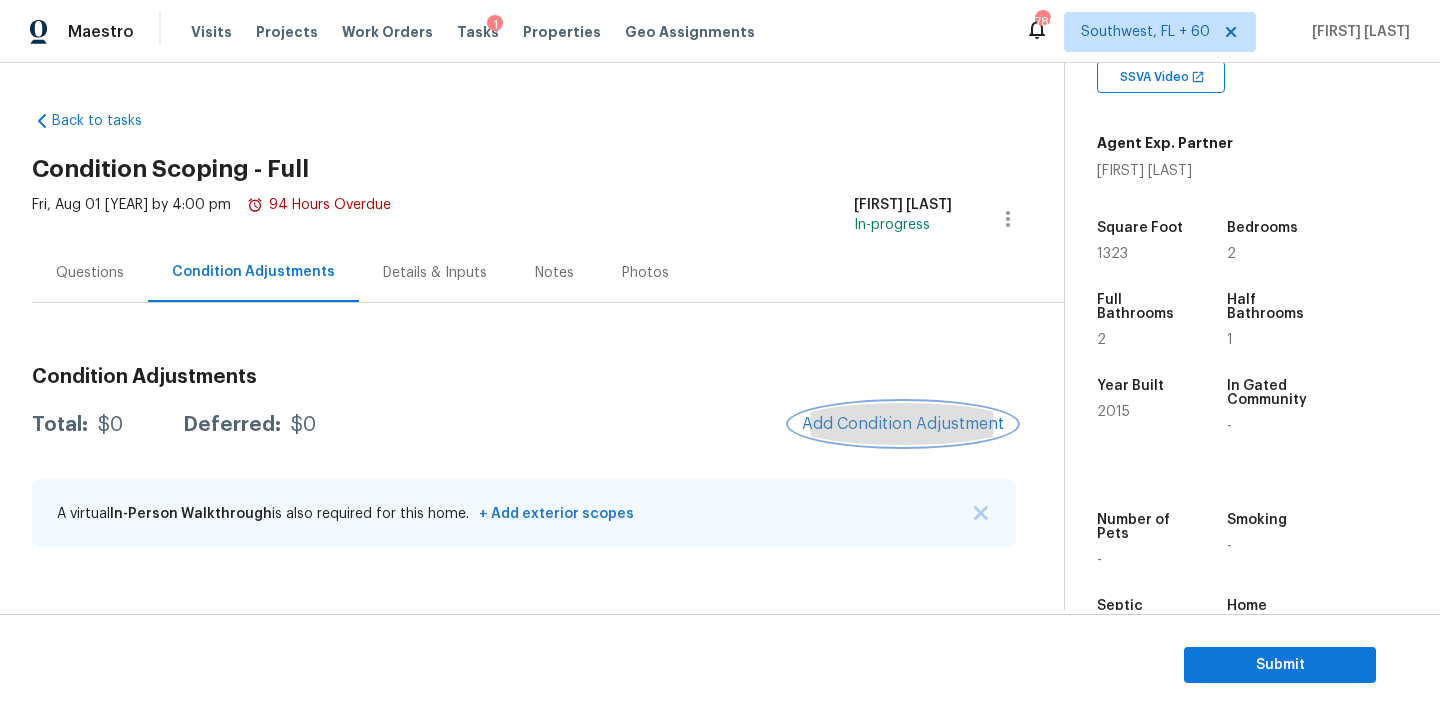click on "Add Condition Adjustment" at bounding box center [903, 424] 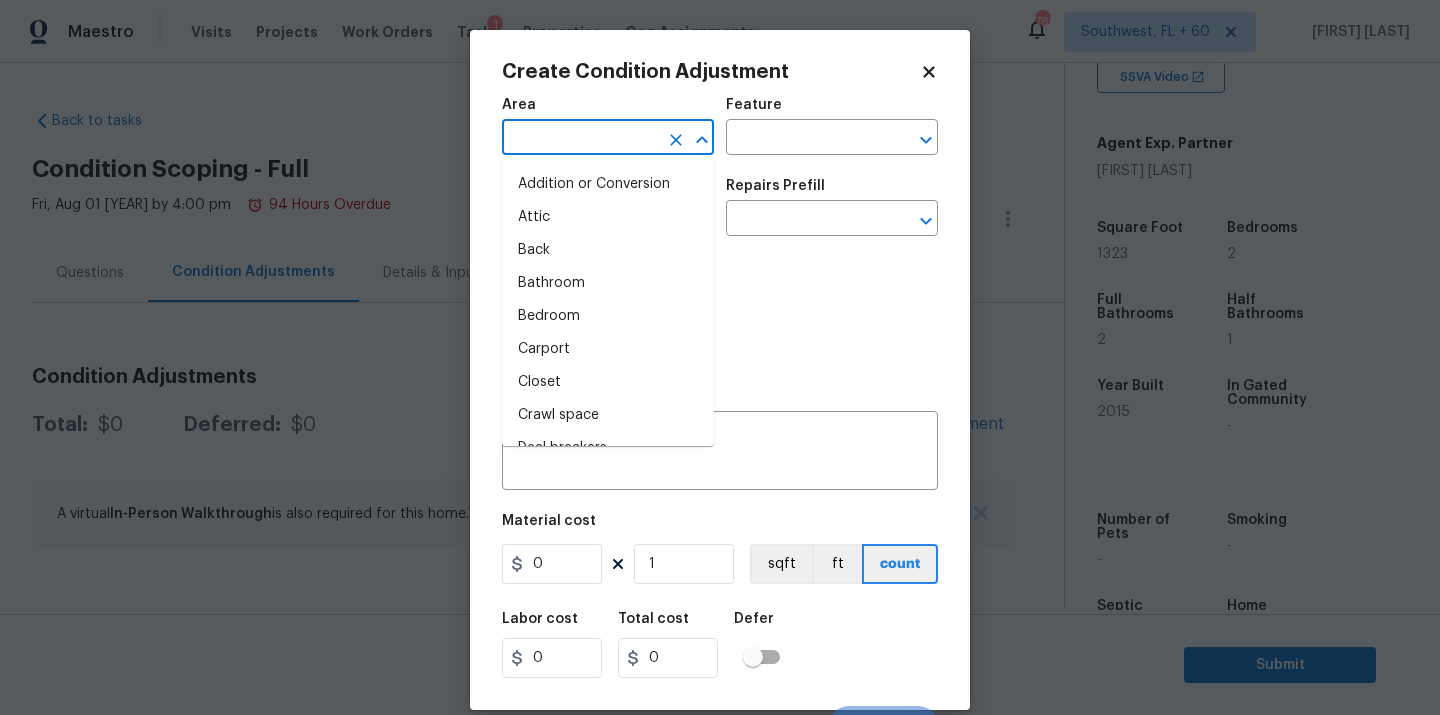 click at bounding box center [580, 139] 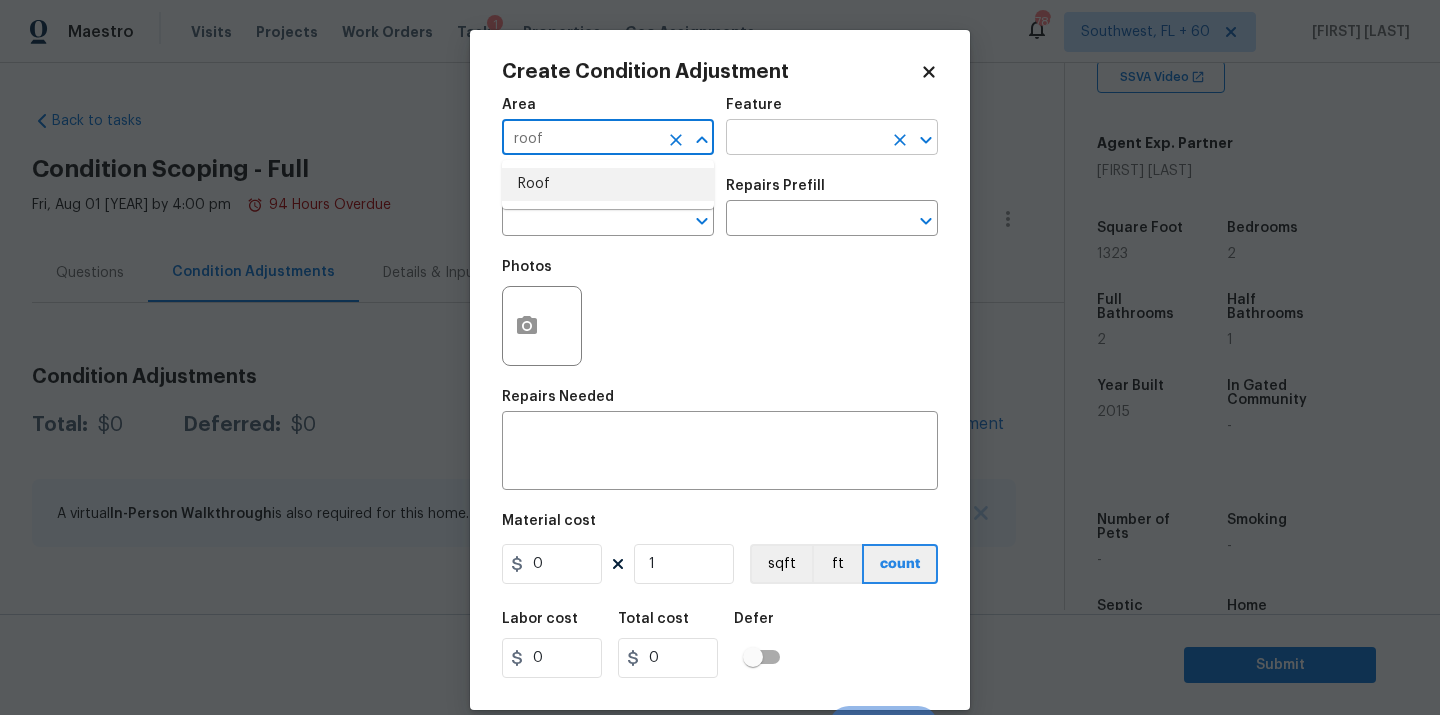 drag, startPoint x: 595, startPoint y: 186, endPoint x: 743, endPoint y: 147, distance: 153.05228 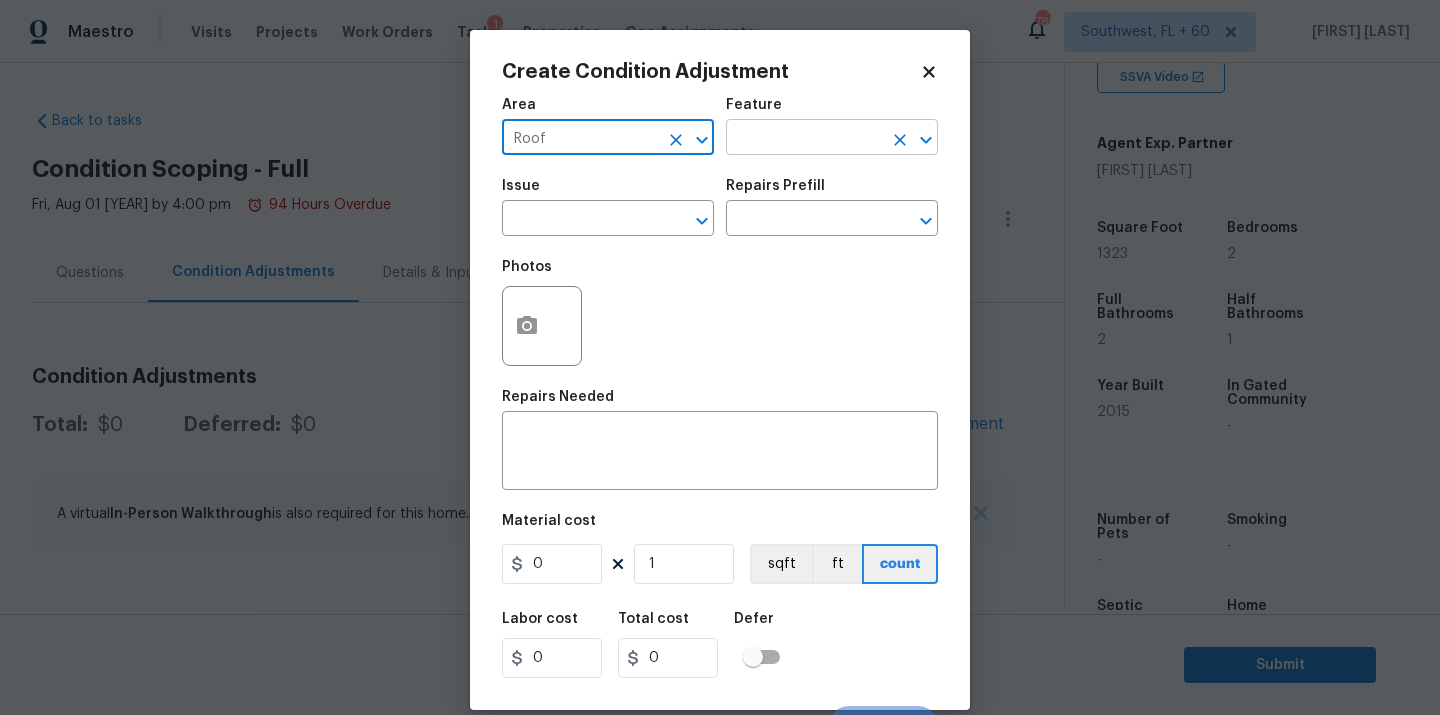 type on "Roof" 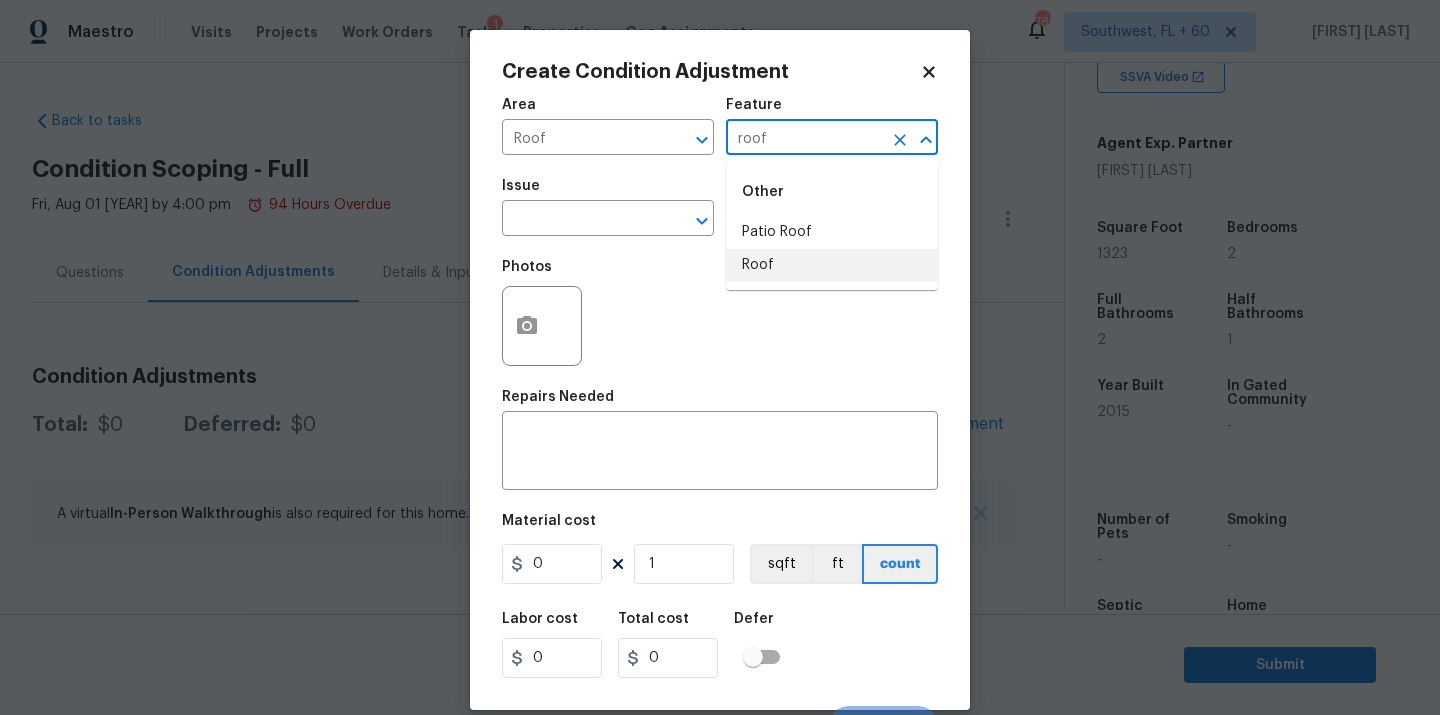 click on "Roof" at bounding box center (832, 265) 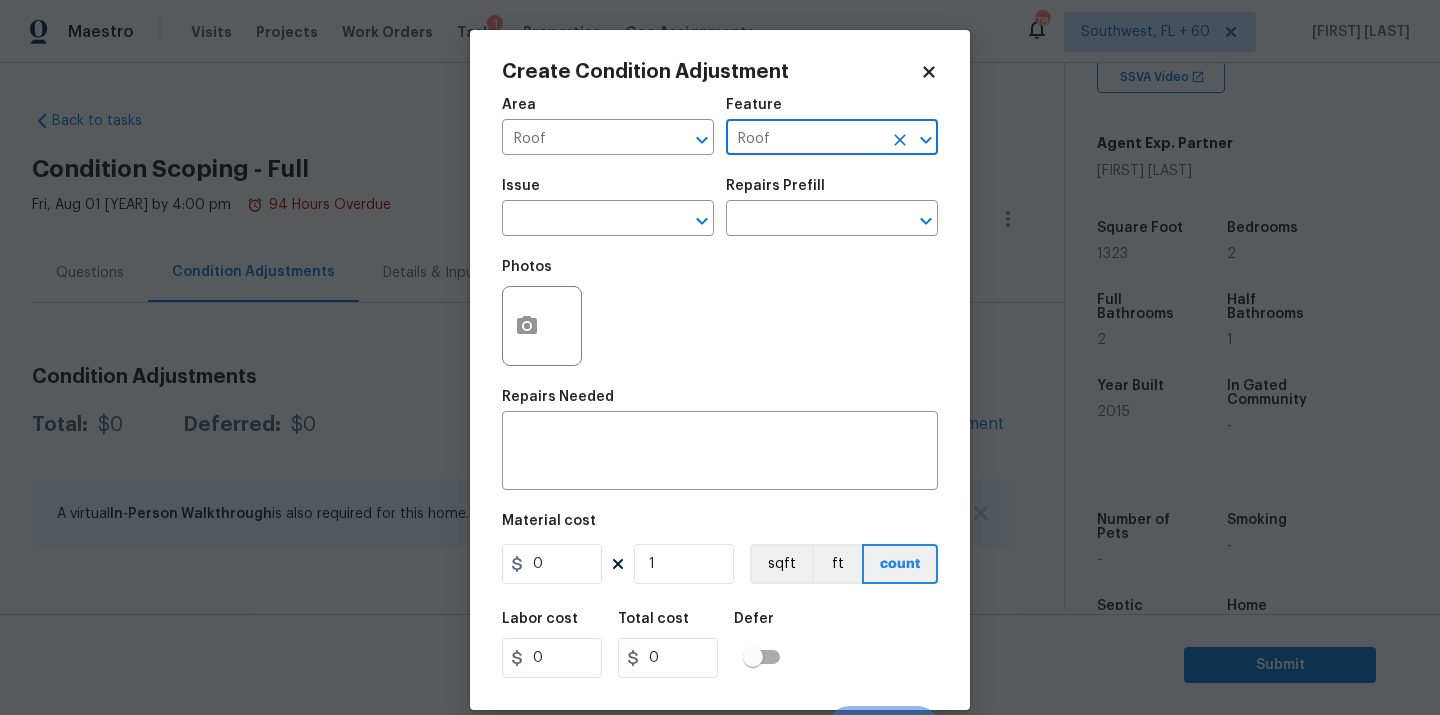 type on "Roof" 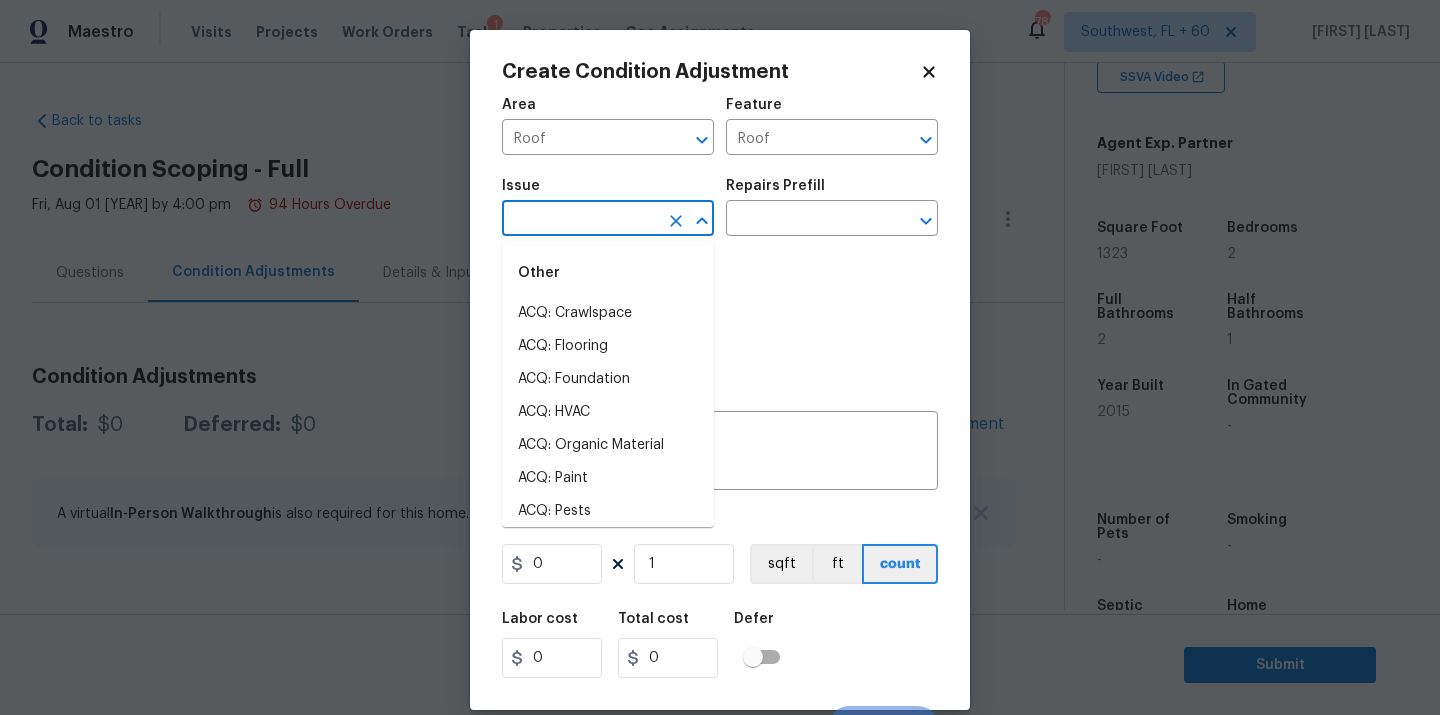 click at bounding box center [580, 220] 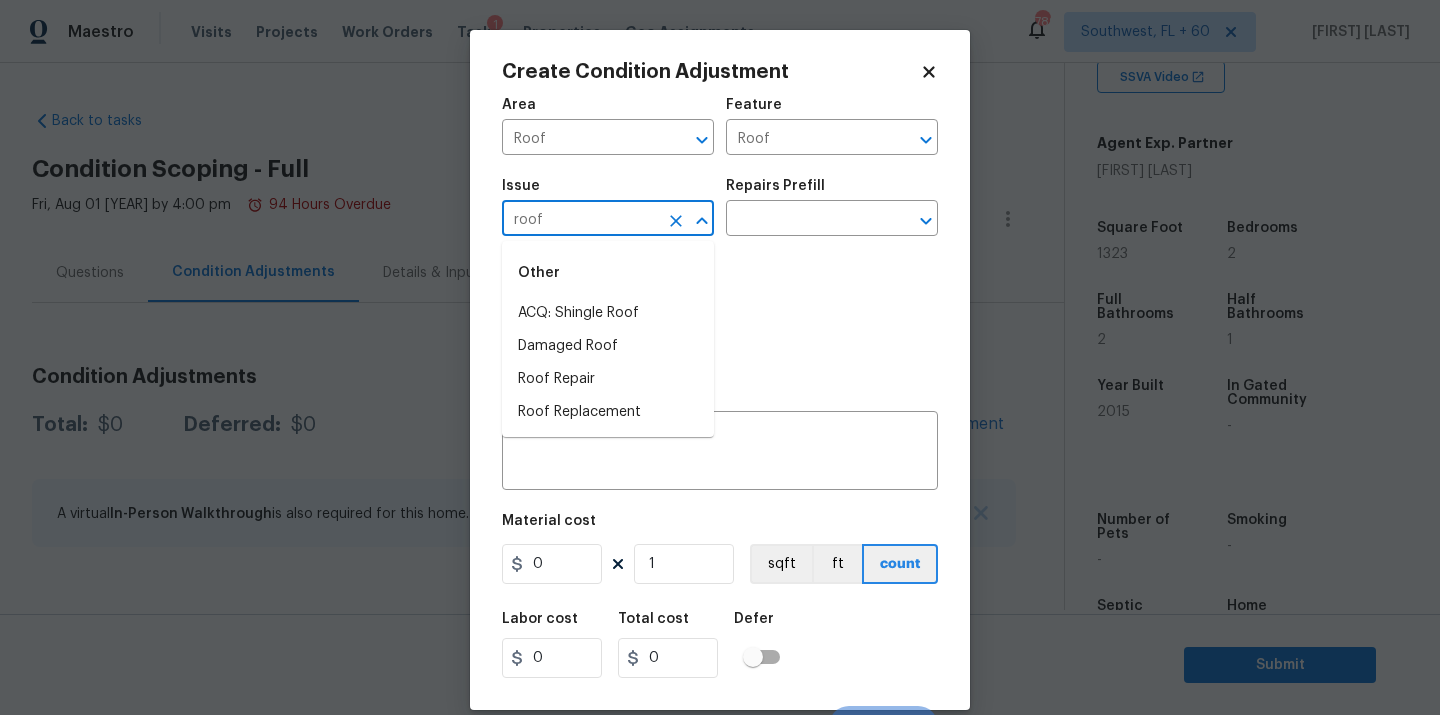 click on "ACQ: Shingle Roof" at bounding box center [608, 313] 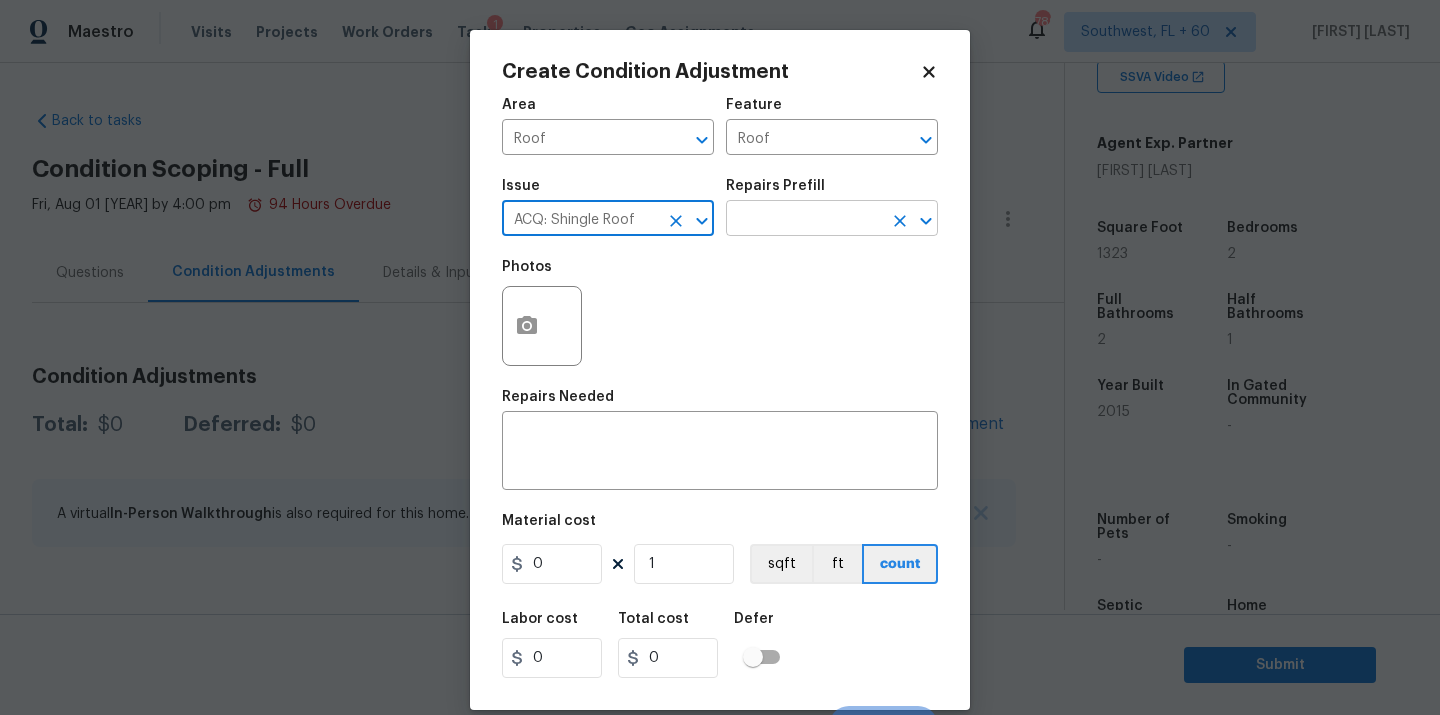 type on "ACQ: Shingle Roof" 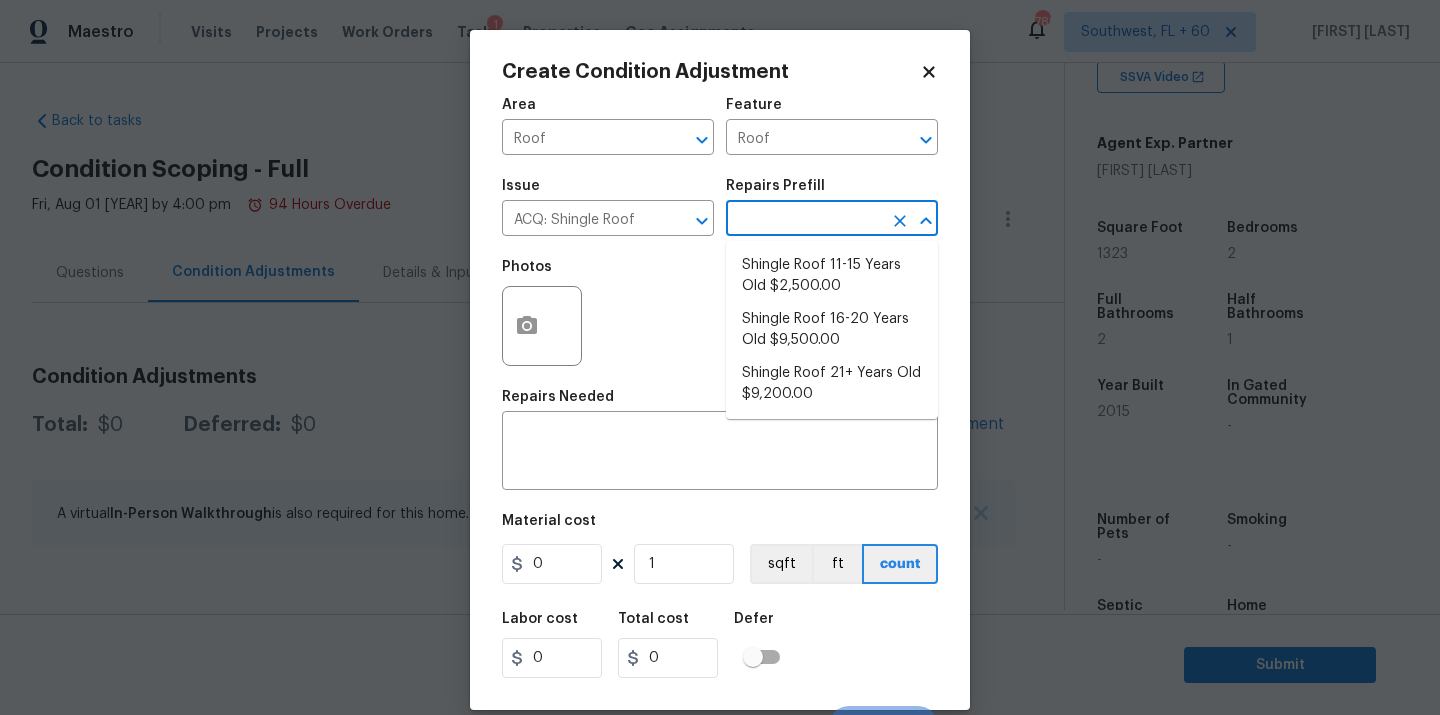 click at bounding box center (804, 220) 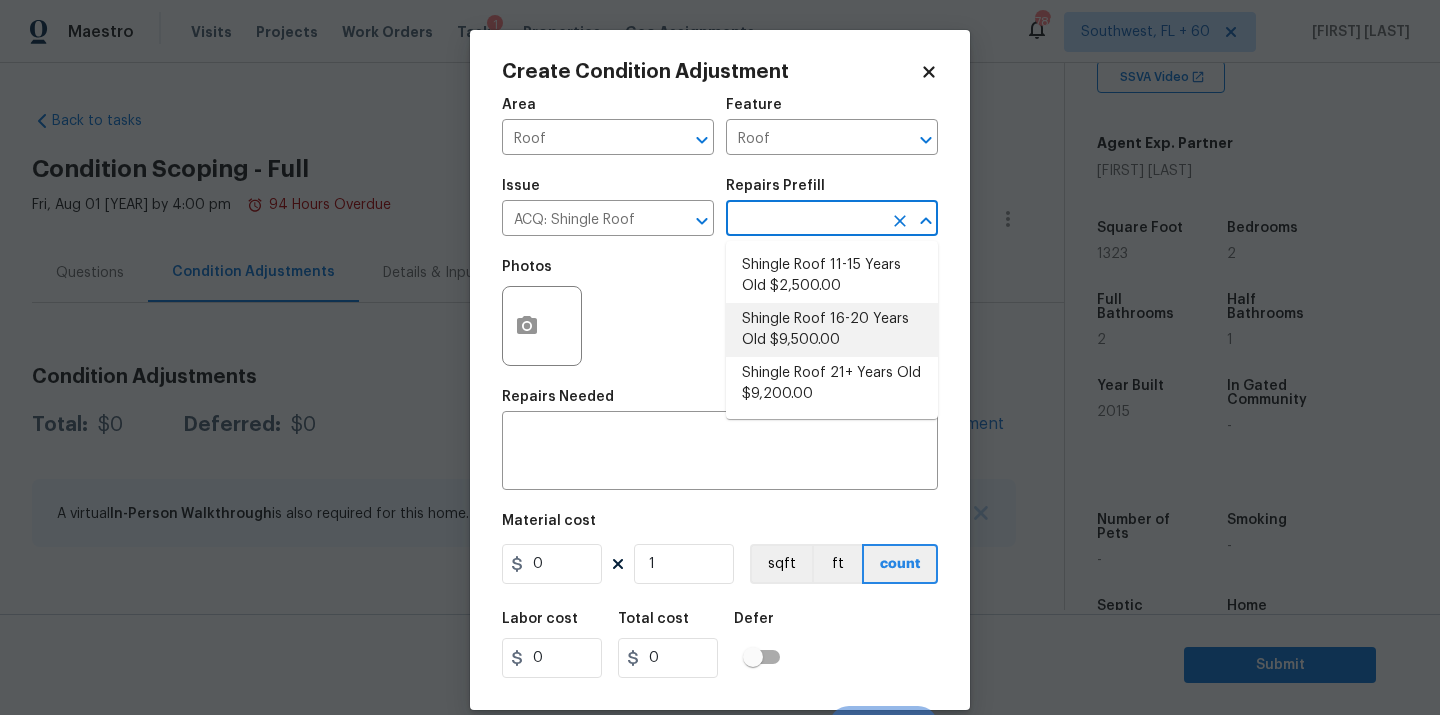 click on "Photos" at bounding box center [720, 313] 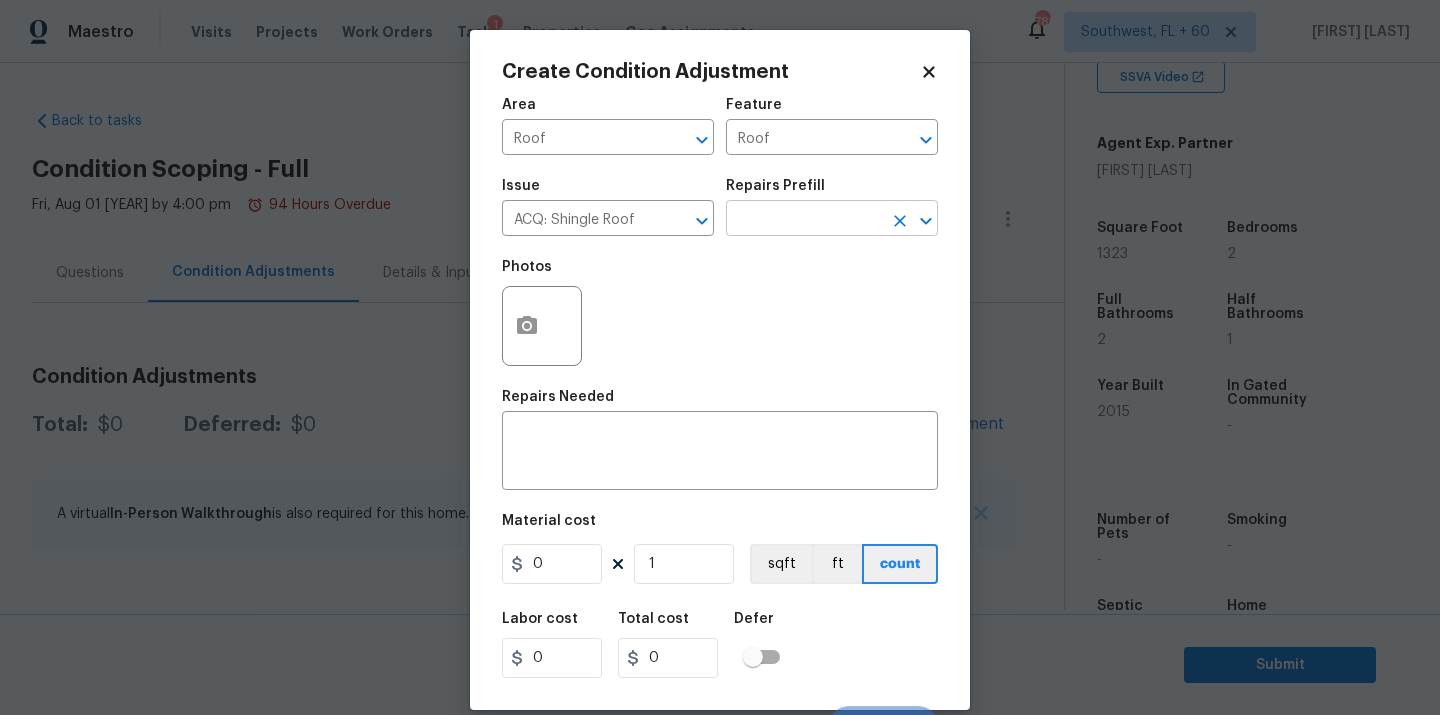 click at bounding box center (804, 220) 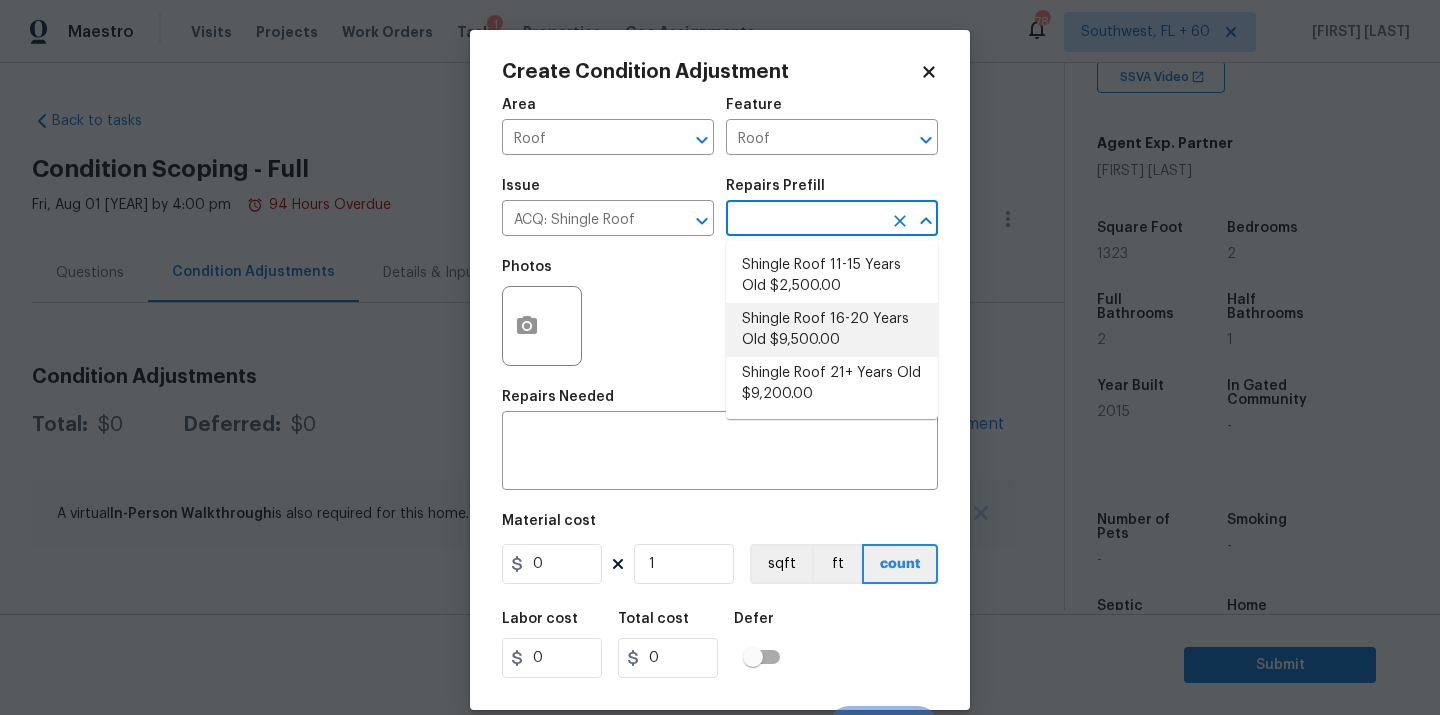 click 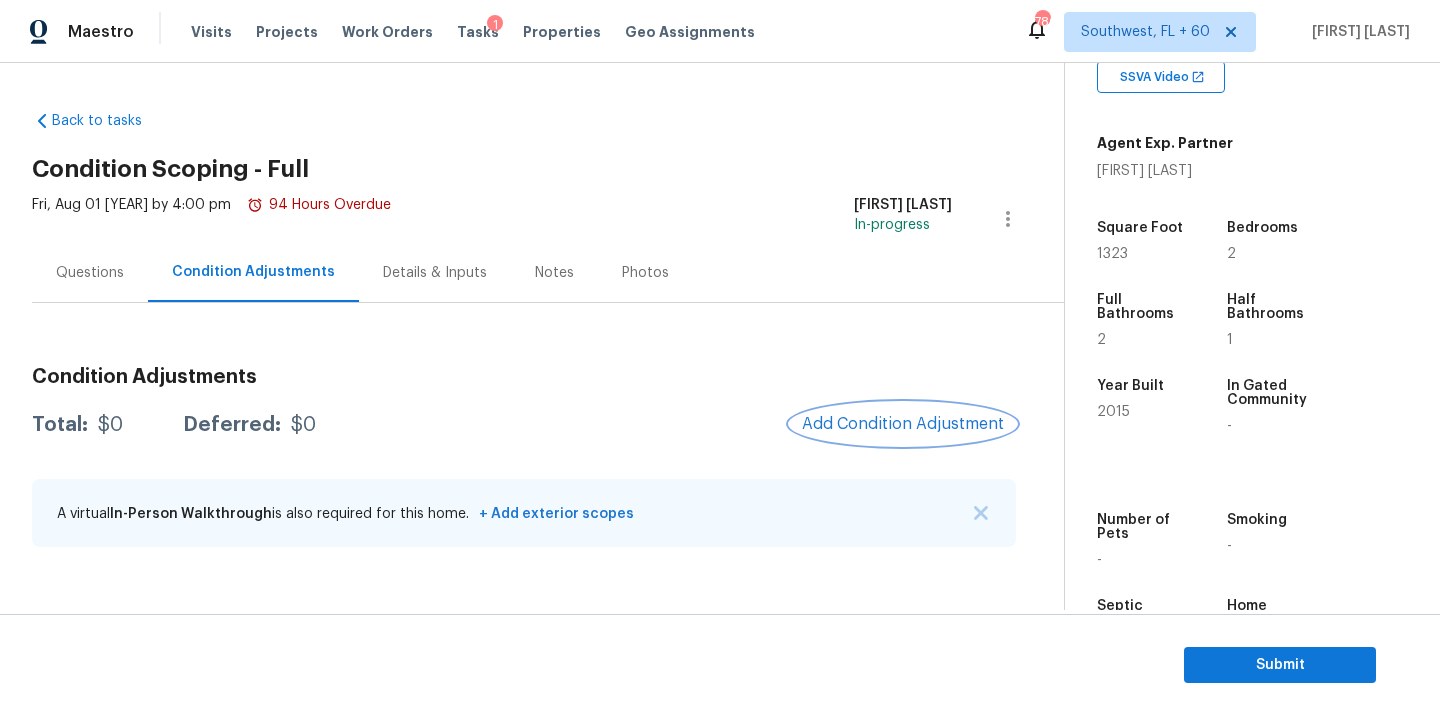click on "Add Condition Adjustment" at bounding box center [903, 424] 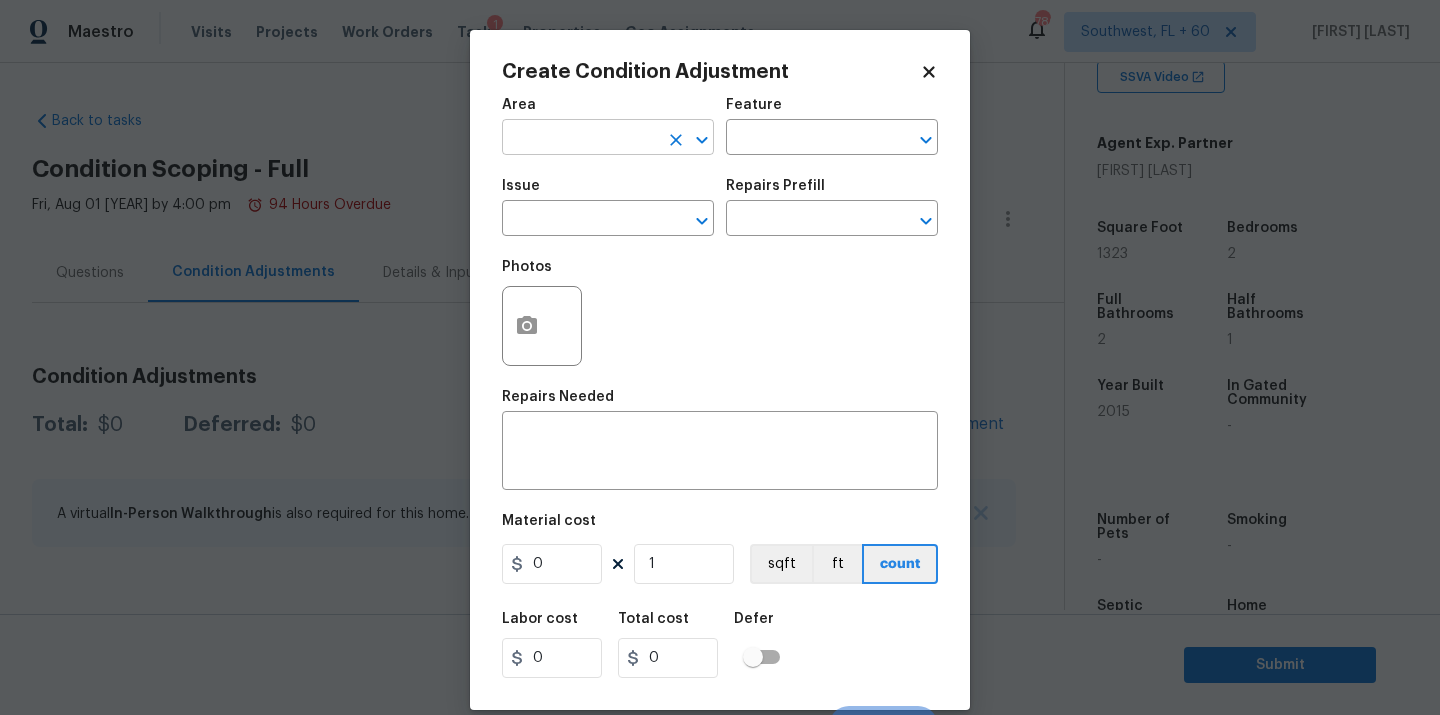 drag, startPoint x: 619, startPoint y: 117, endPoint x: 619, endPoint y: 137, distance: 20 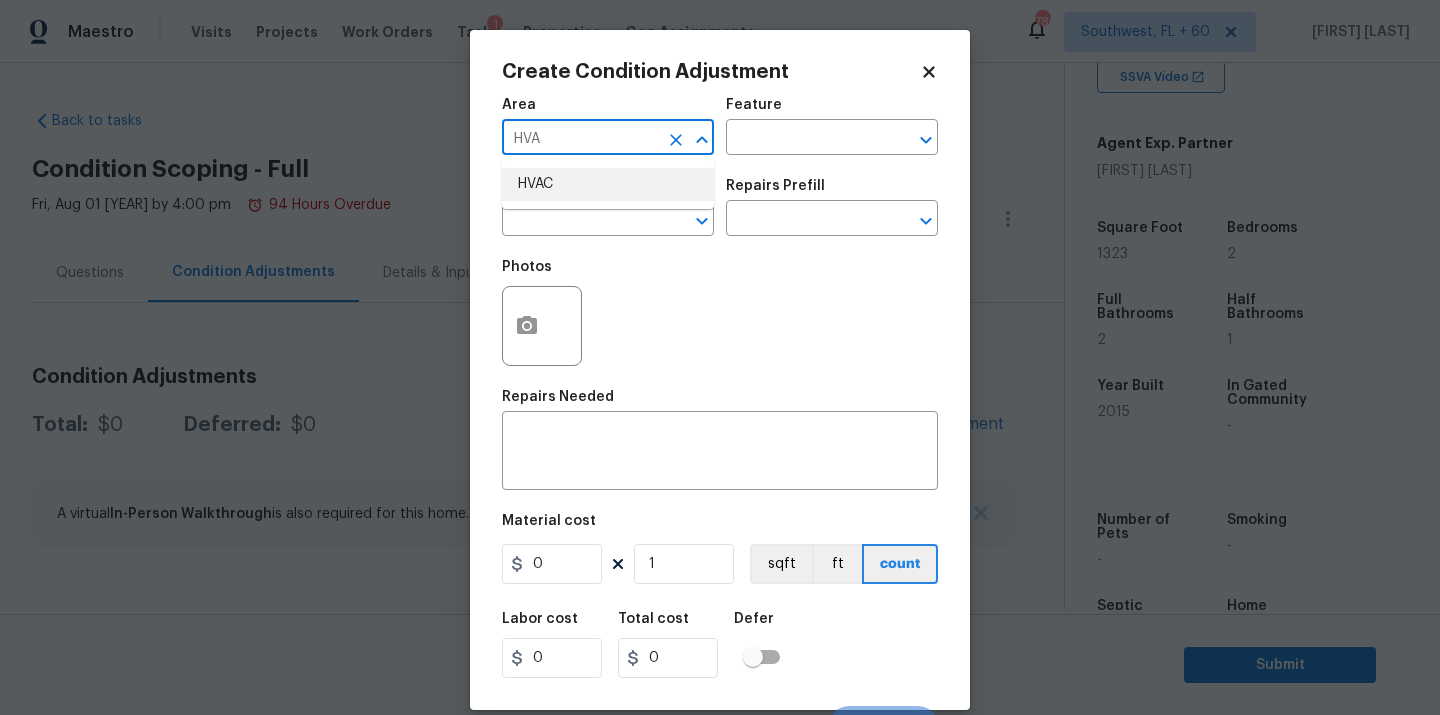 click on "HVAC" at bounding box center [608, 184] 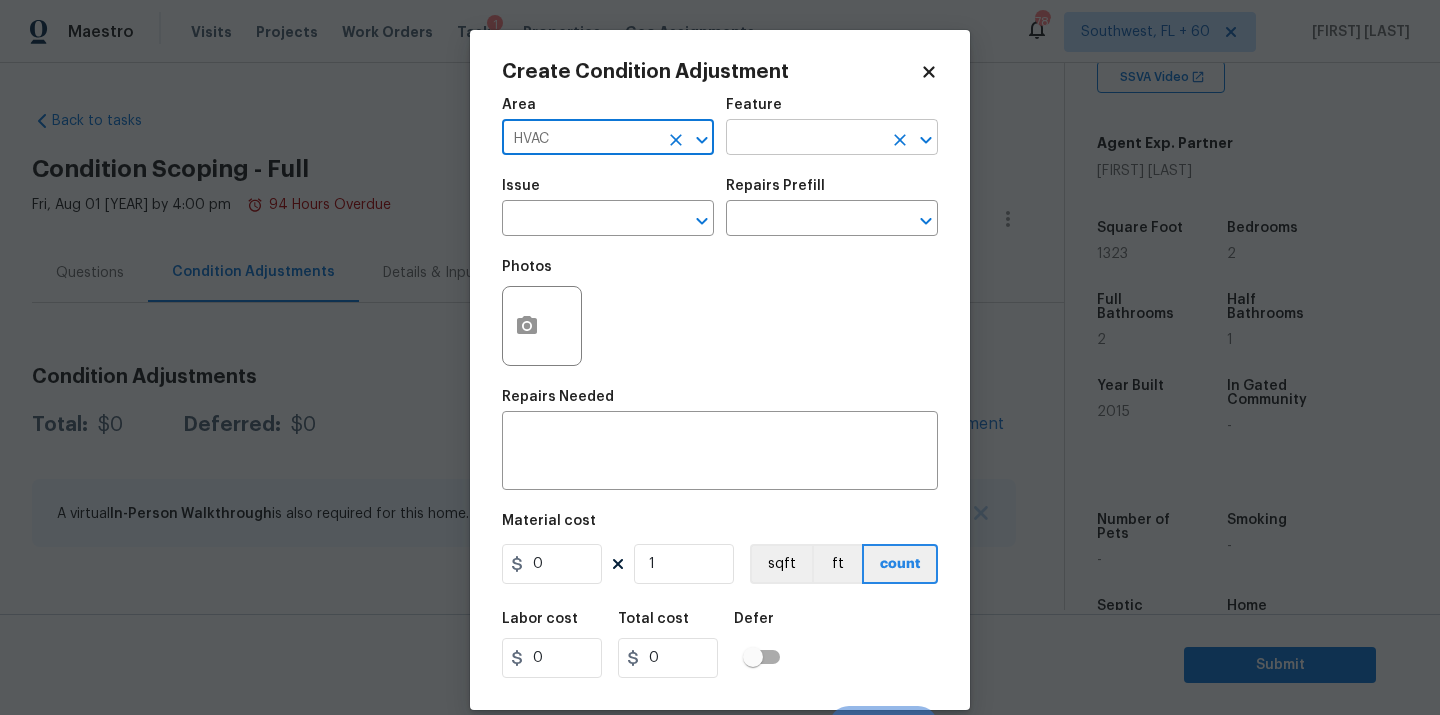 type on "HVAC" 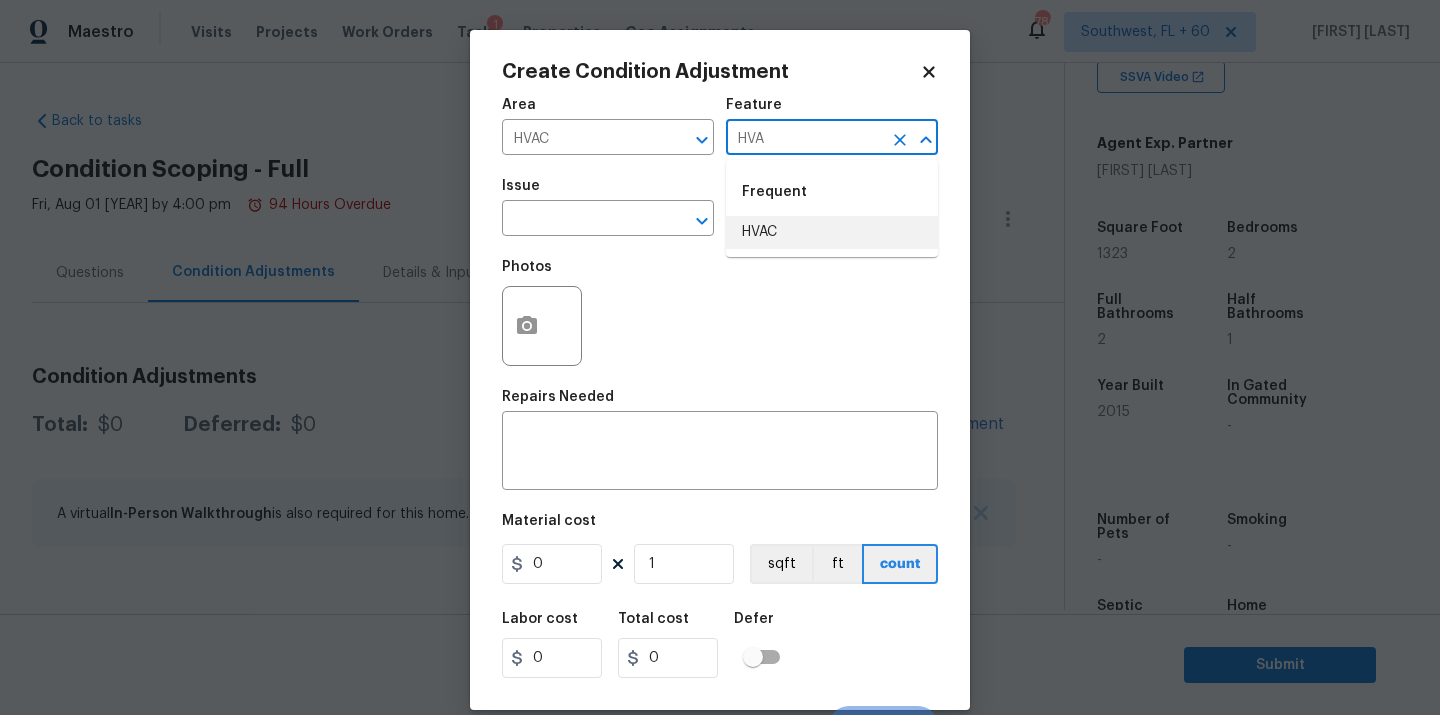 click on "HVAC" at bounding box center (832, 232) 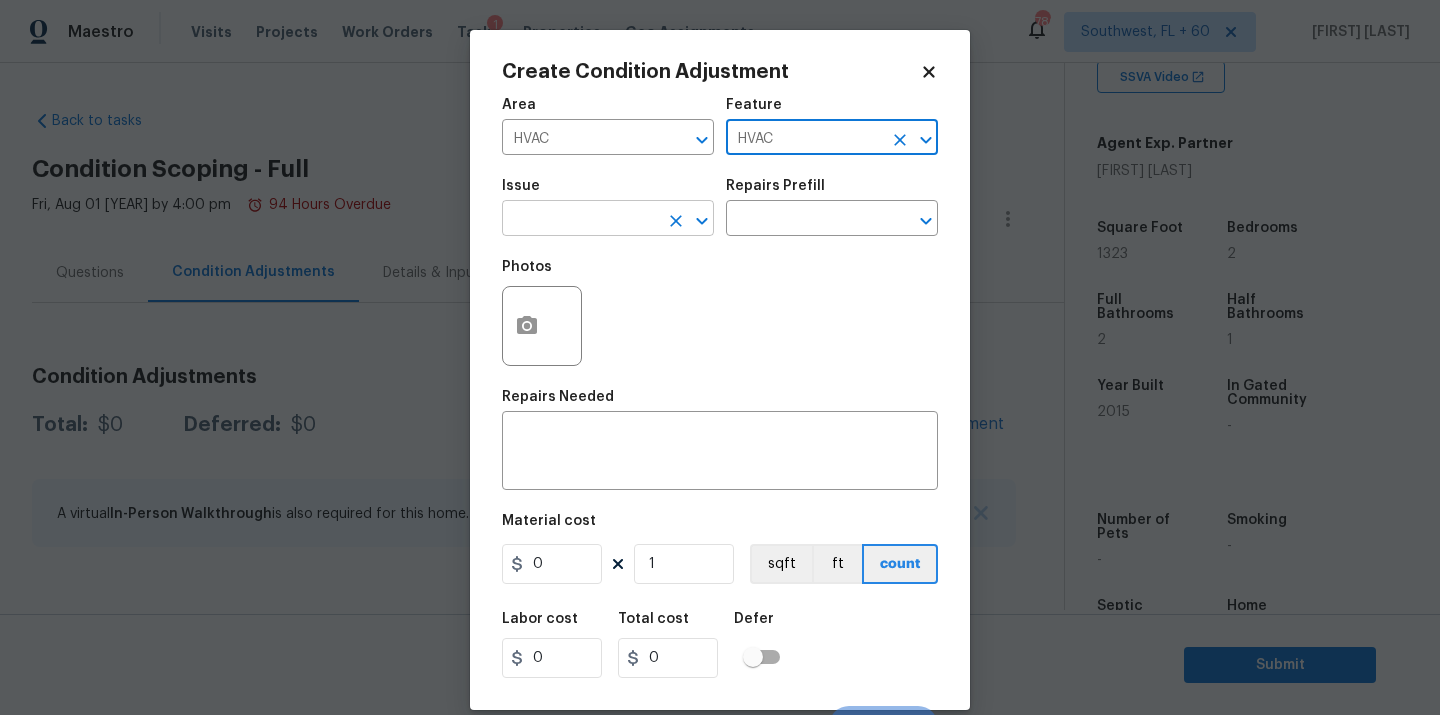 type on "HVAC" 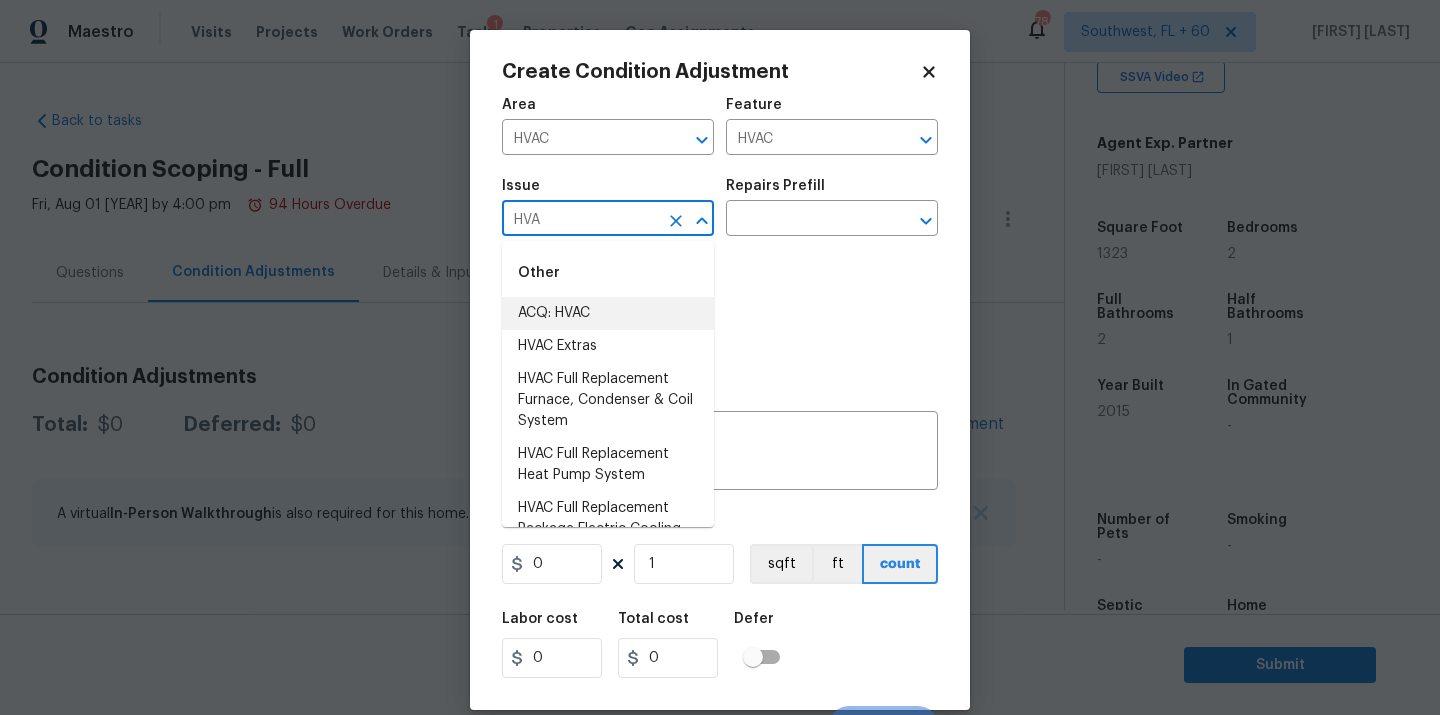 click on "ACQ: HVAC" at bounding box center [608, 313] 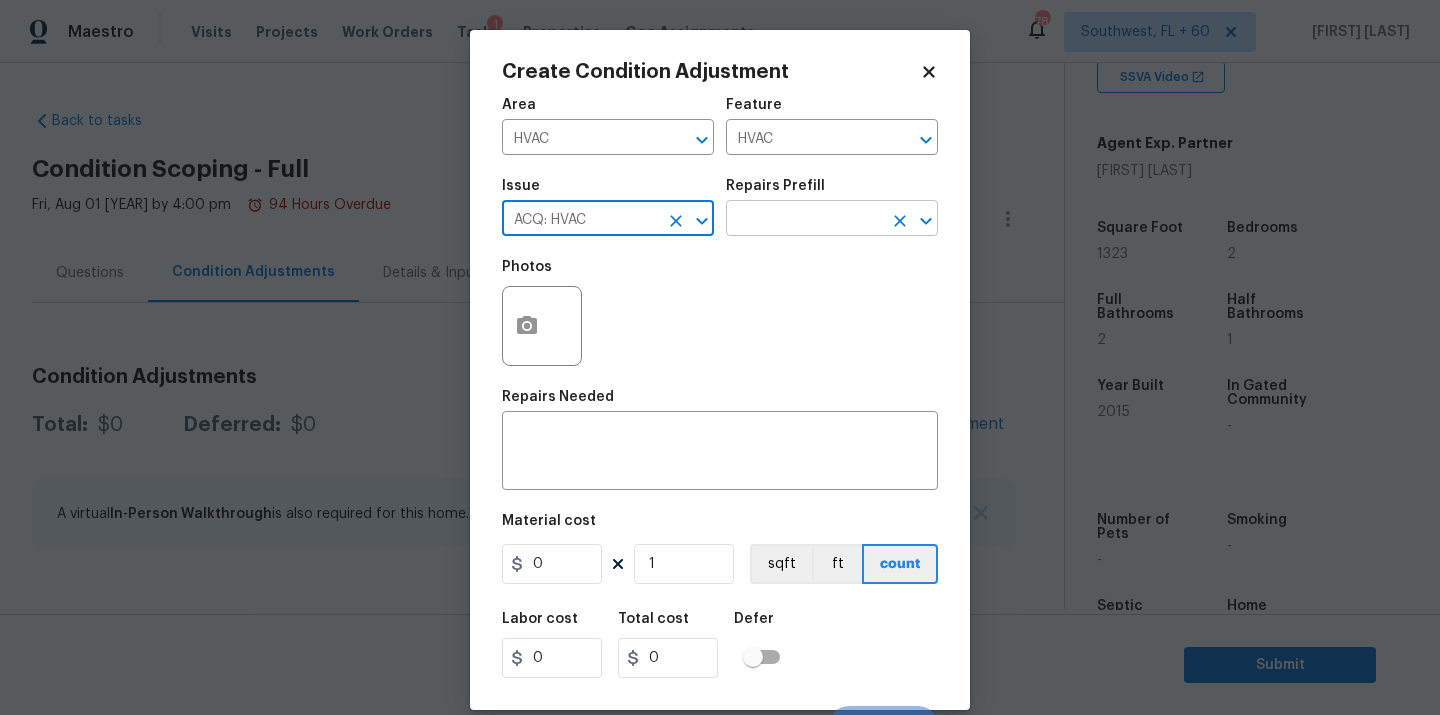 type on "ACQ: HVAC" 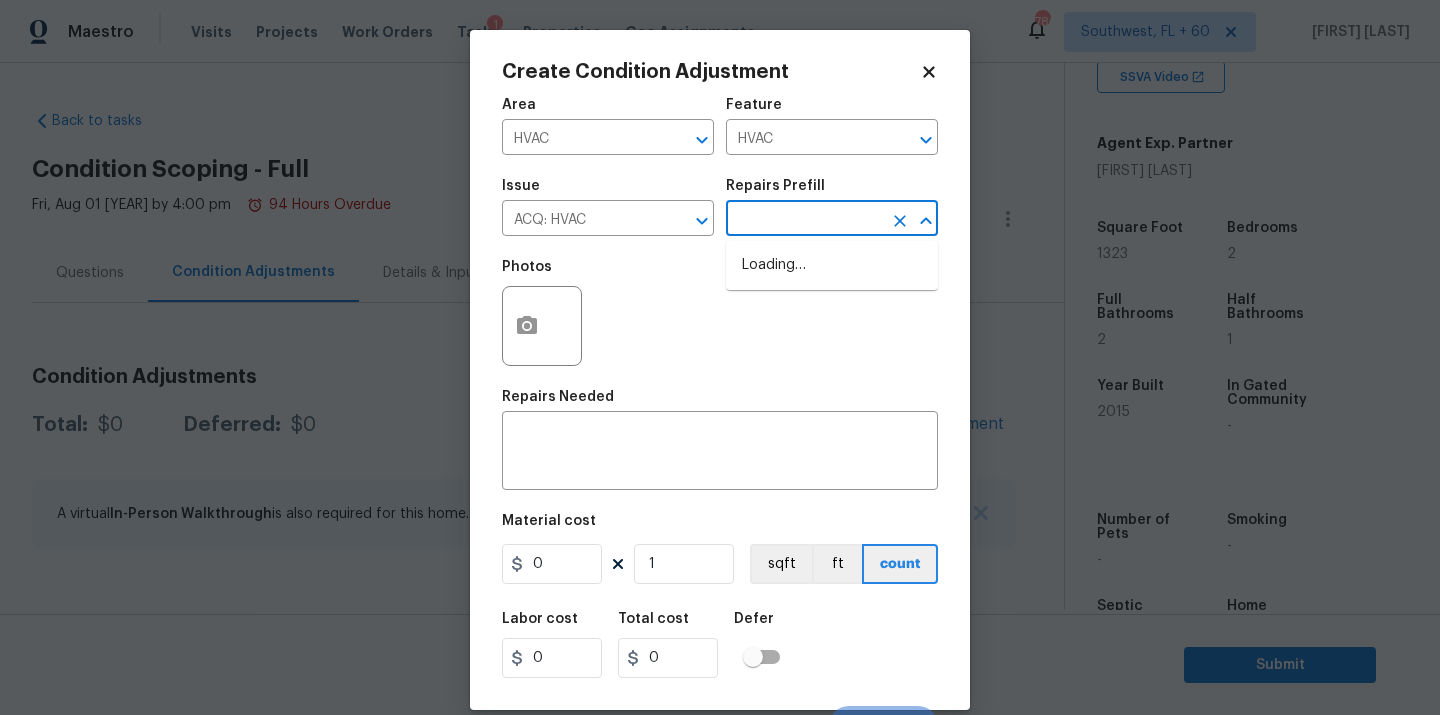 click at bounding box center [804, 220] 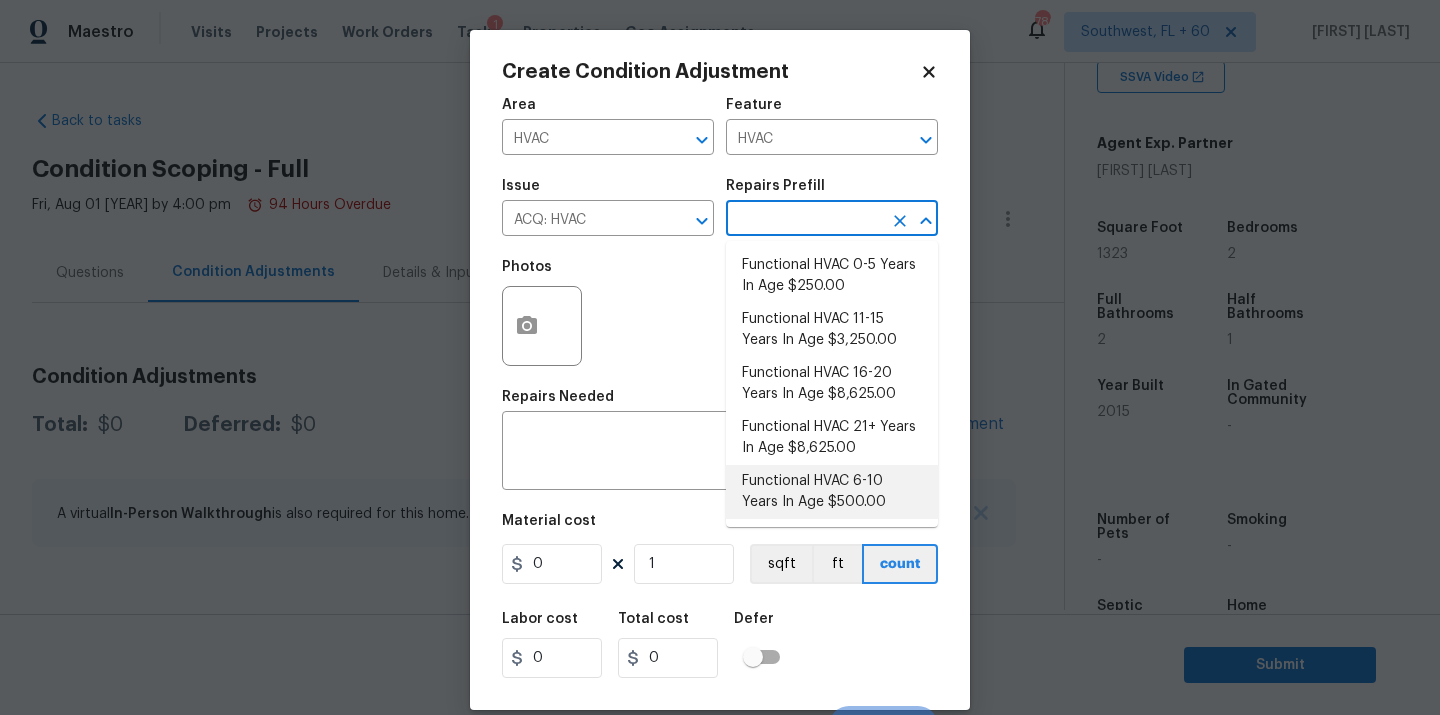 click on "Functional HVAC 6-10 Years In Age $500.00" at bounding box center (832, 492) 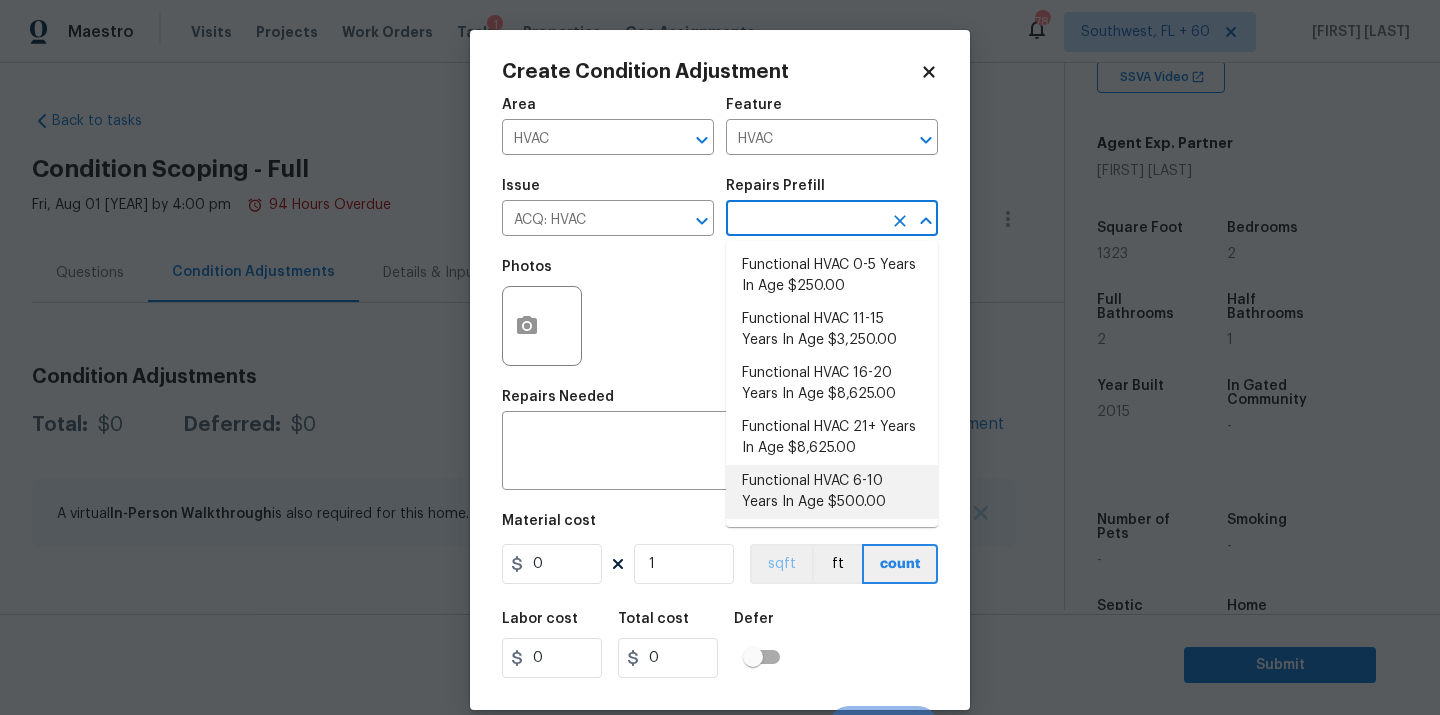 type on "Acquisition" 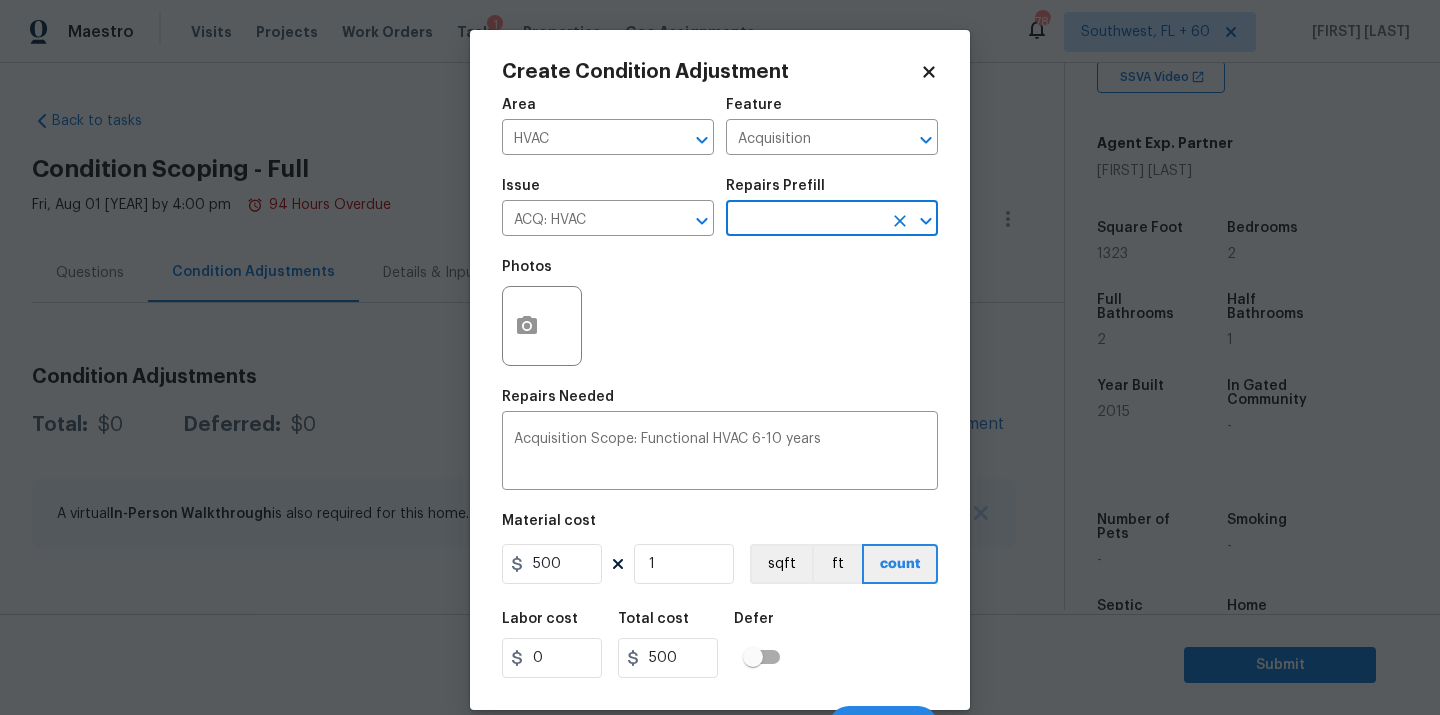 scroll, scrollTop: 32, scrollLeft: 0, axis: vertical 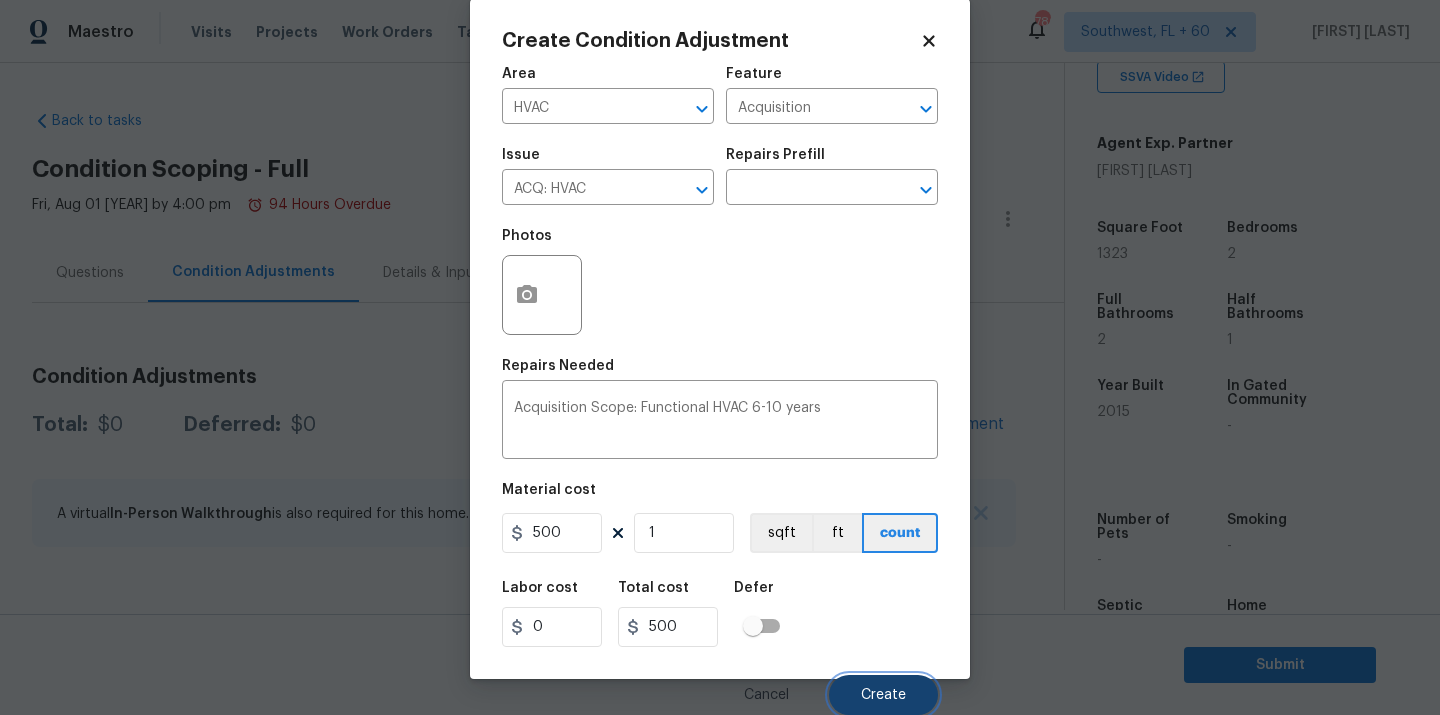 click on "Create" at bounding box center (883, 695) 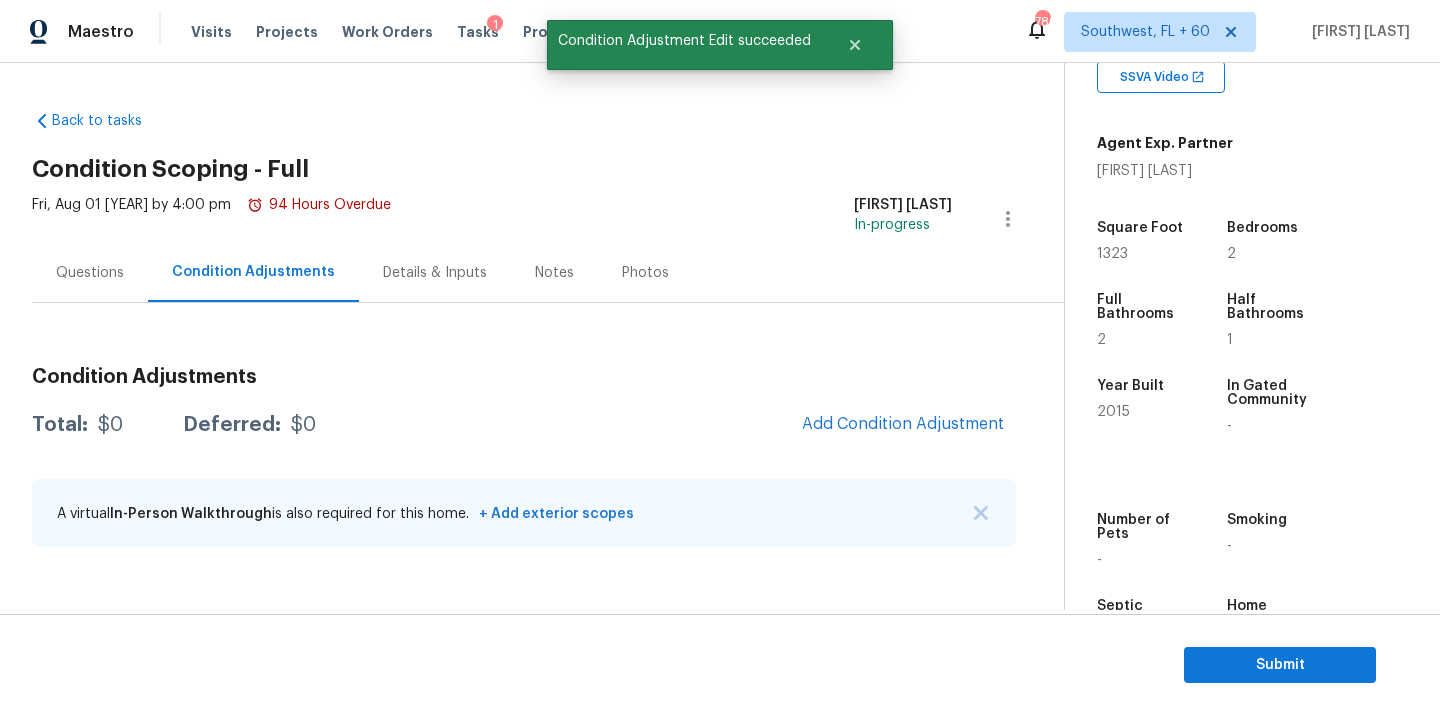 scroll, scrollTop: 25, scrollLeft: 0, axis: vertical 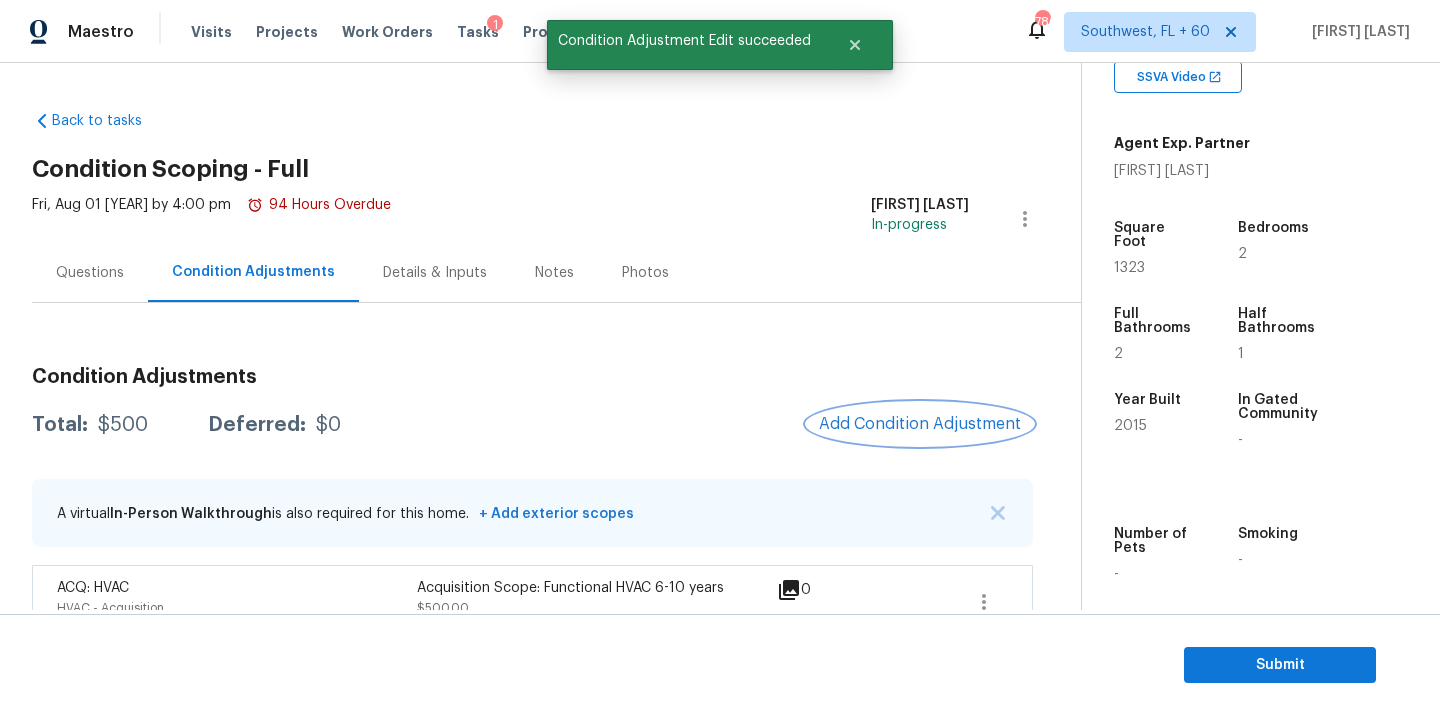click on "Add Condition Adjustment" at bounding box center [920, 424] 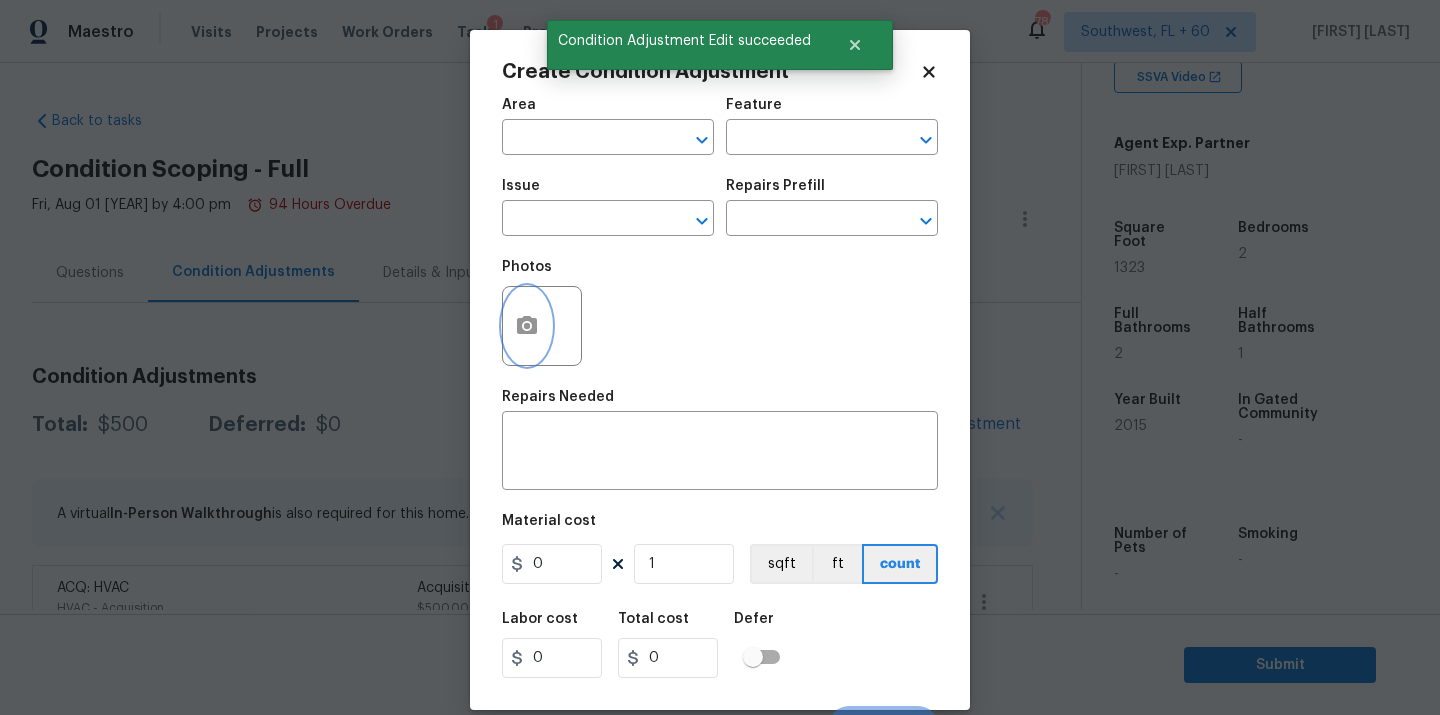click at bounding box center [527, 326] 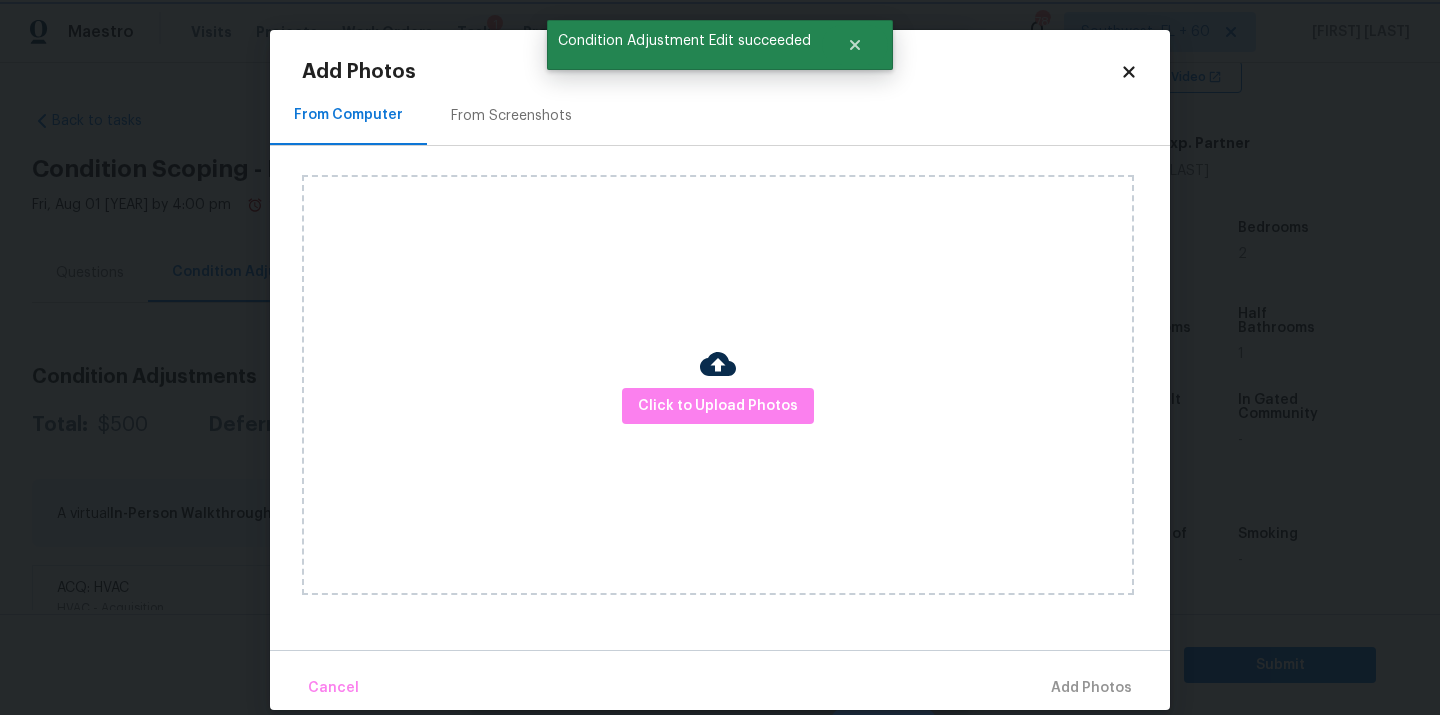 click on "Maestro Visits Projects Work Orders Tasks 1 Properties Geo Assignments 786 Southwest, FL + 60 Soumya Ranjan Dash Back to tasks Condition Scoping - Full Fri, Aug 01 2025 by 4:00 pm   94 Hours Overdue Soumya Ranjan Dash In-progress Questions Condition Adjustments Details & Inputs Notes Photos Condition Adjustments Total:  $500 Deferred:  $0 Add Condition Adjustment A virtual  In-Person Walkthrough  is also required for this home.   + Add exterior scopes ACQ: HVAC HVAC - Acquisition Acquisition Scope: Functional HVAC 6-10 years $500.00   0 Property Details © Mapbox   © OpenStreetMap   Improve this map 2064 Caladonia Way Smyrna, TN 37167 SSVA Video Agent Exp. Partner Adam Wright Square Foot 1323 Bedrooms 2 Full Bathrooms 2 Half Bathrooms 1 Year Built 2015 In Gated Community - Number of Pets - Smoking - Septic system - Home Additions - Submit Condition Adjustment Edit succeeded
Create Condition Adjustment Area ​ Feature ​ Issue ​ Repairs Prefill ​ Photos Repairs Needed x ​ Material cost 0 1 sqft" at bounding box center (720, 357) 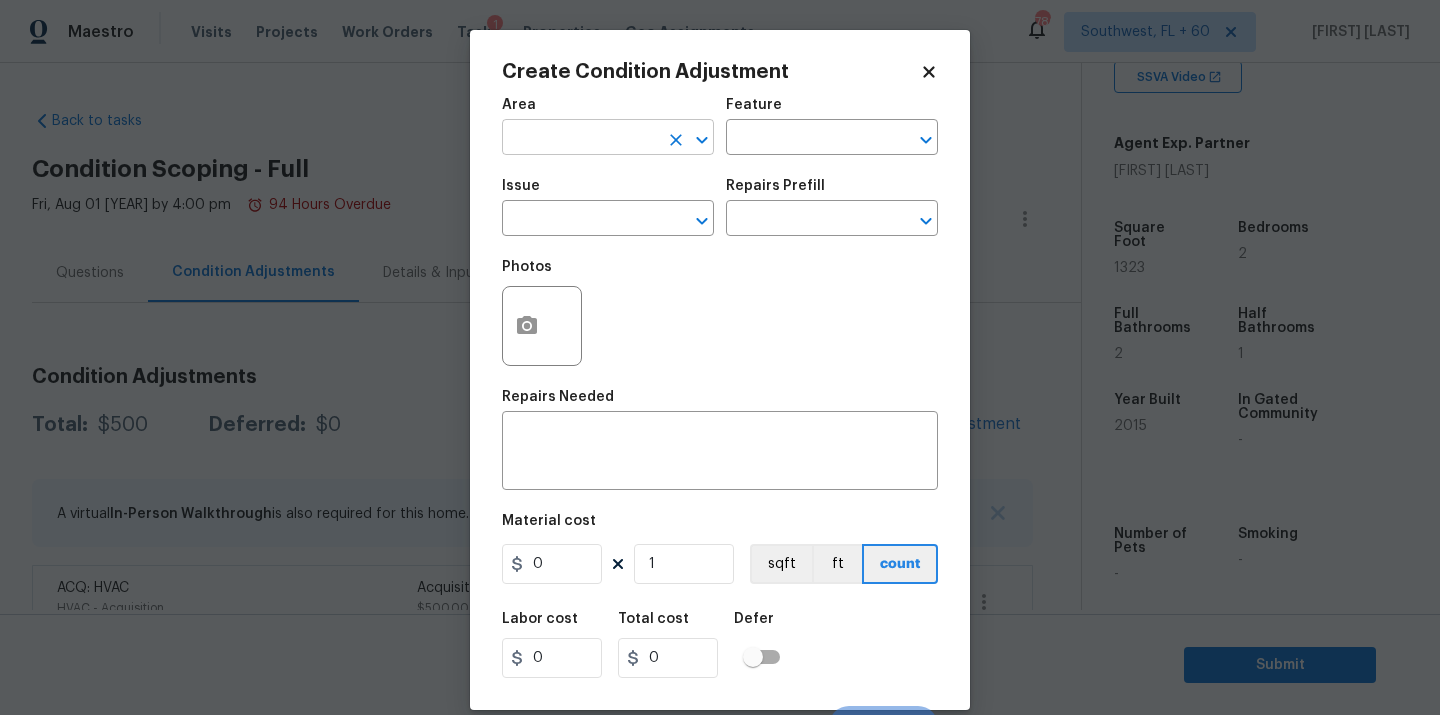 click at bounding box center [580, 139] 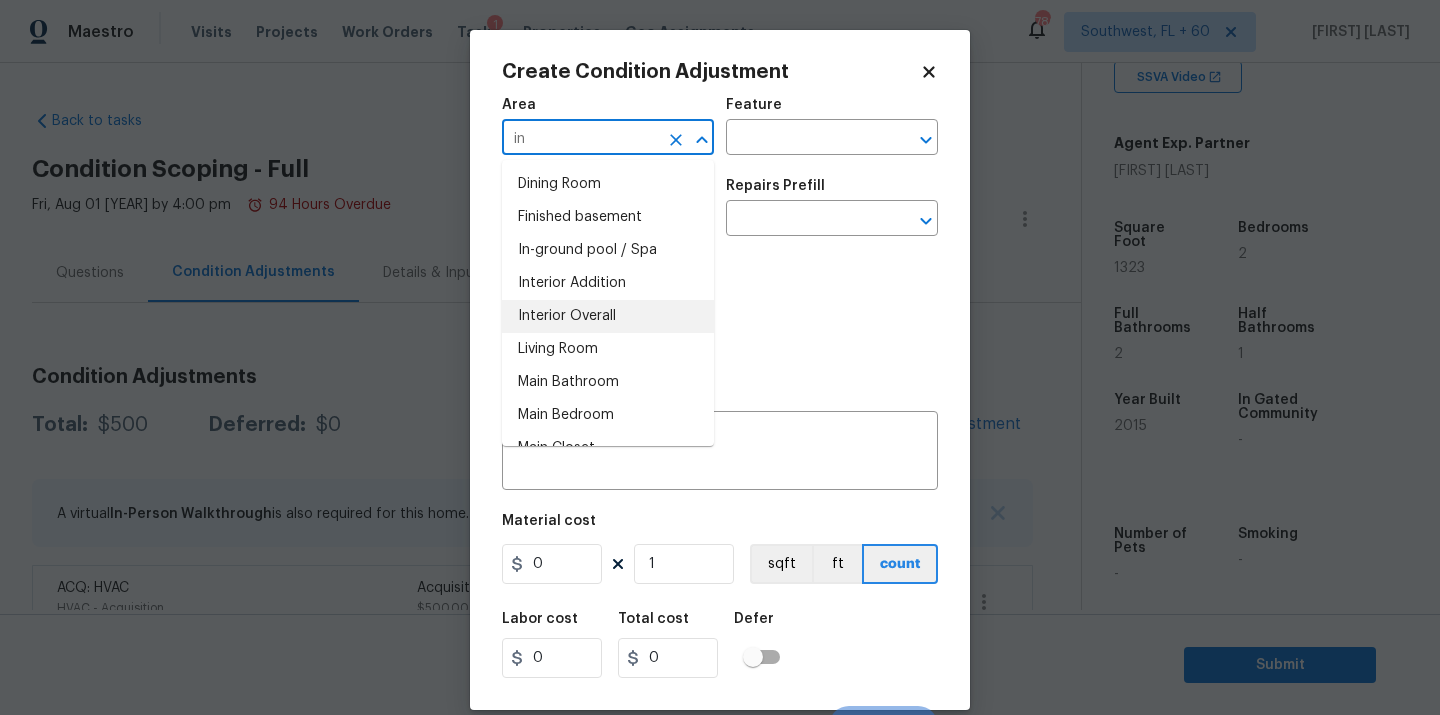 click on "Interior Overall" at bounding box center [608, 316] 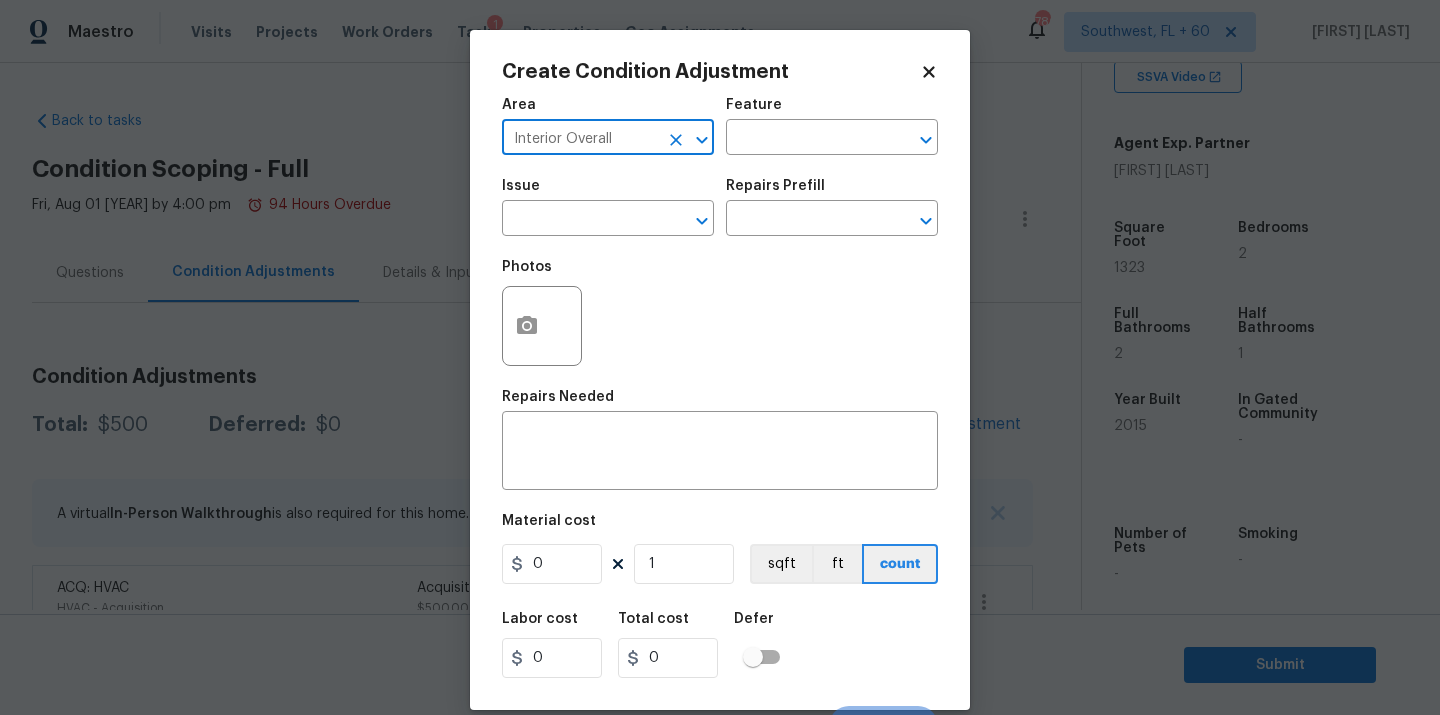 type on "Interior Overall" 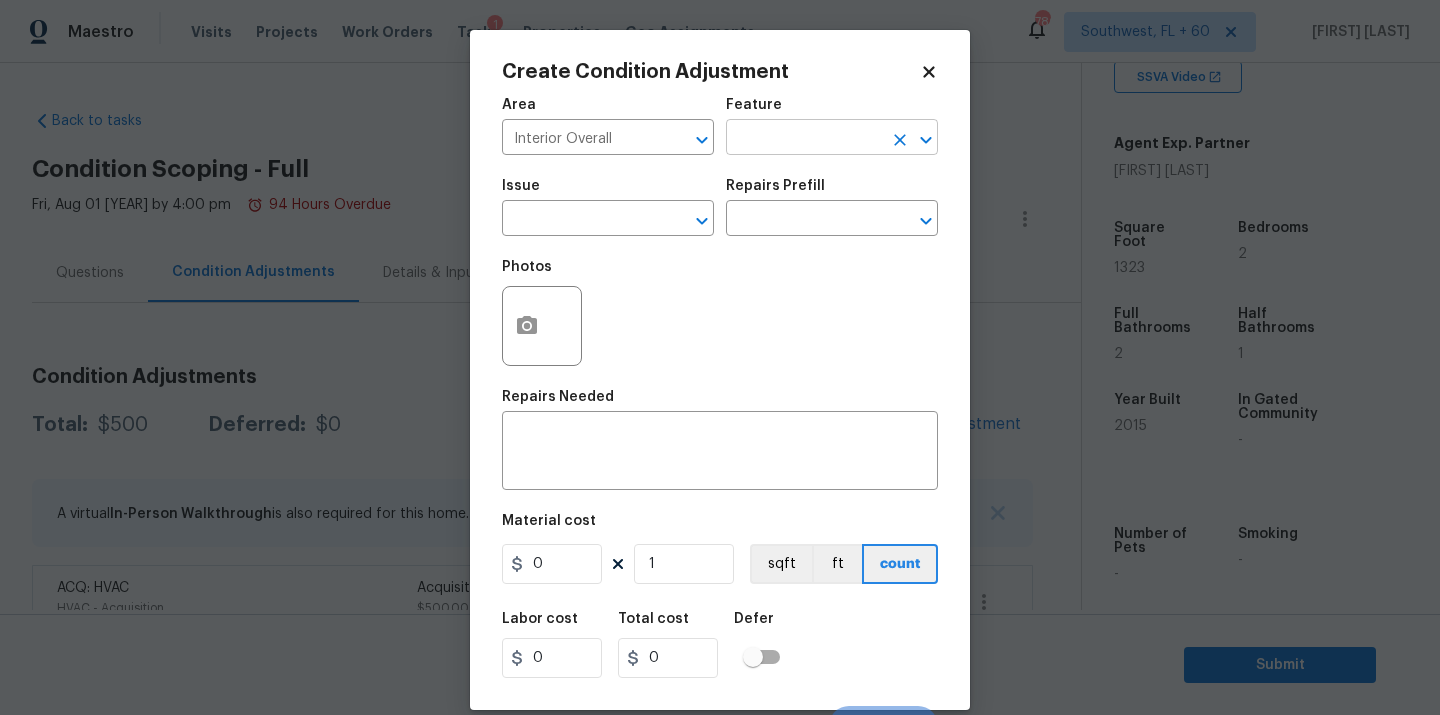 click at bounding box center [804, 139] 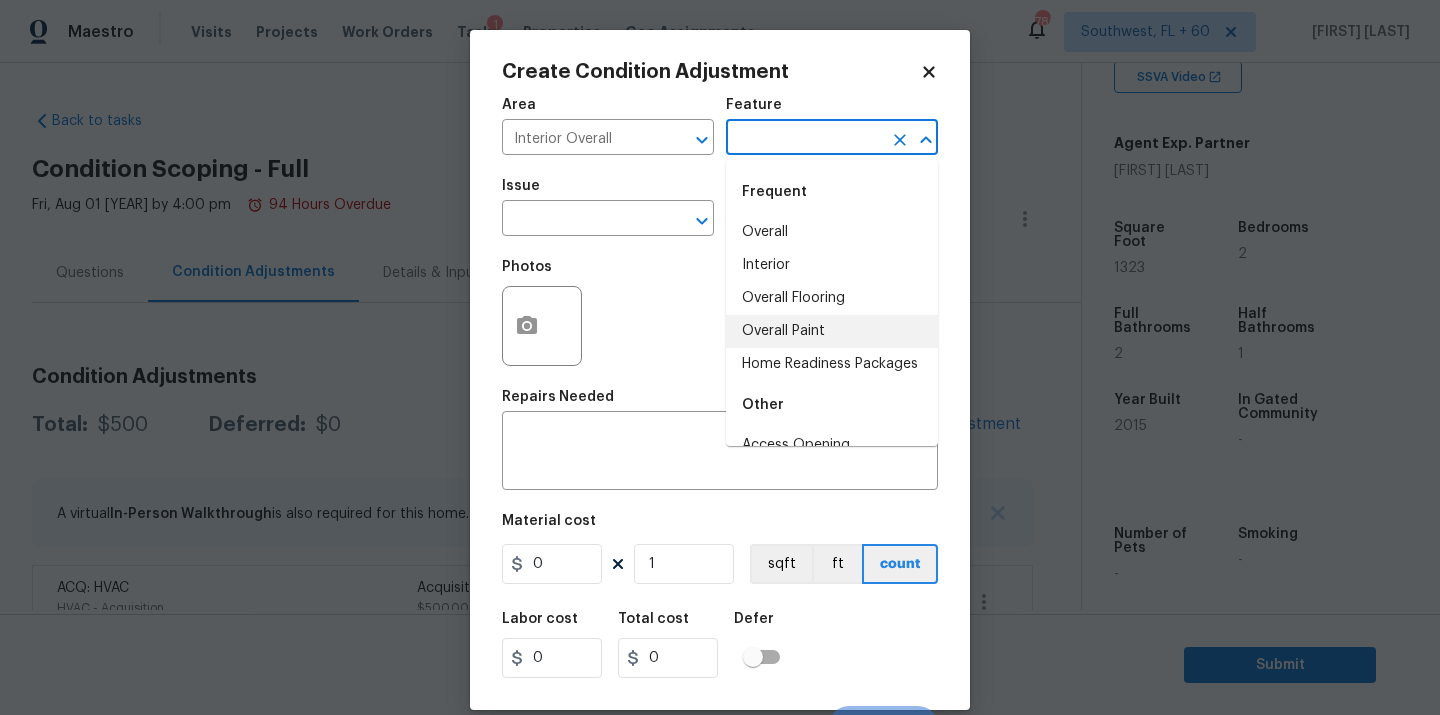 click on "Overall Paint" at bounding box center (832, 331) 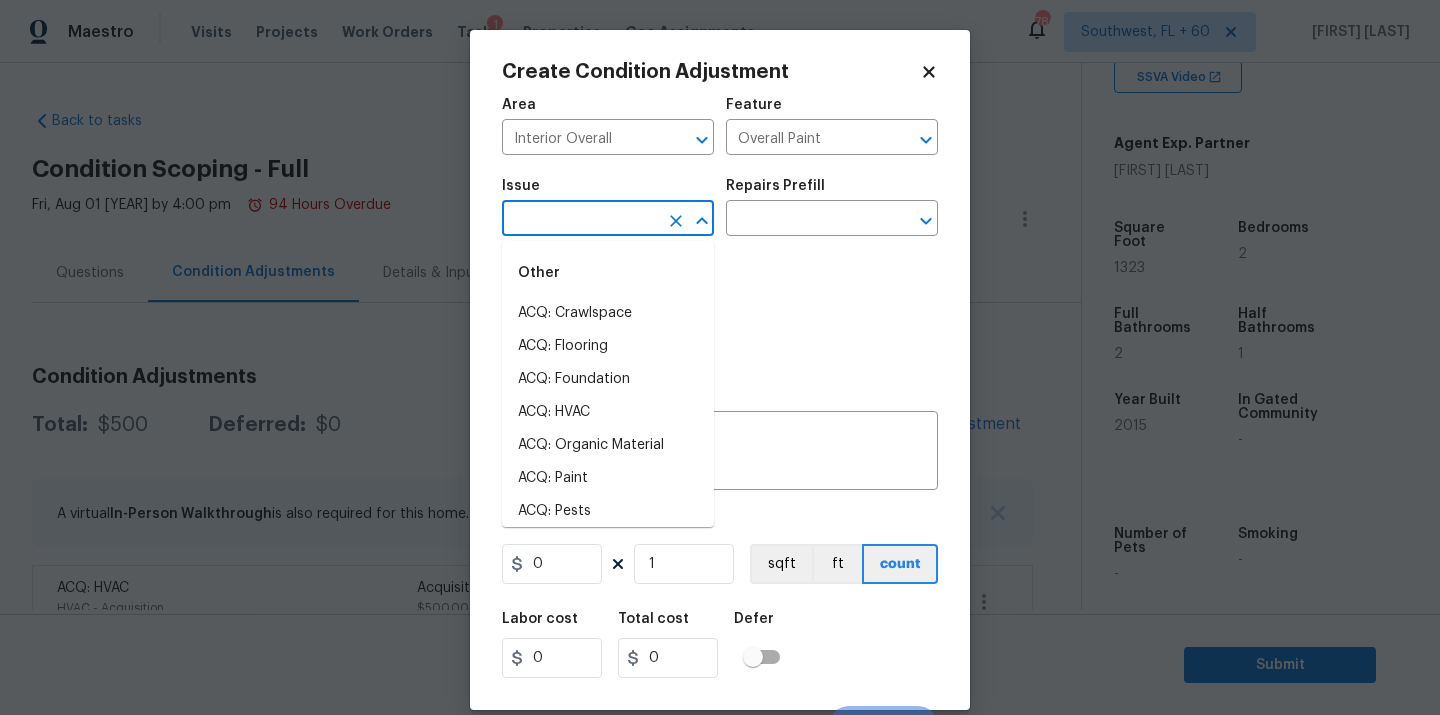 click at bounding box center (580, 220) 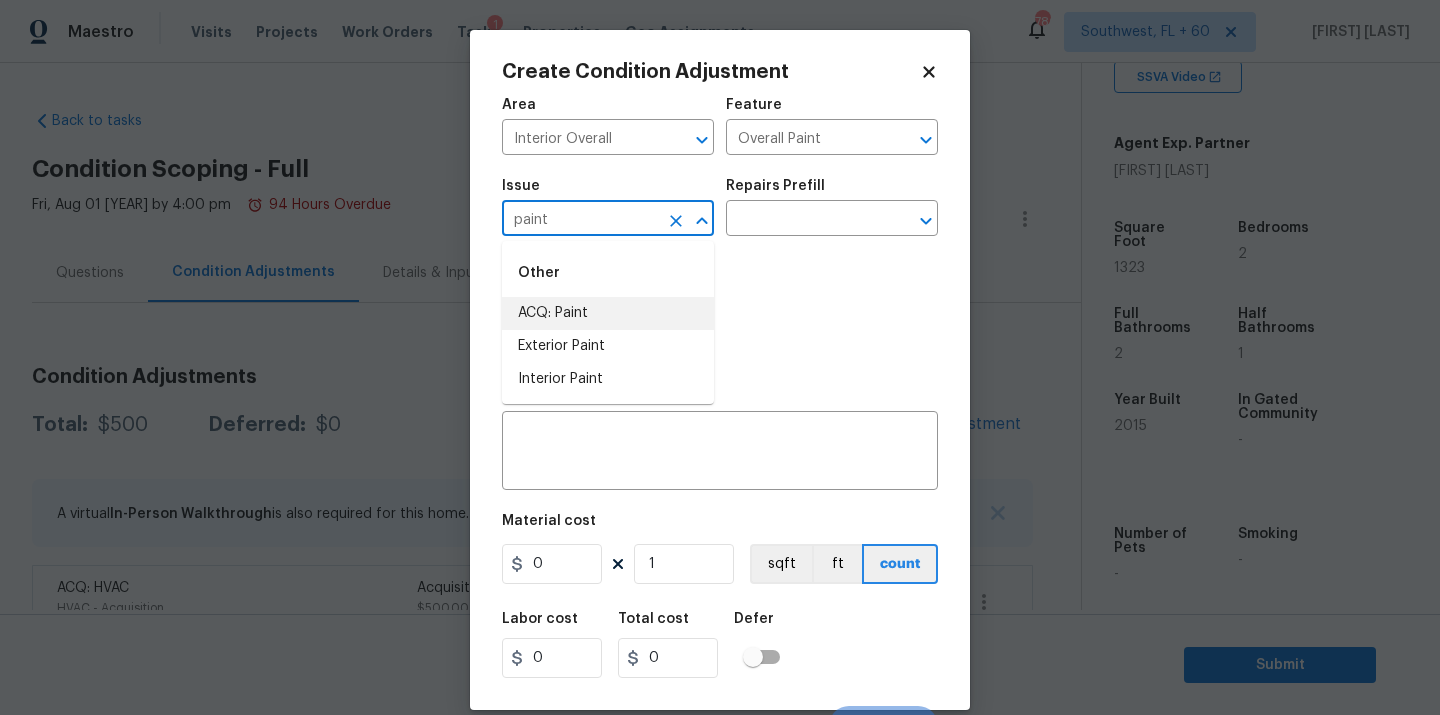 click on "Exterior Paint" at bounding box center (608, 346) 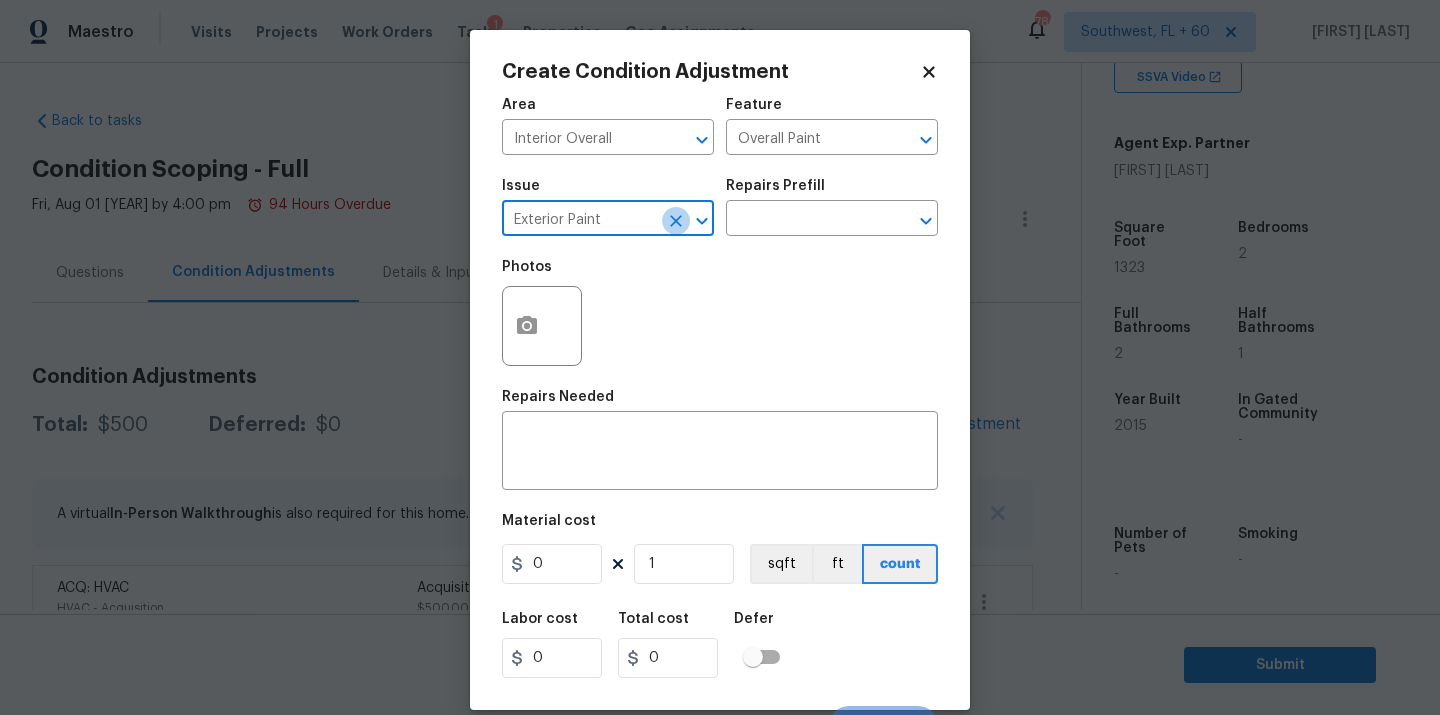 click 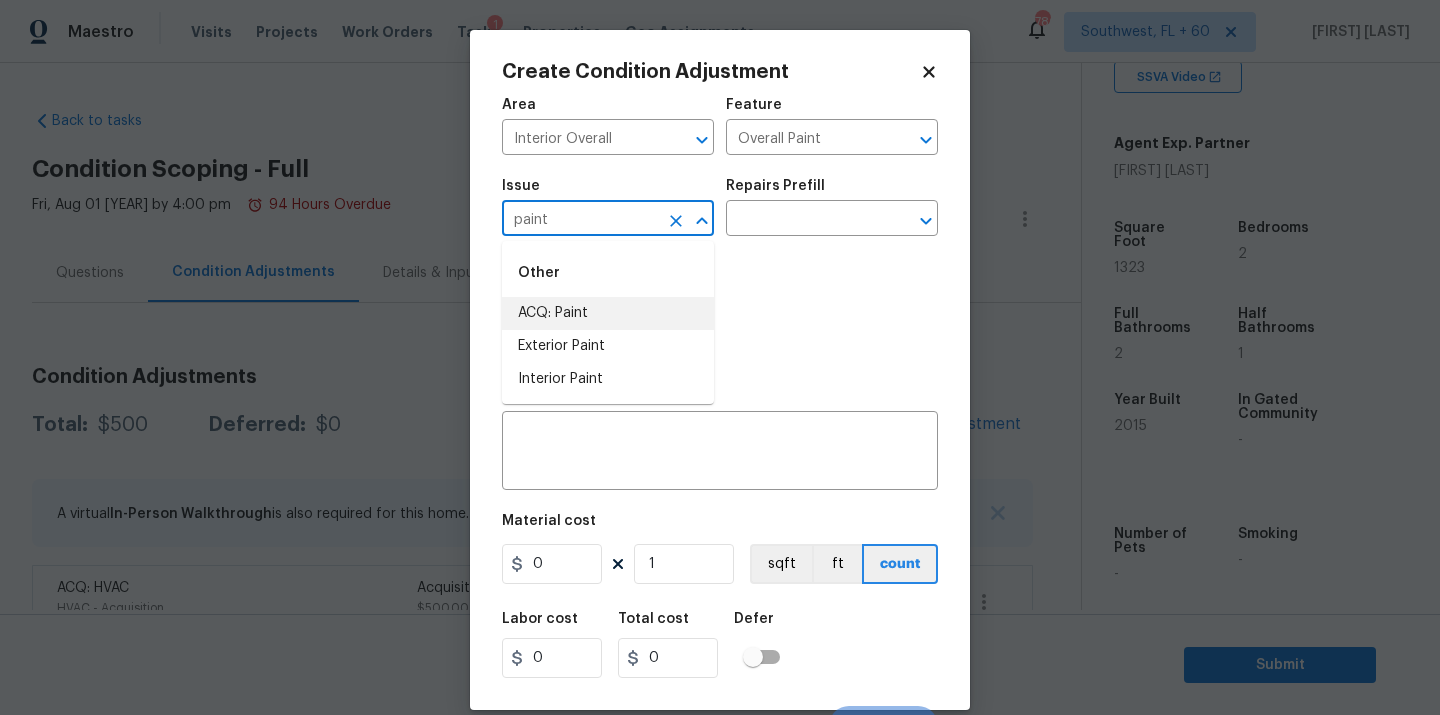 click on "ACQ: Paint" at bounding box center (608, 313) 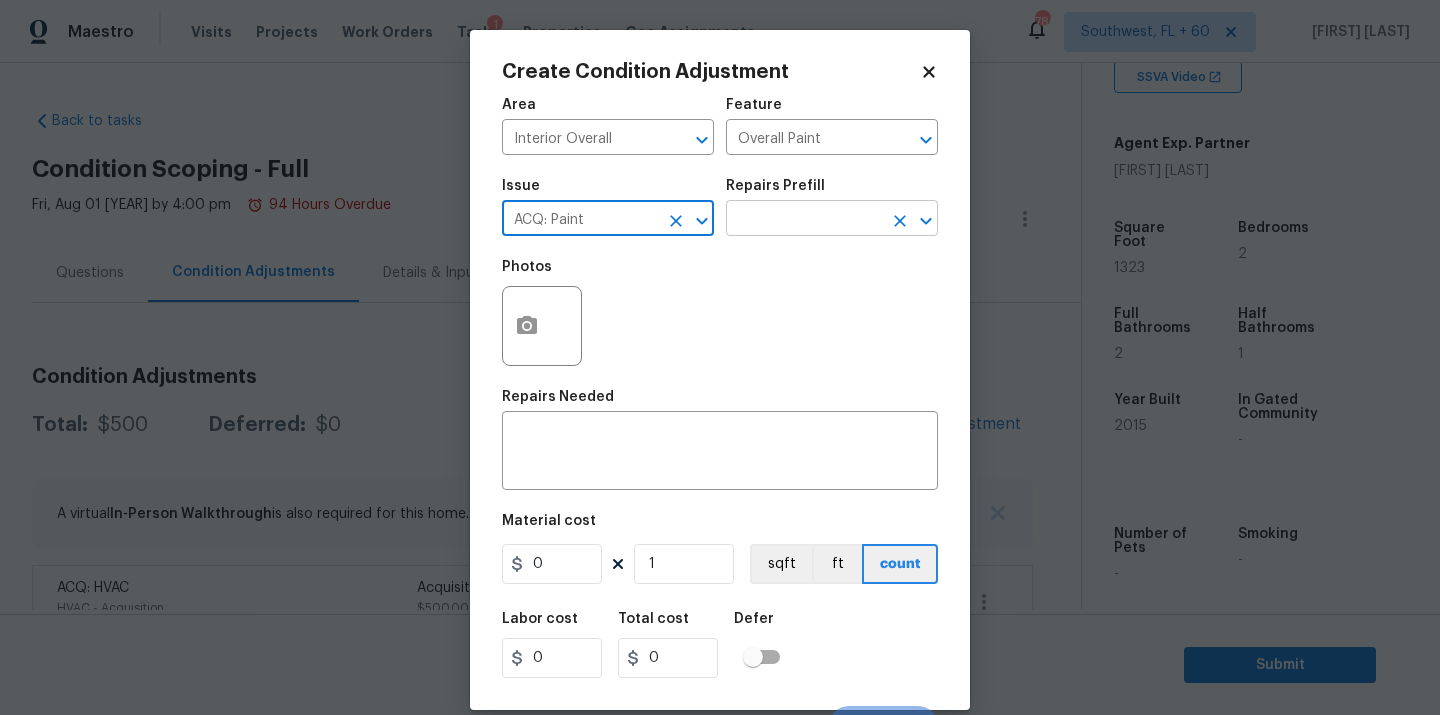 type on "ACQ: Paint" 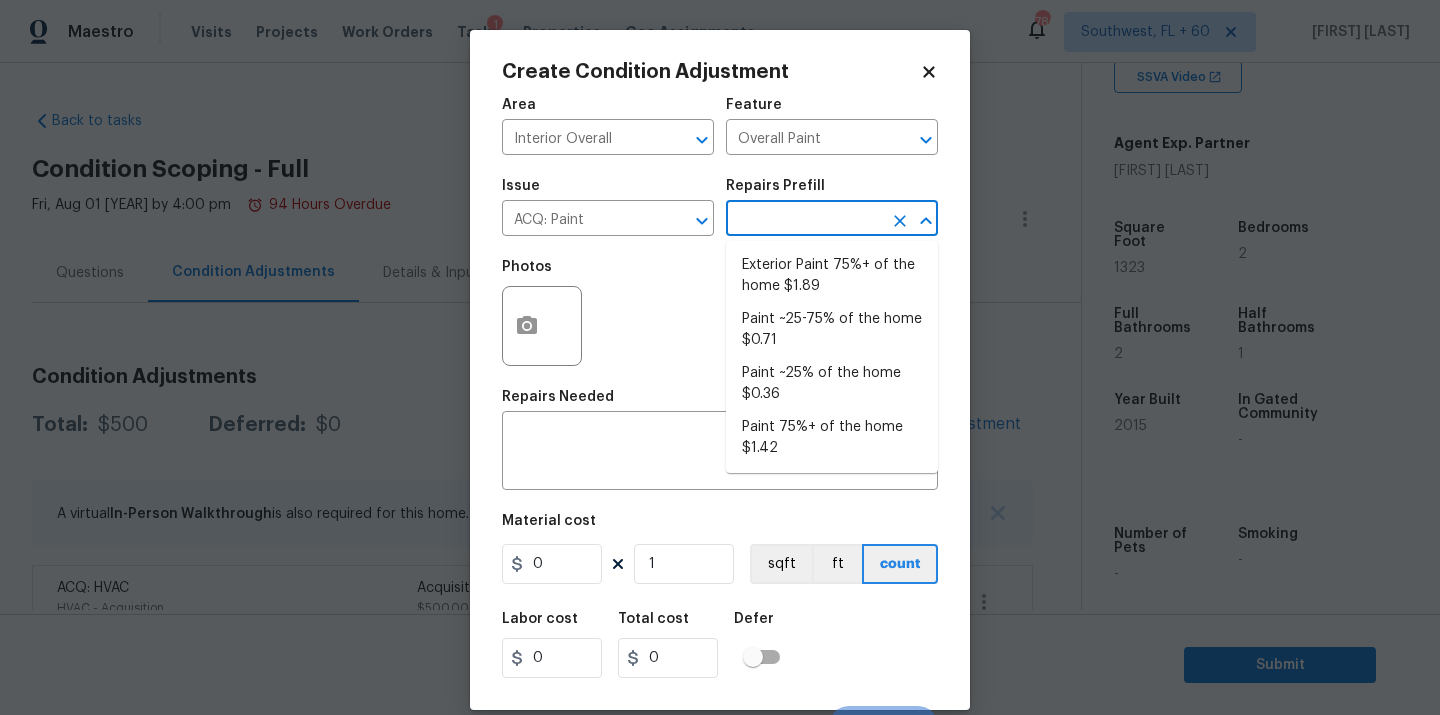 click at bounding box center [804, 220] 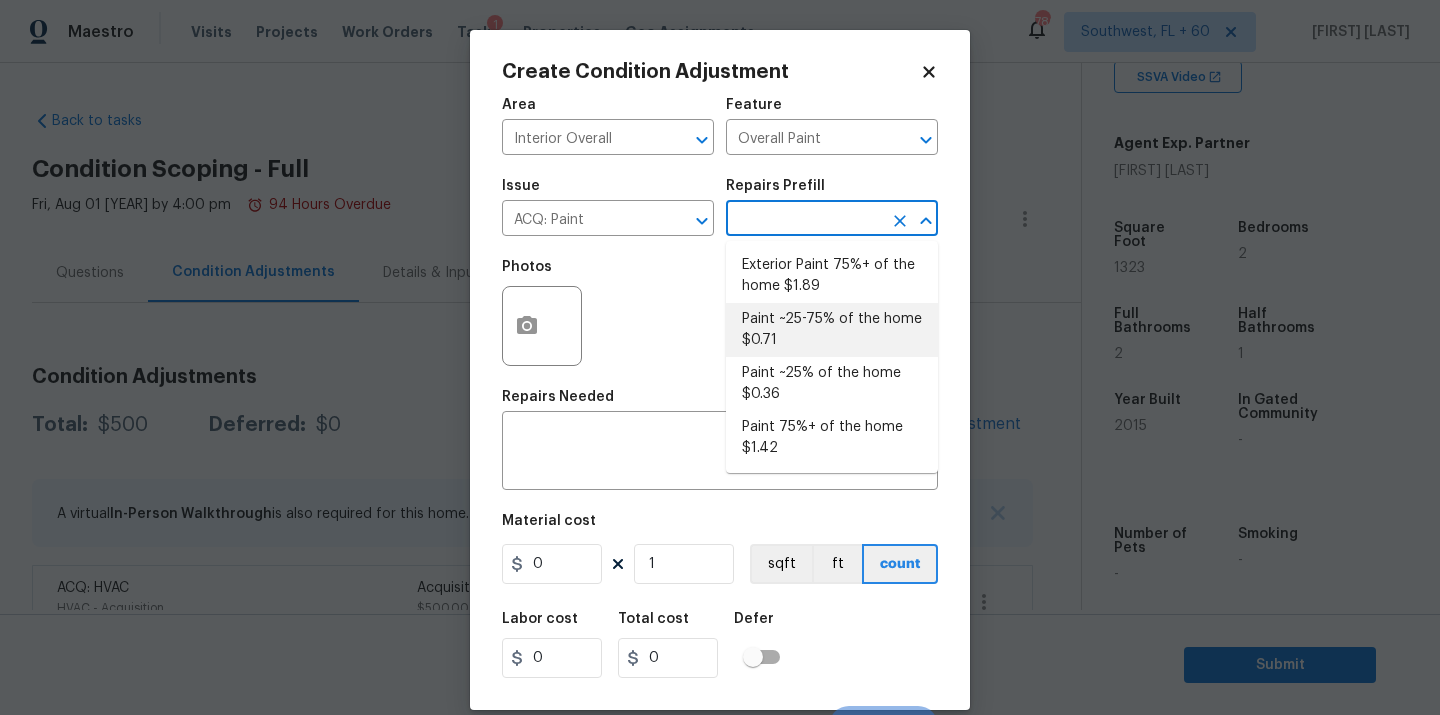 click on "Paint ~25-75% of the home $0.71" at bounding box center (832, 330) 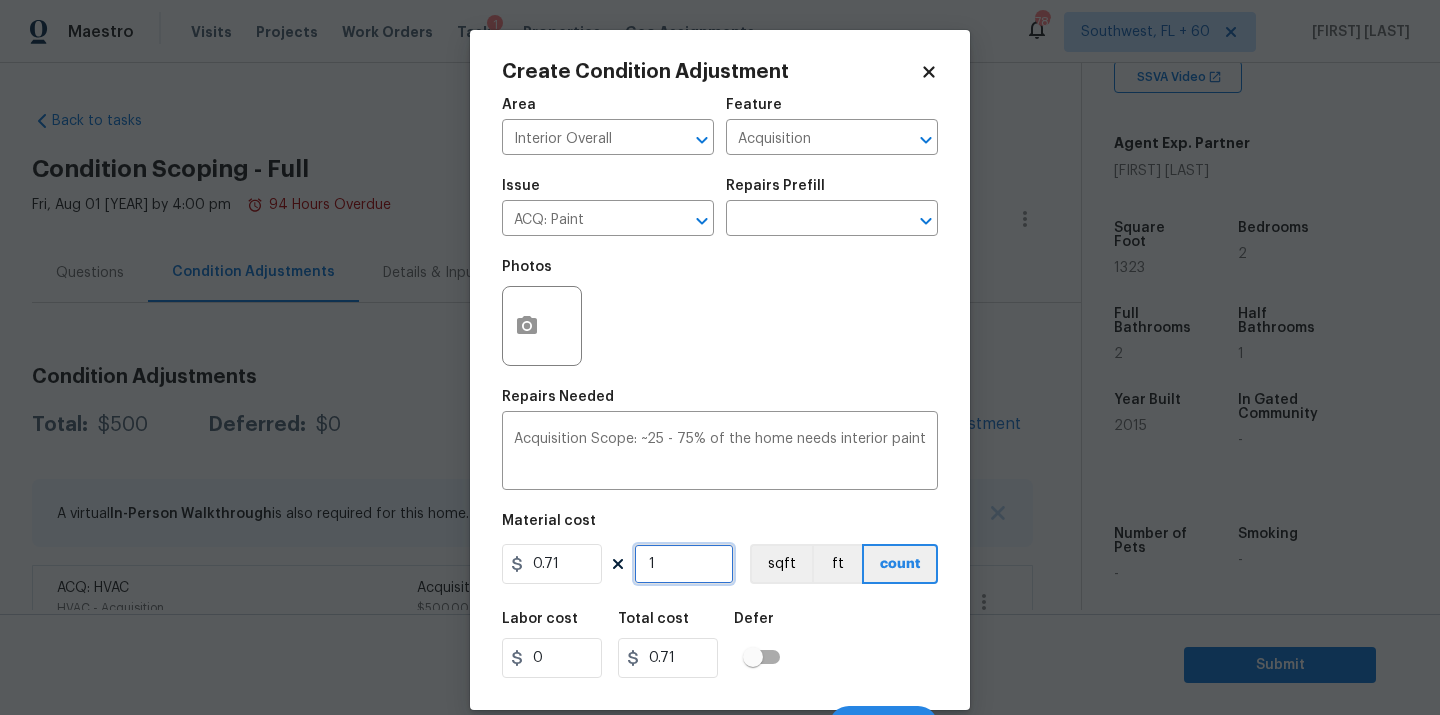 click on "1" at bounding box center [684, 564] 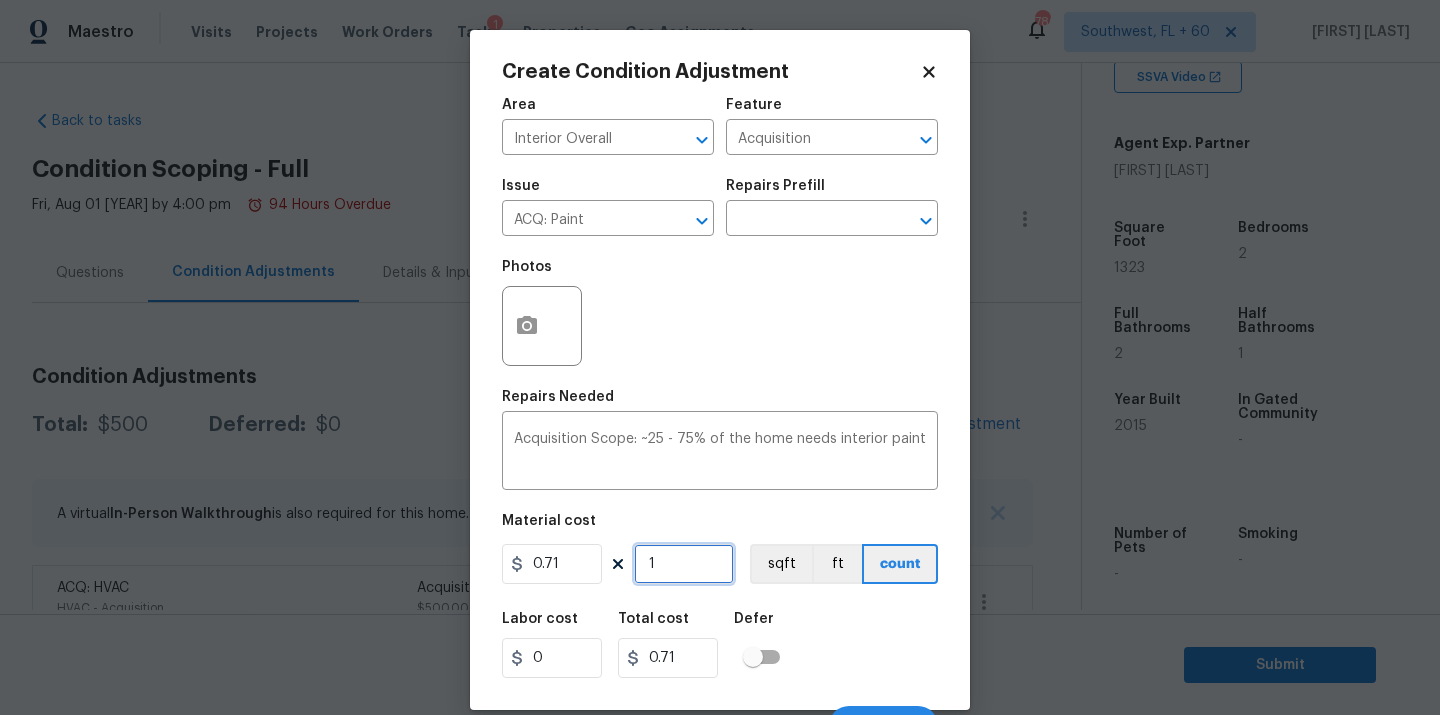 type on "13" 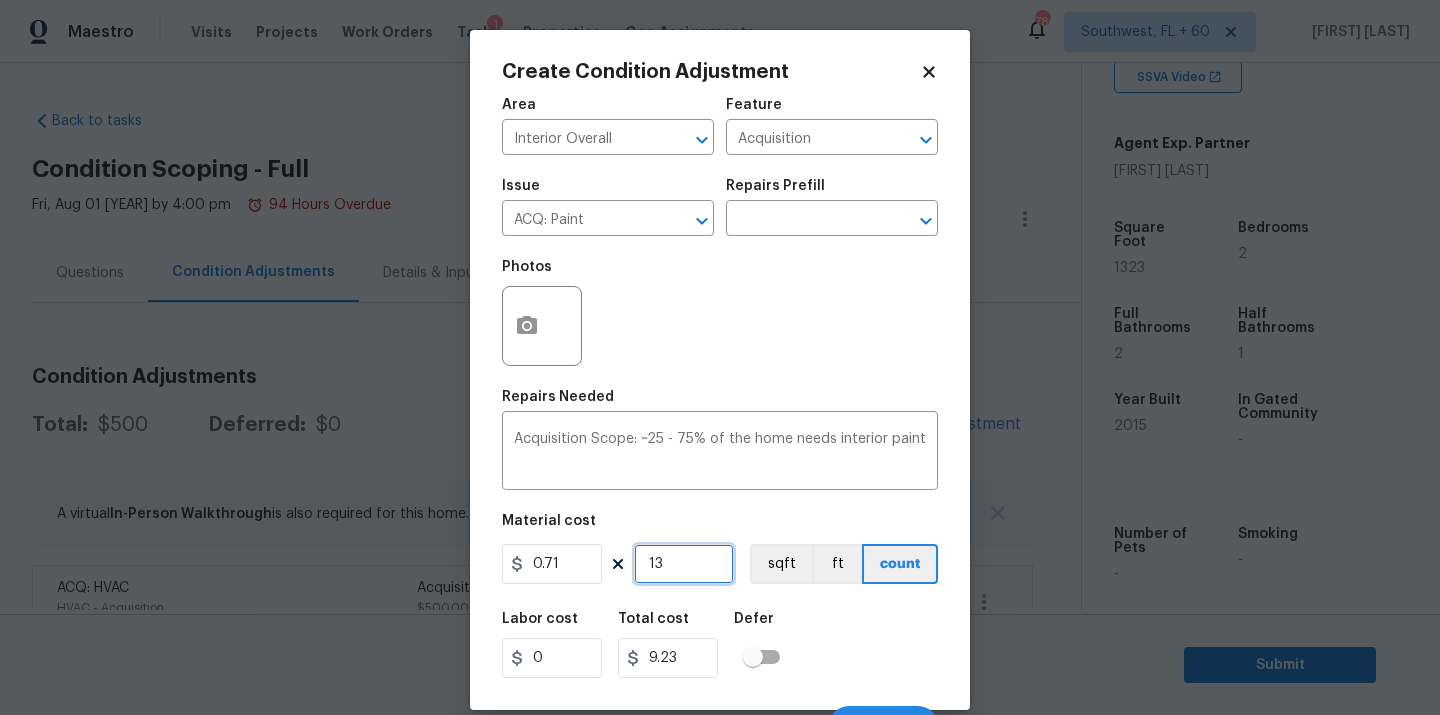 type on "132" 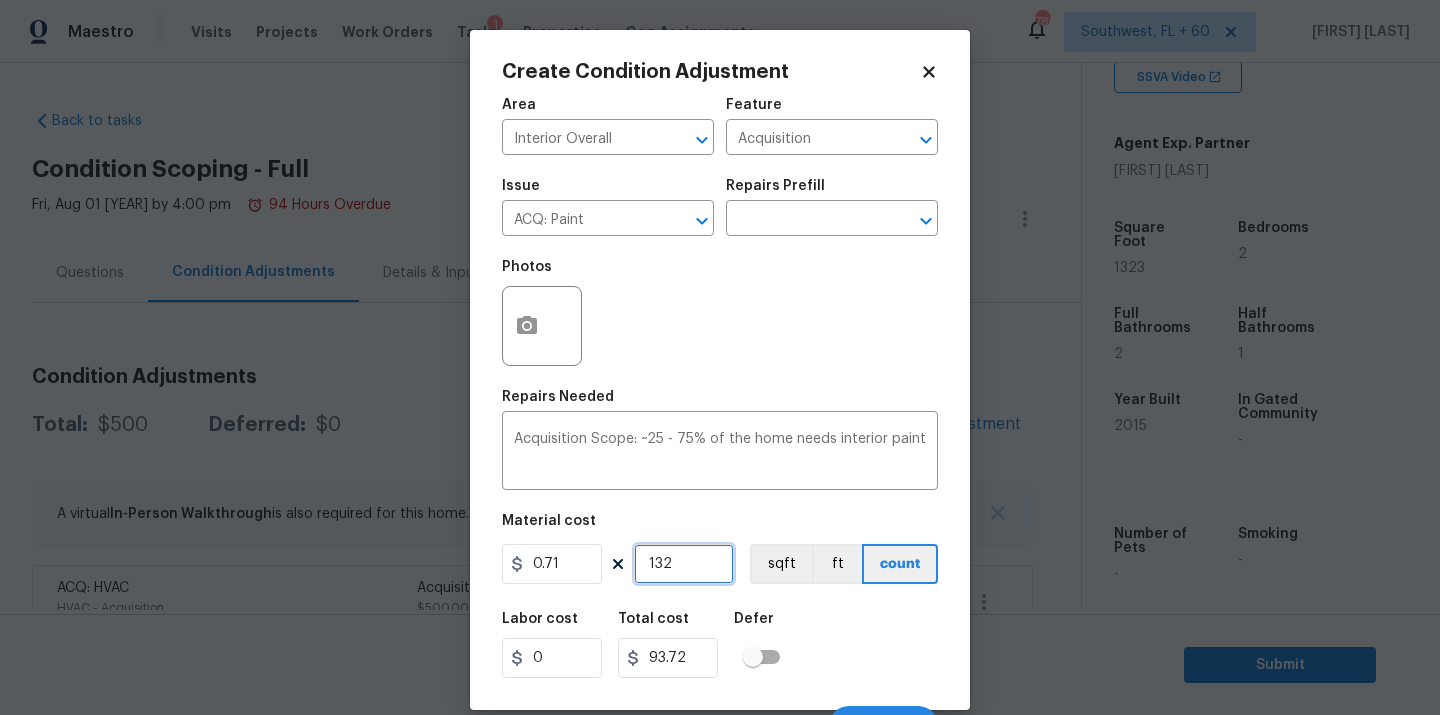 type on "1323" 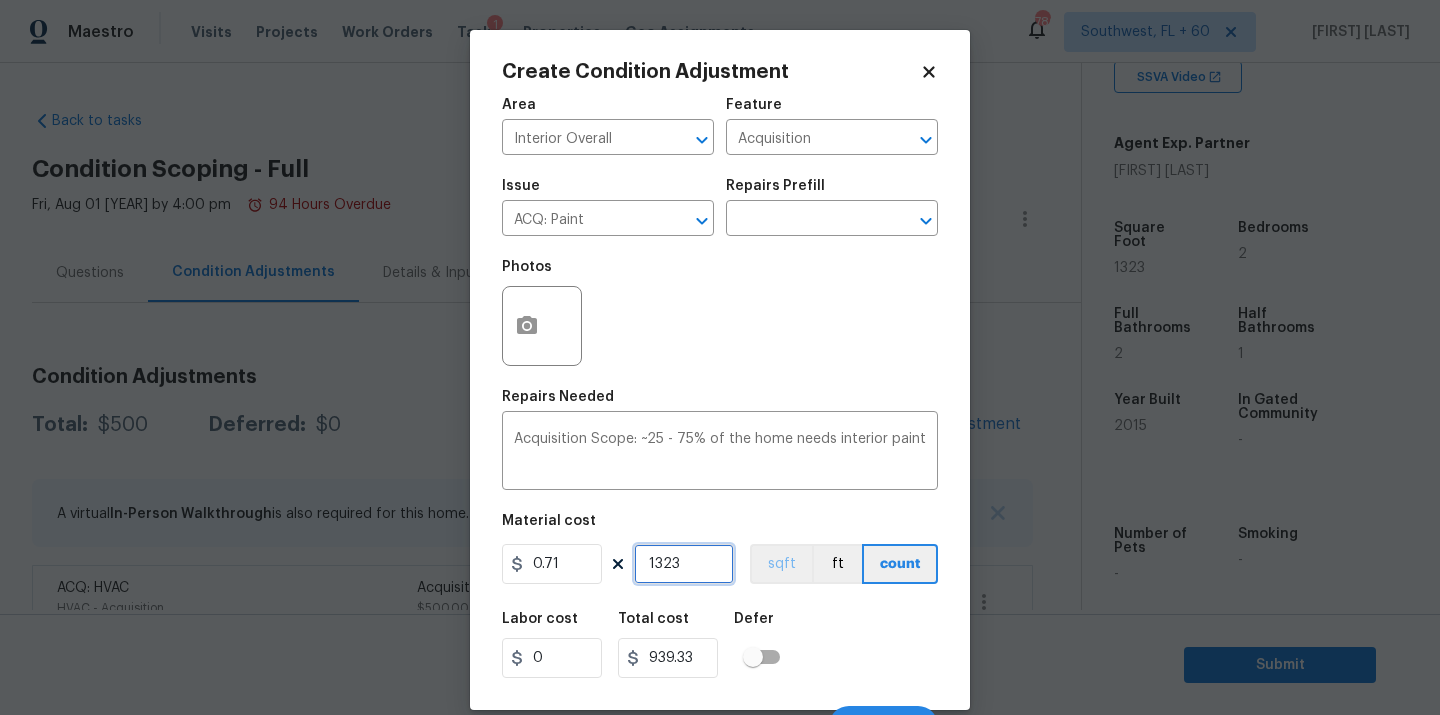 type on "1323" 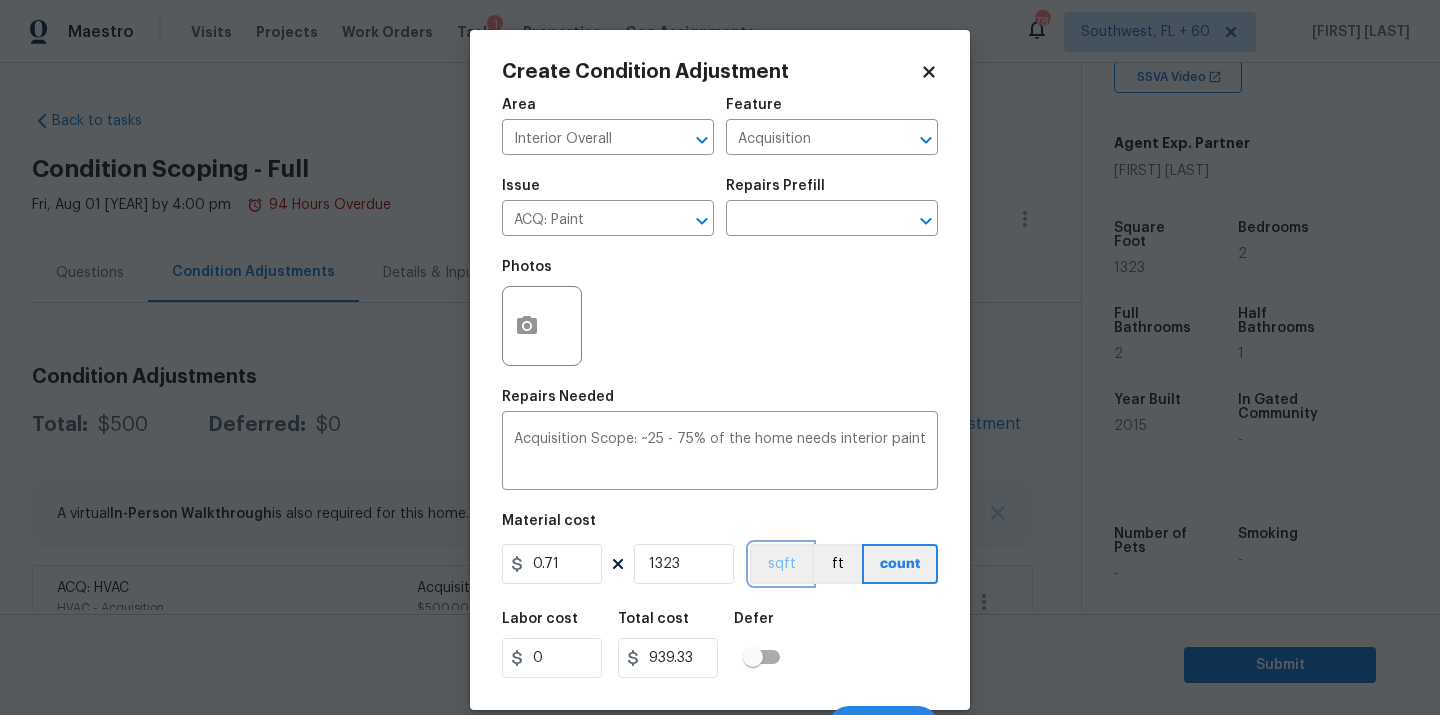 click on "sqft" at bounding box center [781, 564] 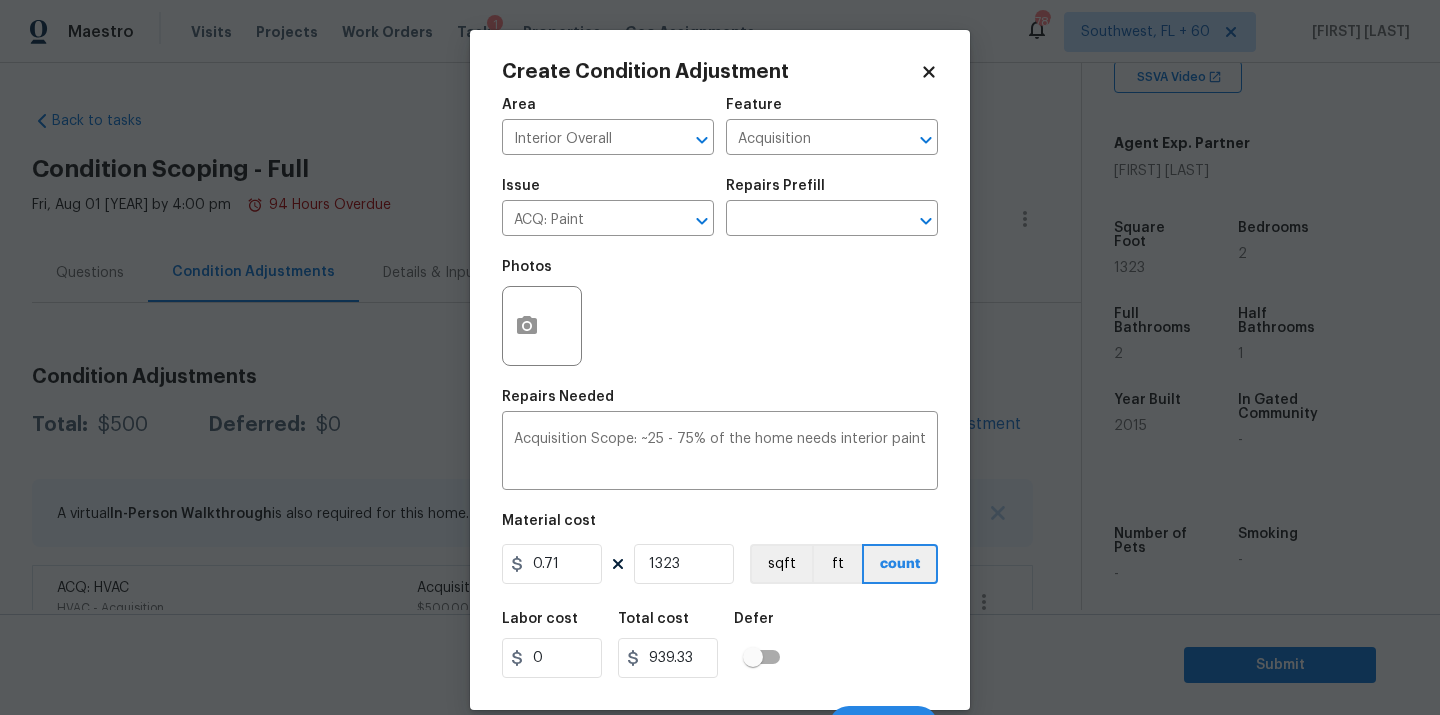 click on "Labor cost 0 Total cost 939.33 Defer" at bounding box center (720, 645) 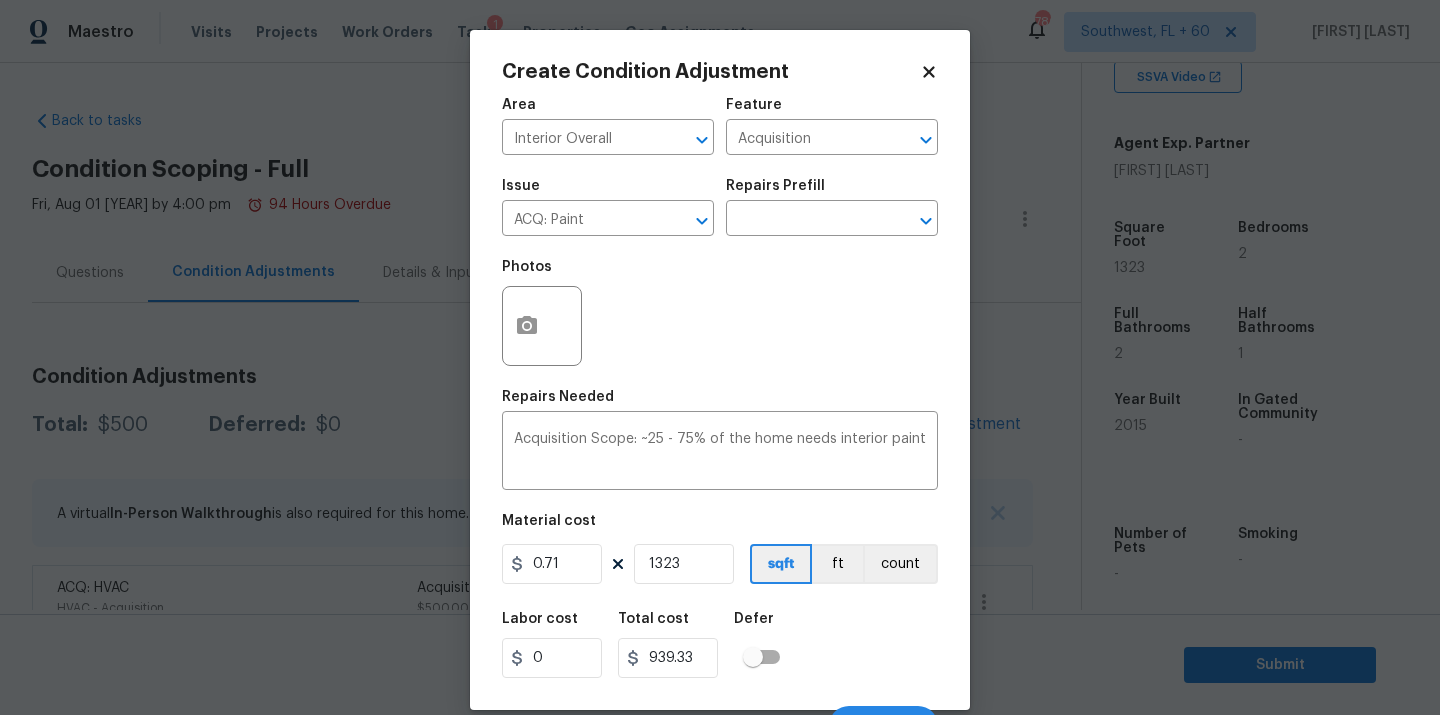 scroll, scrollTop: 32, scrollLeft: 0, axis: vertical 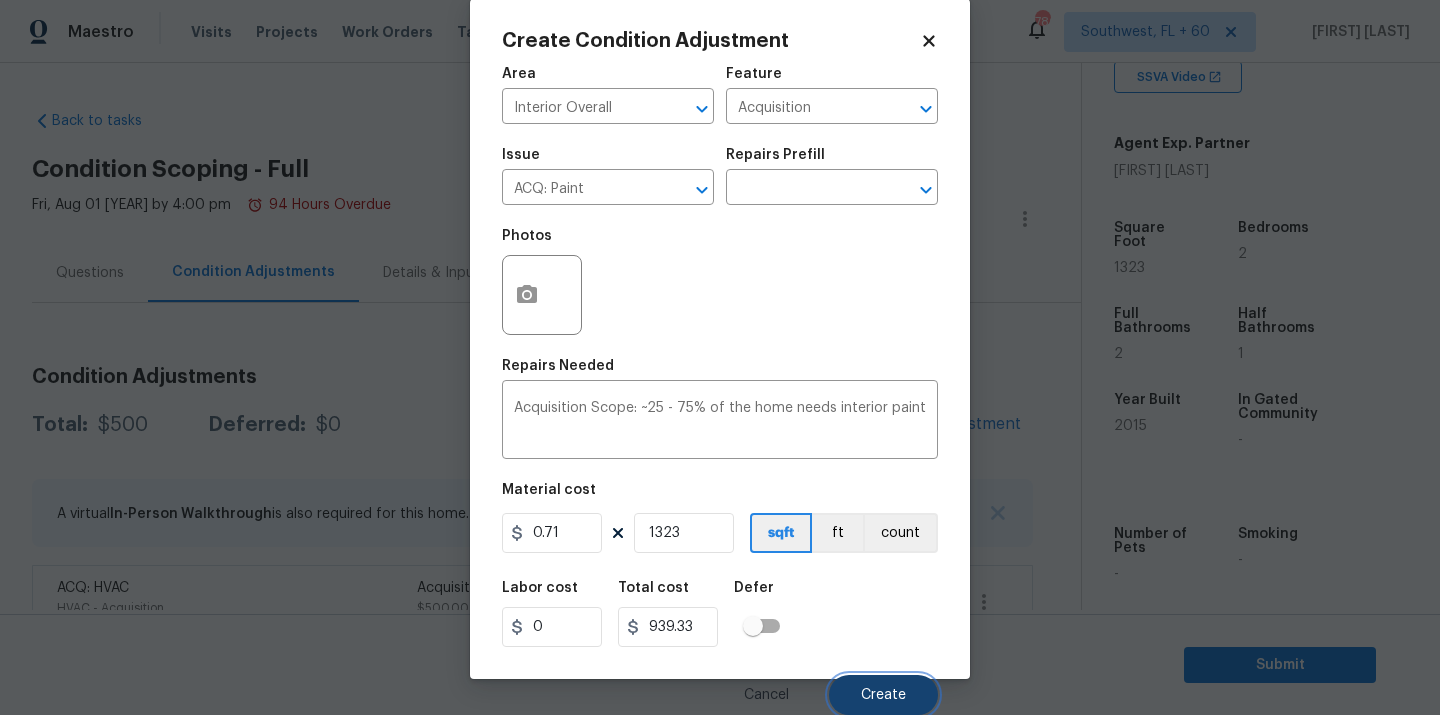 click on "Create" at bounding box center [883, 695] 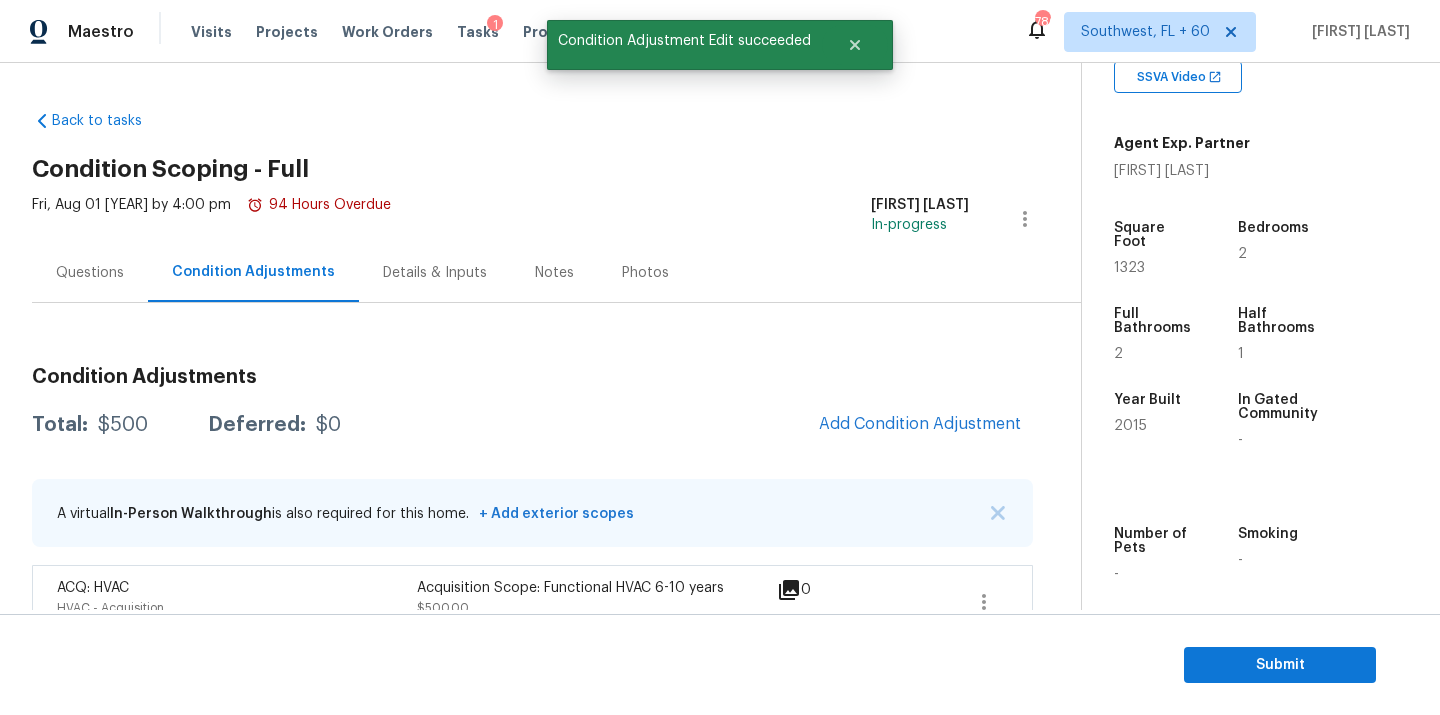 scroll, scrollTop: 25, scrollLeft: 0, axis: vertical 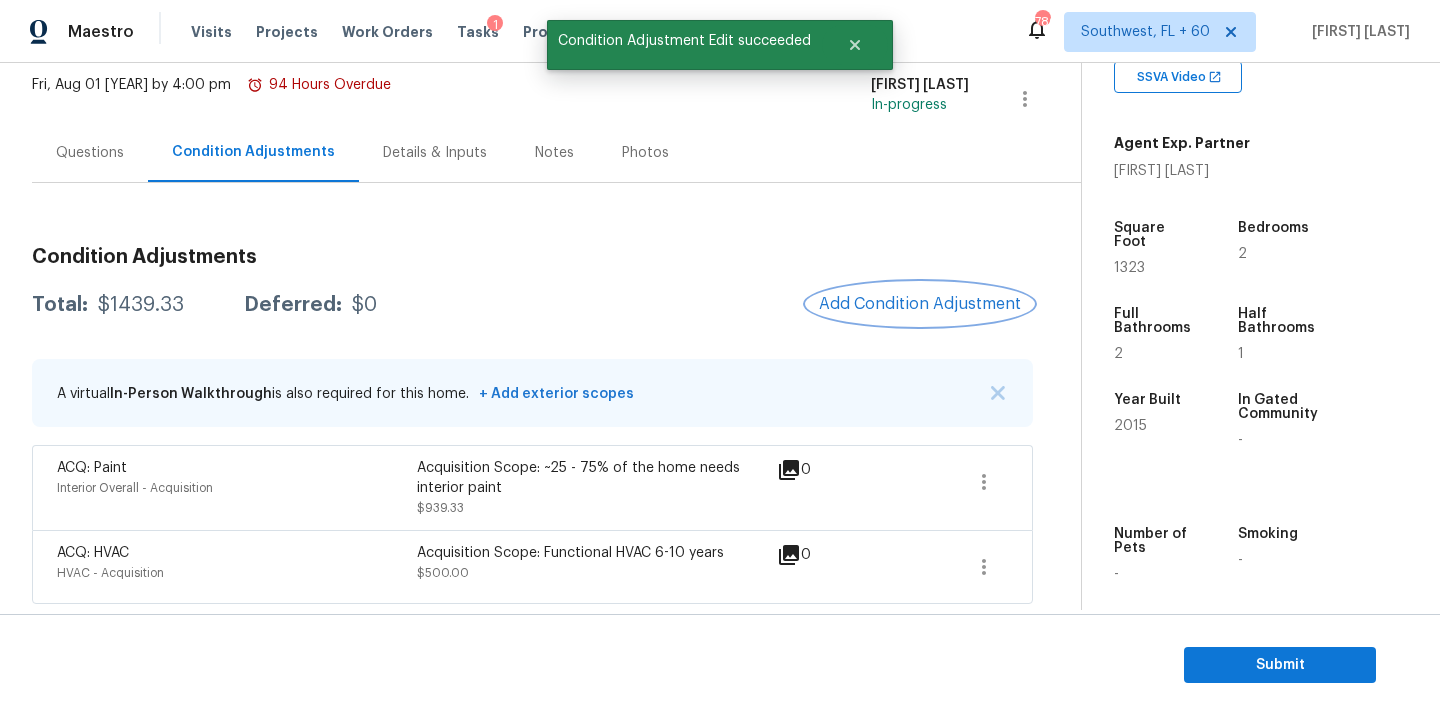 click on "Add Condition Adjustment" at bounding box center (920, 304) 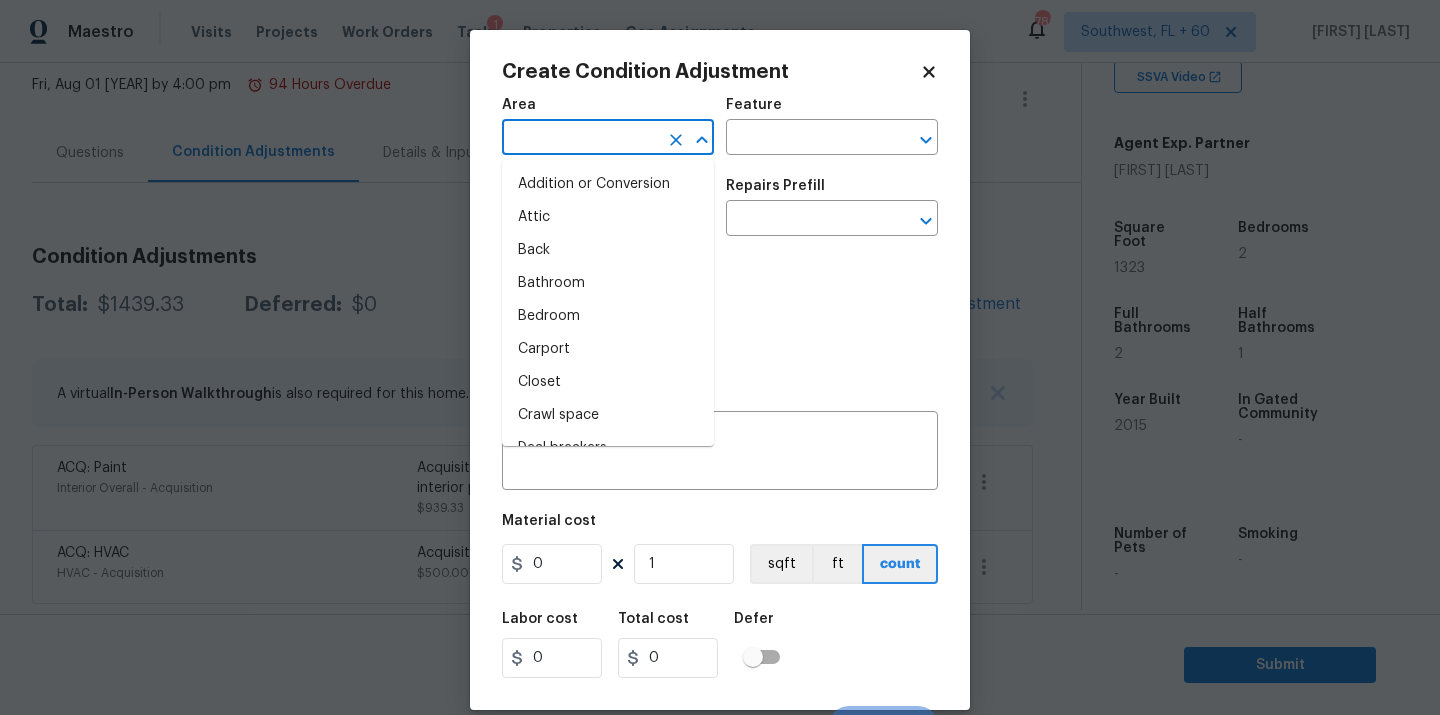 click at bounding box center [580, 139] 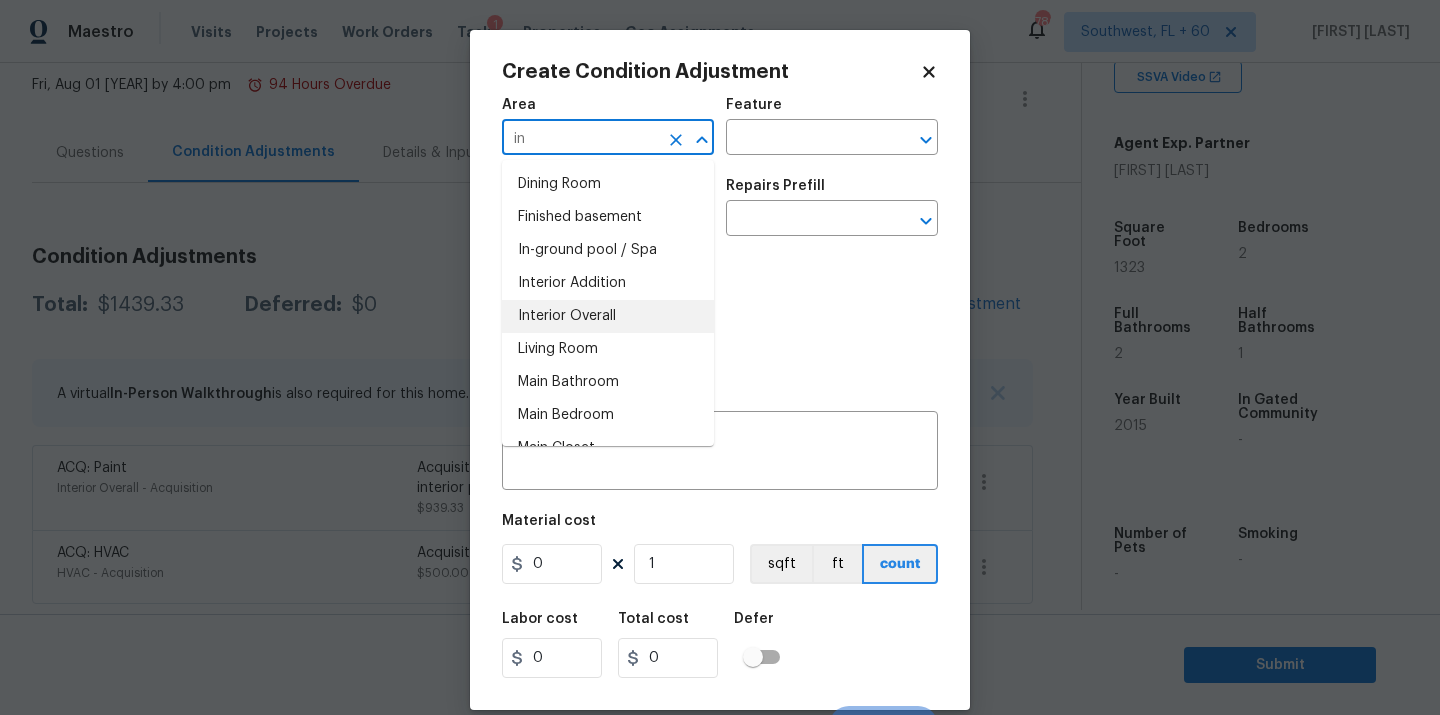 click on "Interior Overall" at bounding box center (608, 316) 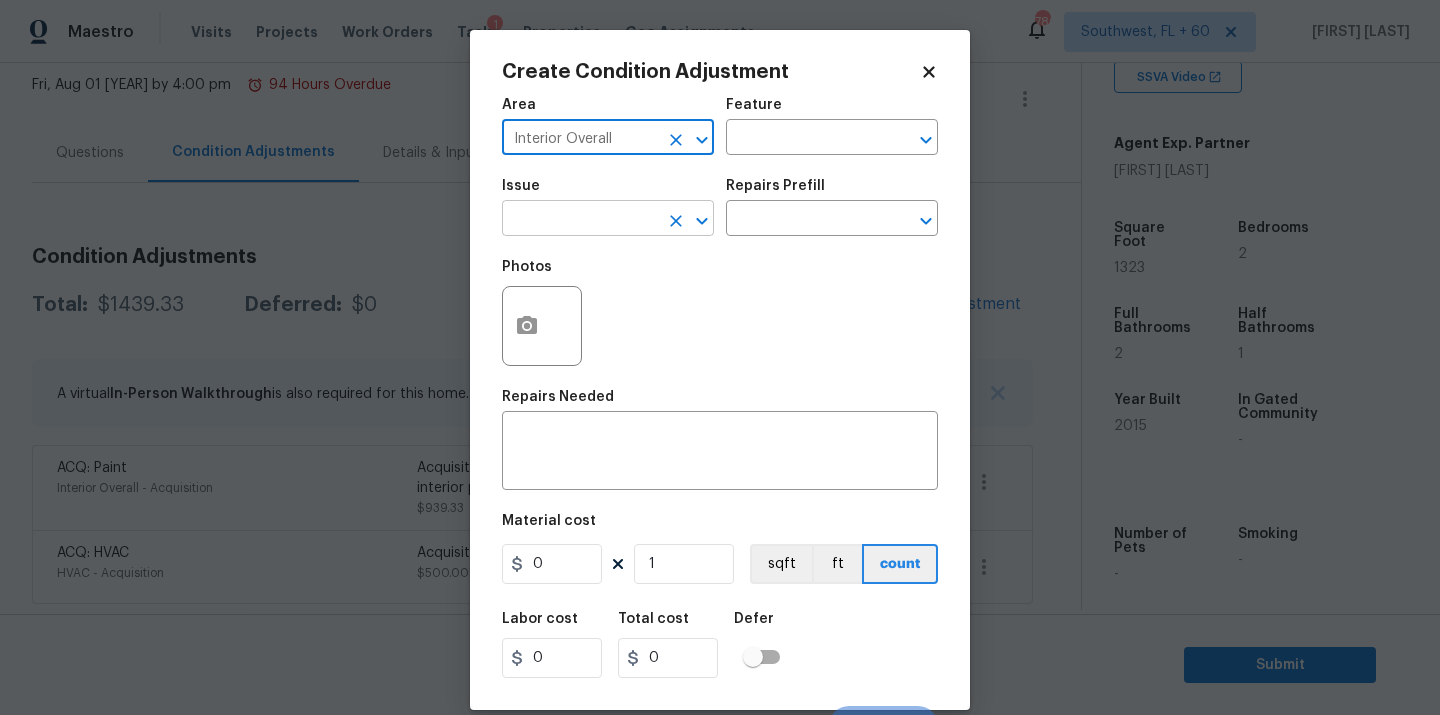 type on "Interior Overall" 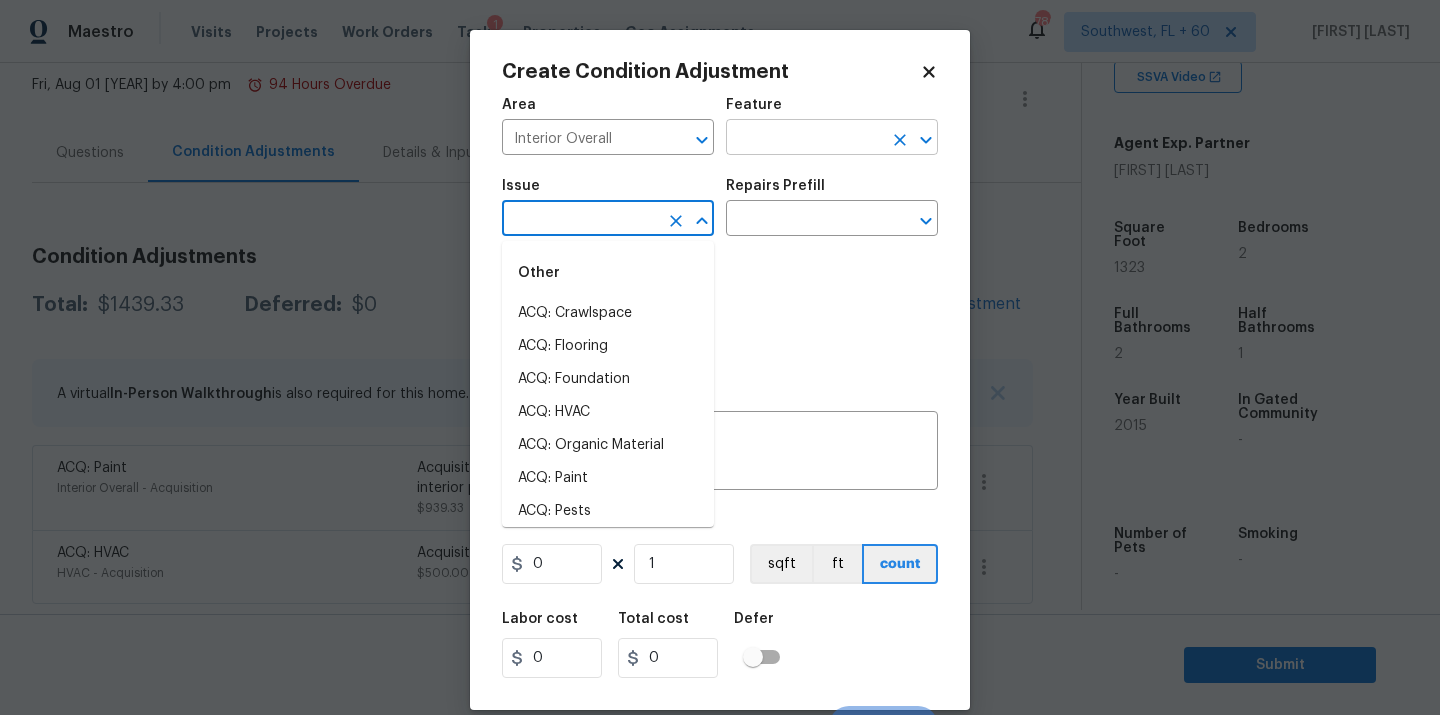 click at bounding box center (804, 139) 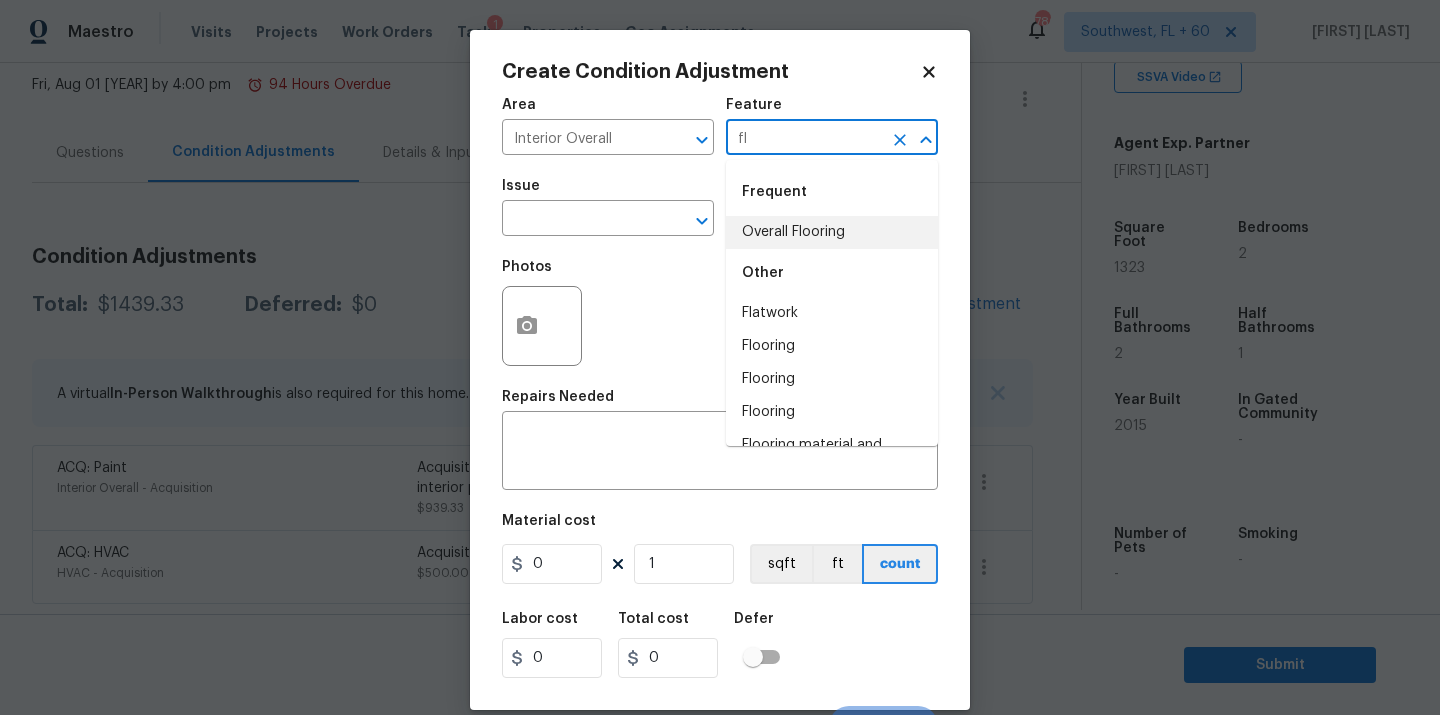 click on "Overall Flooring" at bounding box center (832, 232) 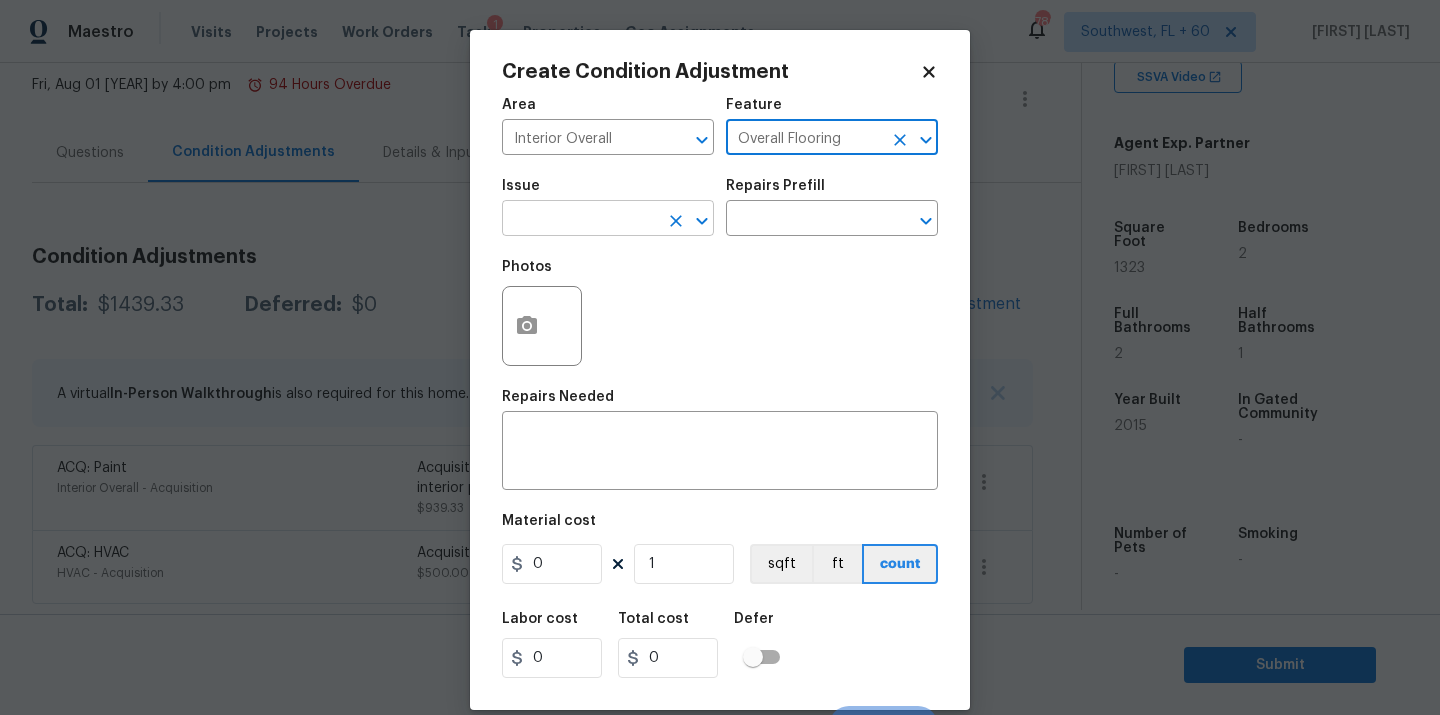 type on "Overall Flooring" 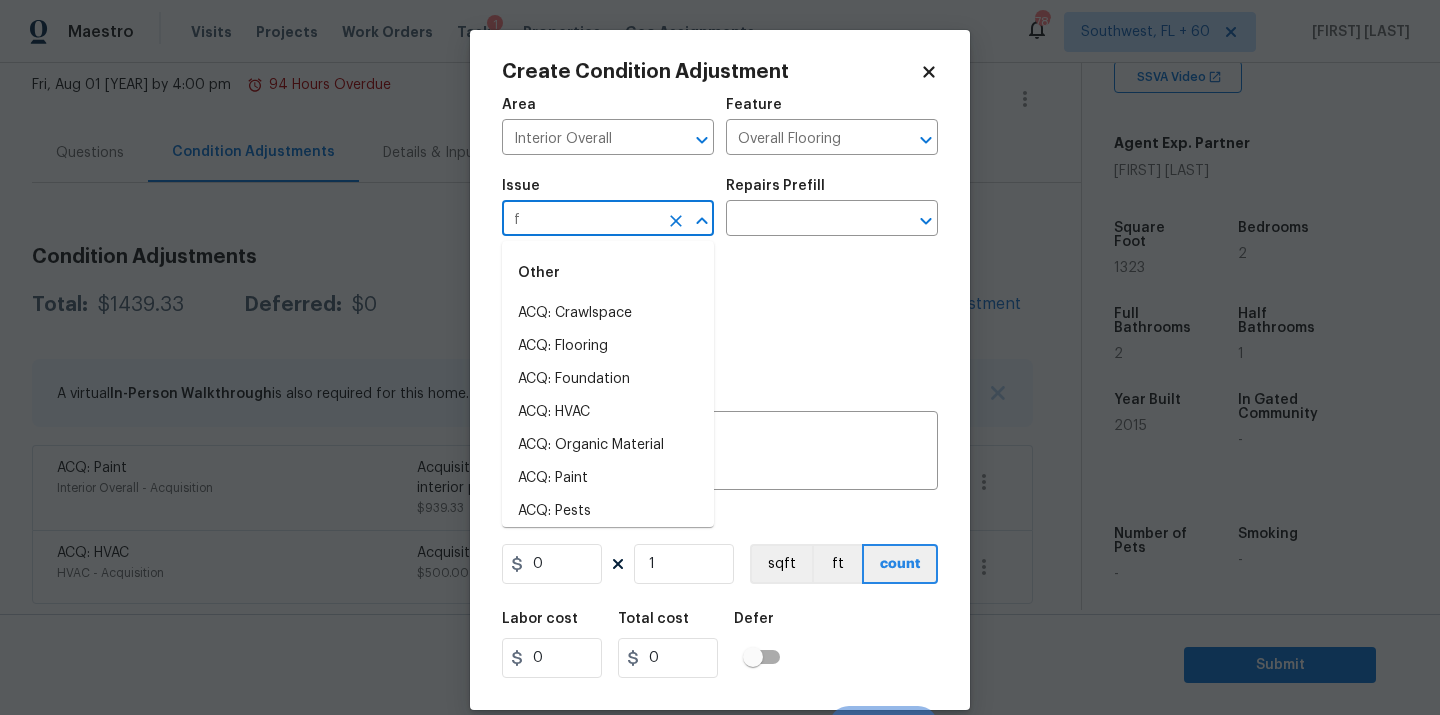 type on "fl" 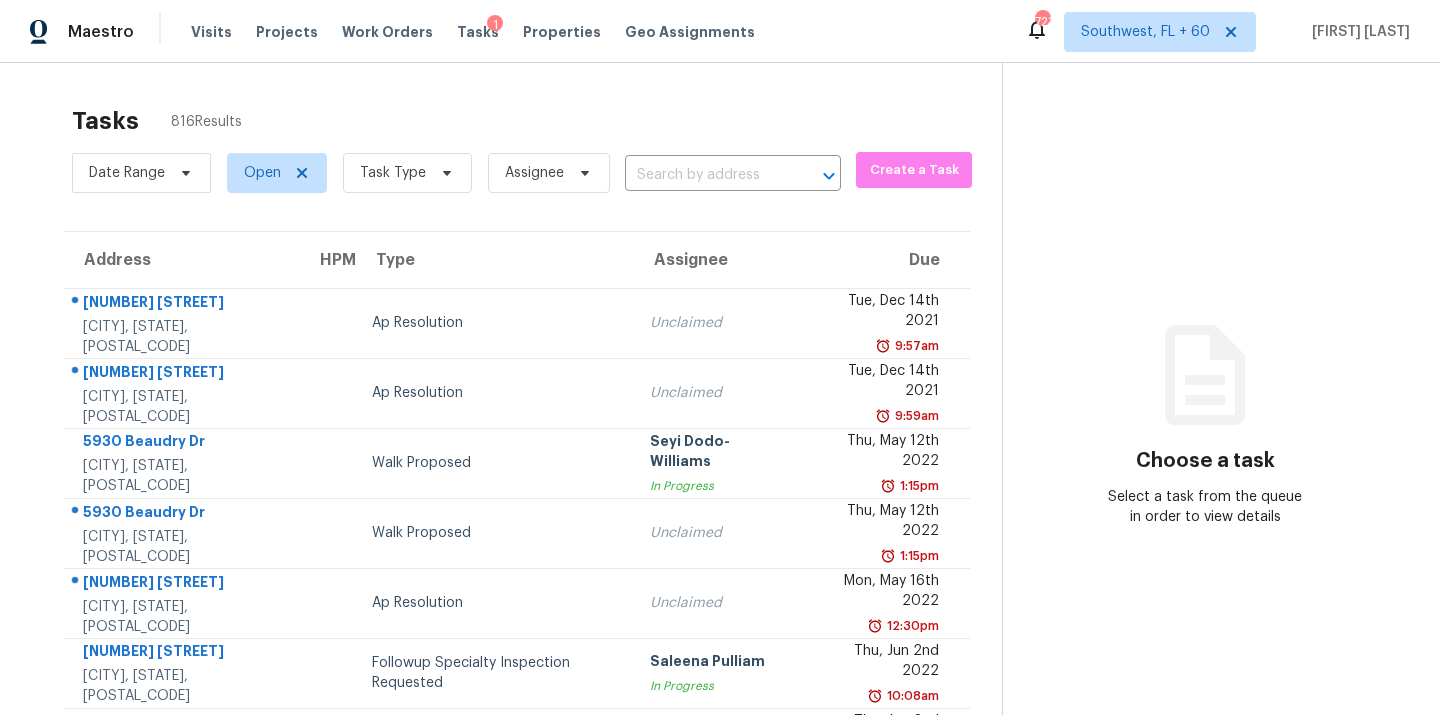 scroll, scrollTop: 0, scrollLeft: 0, axis: both 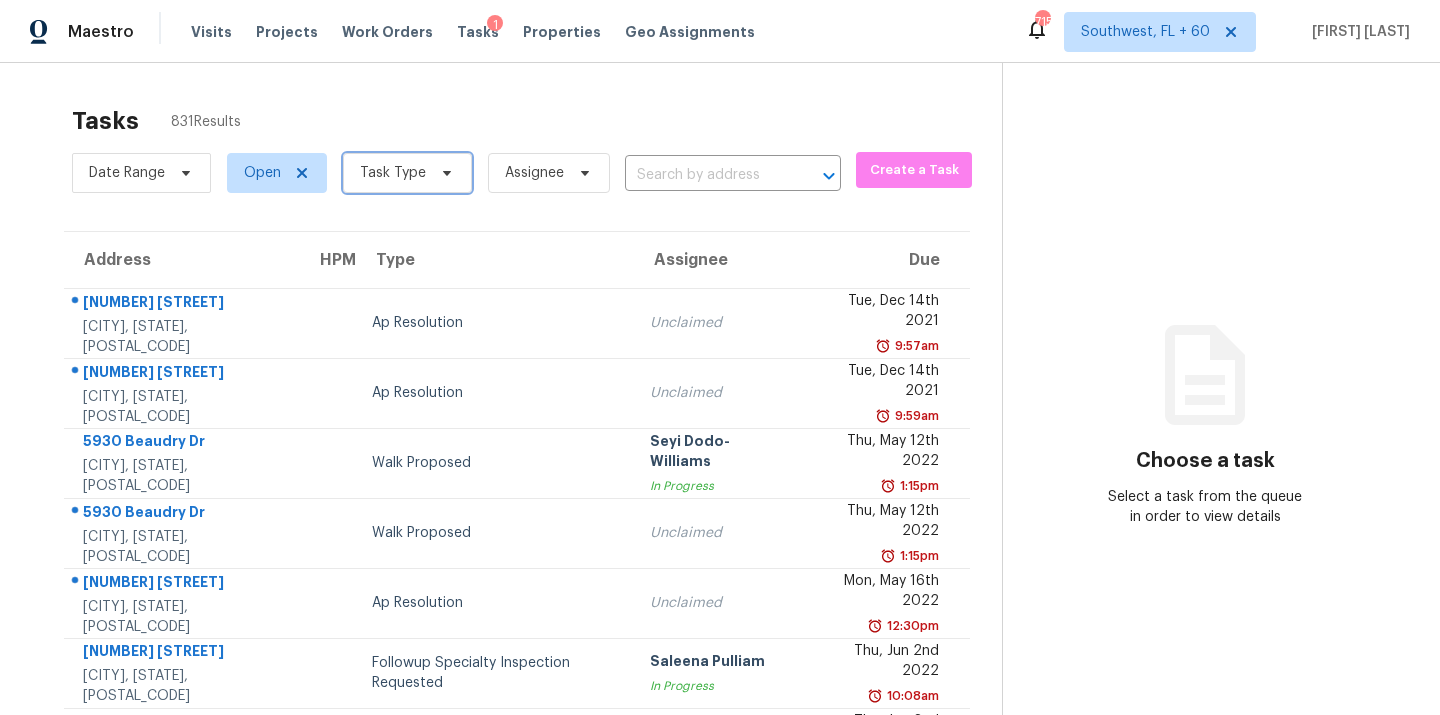click on "Task Type" at bounding box center (393, 173) 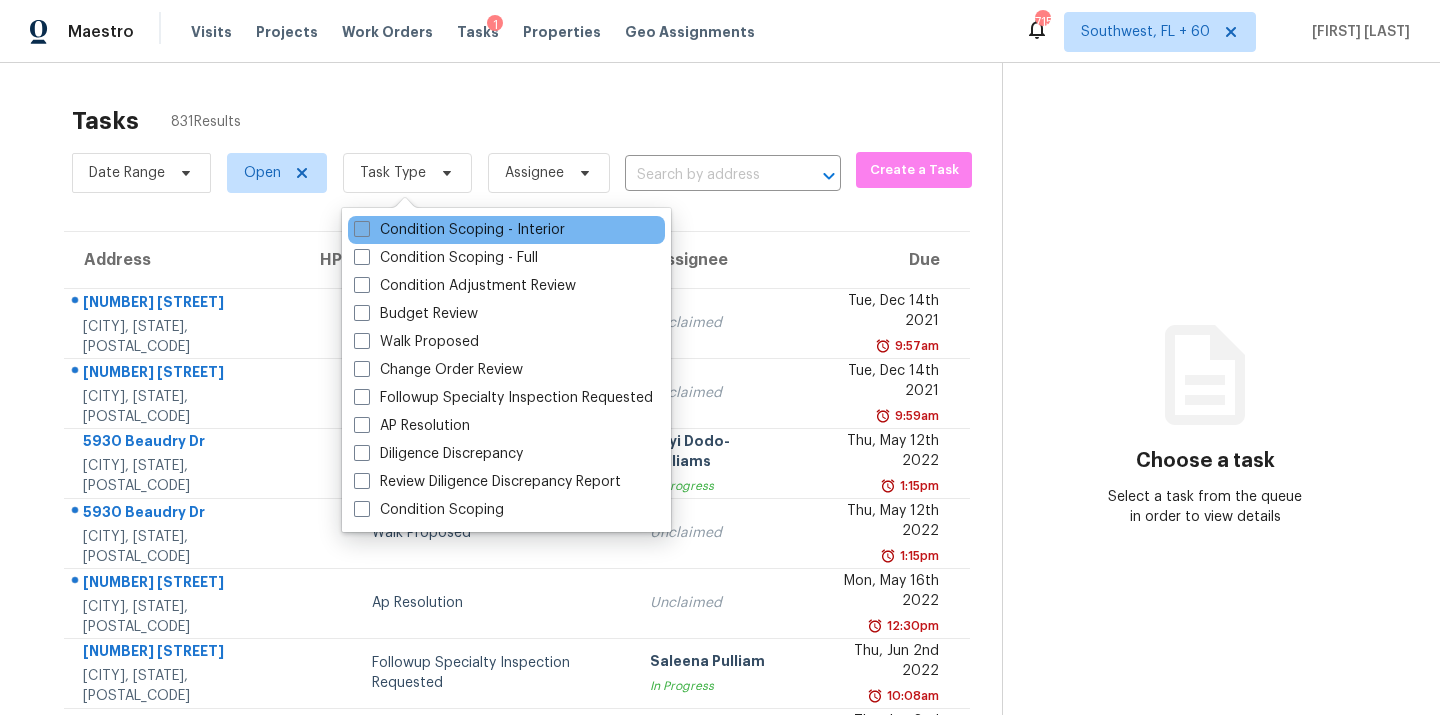 click on "Condition Scoping - Interior" at bounding box center [459, 230] 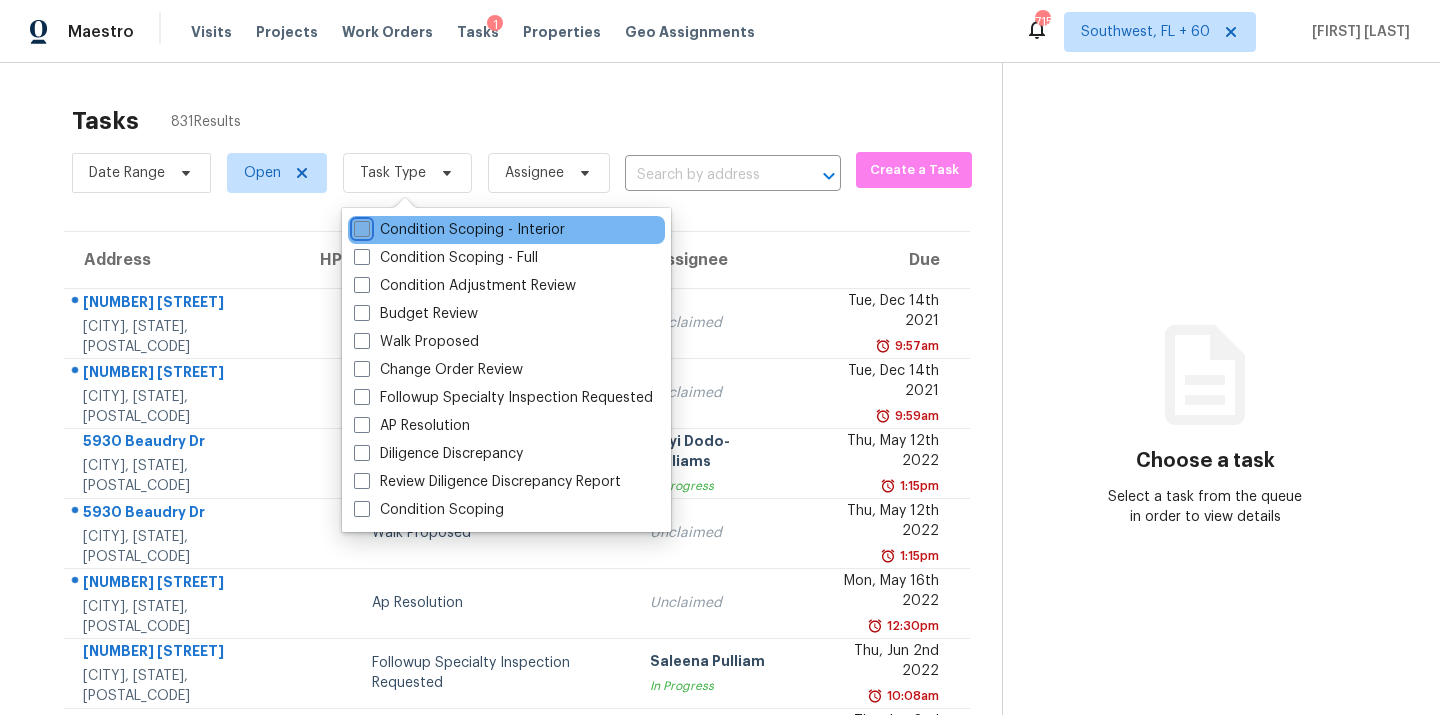 click on "Condition Scoping - Interior" at bounding box center (360, 226) 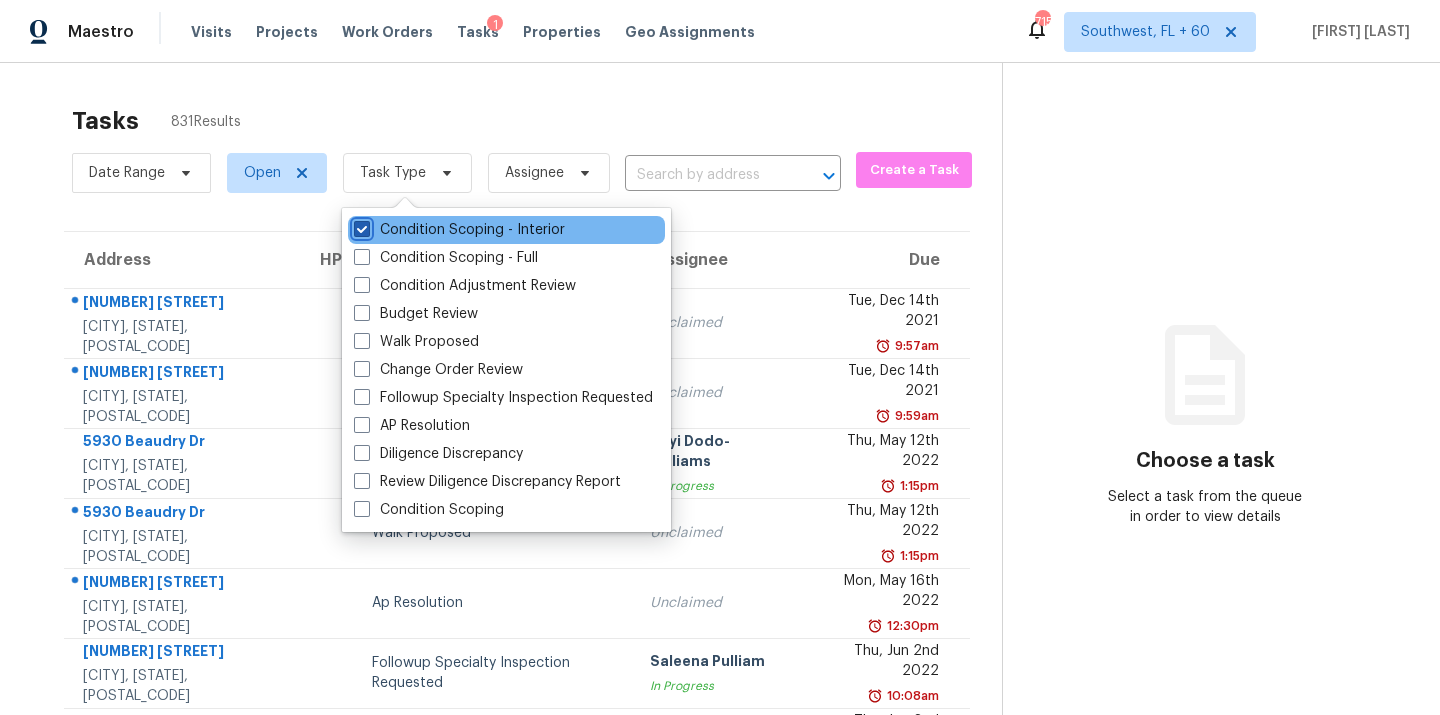 checkbox on "true" 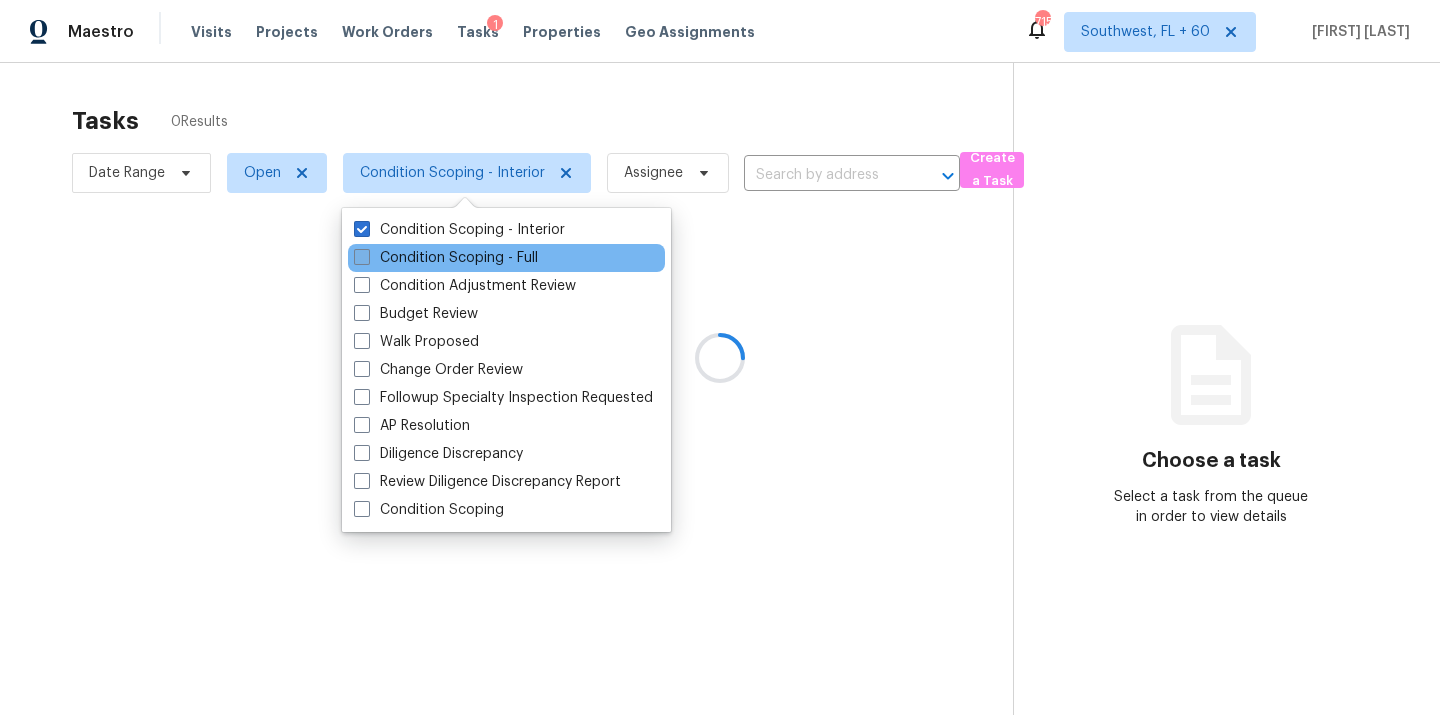 click on "Condition Scoping - Full" at bounding box center (446, 258) 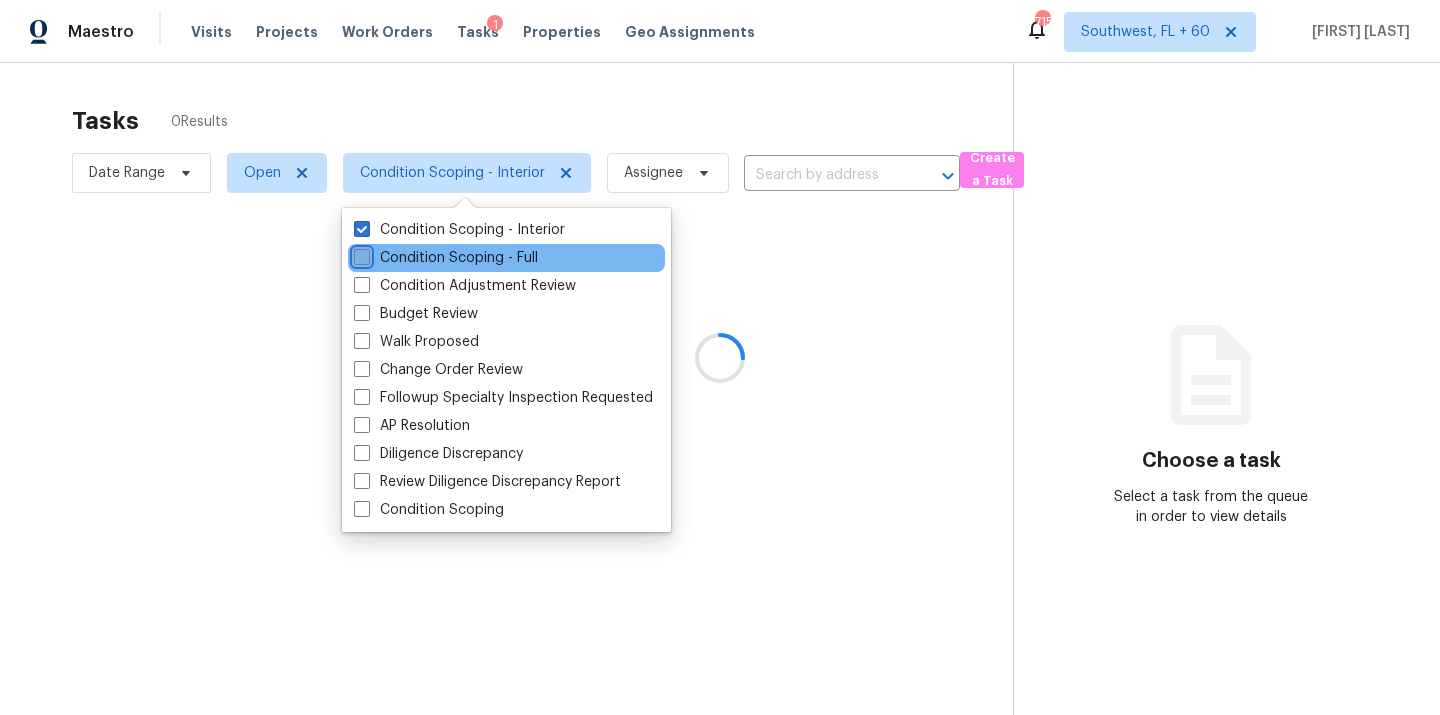 click on "Condition Scoping - Full" at bounding box center [360, 254] 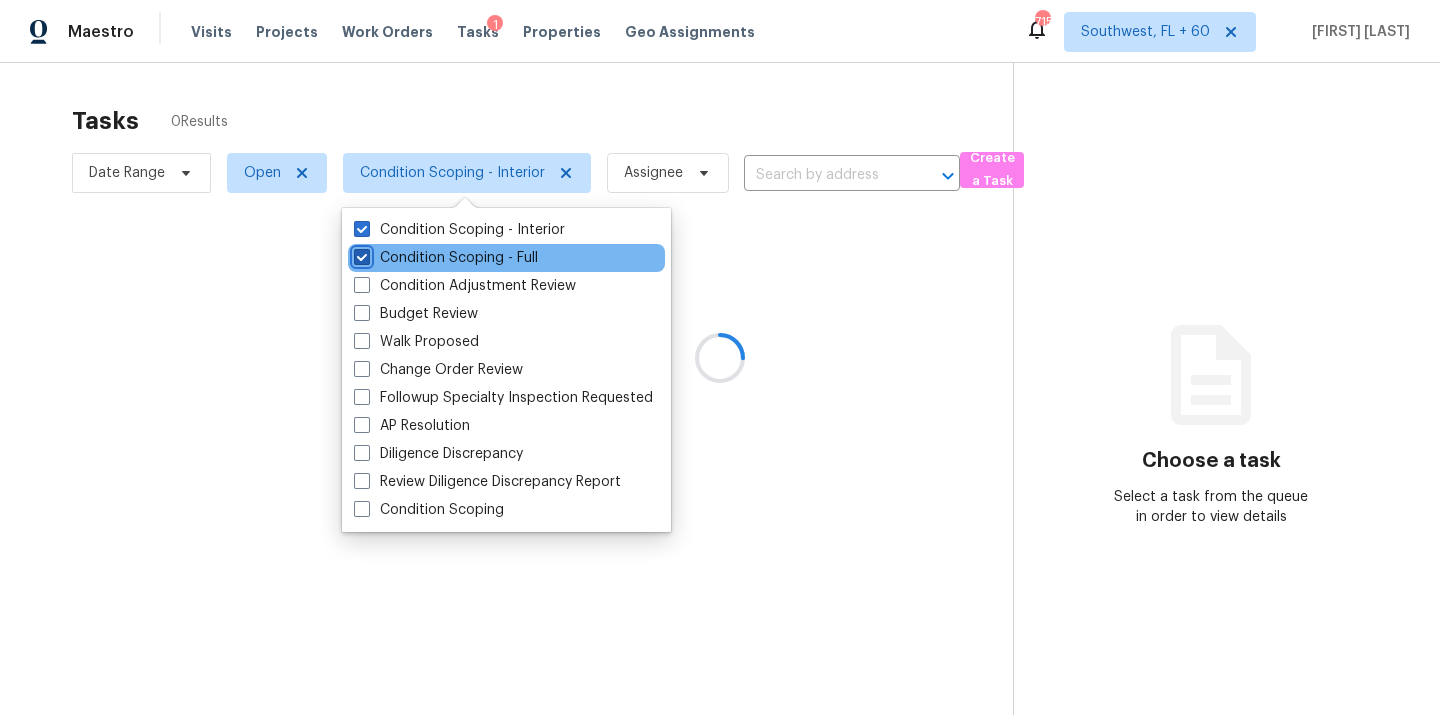 checkbox on "true" 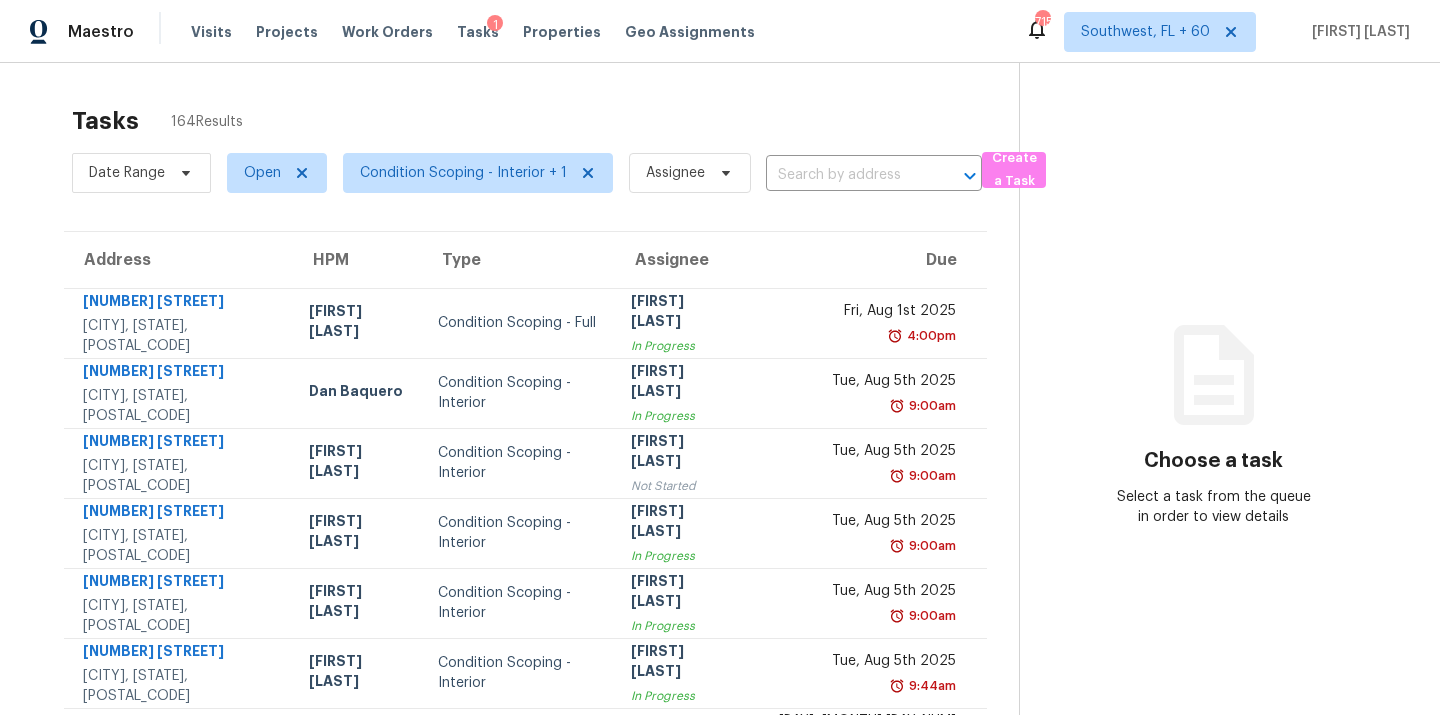 click on "Tasks 164  Results" at bounding box center [545, 121] 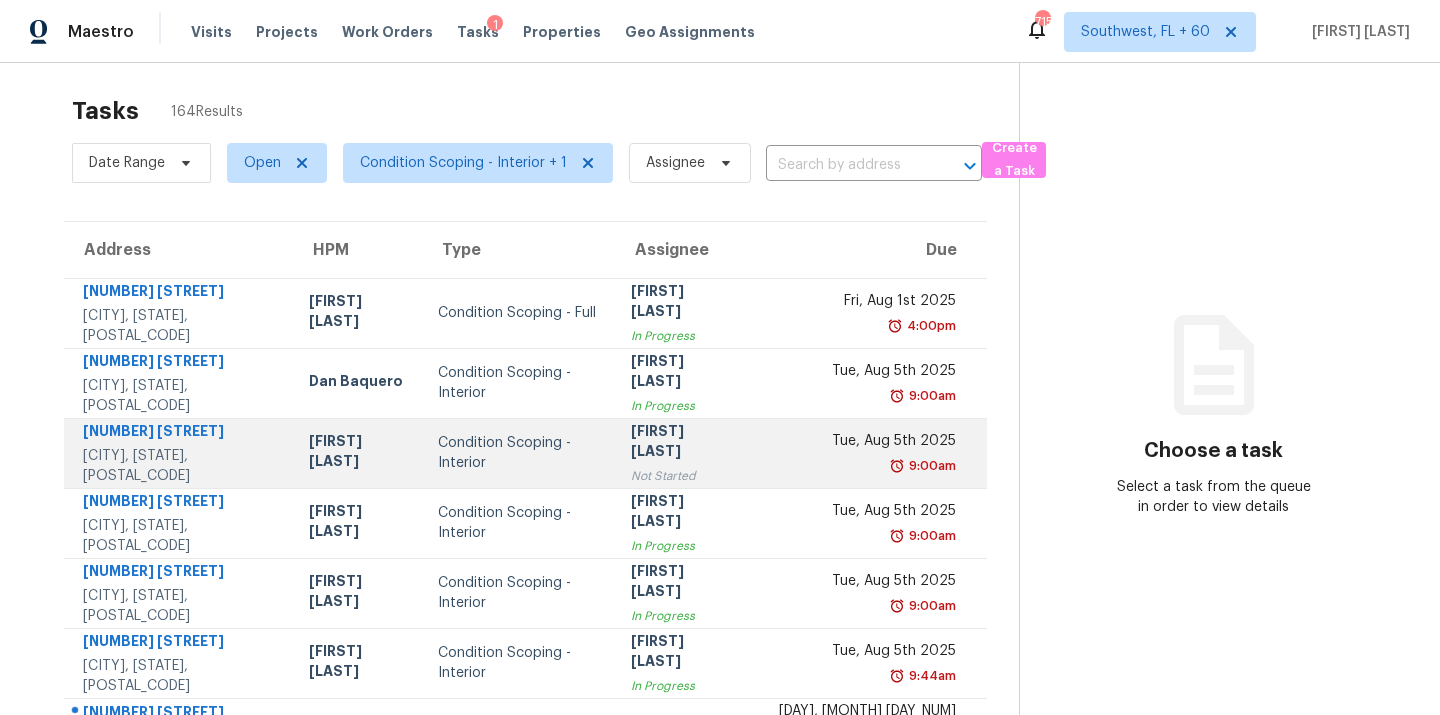 scroll, scrollTop: 0, scrollLeft: 0, axis: both 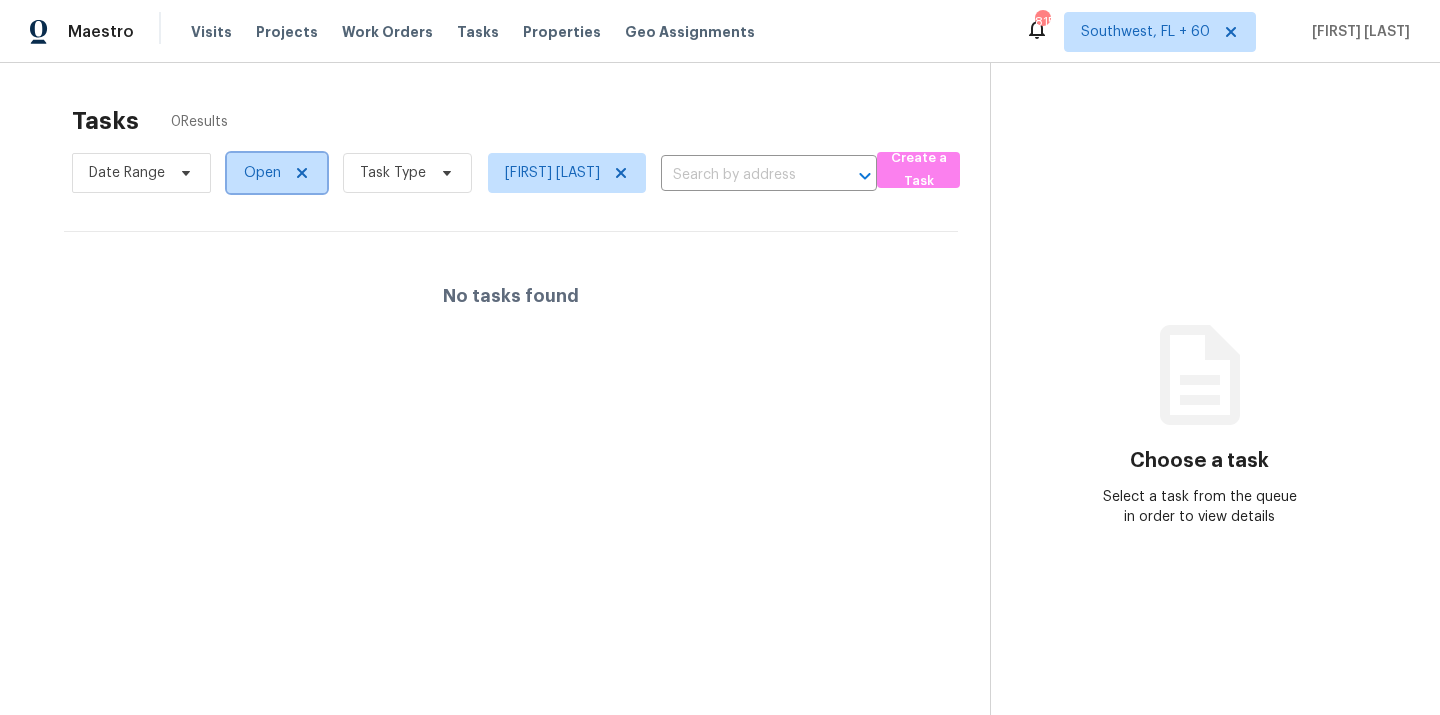 click on "Open" at bounding box center [262, 173] 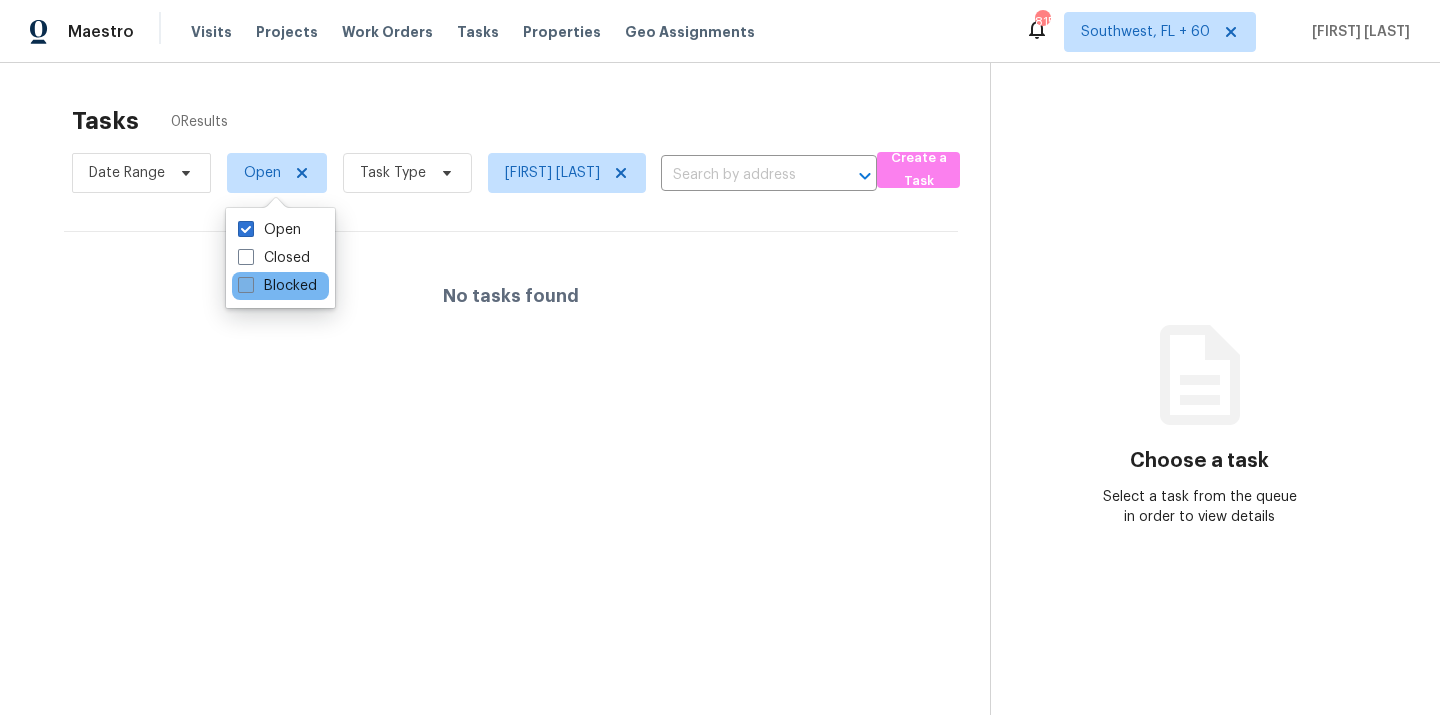 click on "Blocked" at bounding box center (277, 286) 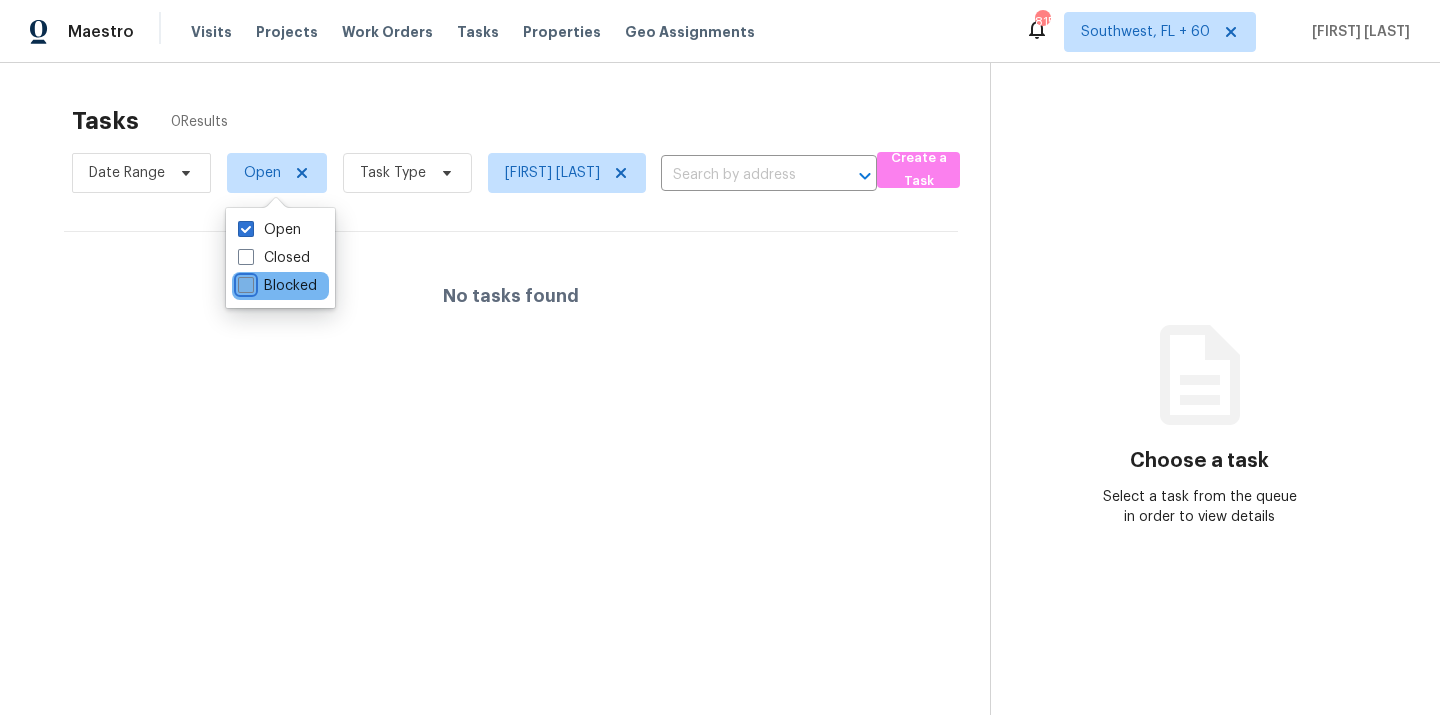 click on "Blocked" at bounding box center (244, 282) 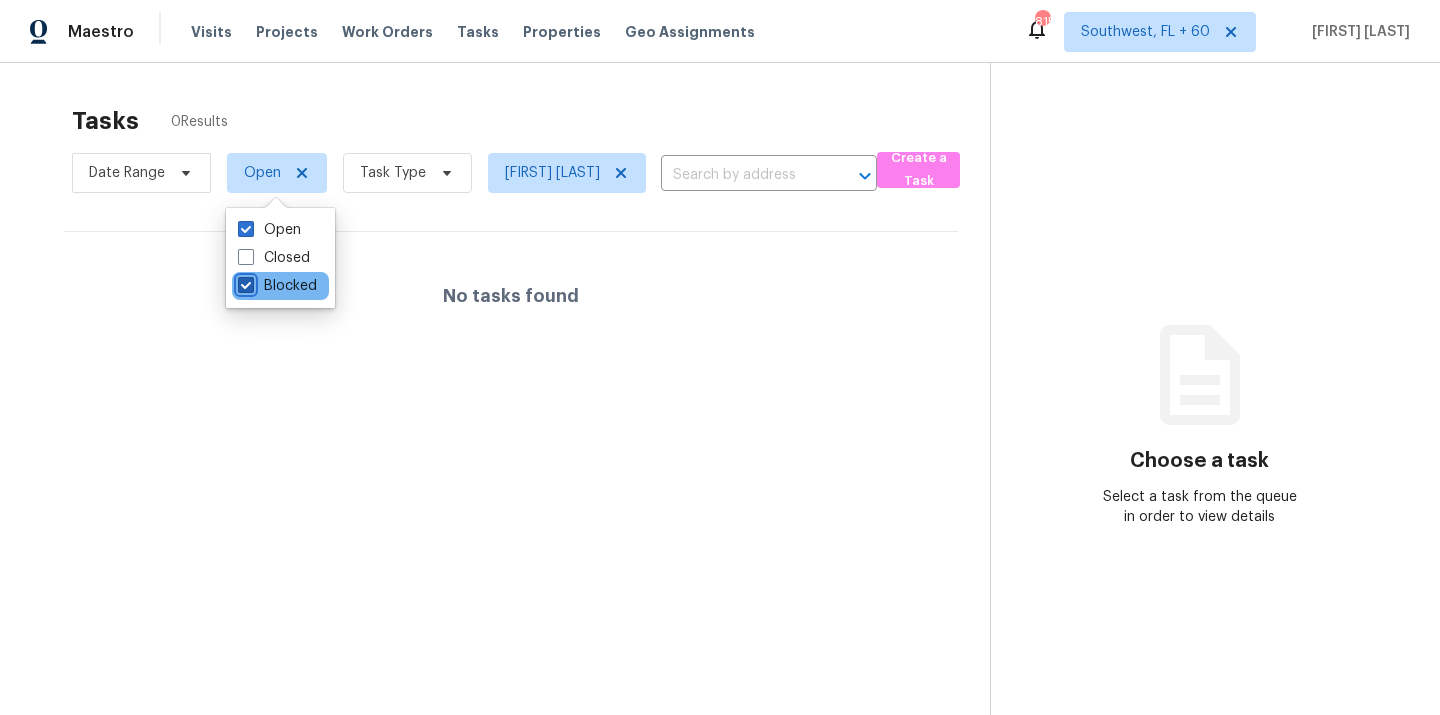 checkbox on "true" 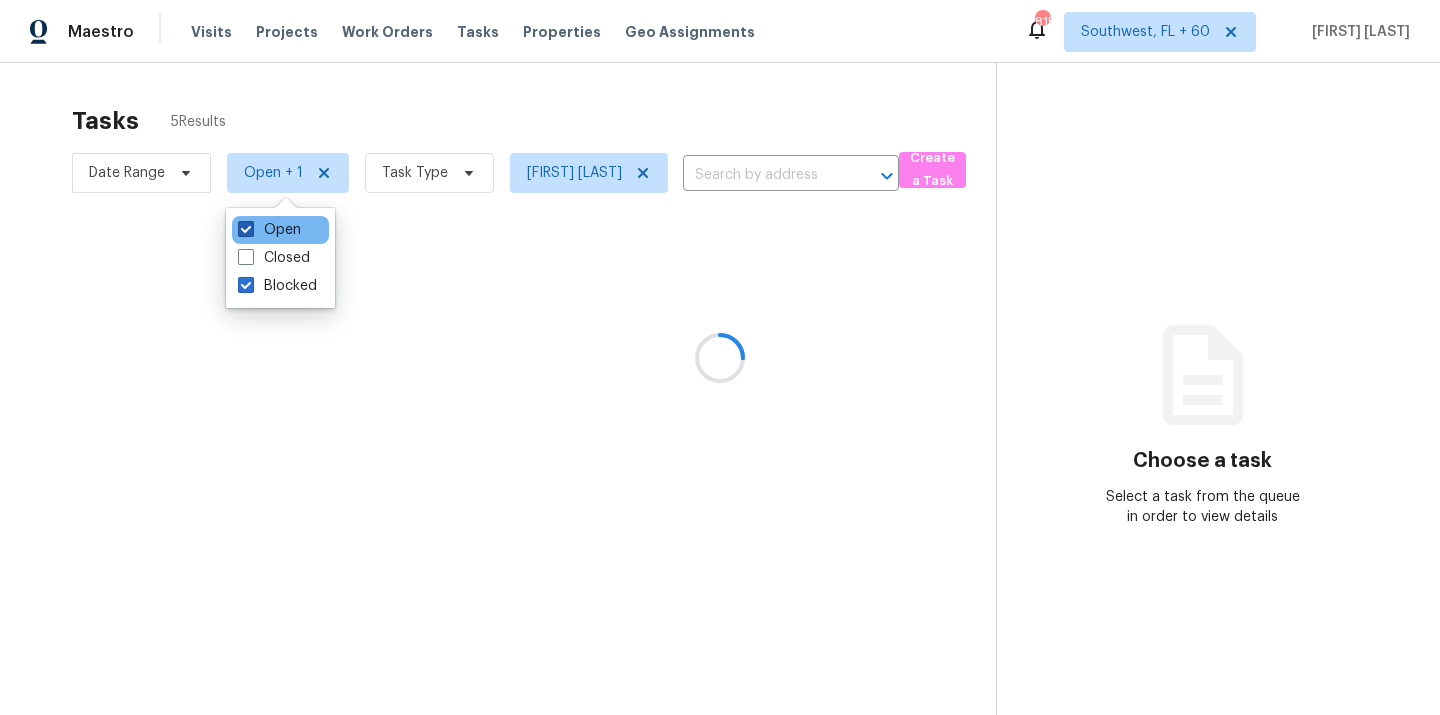 click on "Open" at bounding box center (269, 230) 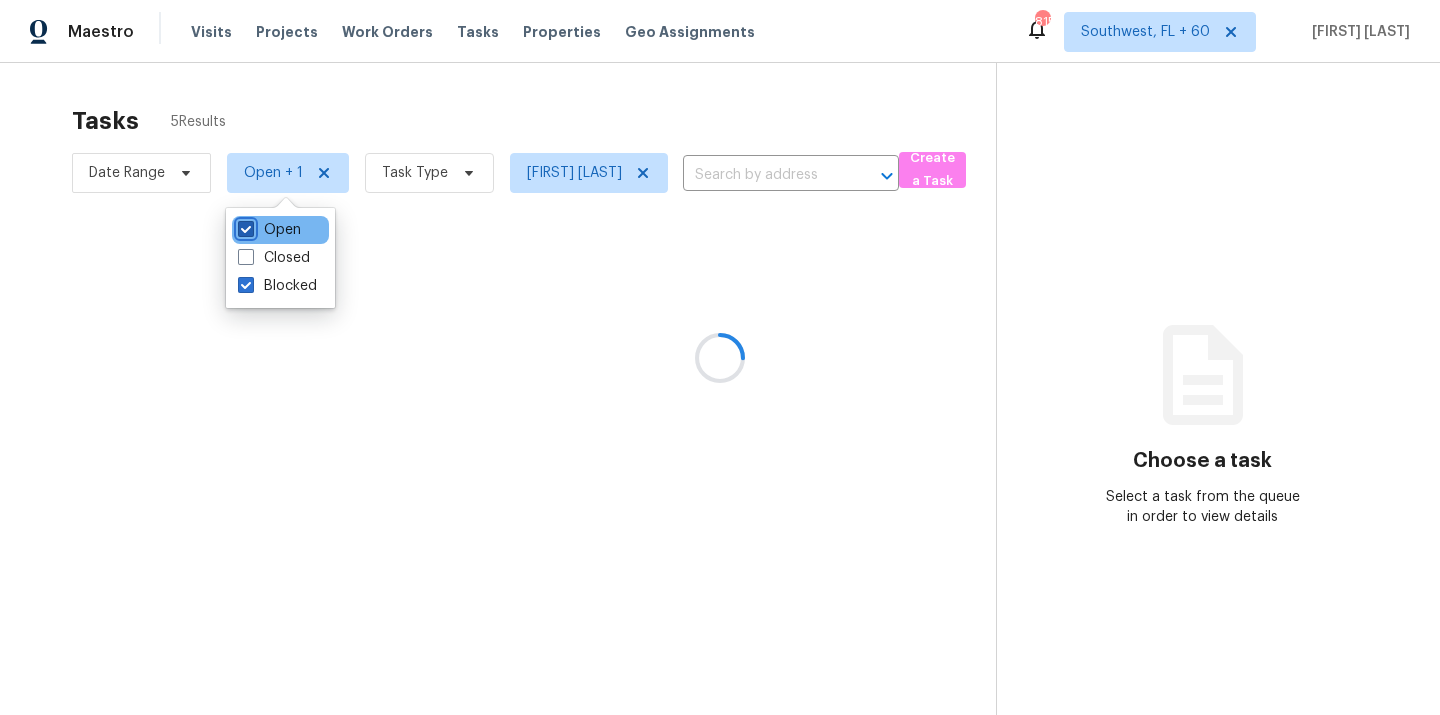 click on "Open" at bounding box center [244, 226] 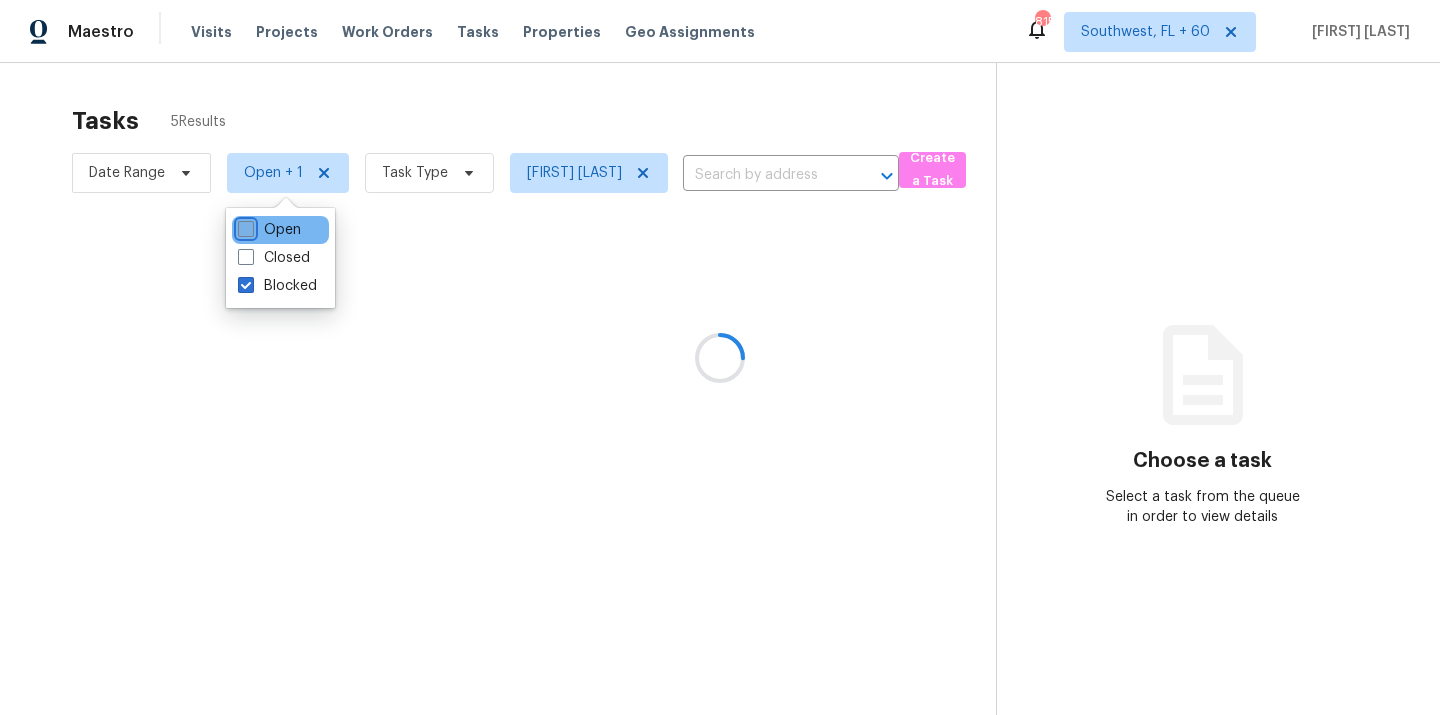 checkbox on "false" 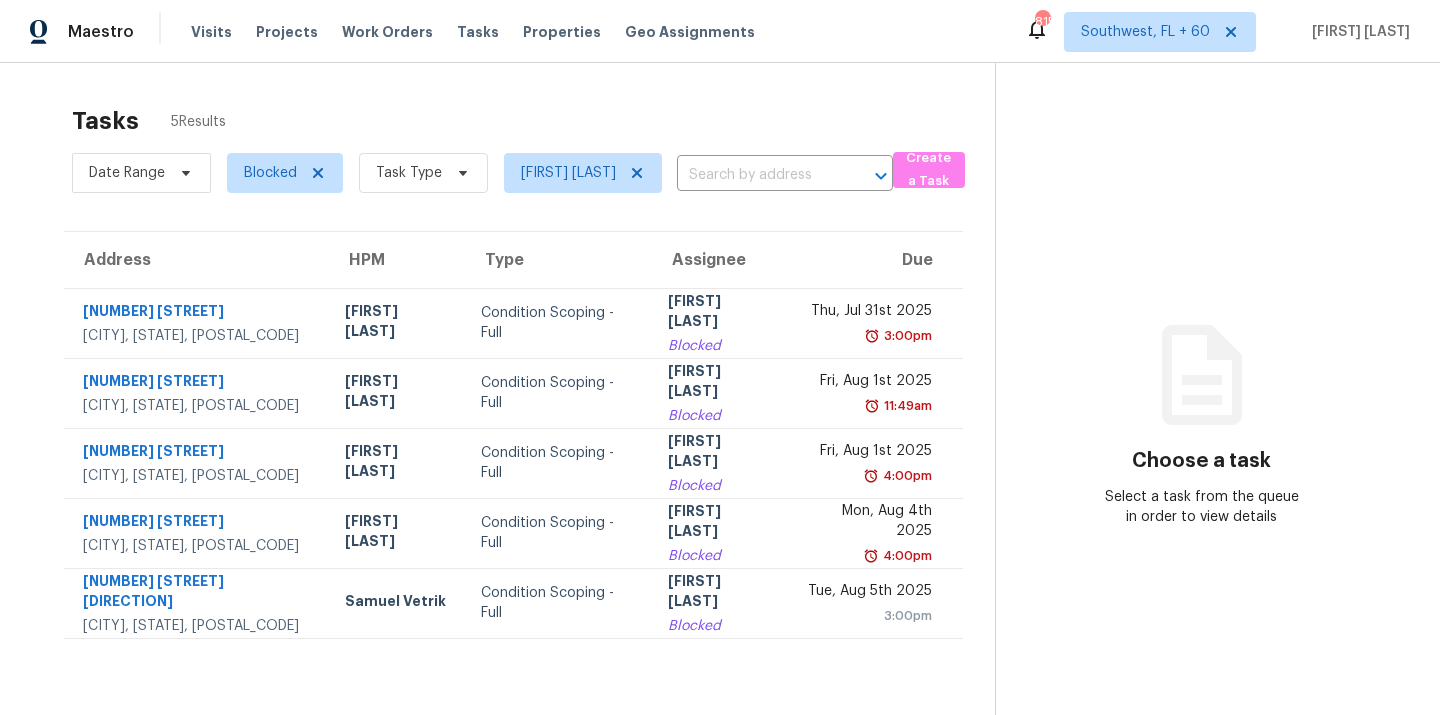 click on "Tasks 5  Results" at bounding box center (533, 121) 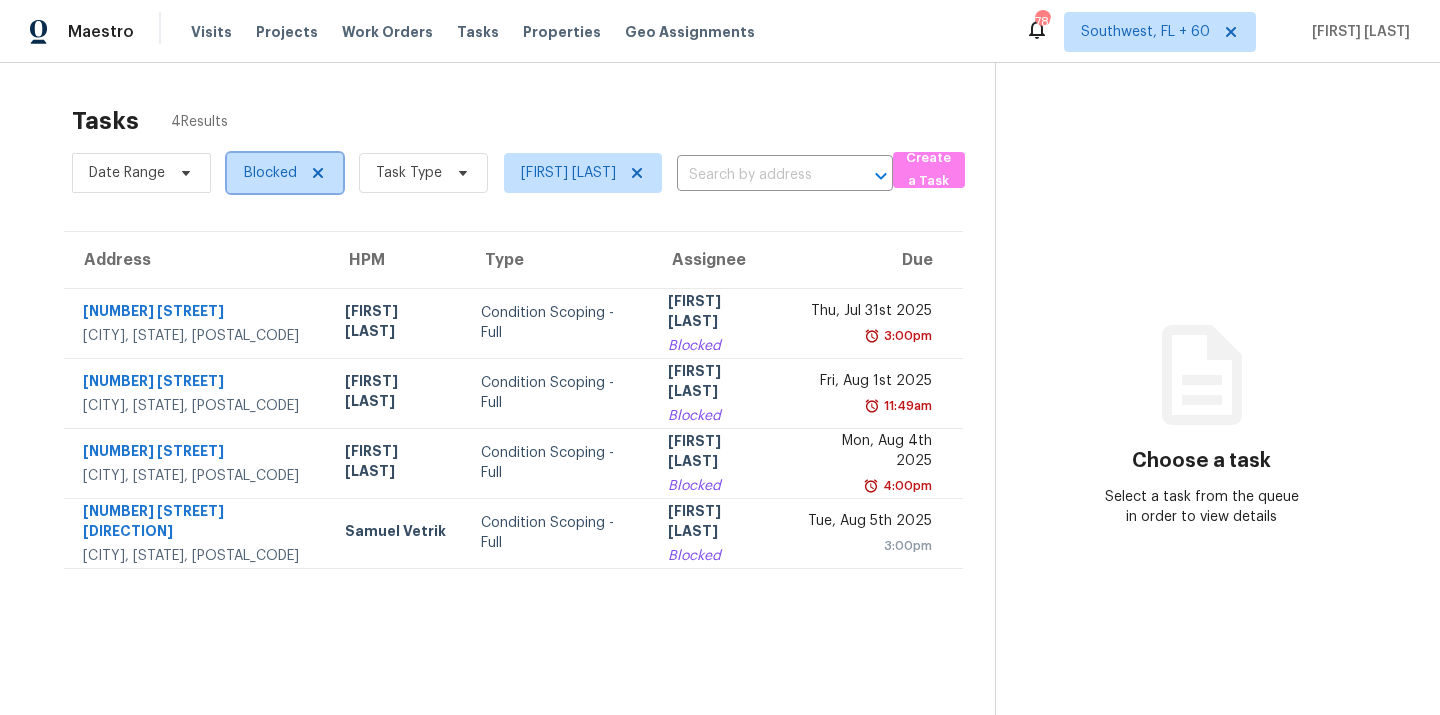 click on "Blocked" at bounding box center (270, 173) 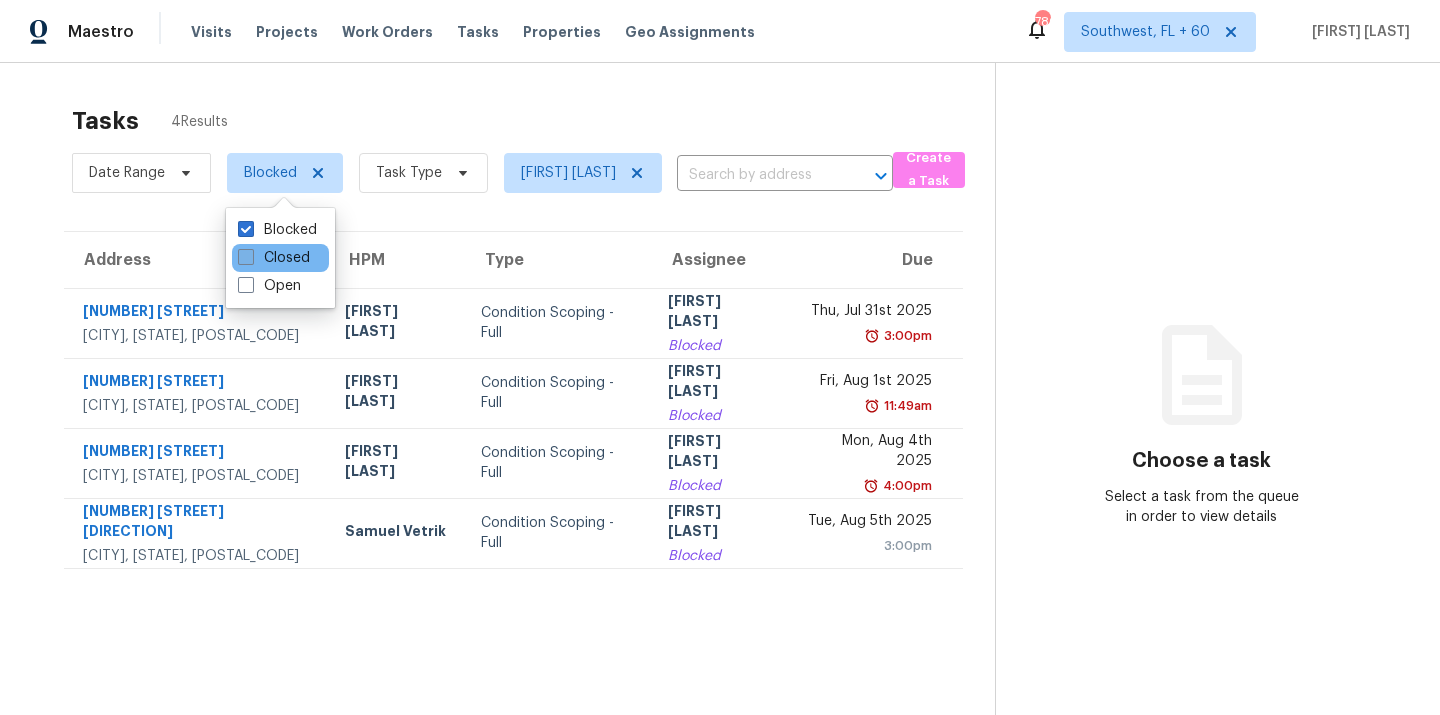 click on "Closed" at bounding box center (274, 258) 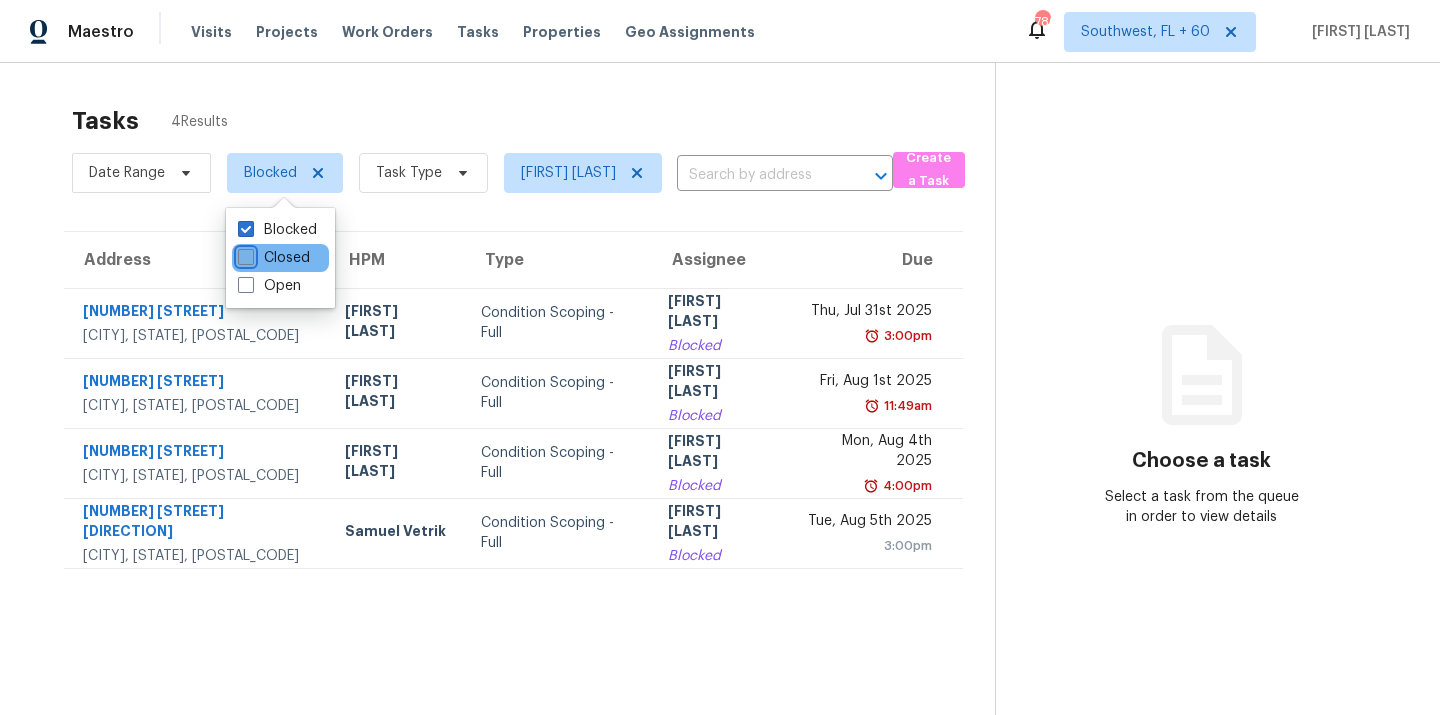 click on "Closed" at bounding box center (244, 254) 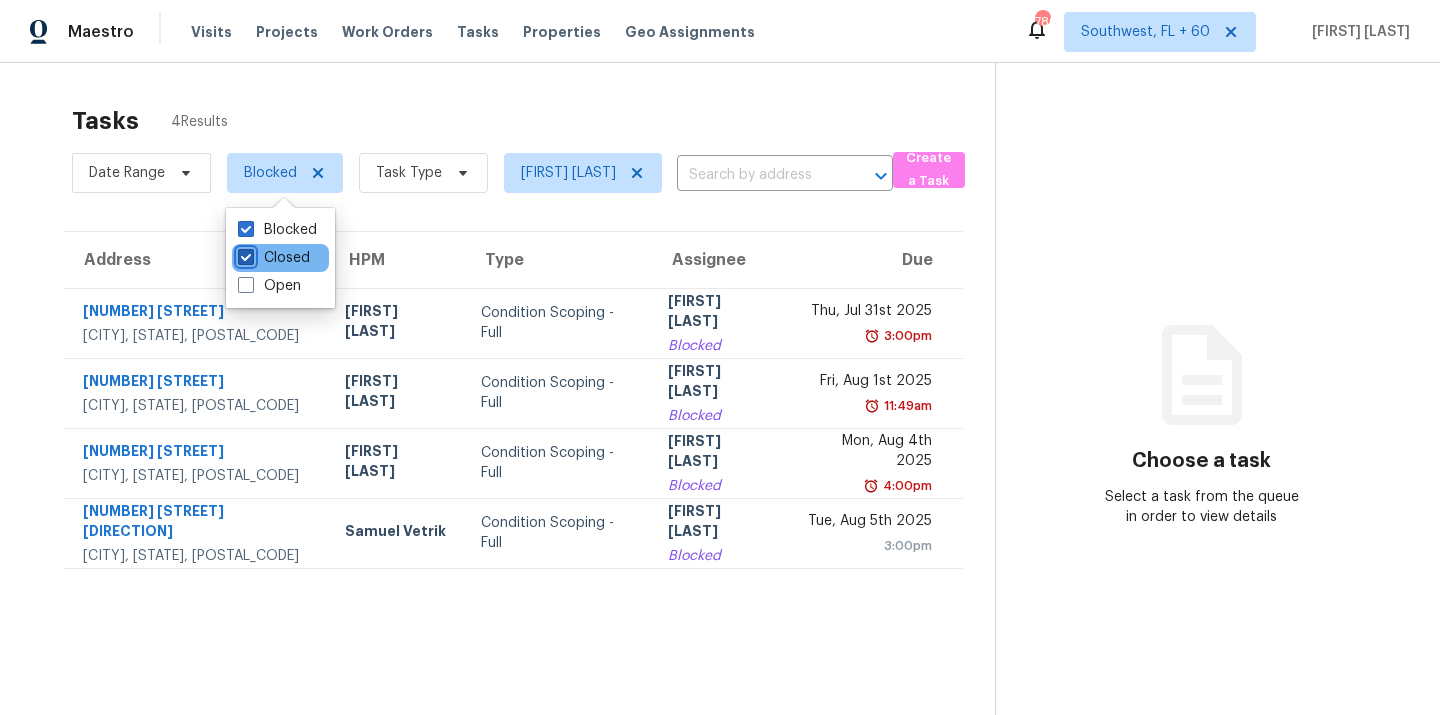 checkbox on "true" 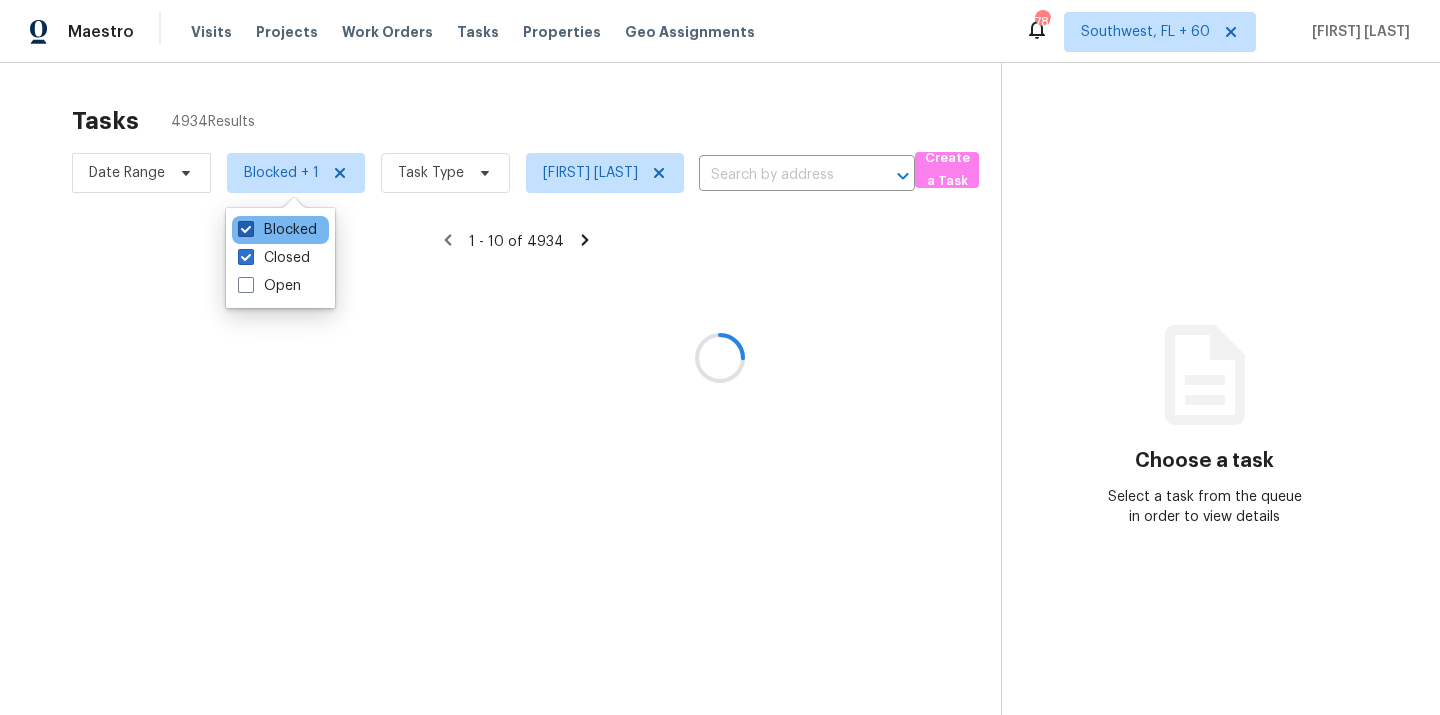 click on "Blocked" at bounding box center (277, 230) 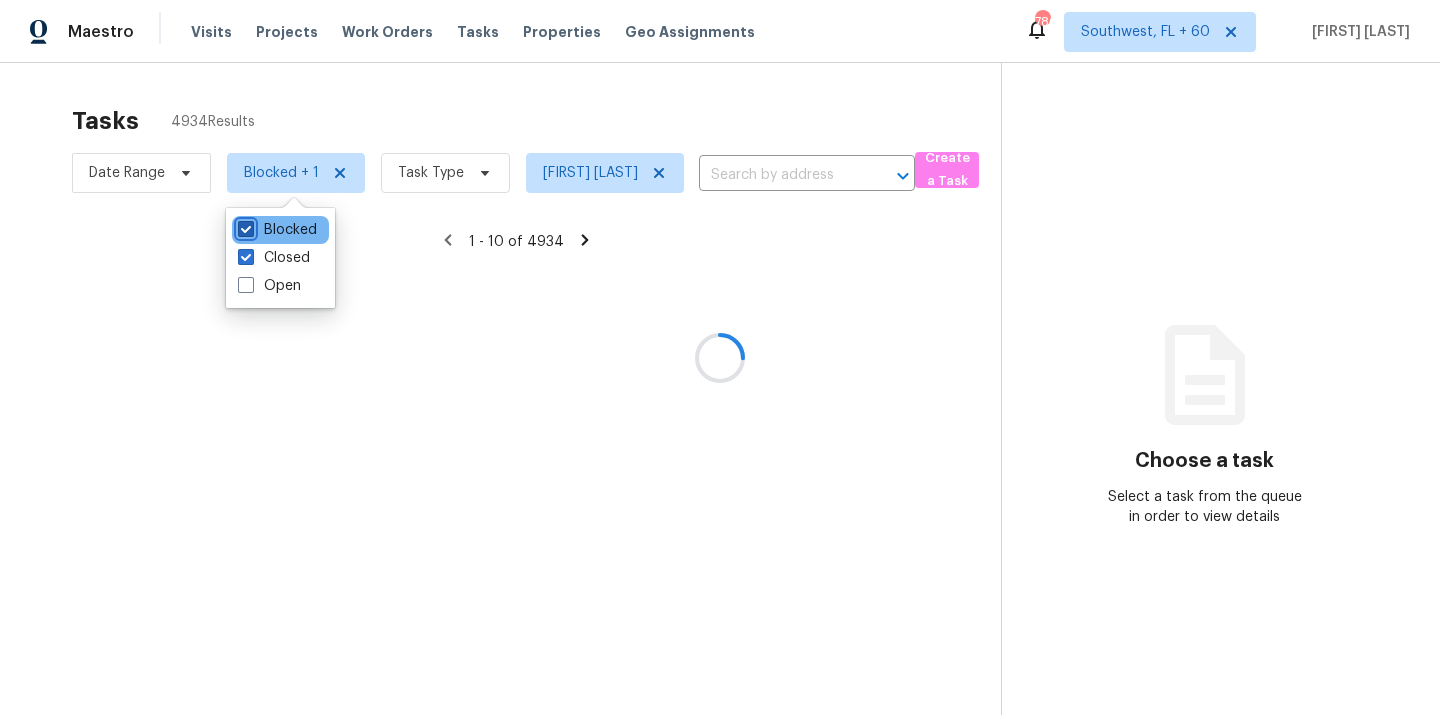 click on "Blocked" at bounding box center [244, 226] 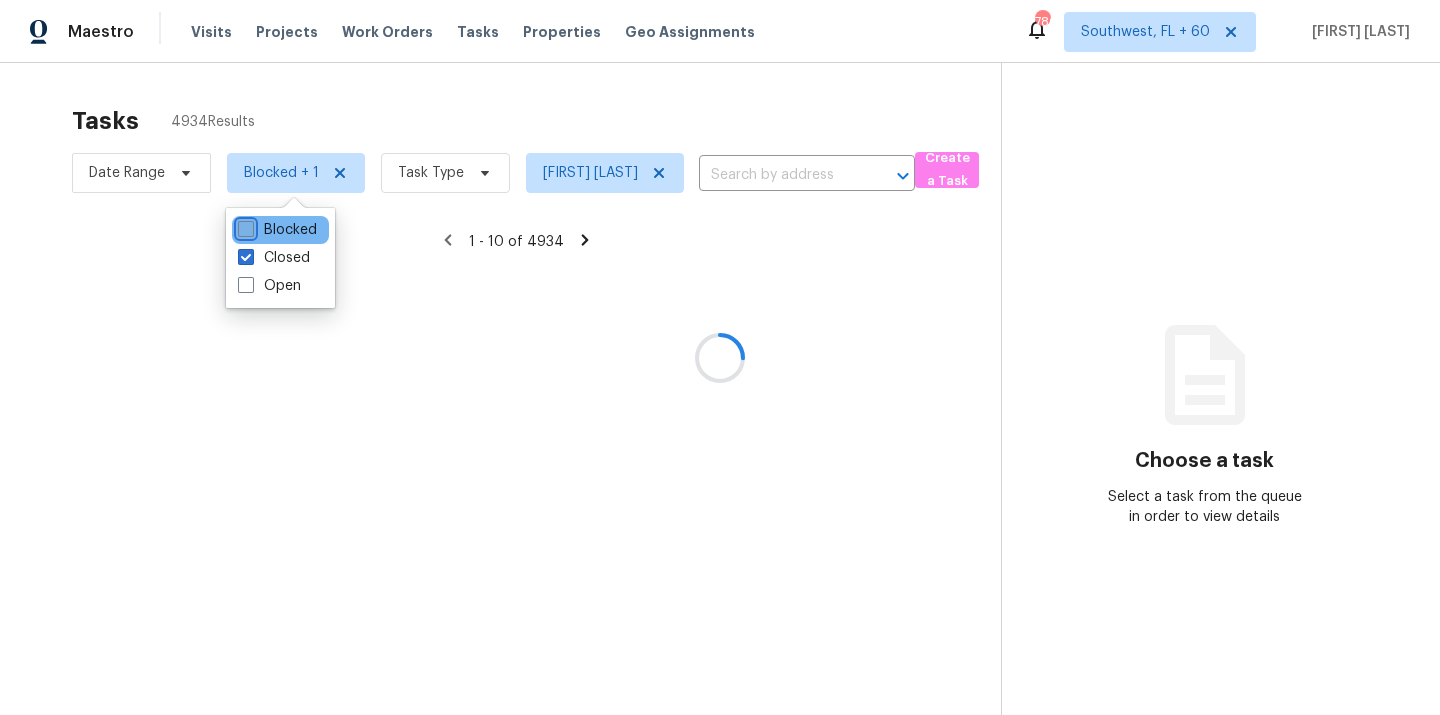 checkbox on "false" 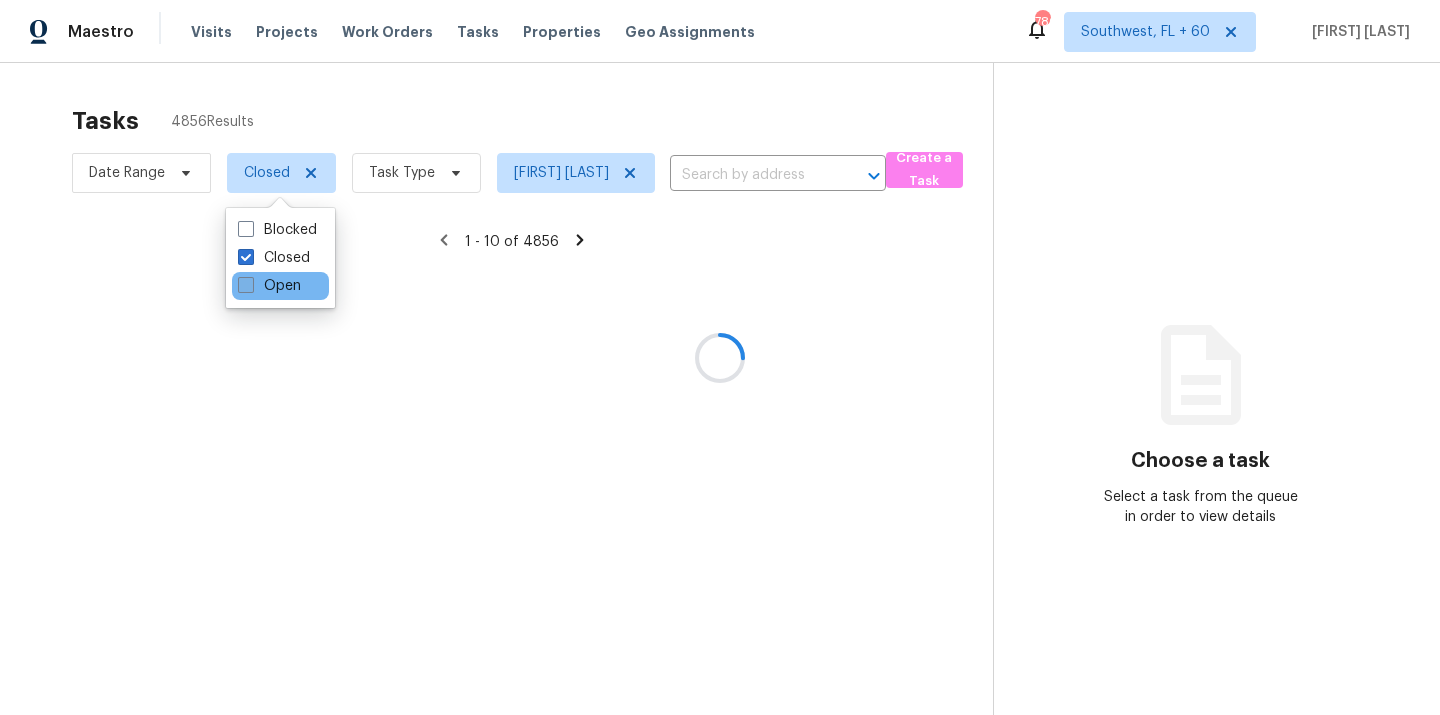click on "Open" at bounding box center [269, 286] 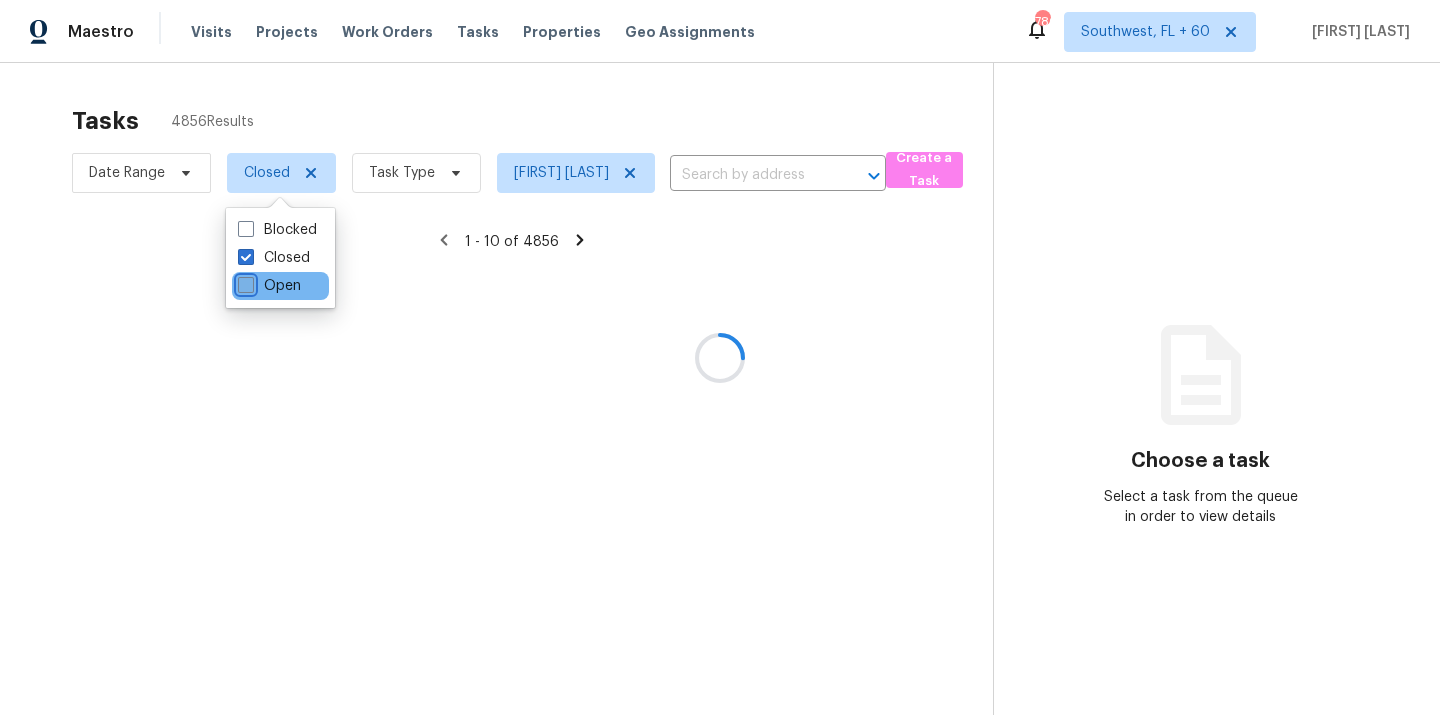 click on "Open" at bounding box center (244, 282) 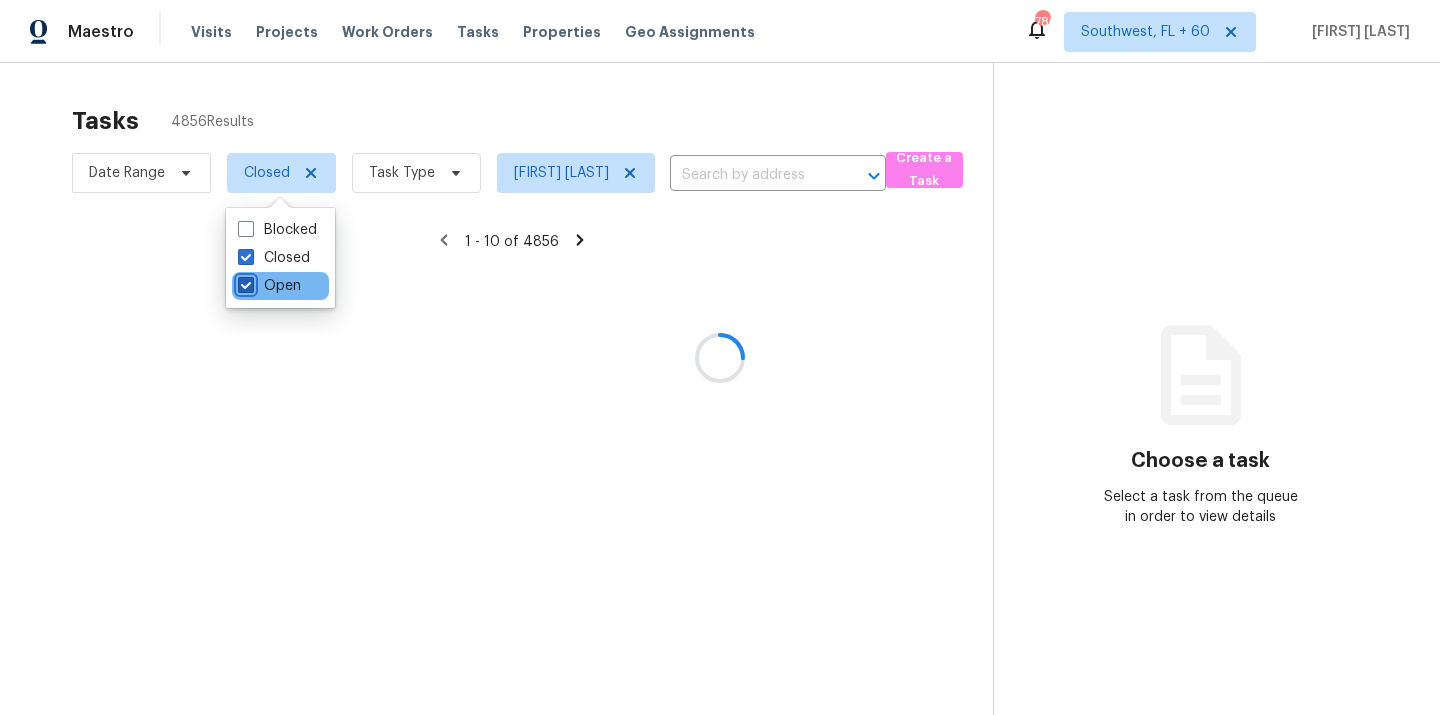 checkbox on "true" 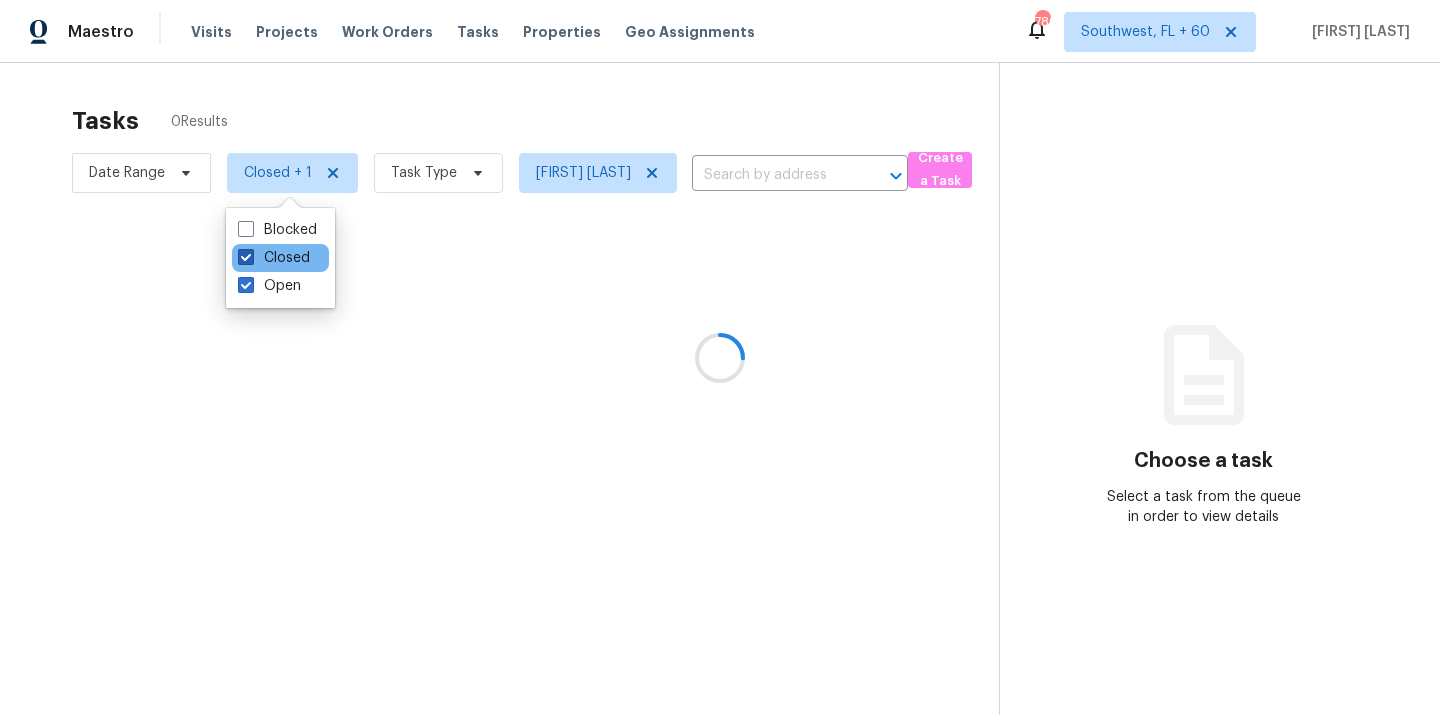 click on "Closed" at bounding box center [274, 258] 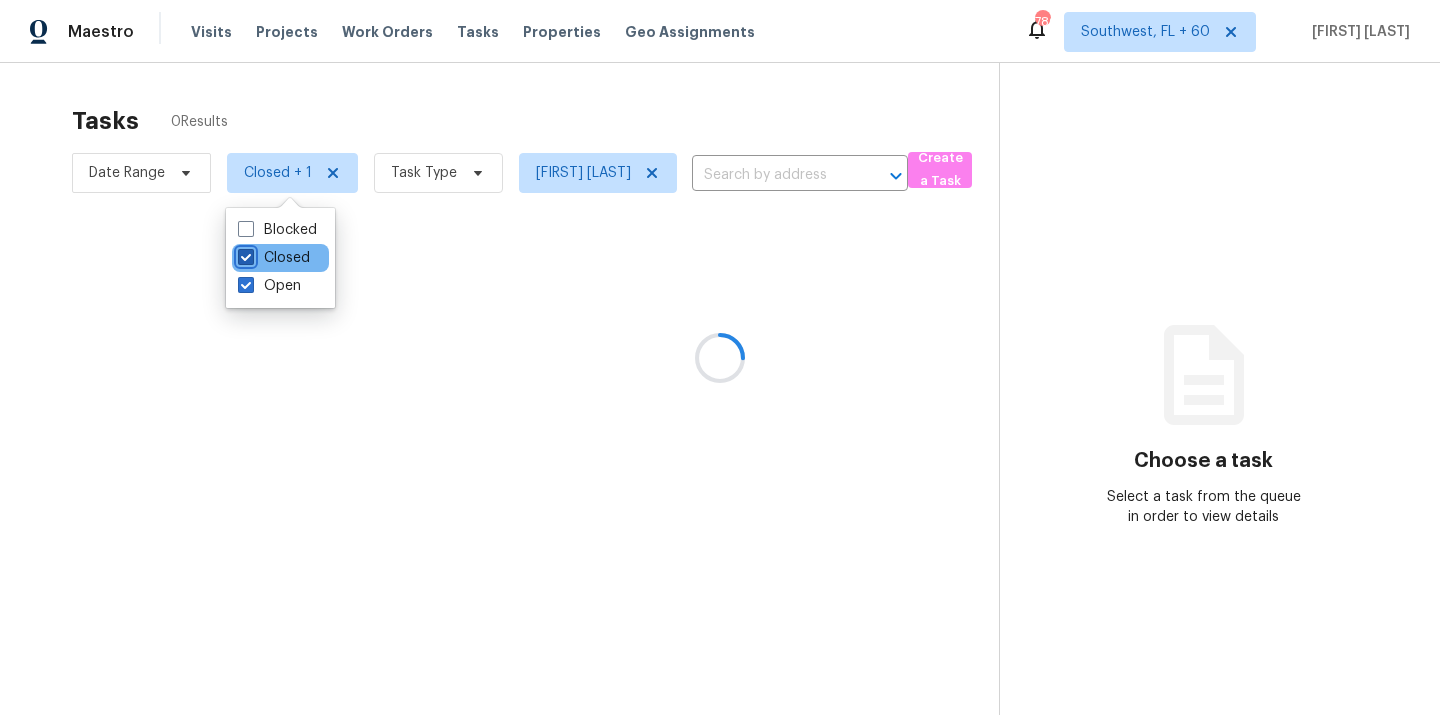click on "Closed" at bounding box center (244, 254) 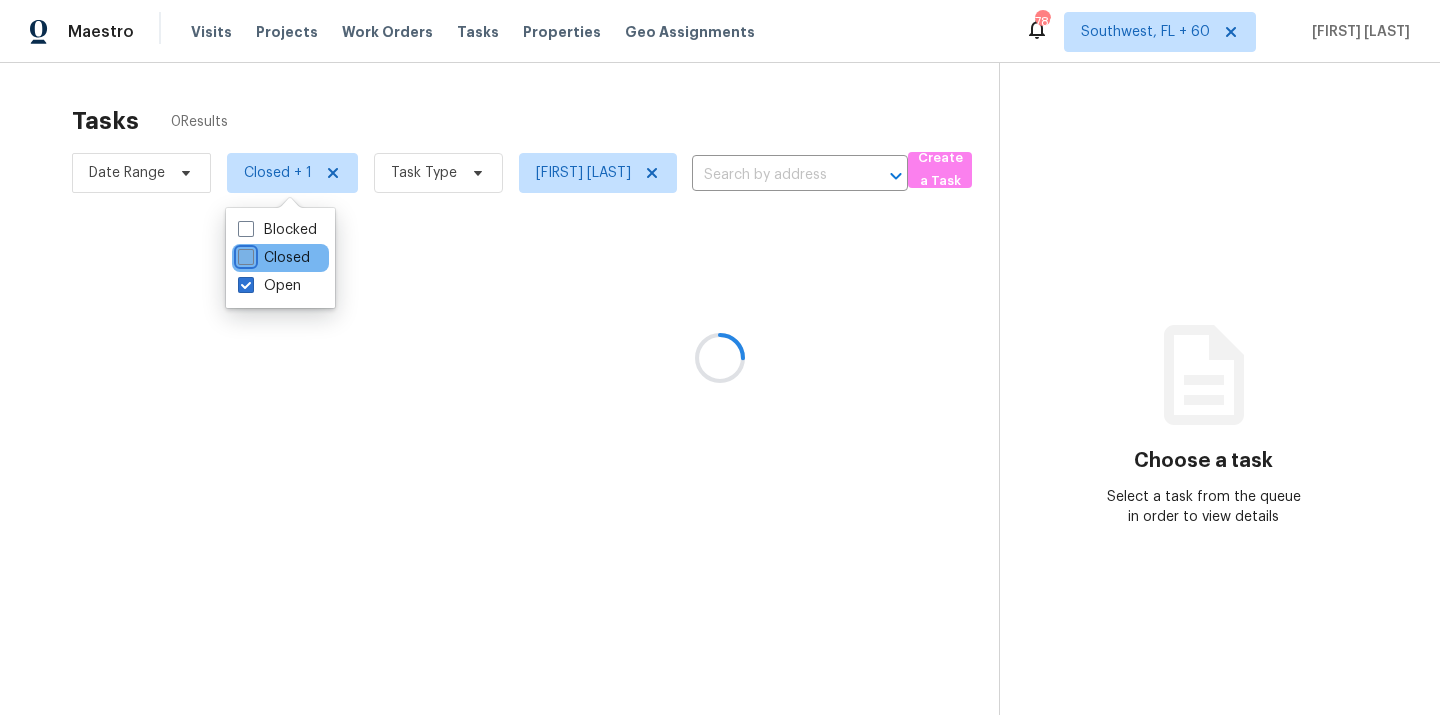 checkbox on "false" 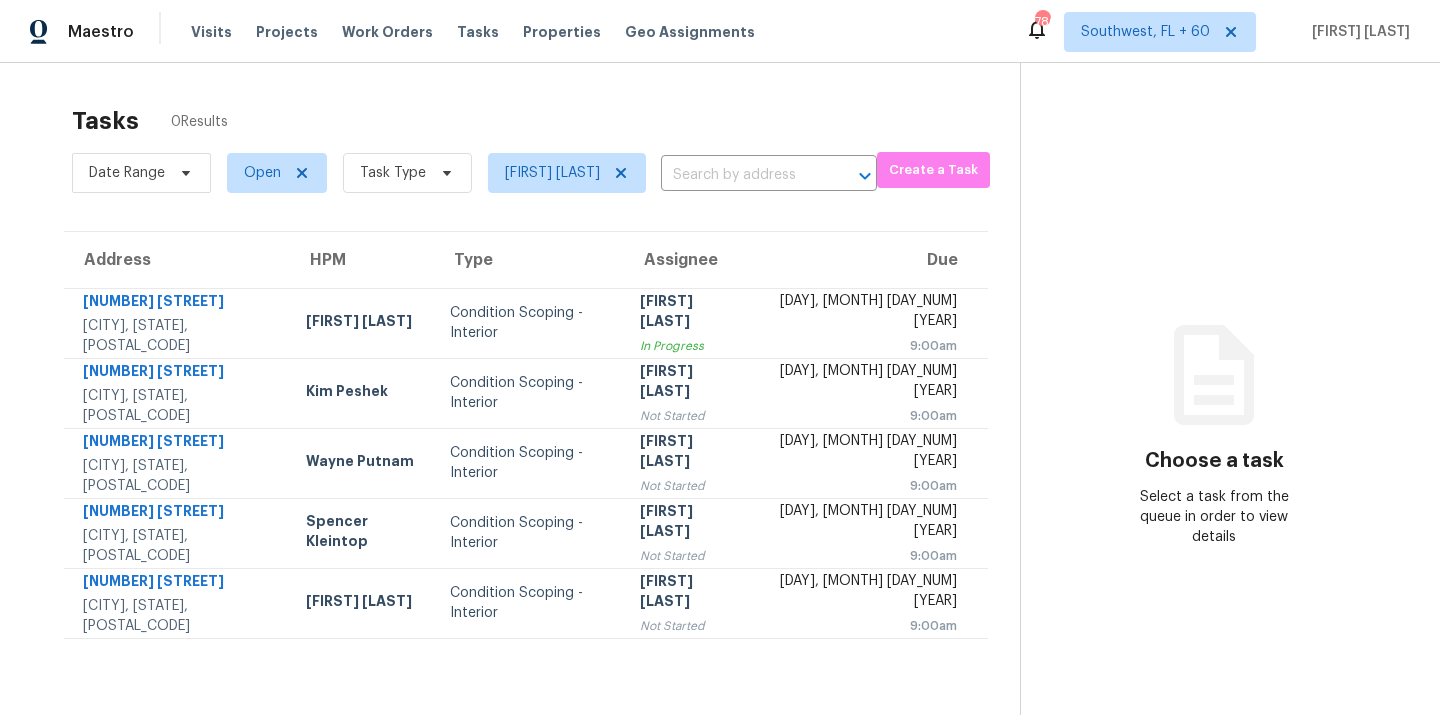 click on "Tasks 0  Results" at bounding box center (546, 121) 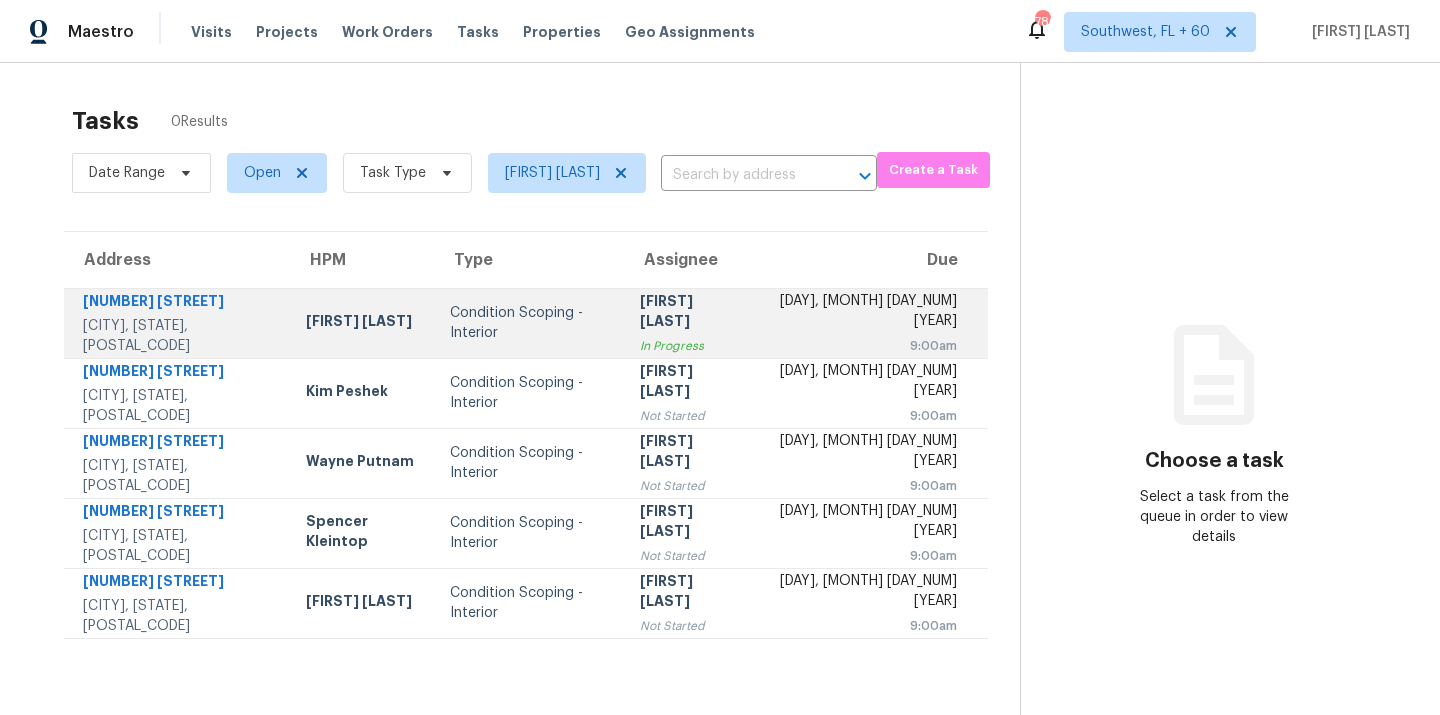 click on "Condition Scoping - Interior" at bounding box center (529, 323) 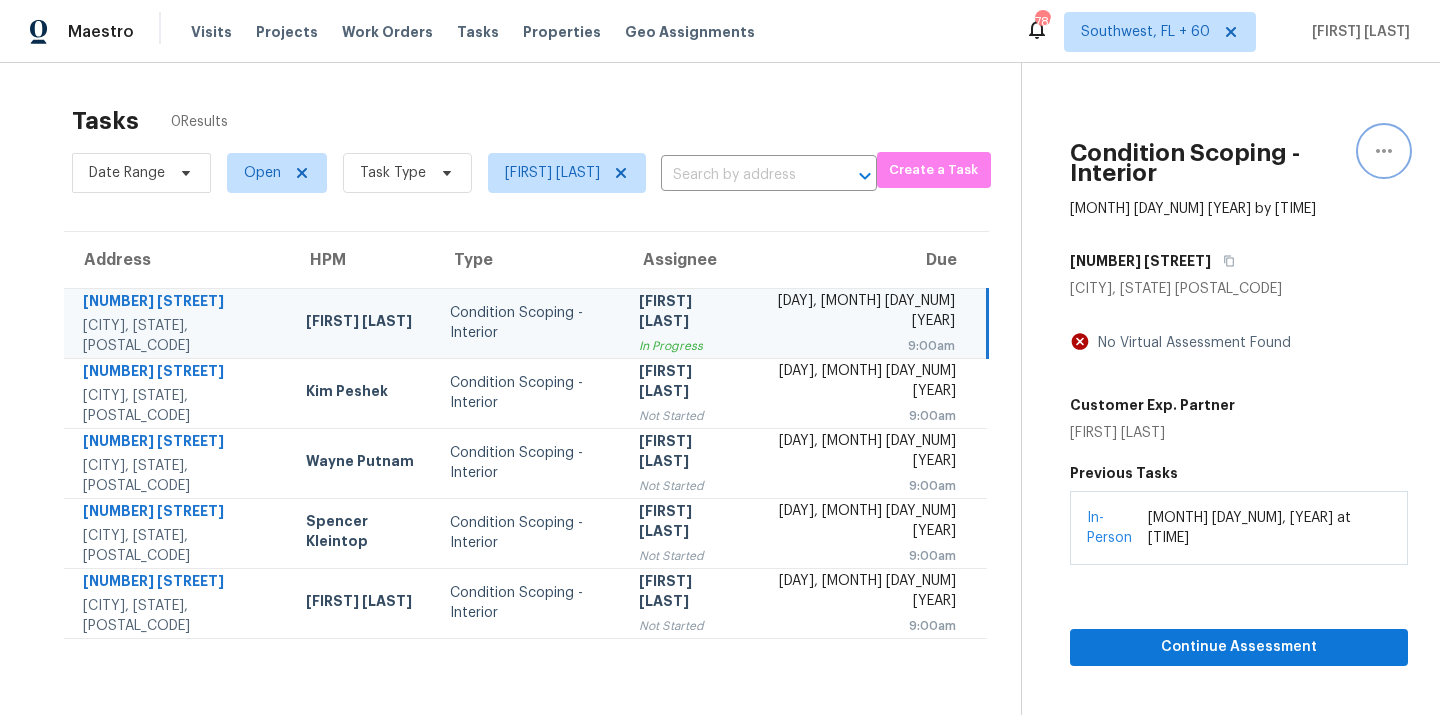 click 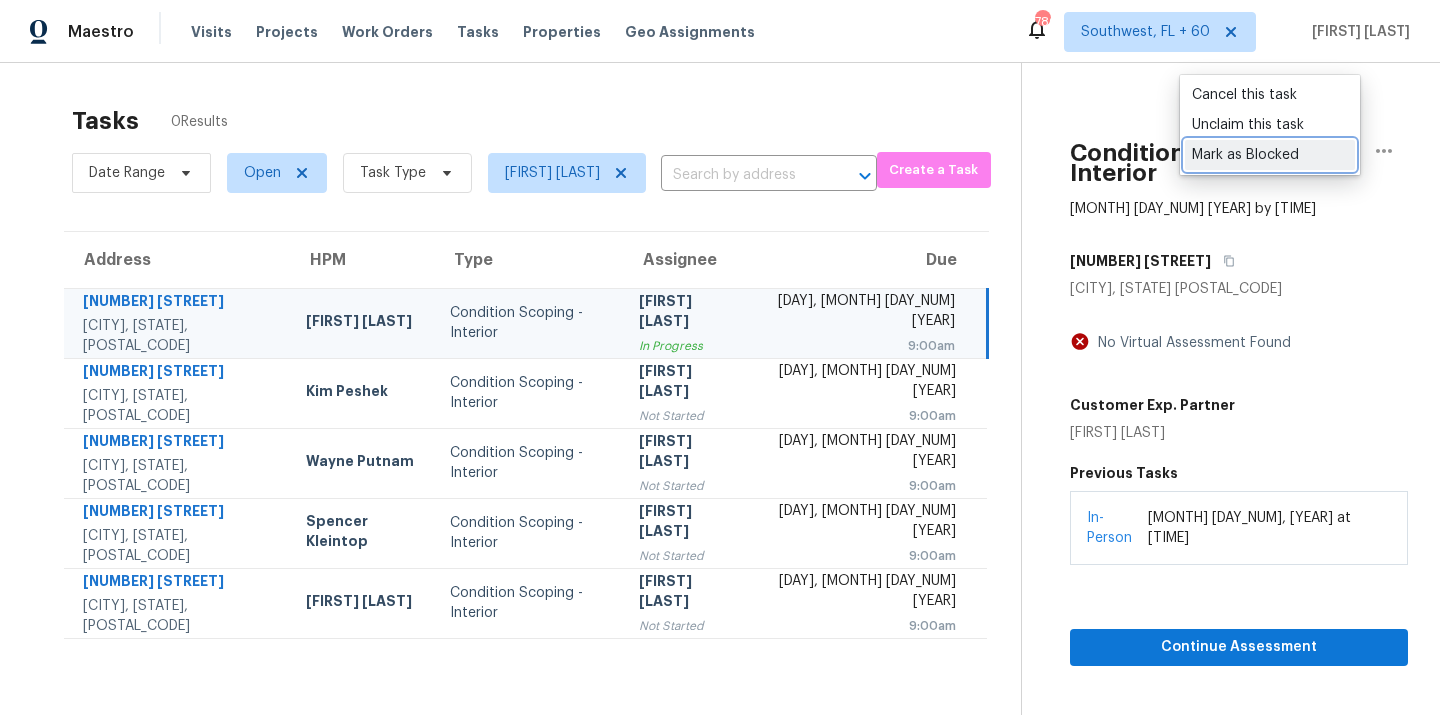 click on "Mark as Blocked" at bounding box center [1270, 155] 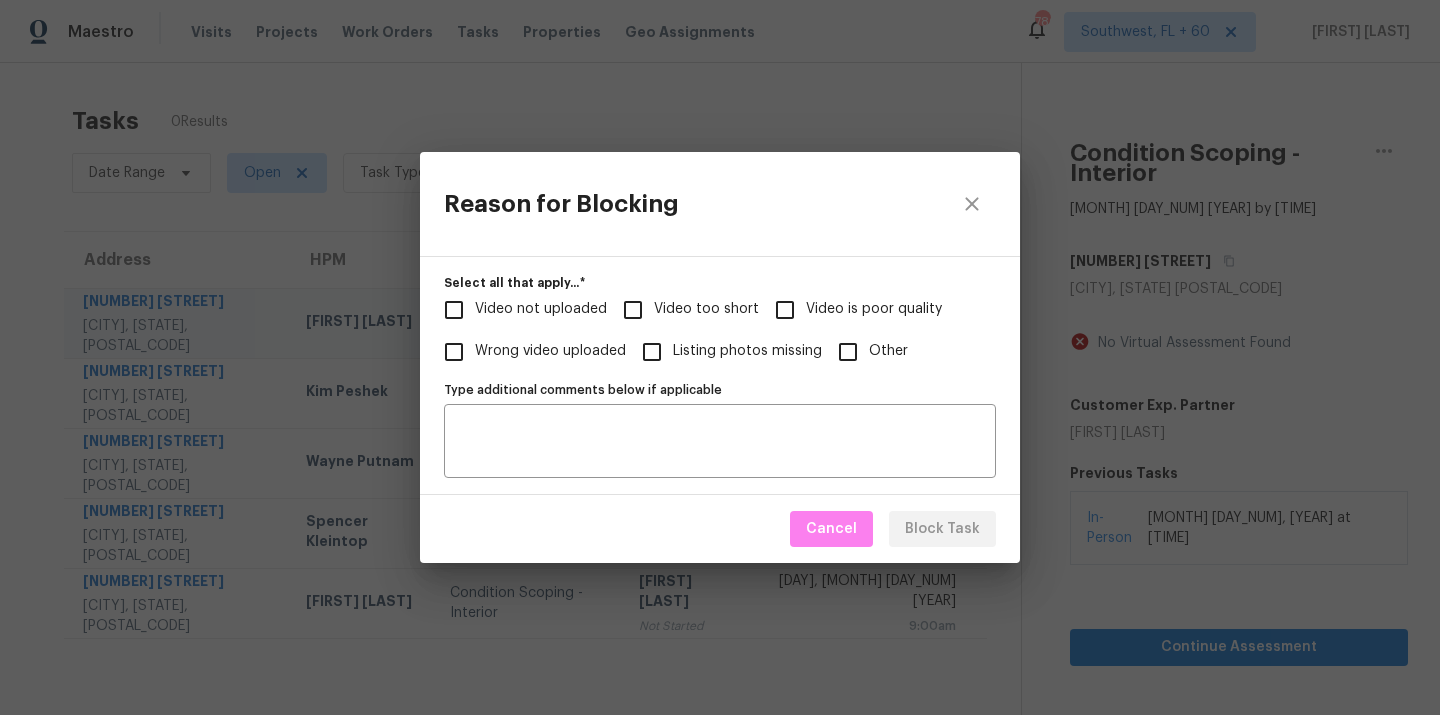 click on "Video not uploaded" at bounding box center (541, 309) 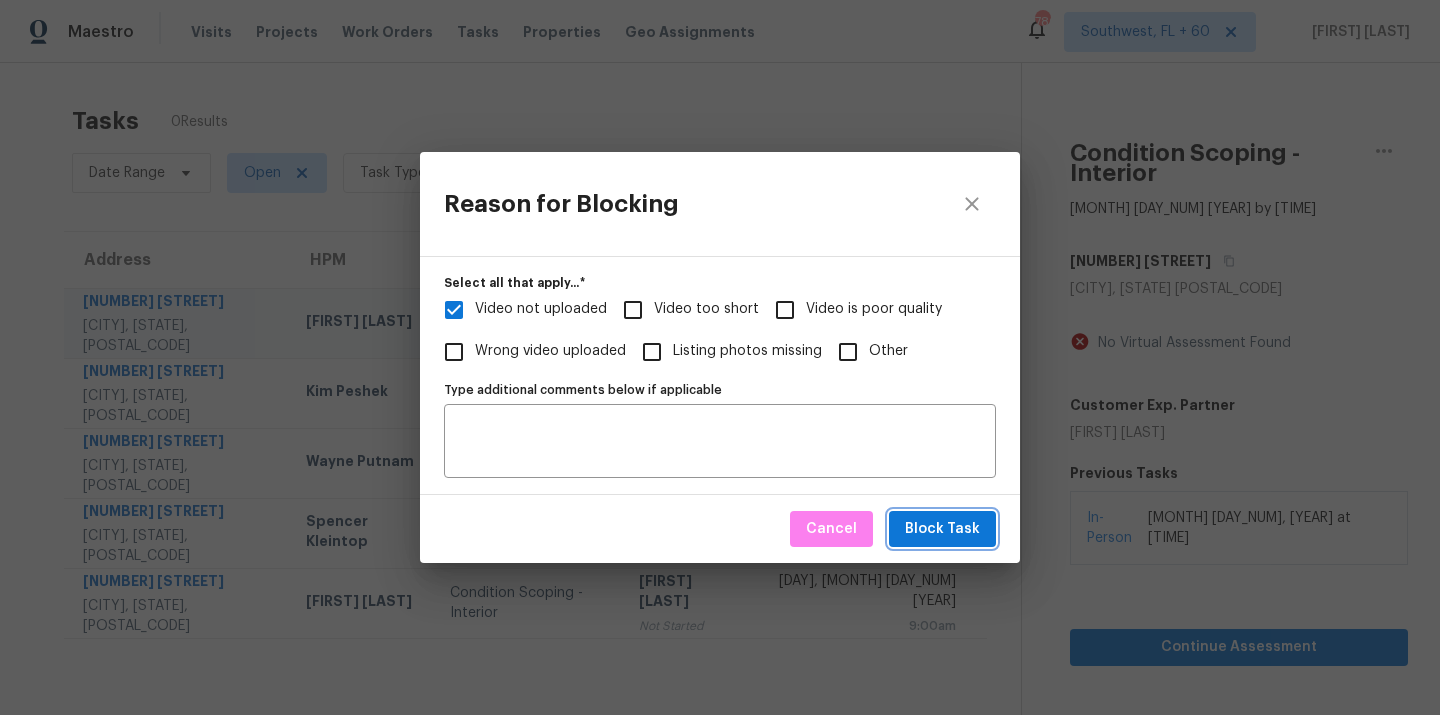 click on "Block Task" at bounding box center (942, 529) 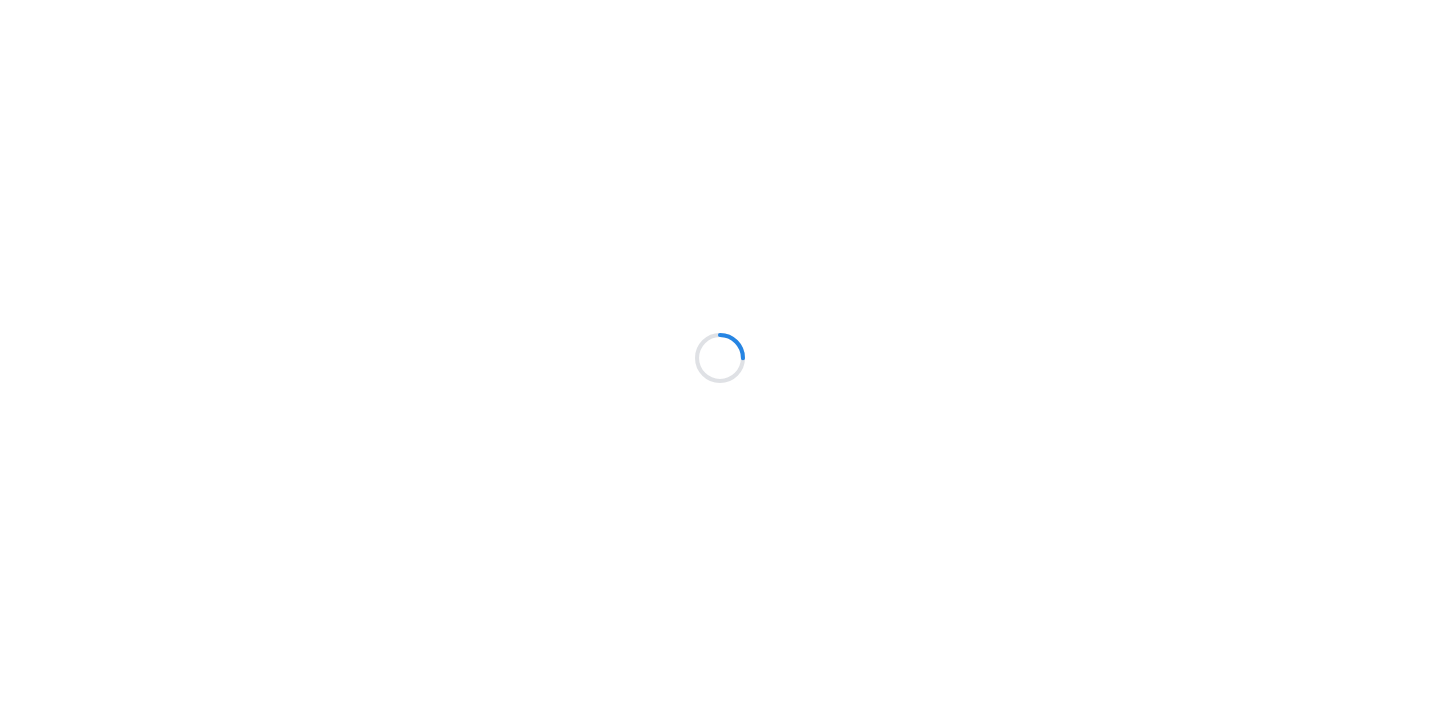 scroll, scrollTop: 0, scrollLeft: 0, axis: both 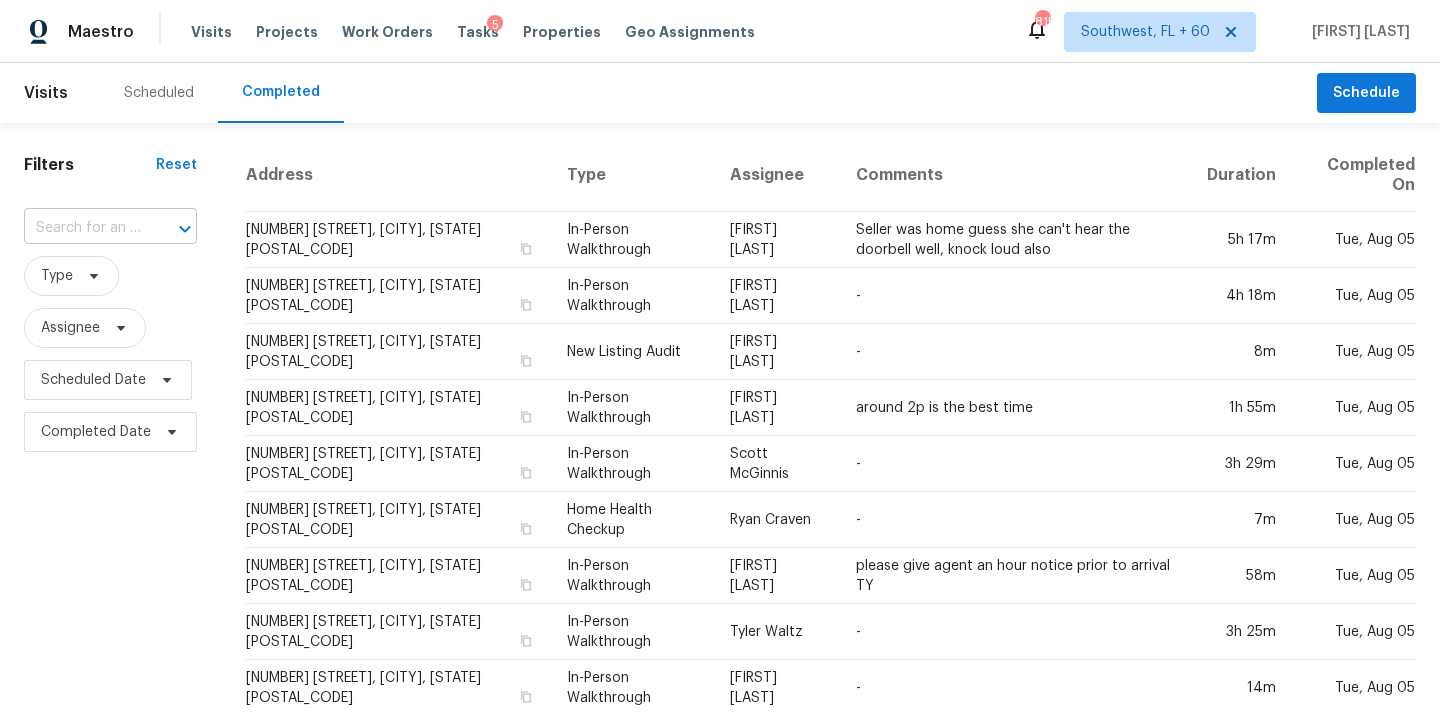 click at bounding box center [82, 228] 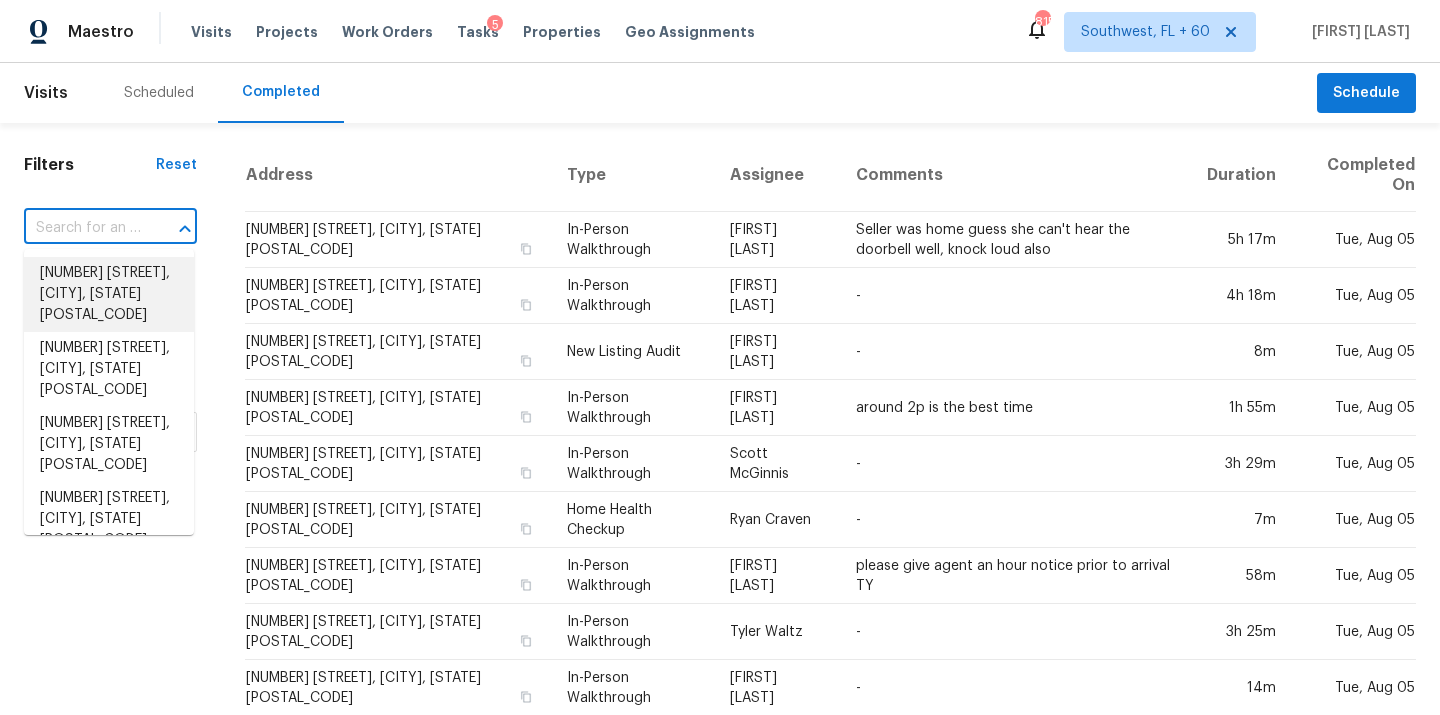 paste on "[NUMBER] [STREET], [CITY], [STATE] [POSTAL_CODE]" 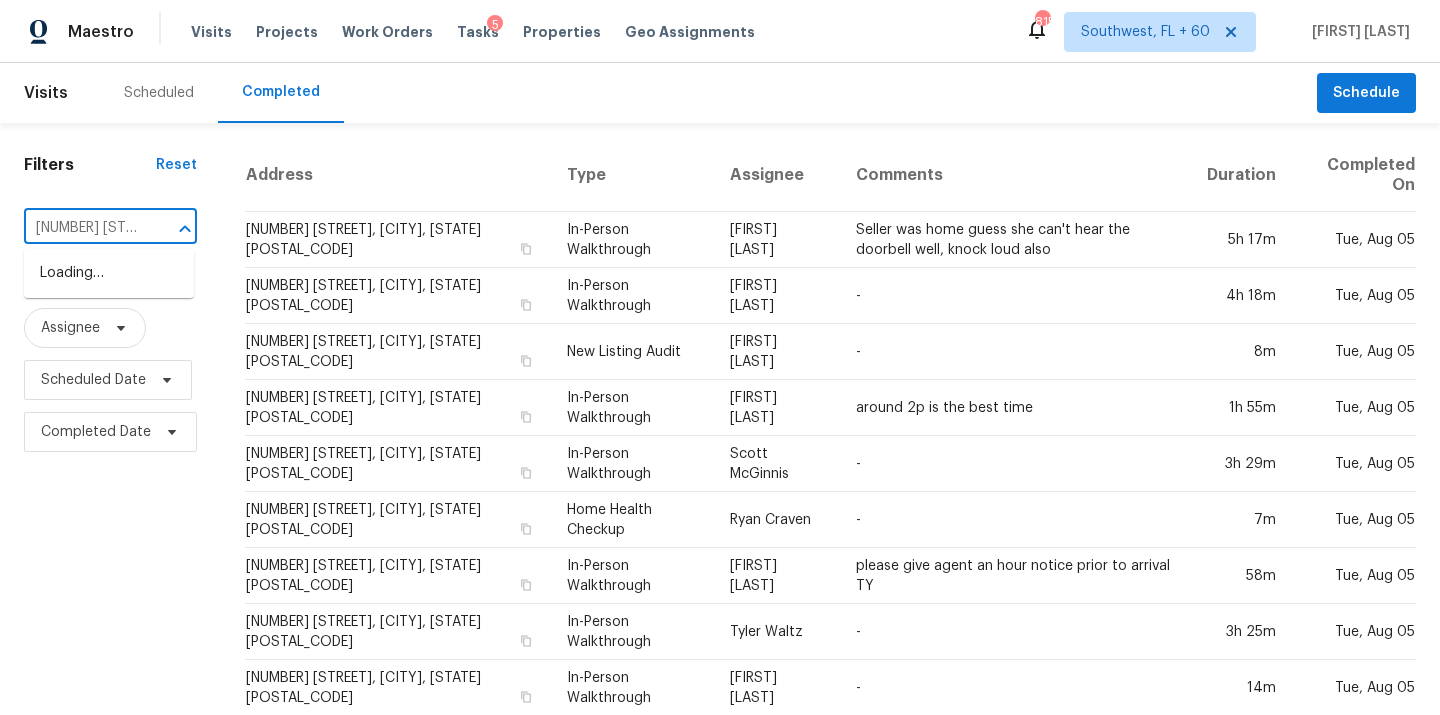 scroll, scrollTop: 0, scrollLeft: 114, axis: horizontal 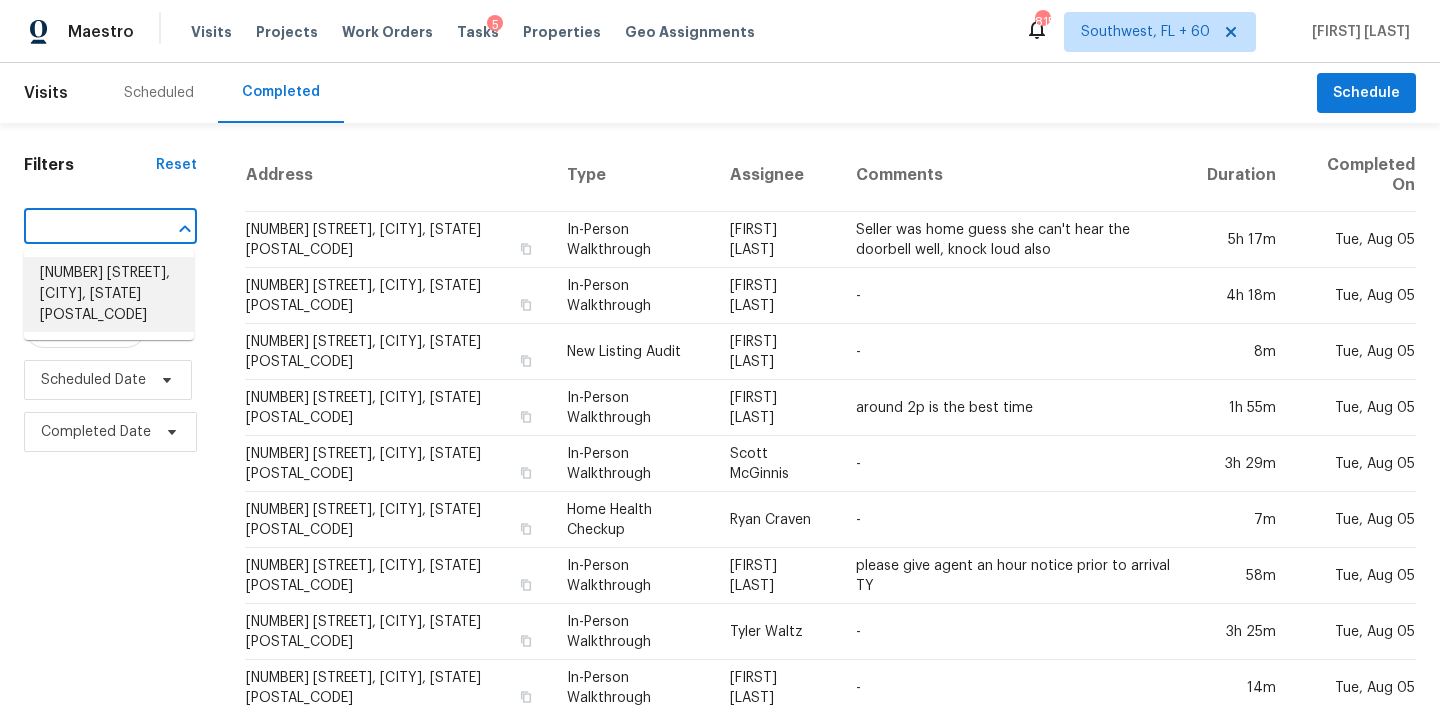 click on "[NUMBER] [STREET], [CITY], [STATE] [POSTAL_CODE]" at bounding box center [109, 294] 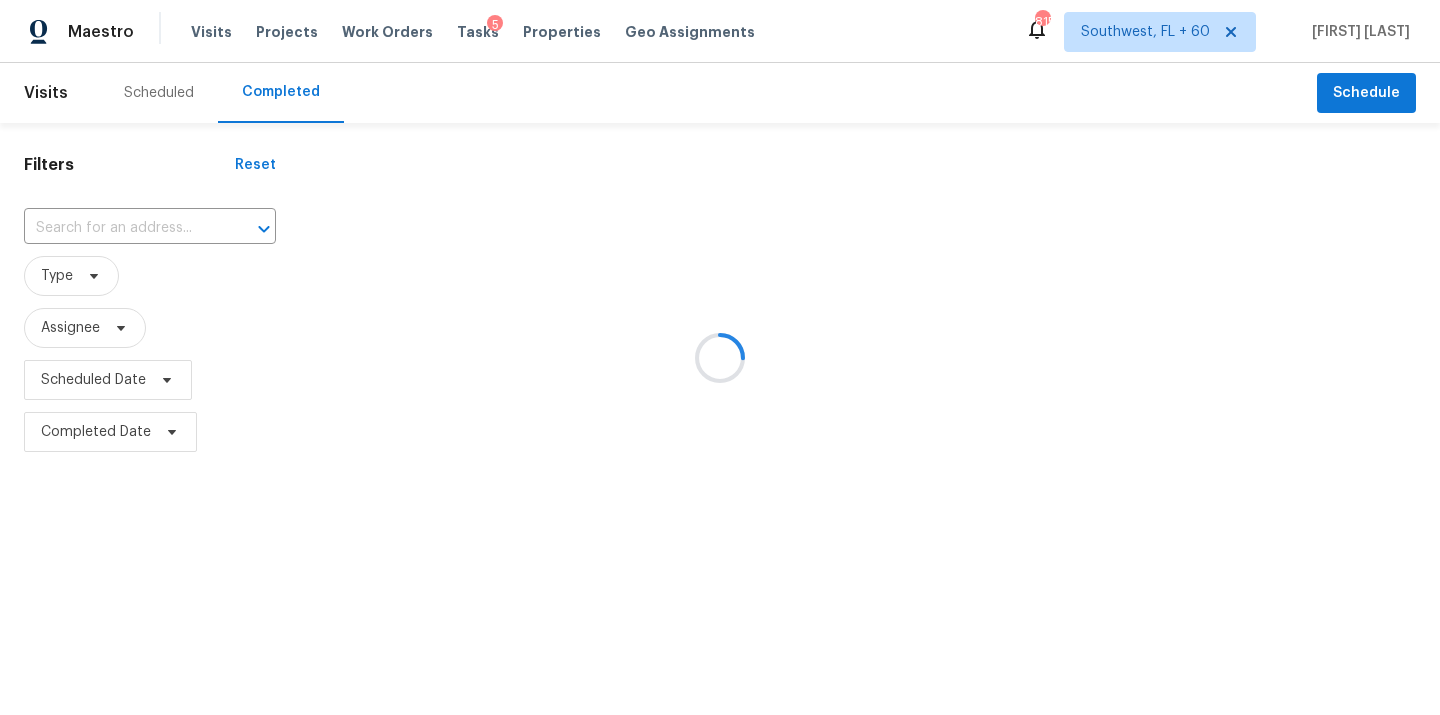 type on "[NUMBER] [STREET], [CITY], [STATE] [POSTAL_CODE]" 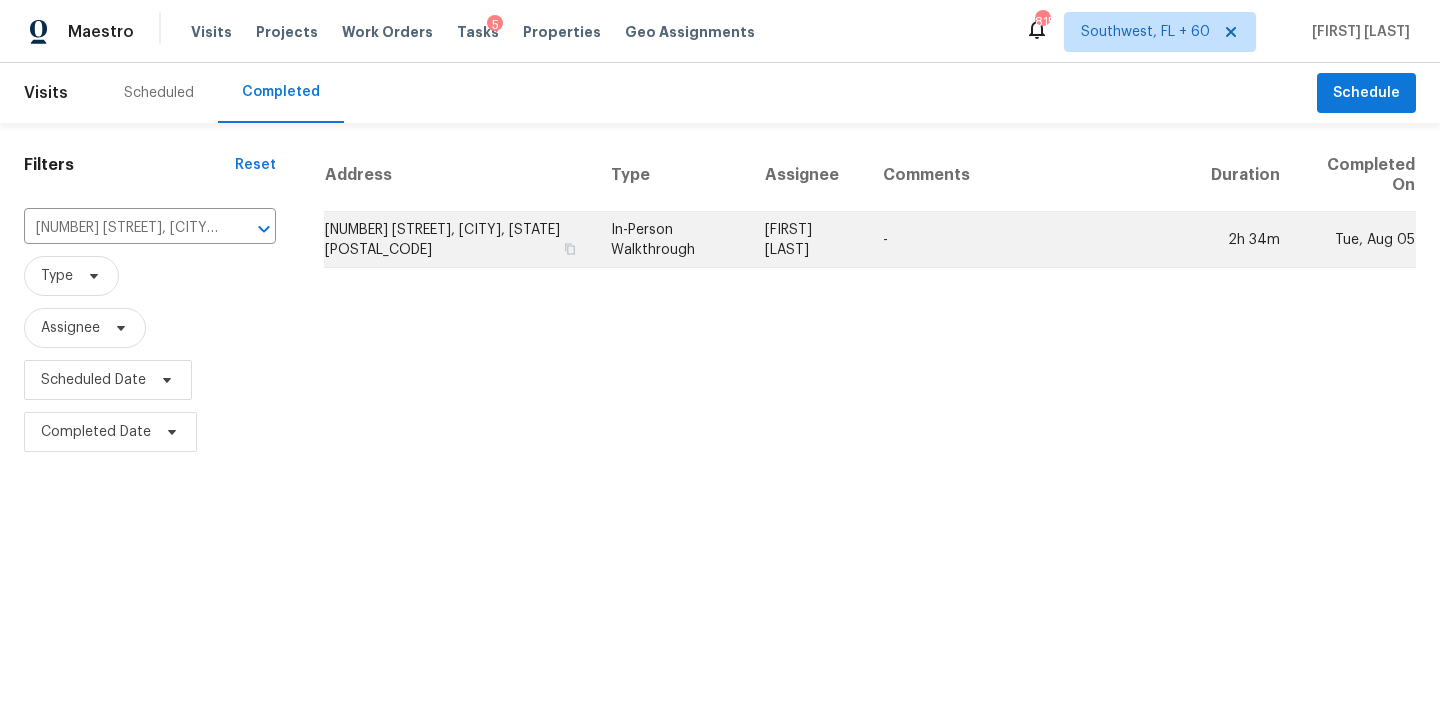 click on "[FIRST] [LAST]" at bounding box center (808, 240) 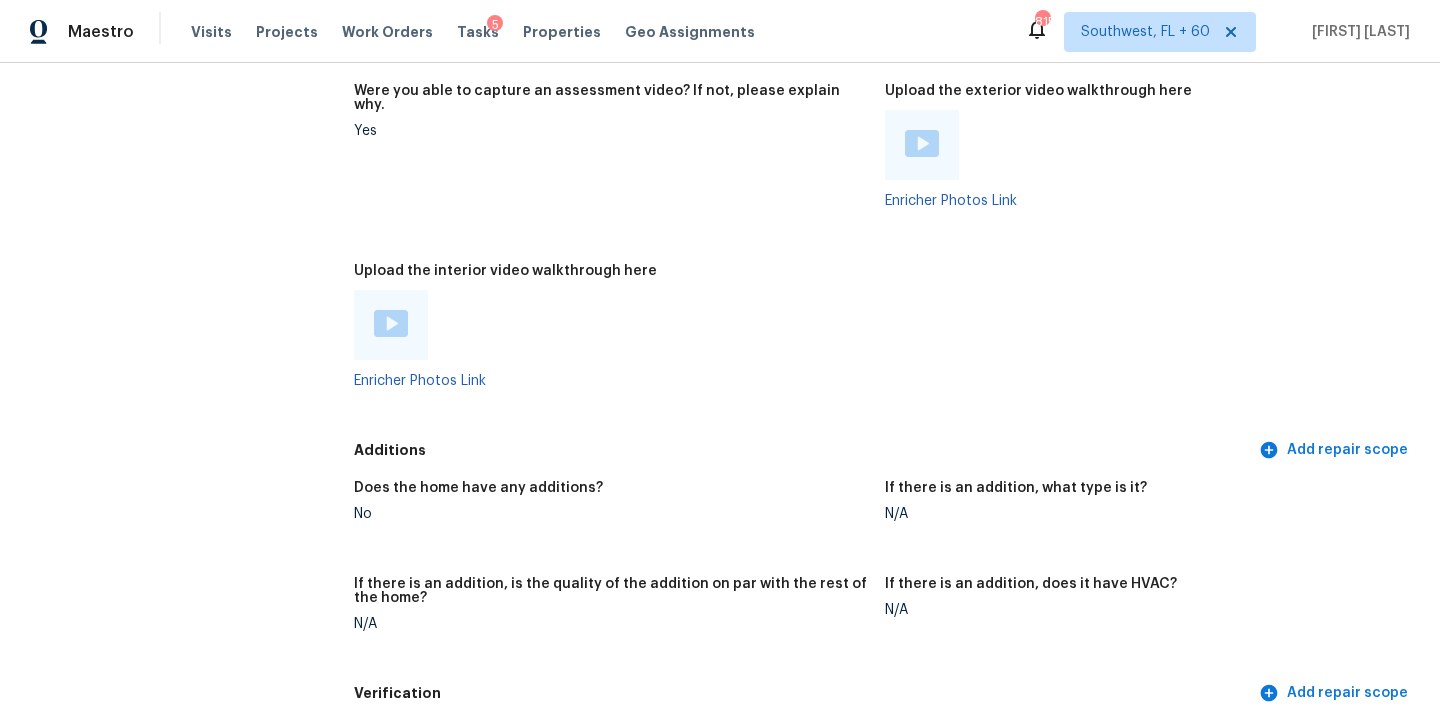 scroll, scrollTop: 4156, scrollLeft: 0, axis: vertical 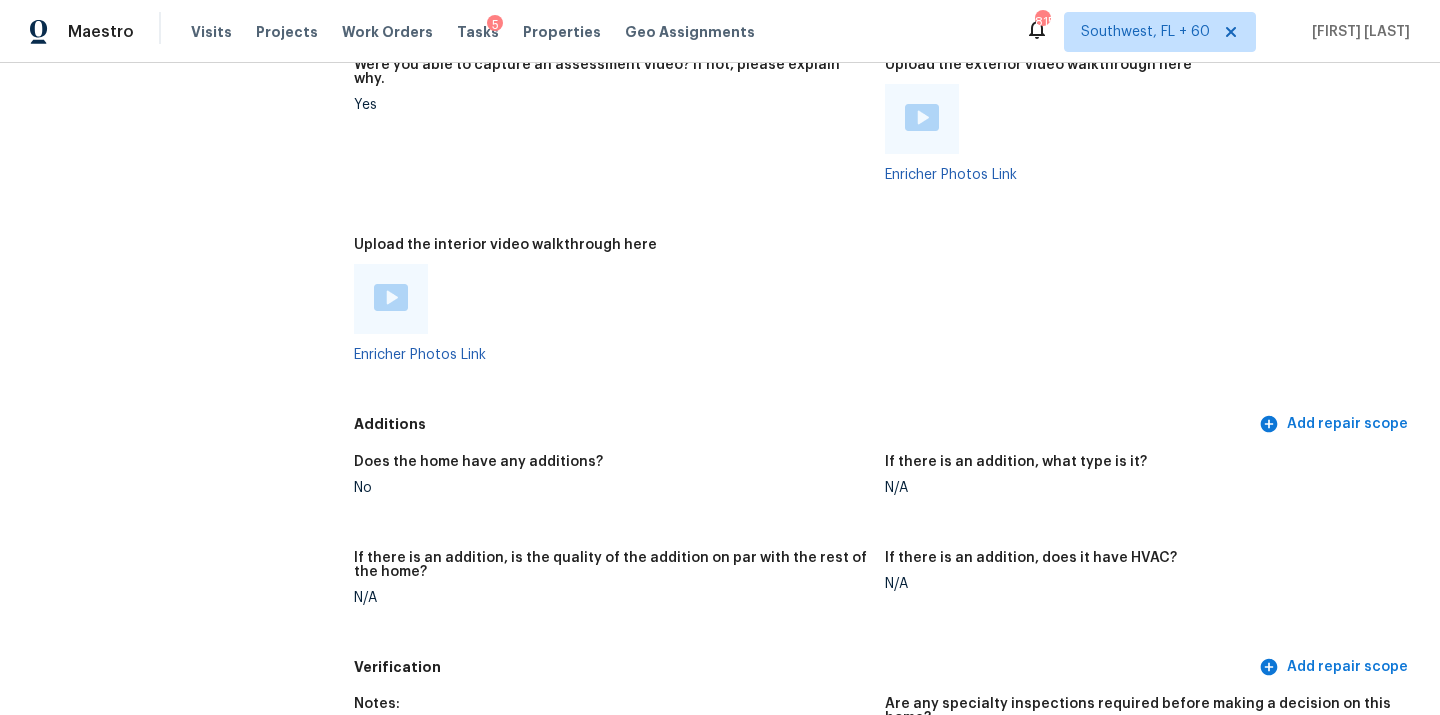 click at bounding box center [391, 297] 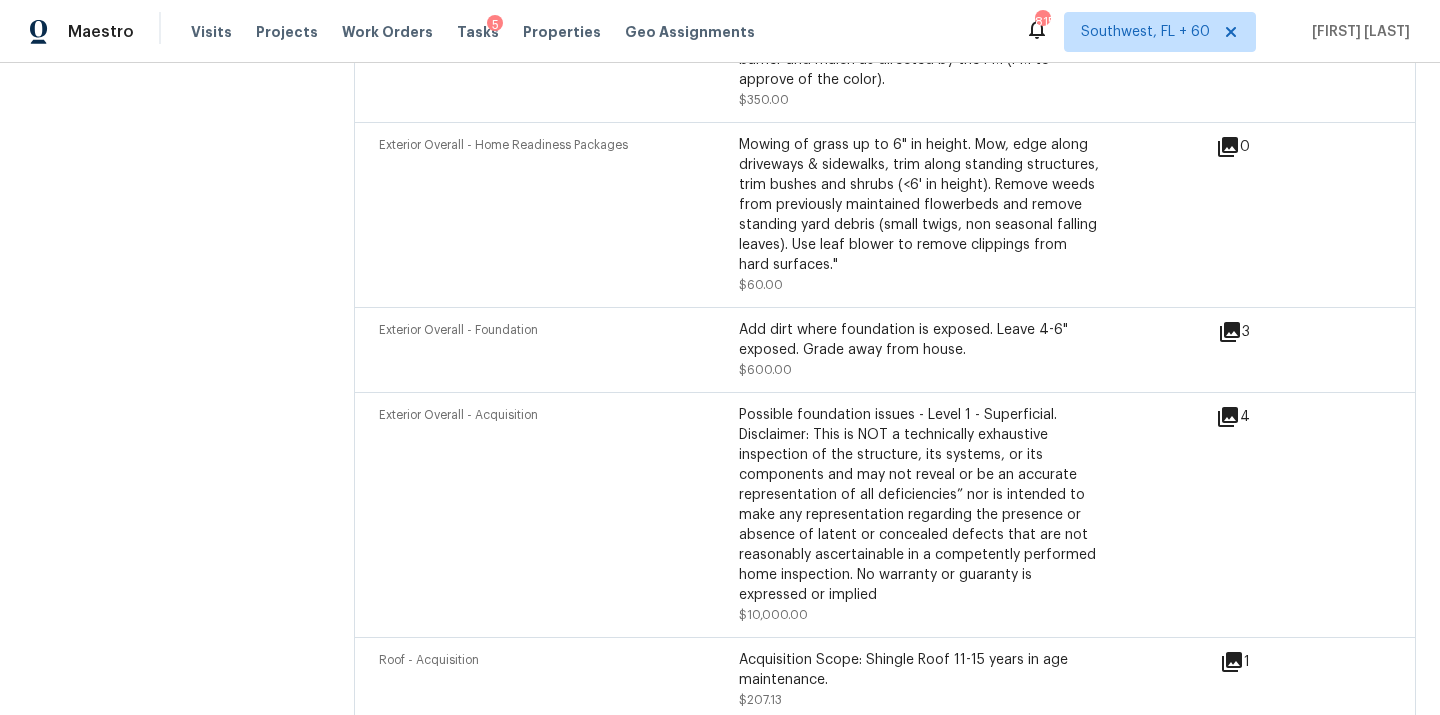 scroll, scrollTop: 7002, scrollLeft: 0, axis: vertical 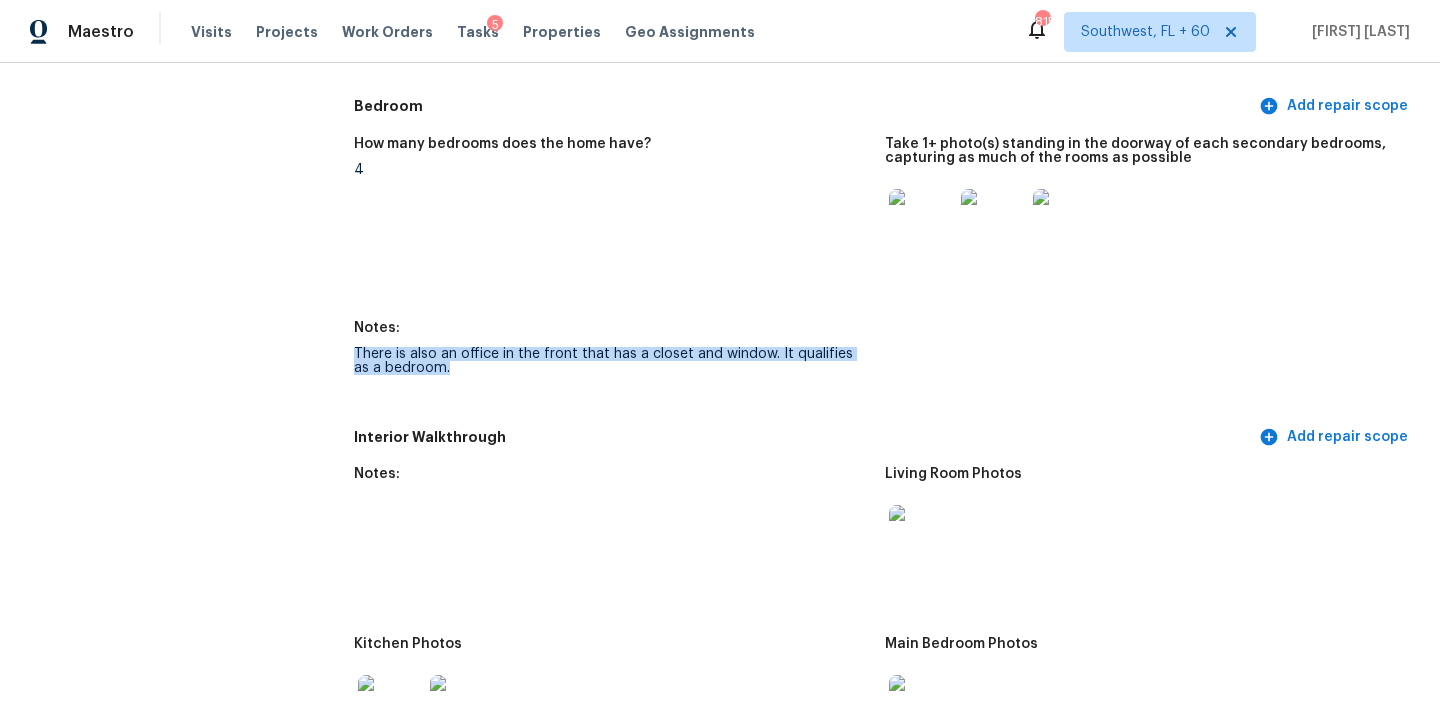 drag, startPoint x: 354, startPoint y: 335, endPoint x: 434, endPoint y: 352, distance: 81.78631 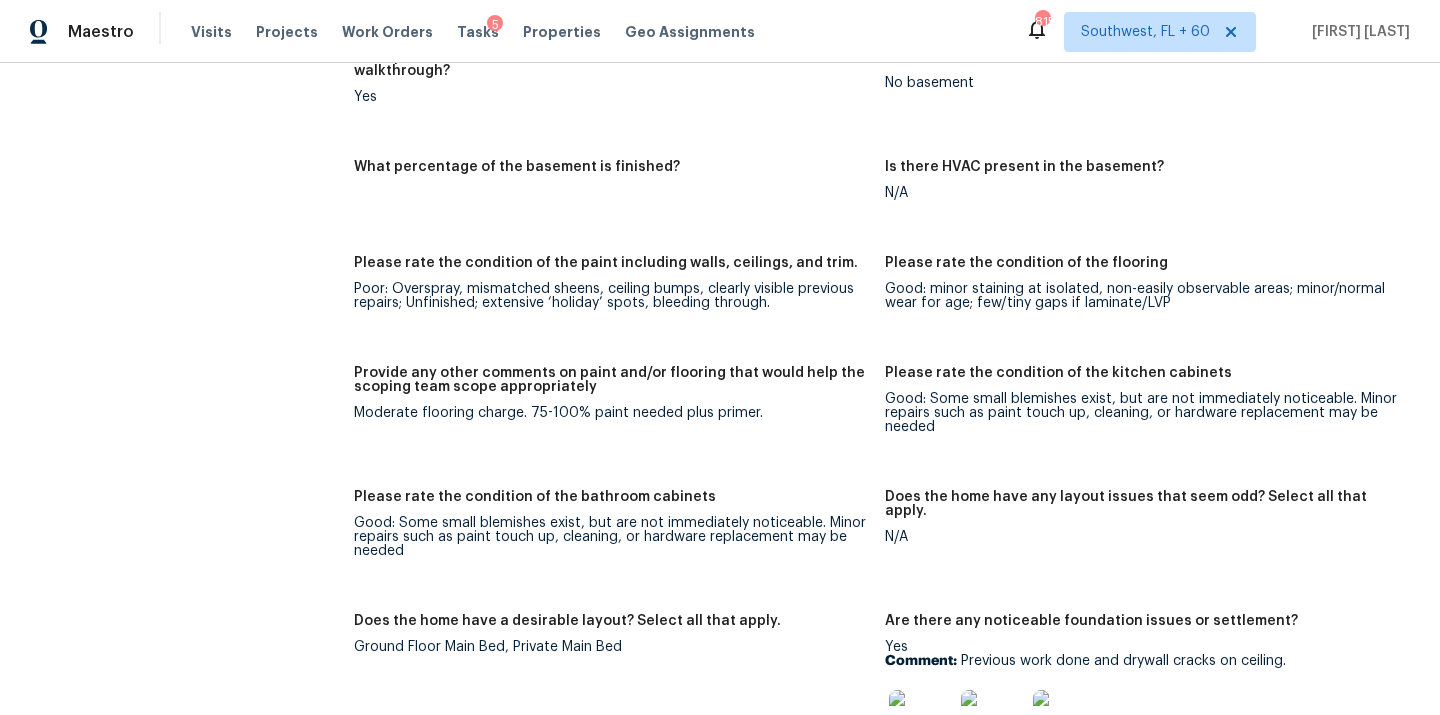 scroll, scrollTop: 3313, scrollLeft: 0, axis: vertical 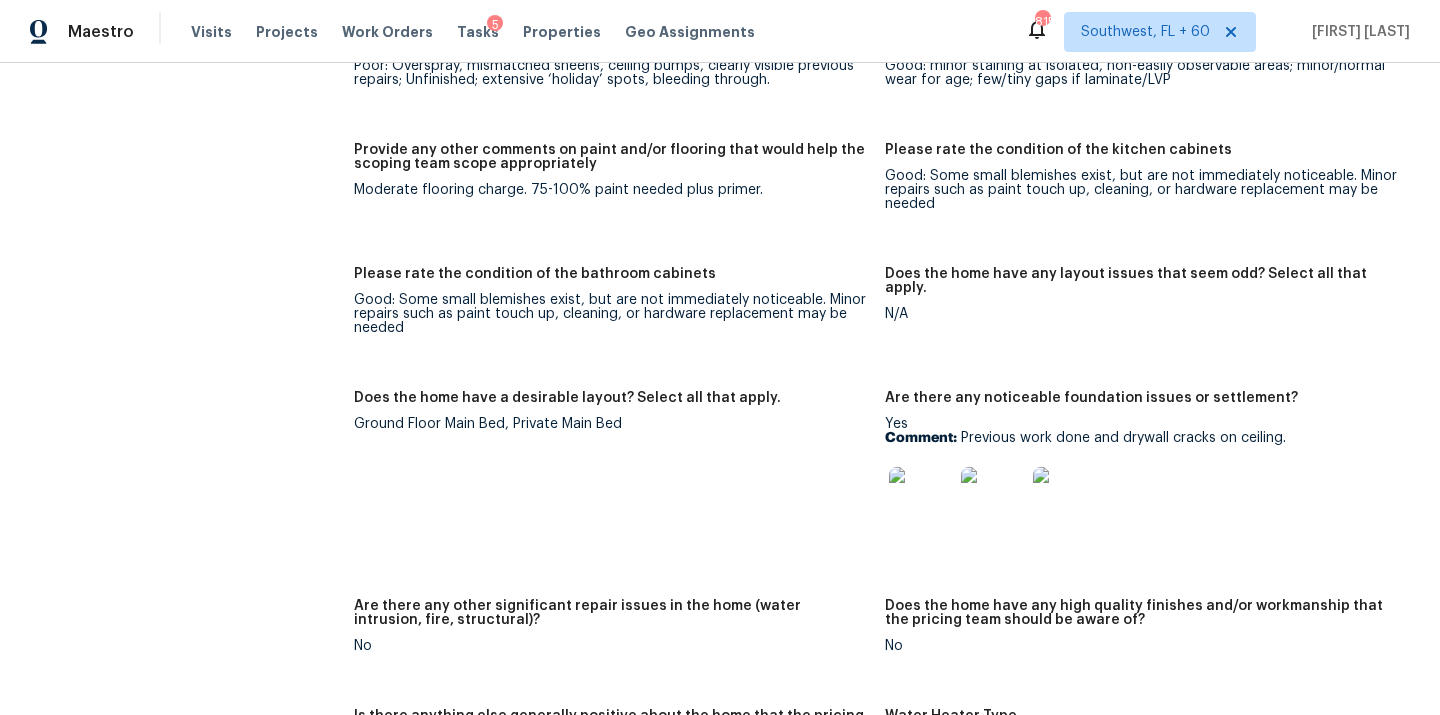 click at bounding box center (921, 499) 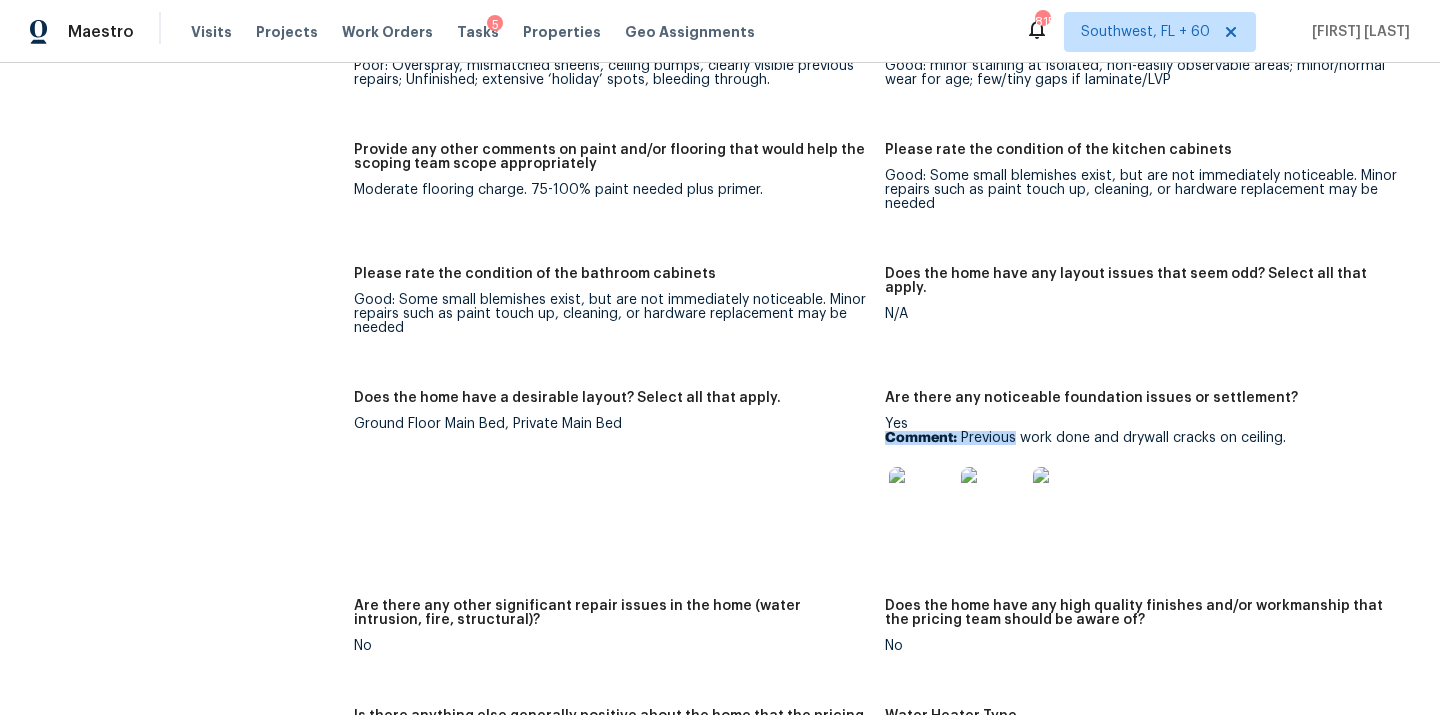 drag, startPoint x: 963, startPoint y: 413, endPoint x: 1289, endPoint y: 400, distance: 326.2591 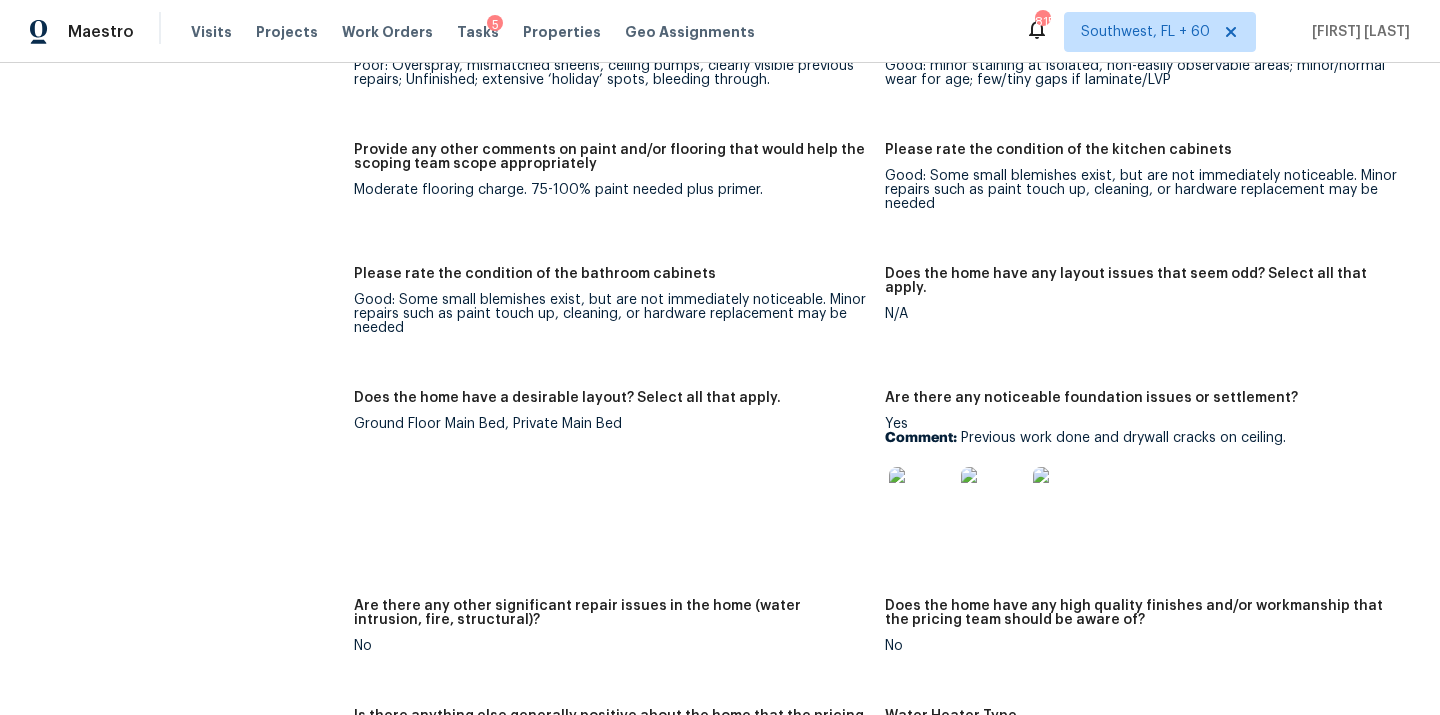 click on "Yes Comment:   Previous work done and drywall cracks on ceiling." at bounding box center (1142, 480) 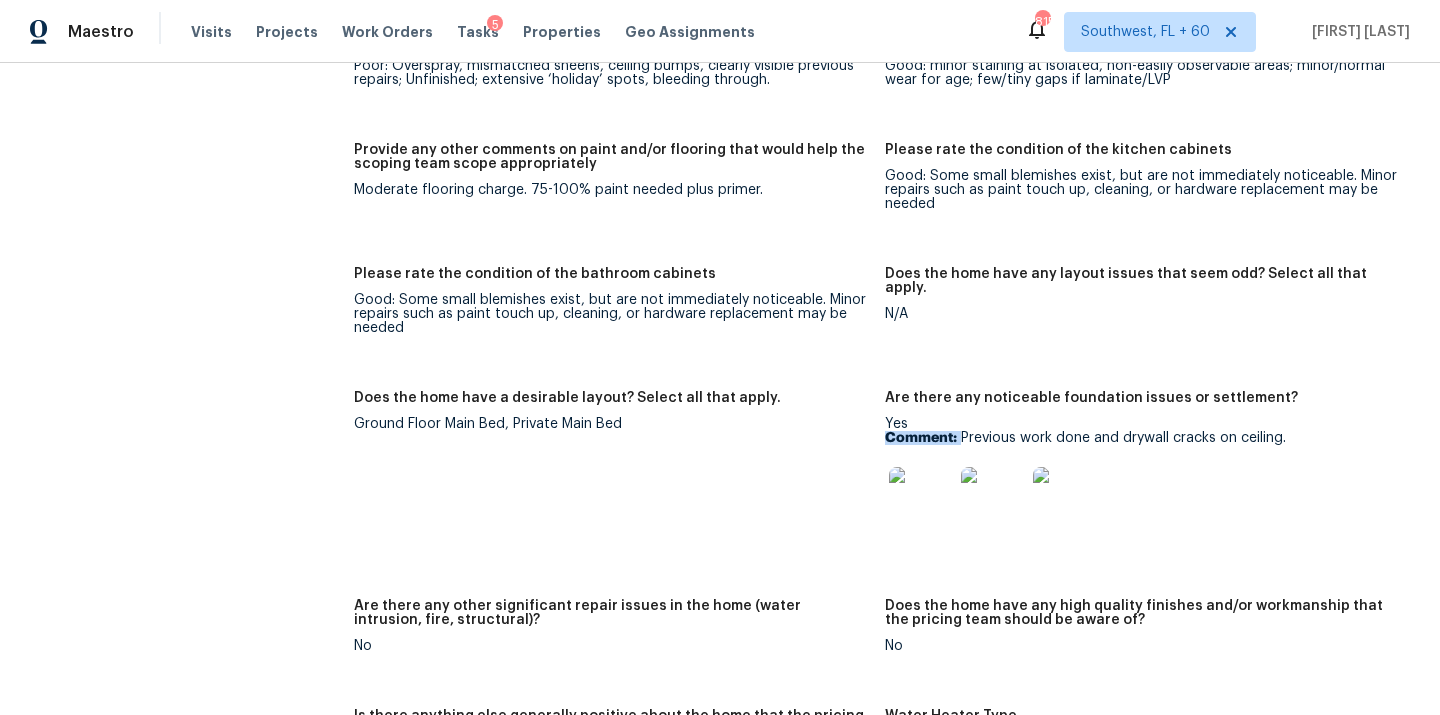 drag, startPoint x: 964, startPoint y: 411, endPoint x: 1289, endPoint y: 402, distance: 325.1246 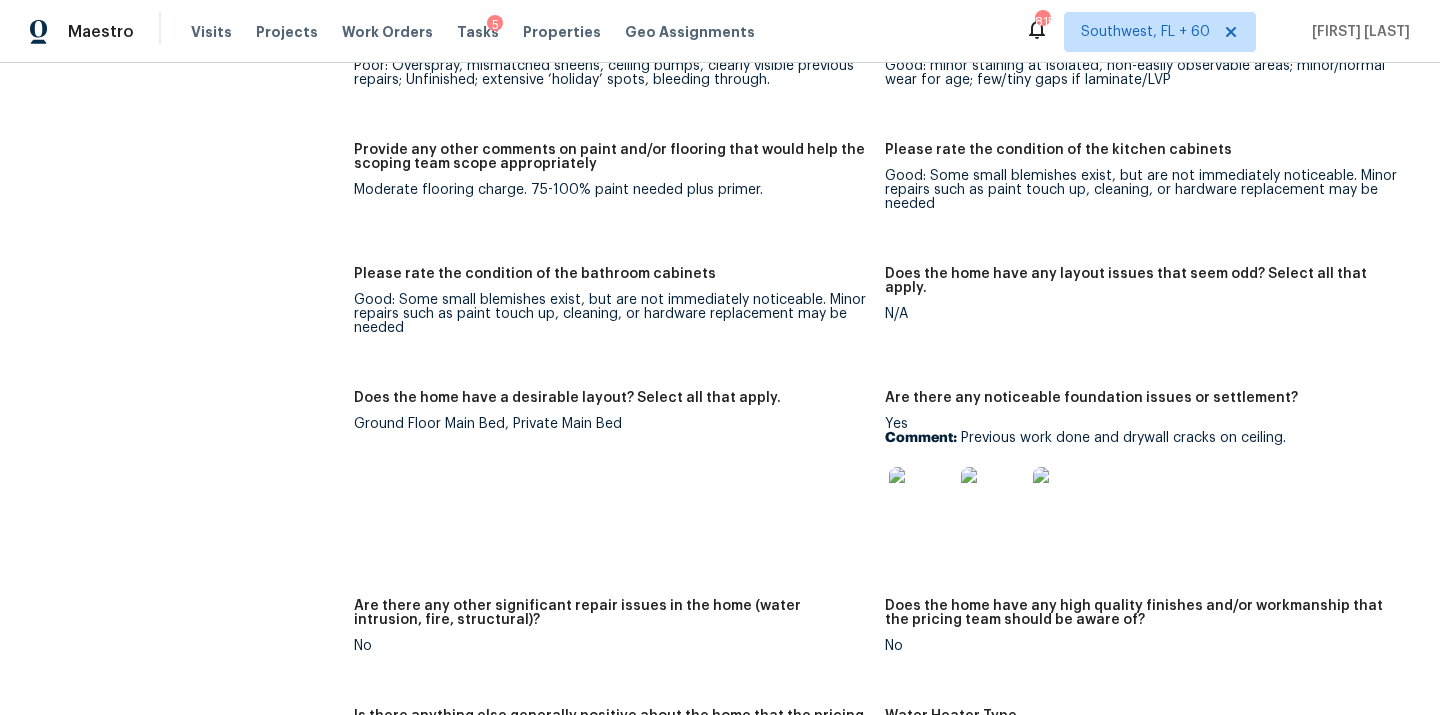 click on "Comment:   Previous work done and drywall cracks on ceiling." at bounding box center [1142, 438] 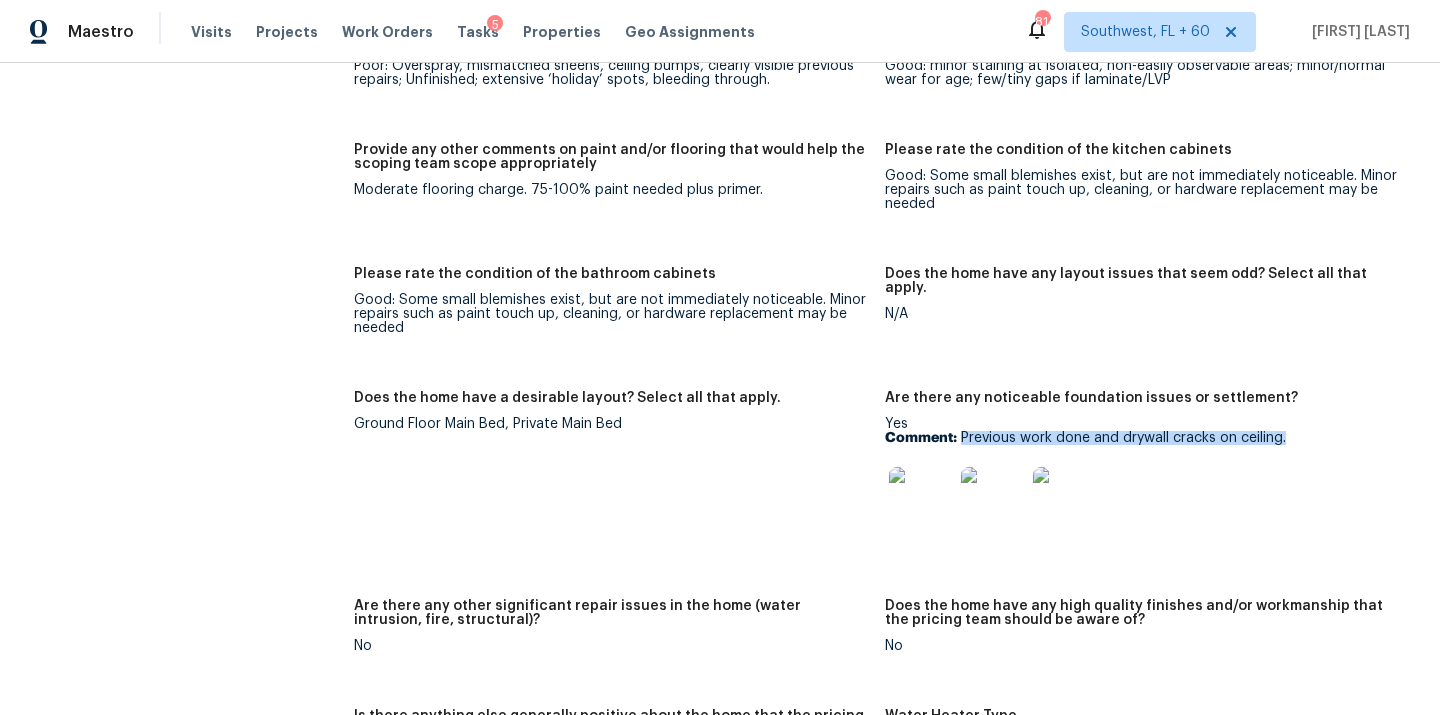 drag, startPoint x: 962, startPoint y: 405, endPoint x: 1289, endPoint y: 406, distance: 327.00153 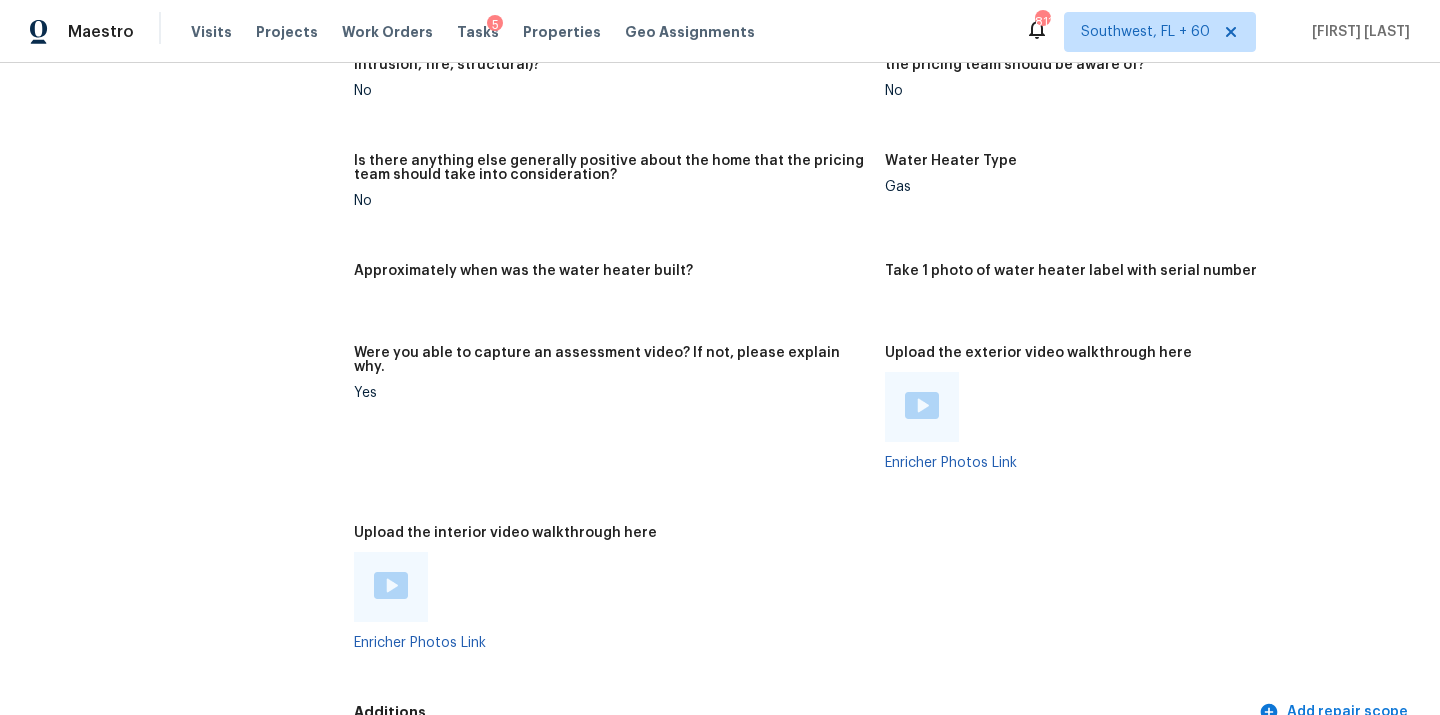scroll, scrollTop: 3743, scrollLeft: 0, axis: vertical 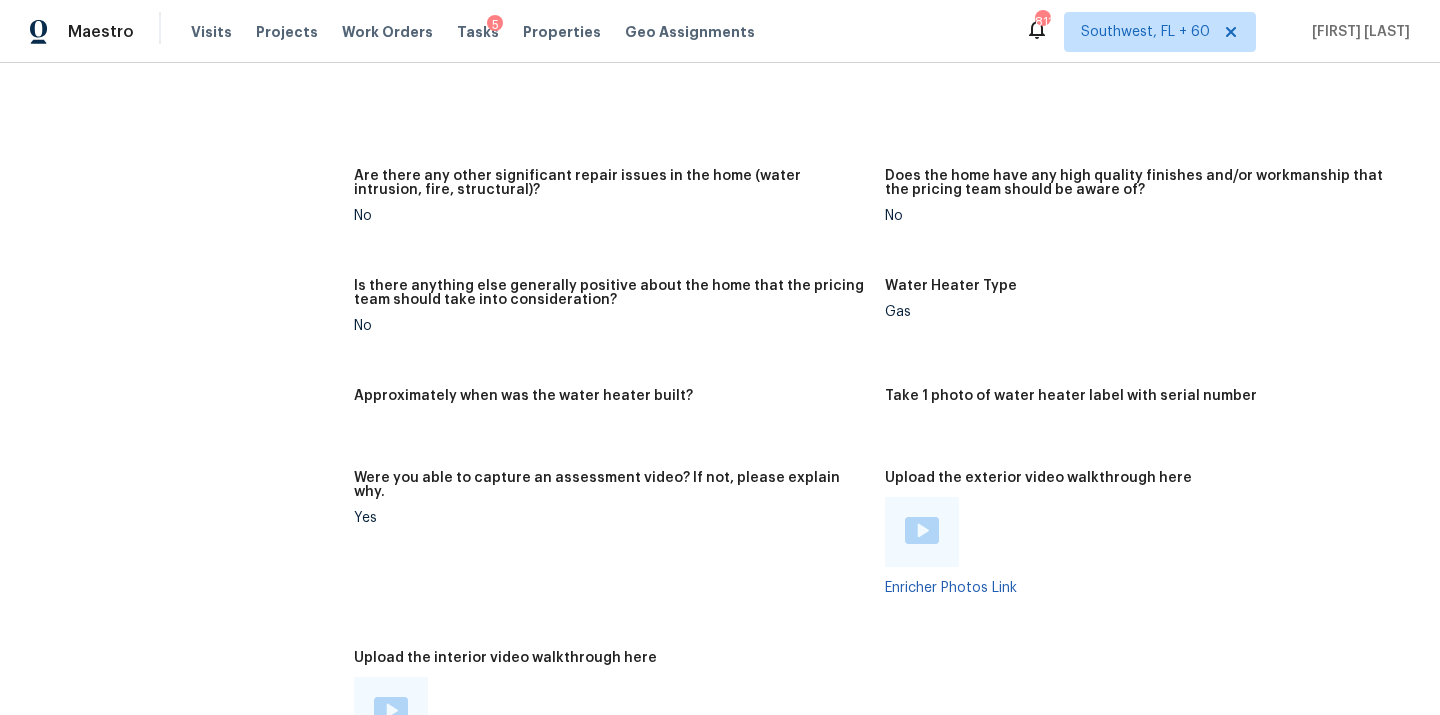 click at bounding box center [922, 532] 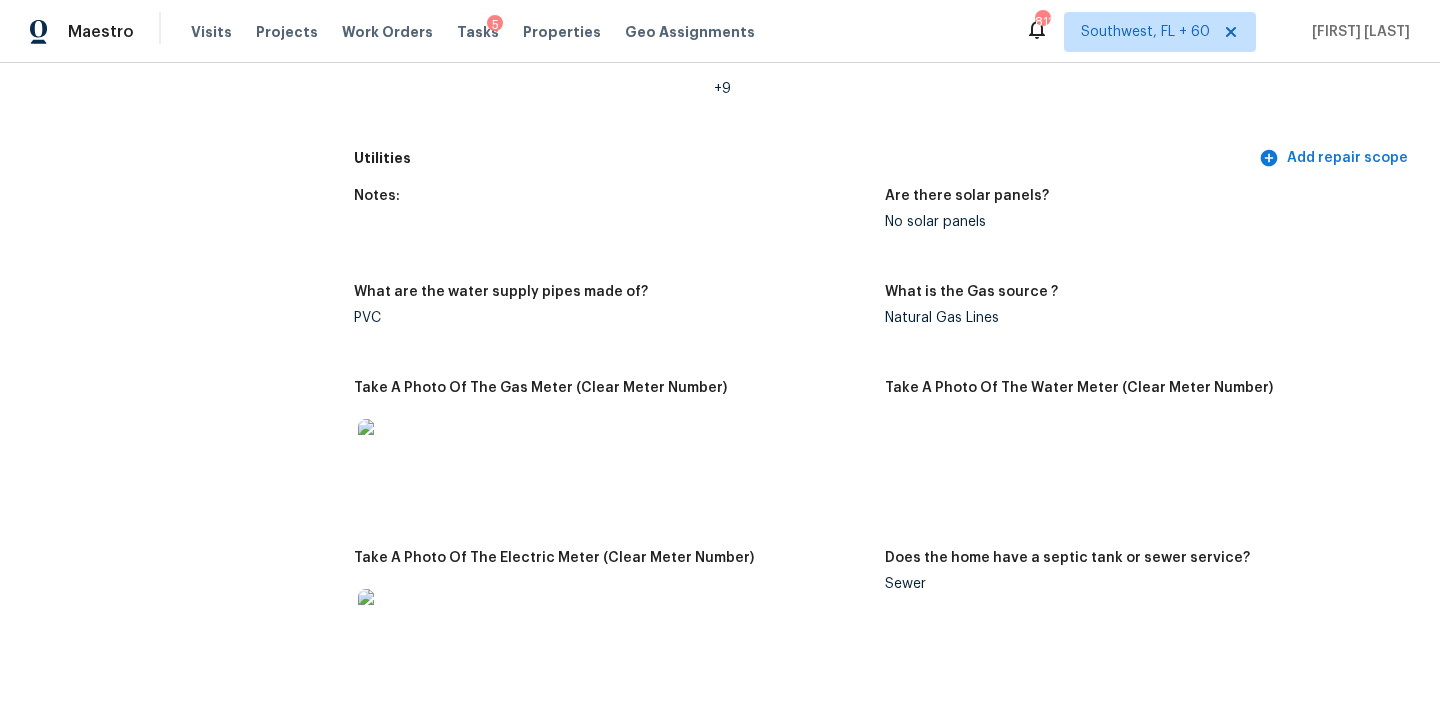 scroll, scrollTop: 0, scrollLeft: 0, axis: both 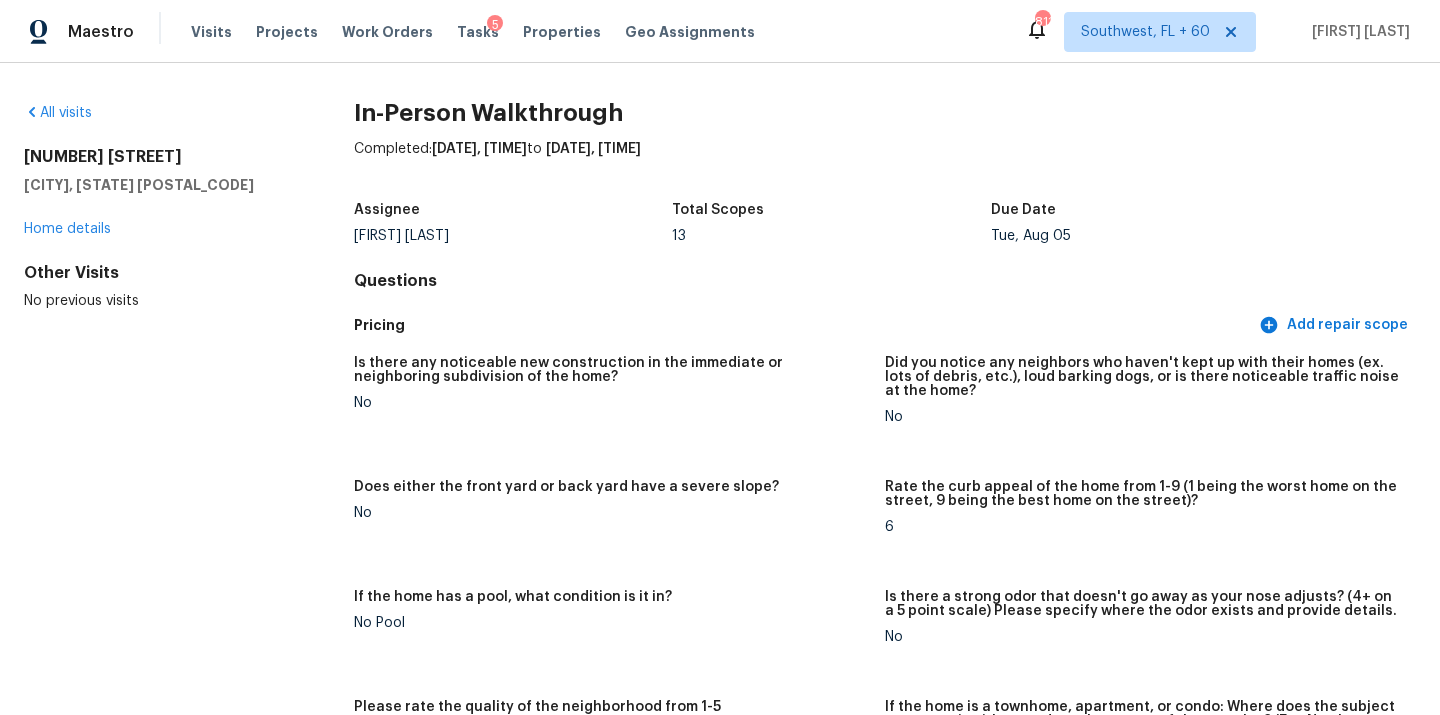click on "Brad Limes" at bounding box center (513, 236) 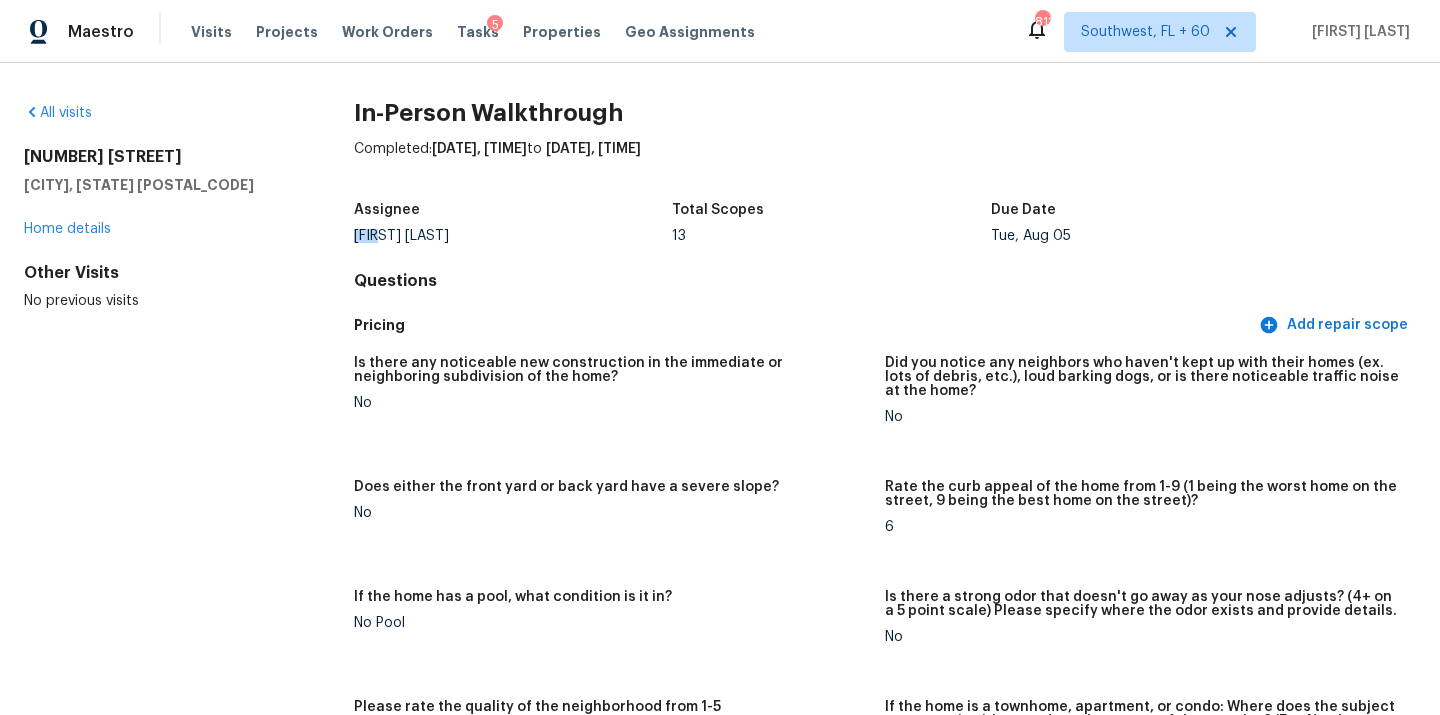 click on "Brad Limes" at bounding box center (513, 236) 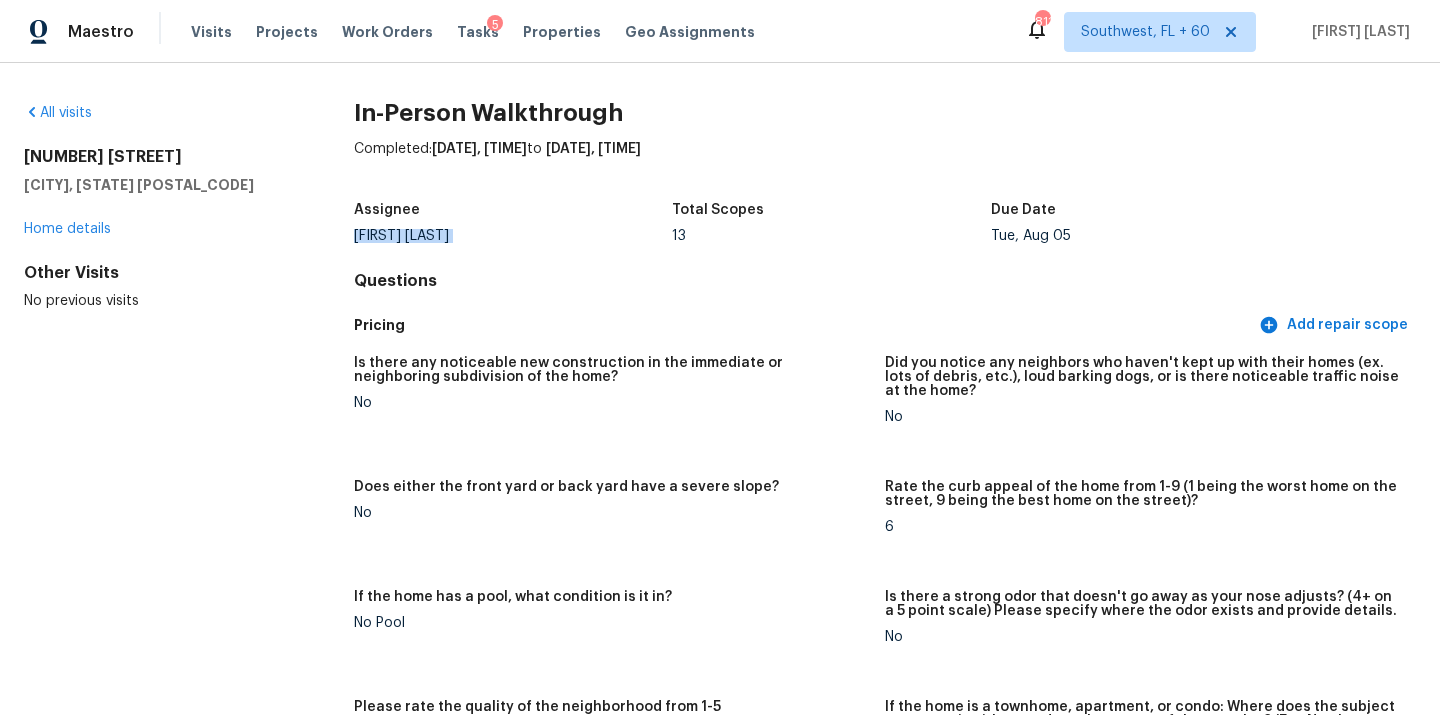click on "Brad Limes" at bounding box center (513, 236) 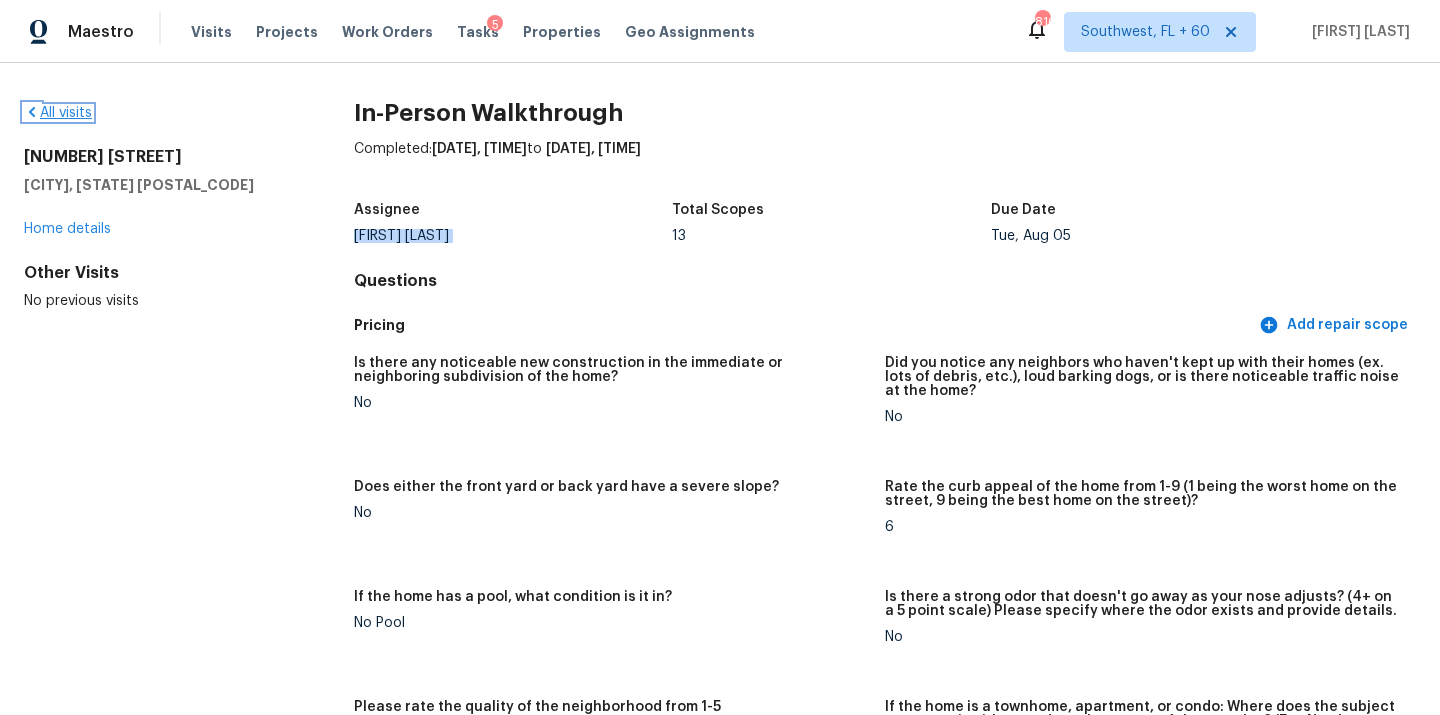 click on "All visits" at bounding box center (58, 113) 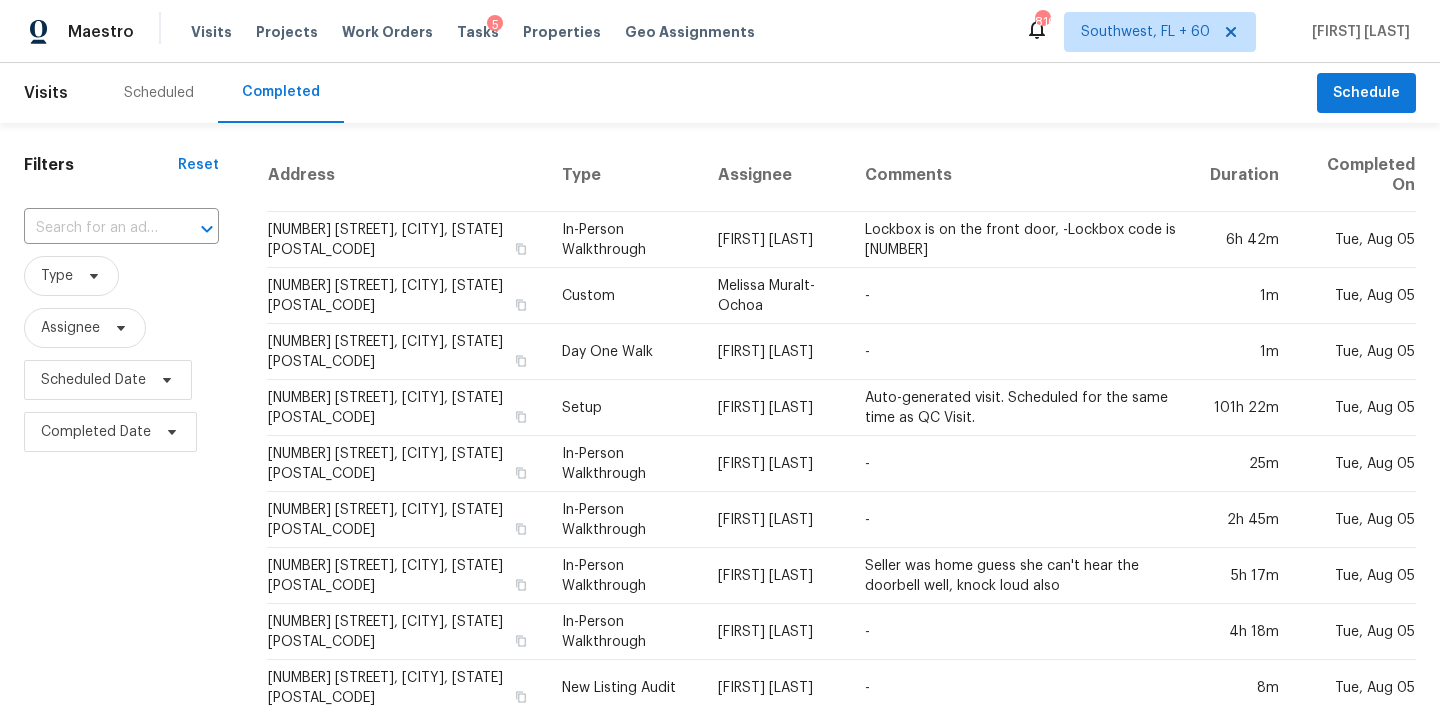 click on "Maestro" at bounding box center (67, 32) 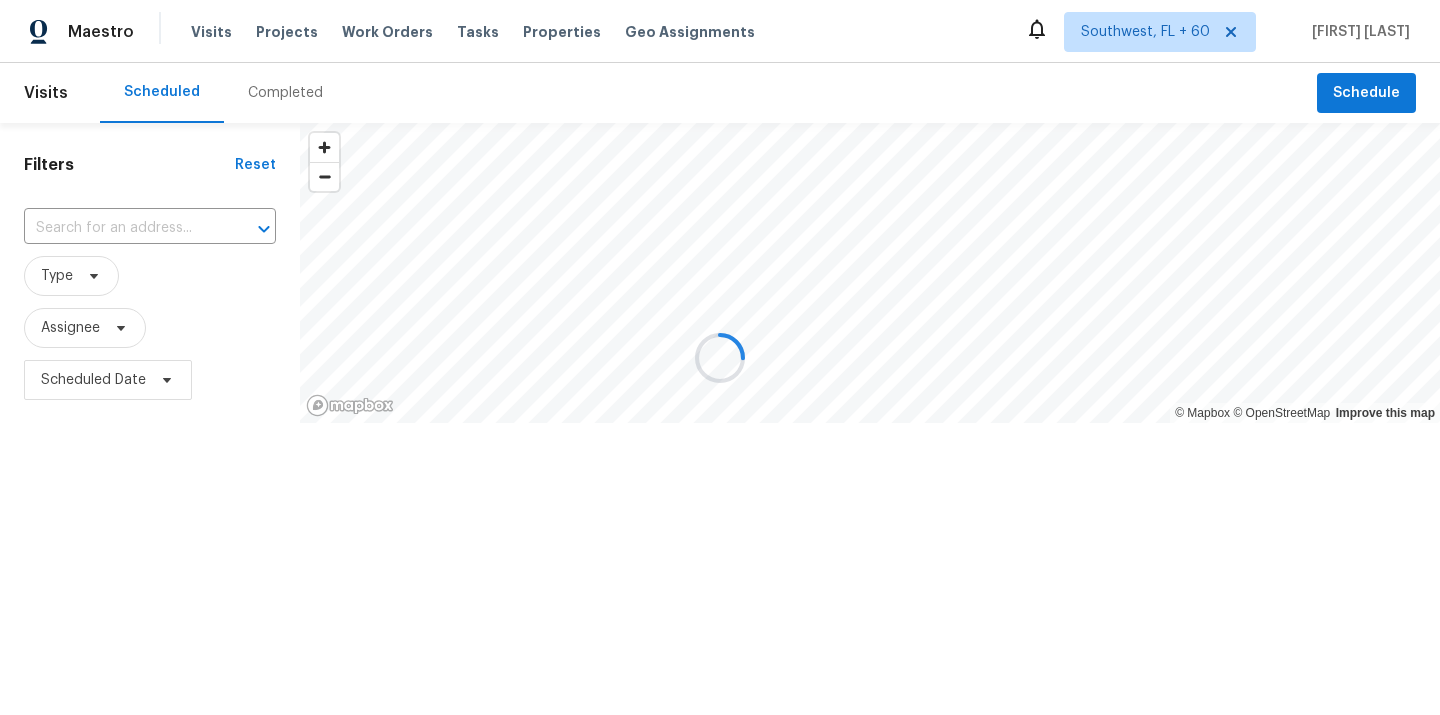 scroll, scrollTop: 0, scrollLeft: 0, axis: both 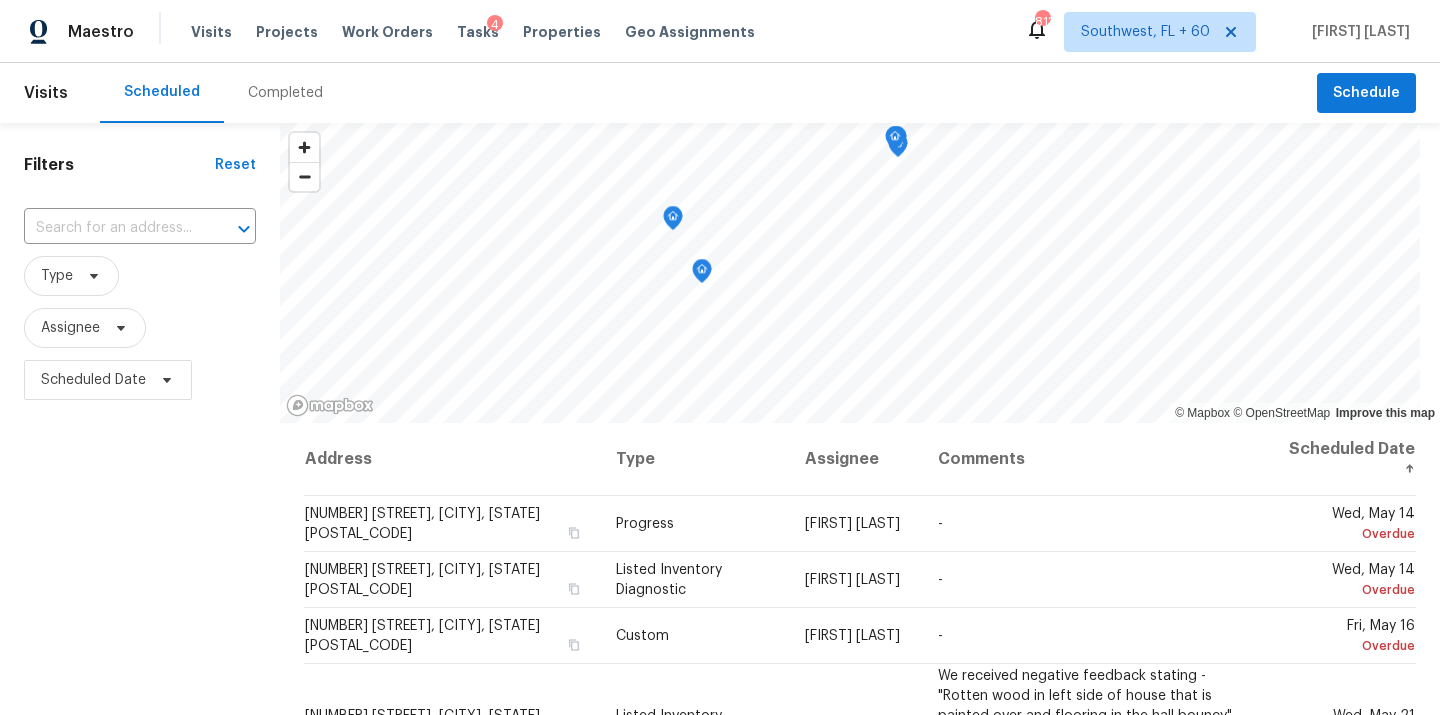 click on "Completed" at bounding box center [285, 93] 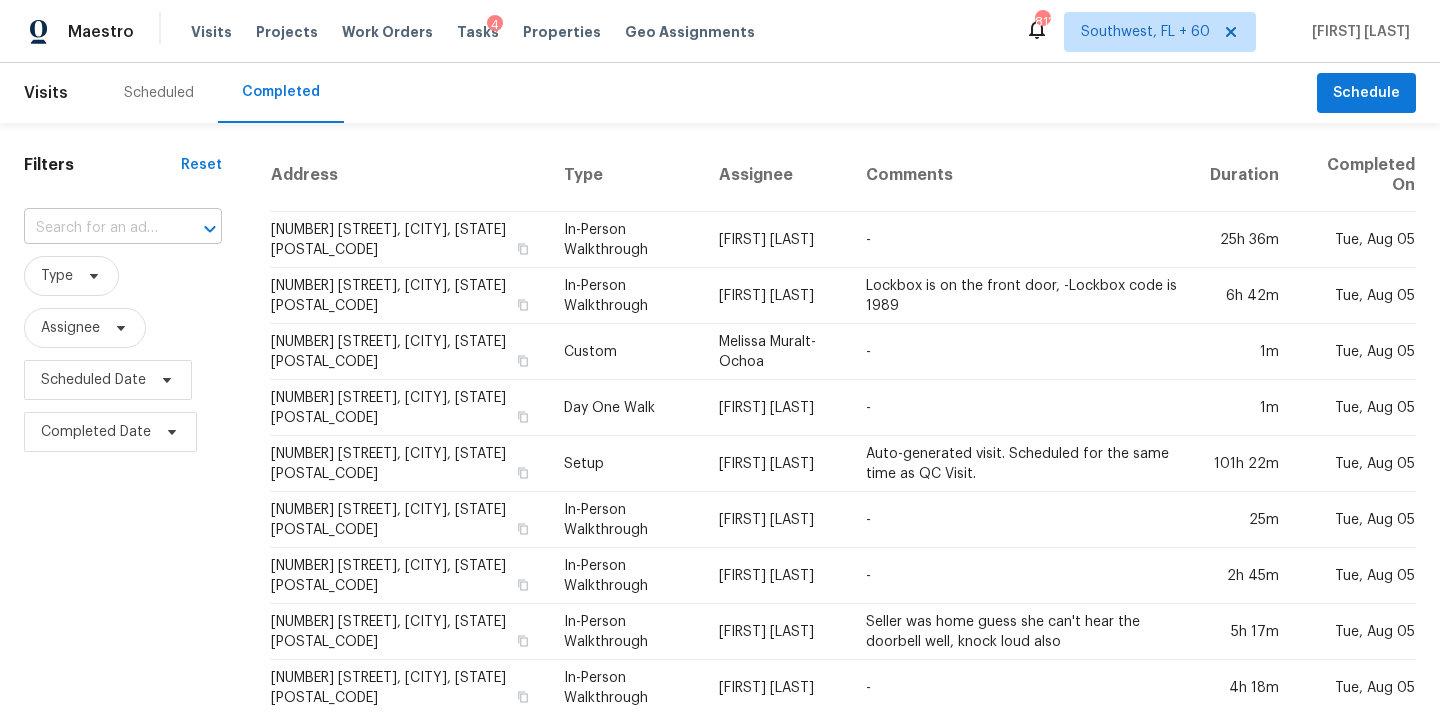 click at bounding box center [95, 228] 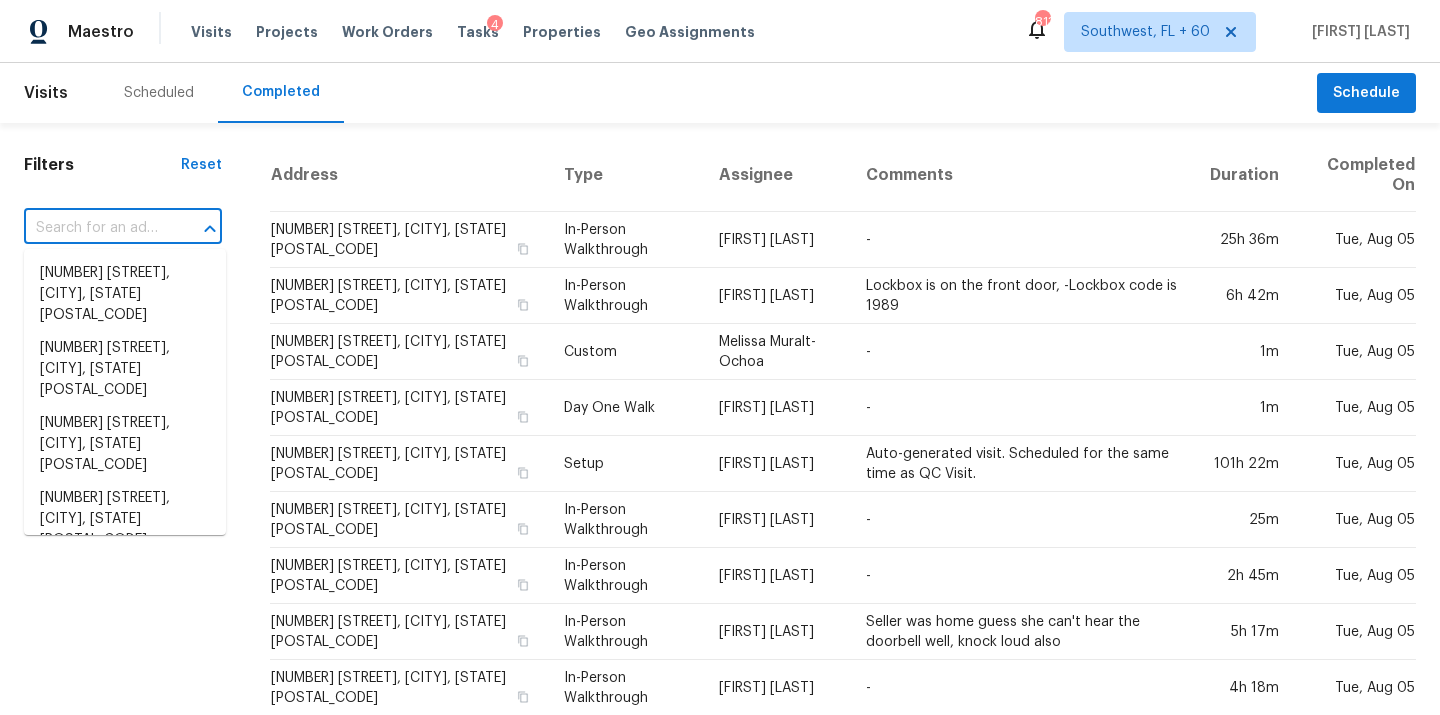 paste on "[NUMBER] [STREET], [CITY], [STATE] [POSTAL_CODE]" 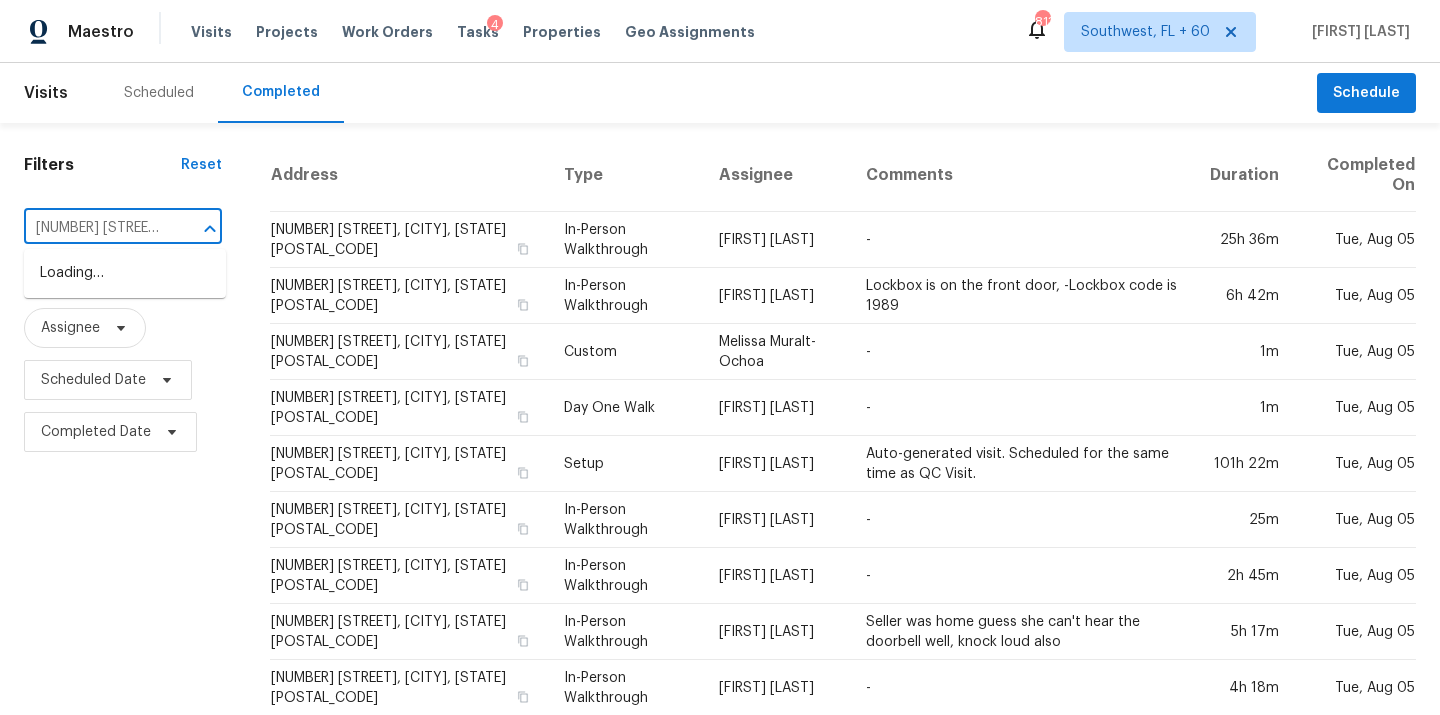 scroll, scrollTop: 0, scrollLeft: 150, axis: horizontal 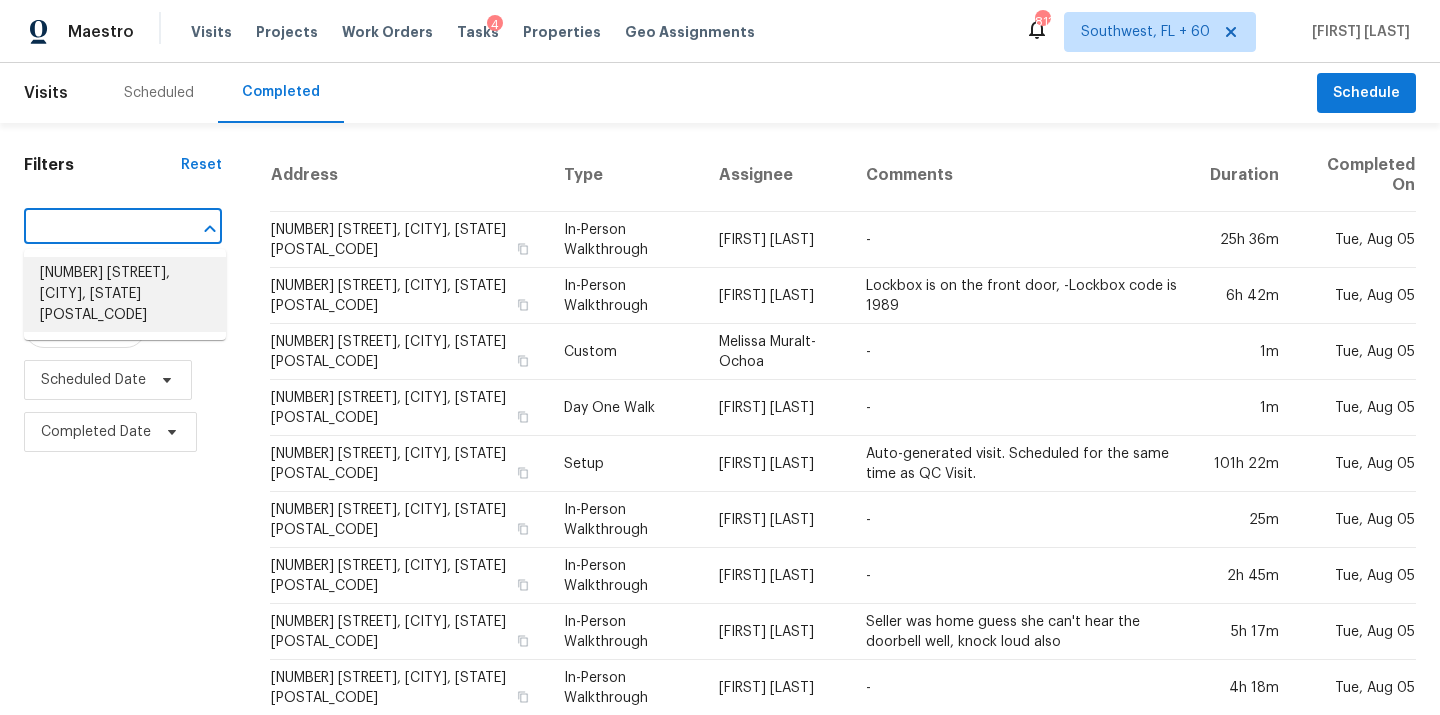 click on "6625 Steen St, Canal Winchester, OH 43110" at bounding box center (125, 294) 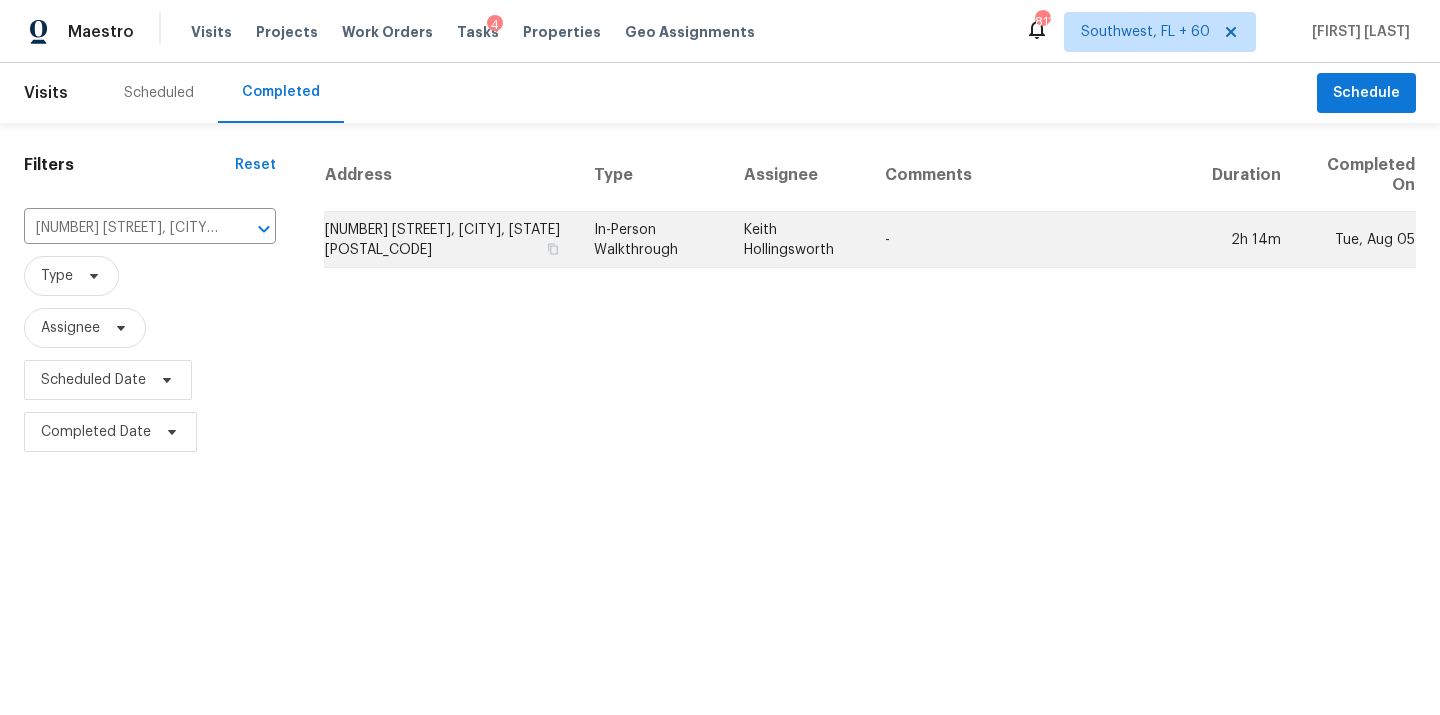 click on "Keith Hollingsworth" at bounding box center (798, 240) 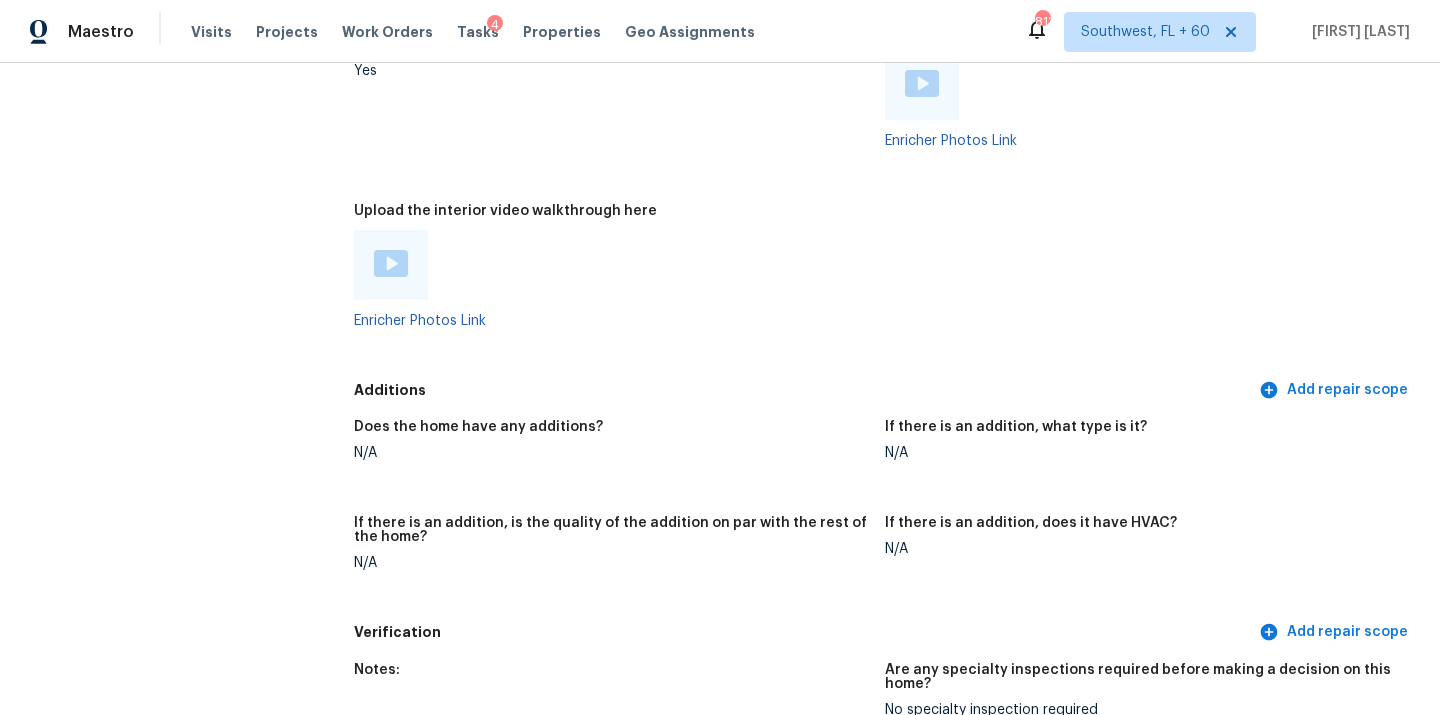 scroll, scrollTop: 3880, scrollLeft: 0, axis: vertical 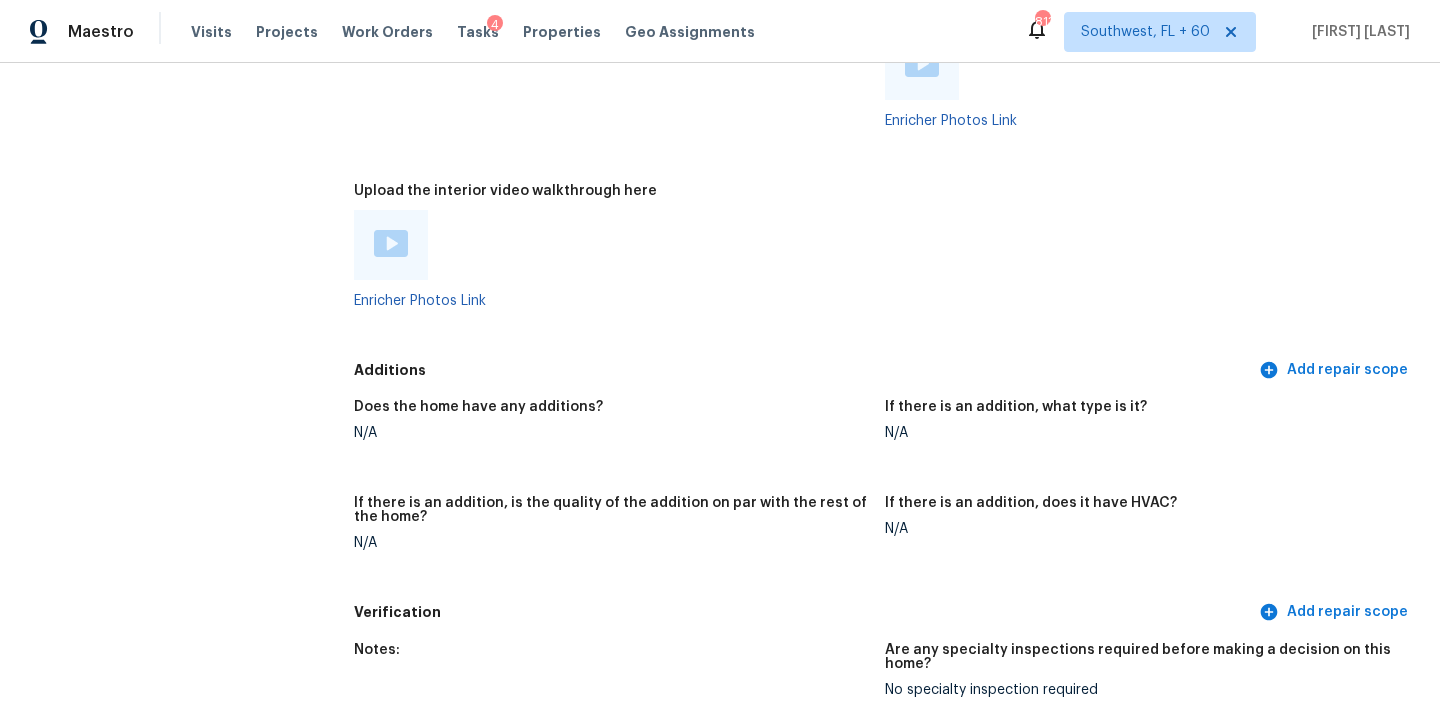 click at bounding box center [391, 243] 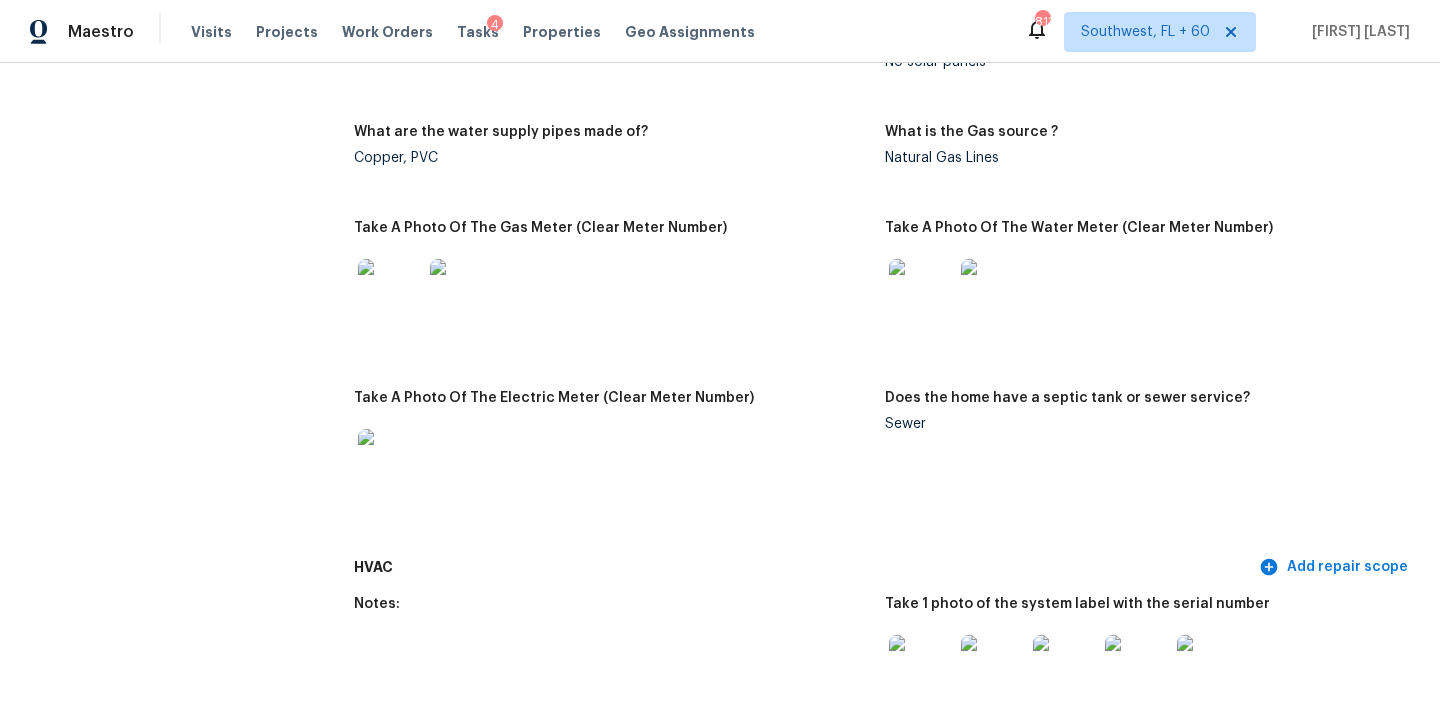 scroll, scrollTop: 1457, scrollLeft: 0, axis: vertical 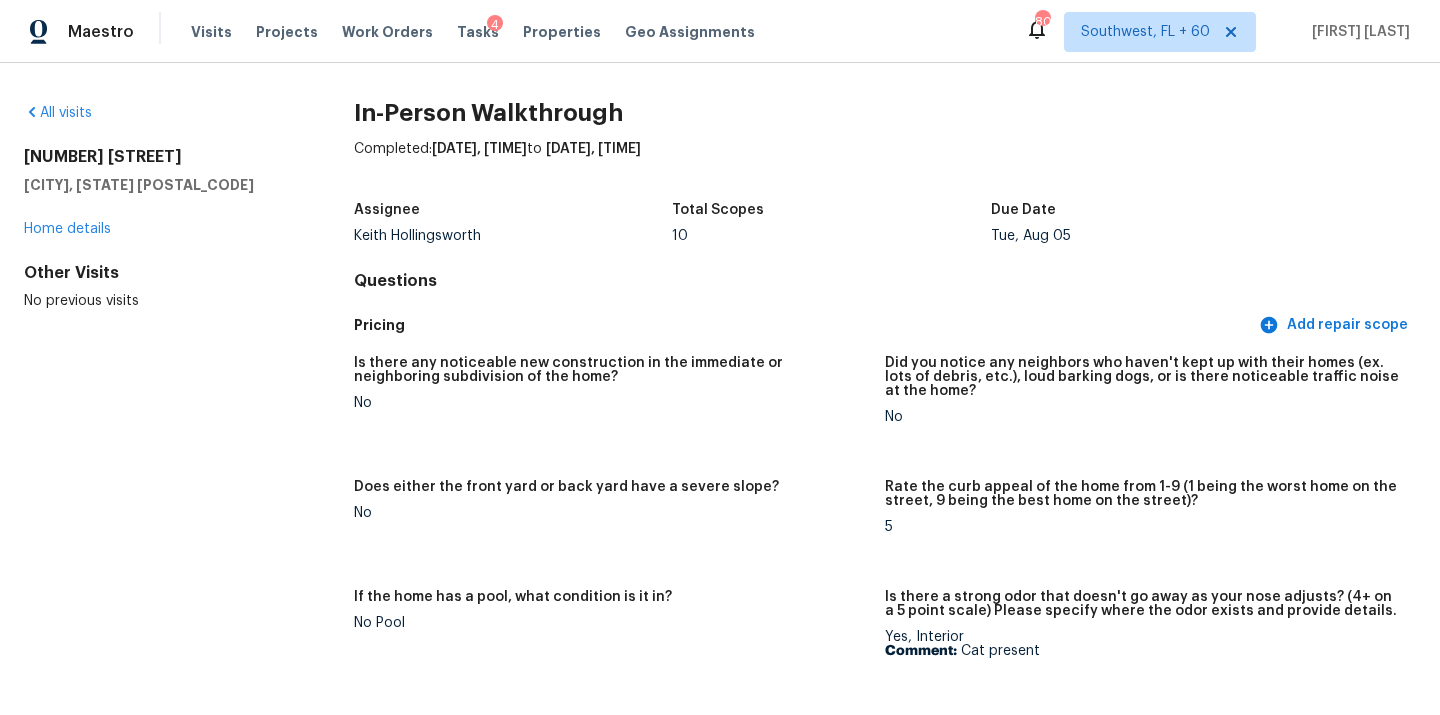 click on "All visits" at bounding box center [157, 113] 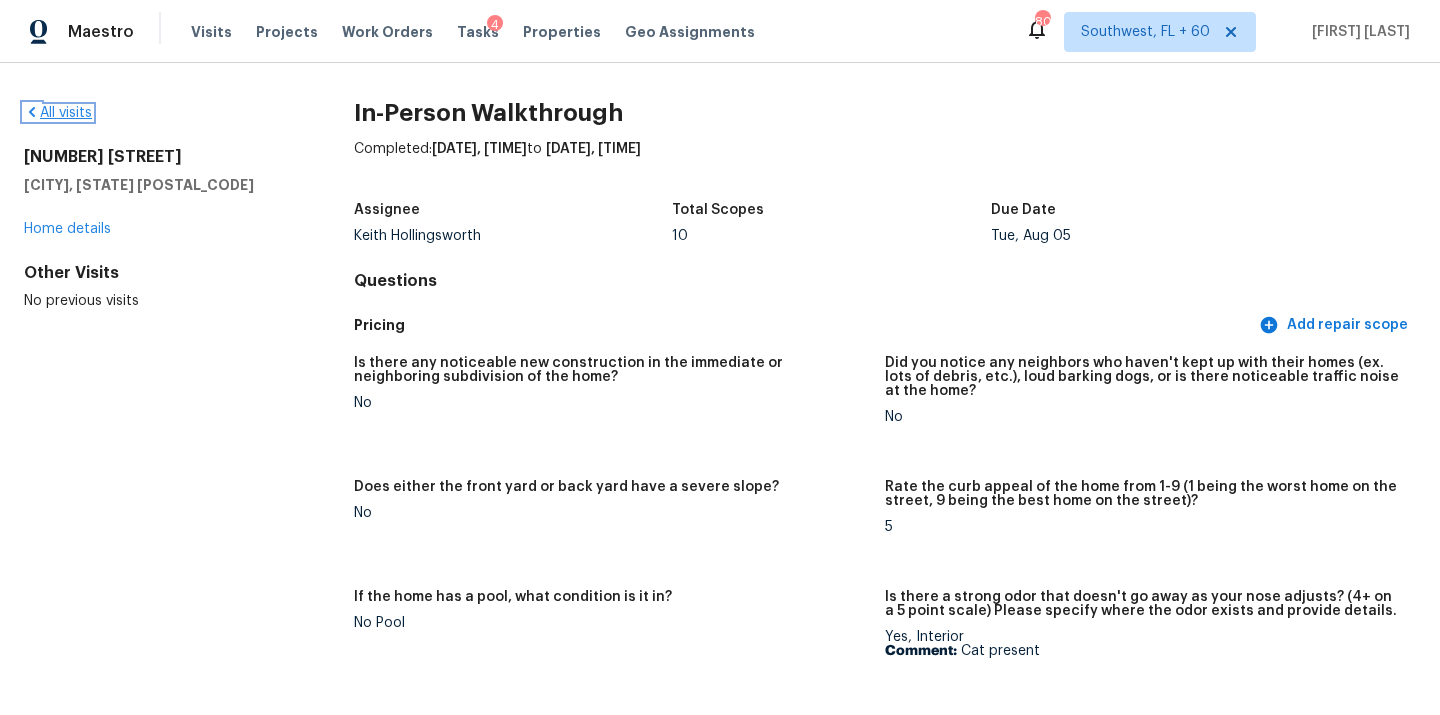 click on "All visits" at bounding box center (58, 113) 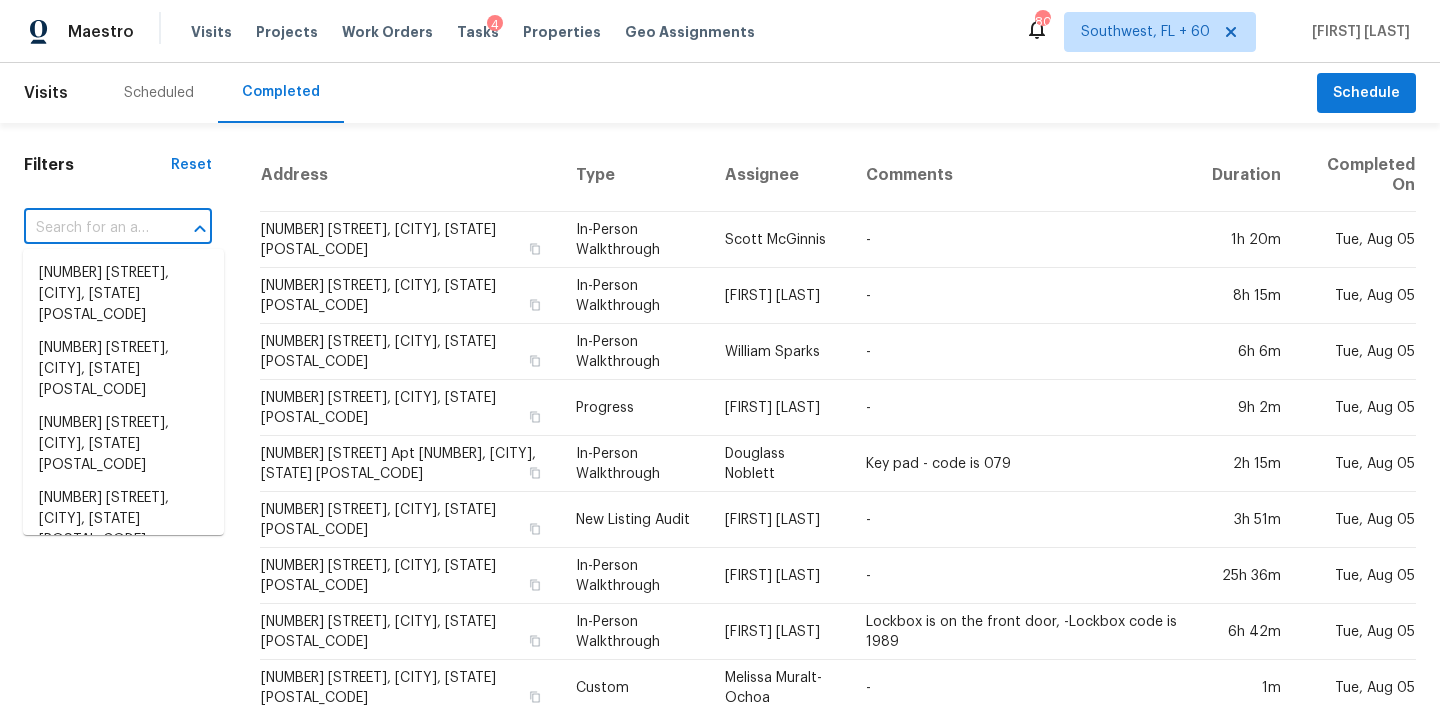 click at bounding box center (90, 228) 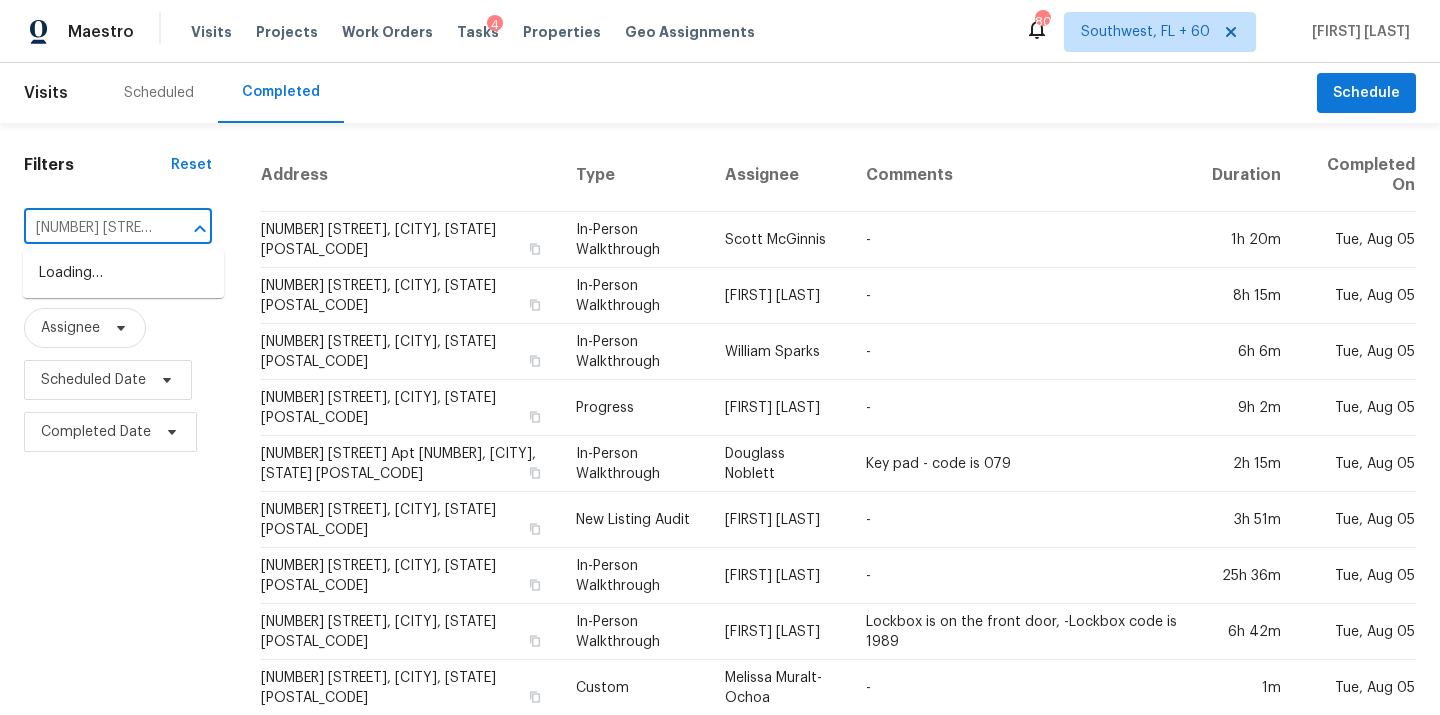 scroll, scrollTop: 0, scrollLeft: 150, axis: horizontal 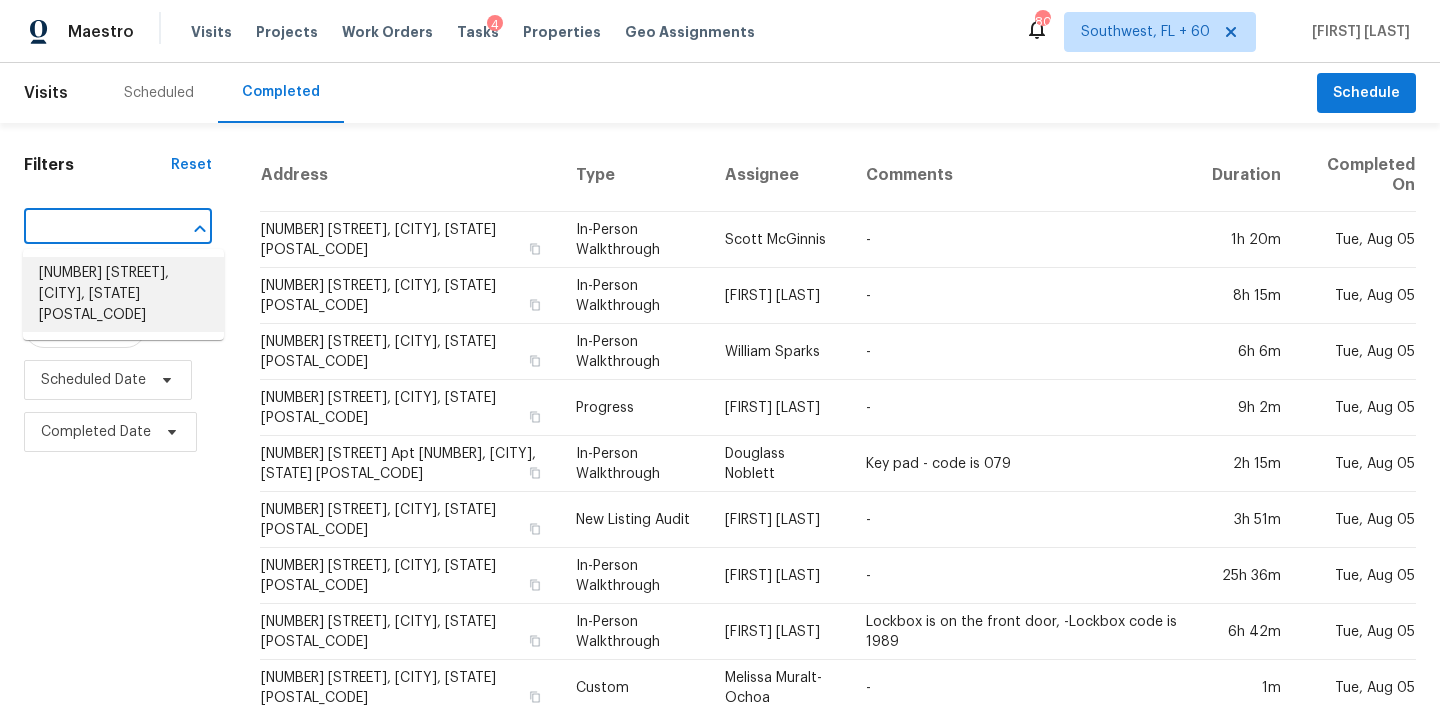 click on "4629 Thistle Creek Ct, Fort Worth, TX 76179" at bounding box center [123, 294] 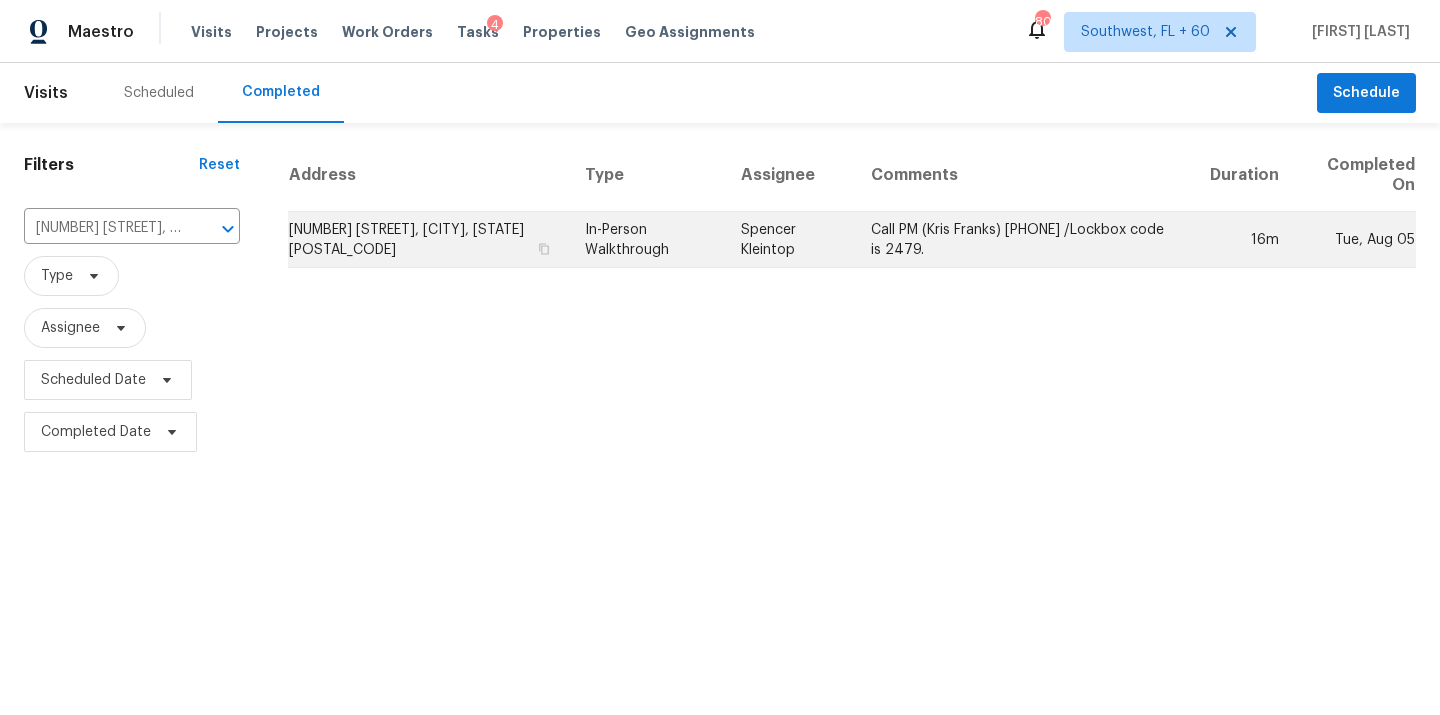 click on "In-Person Walkthrough" at bounding box center (647, 240) 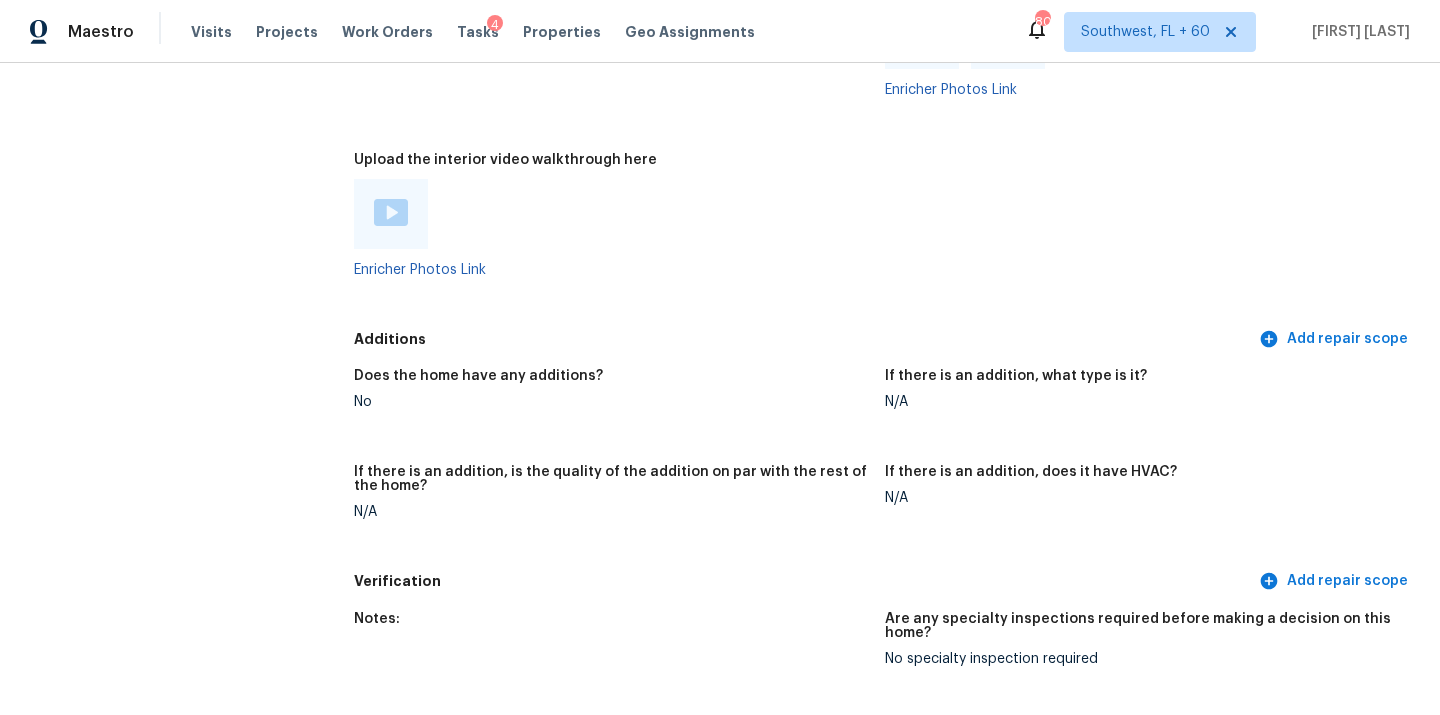 scroll, scrollTop: 3603, scrollLeft: 0, axis: vertical 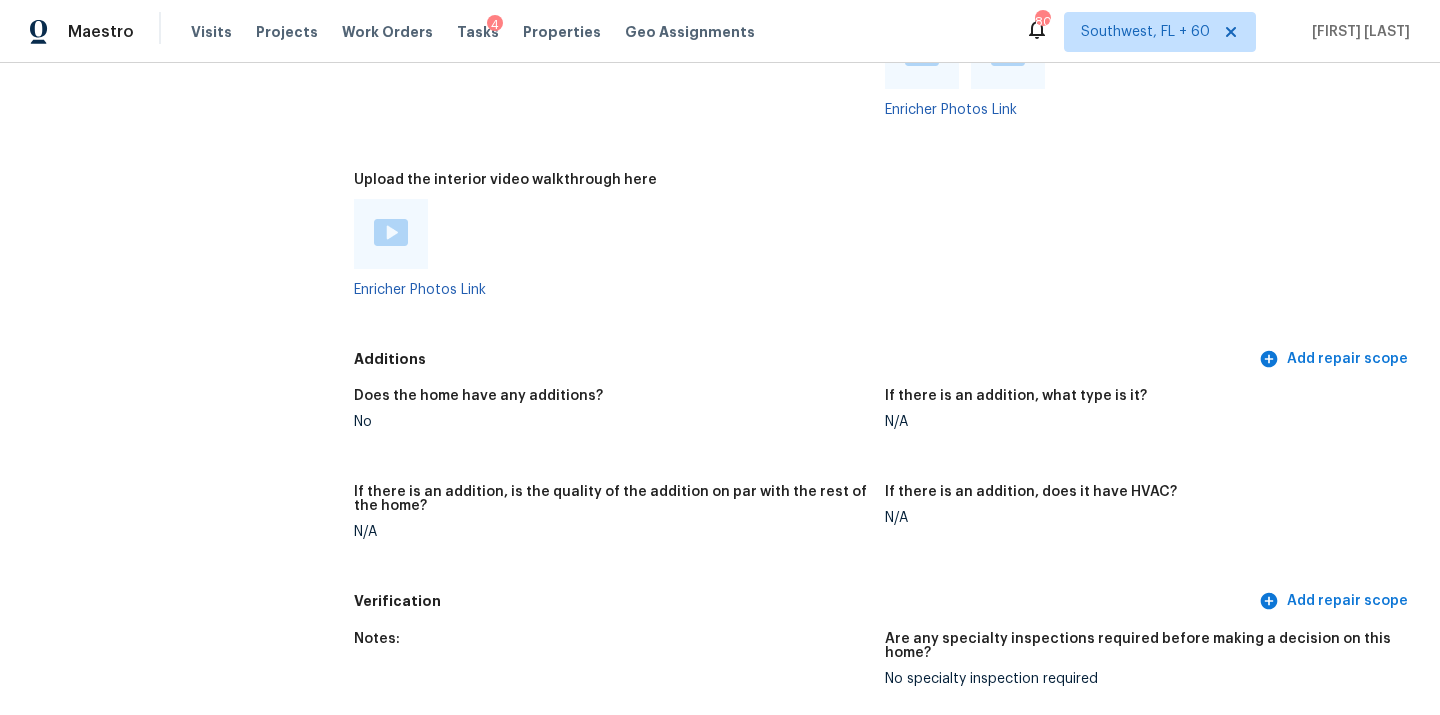 click at bounding box center (391, 232) 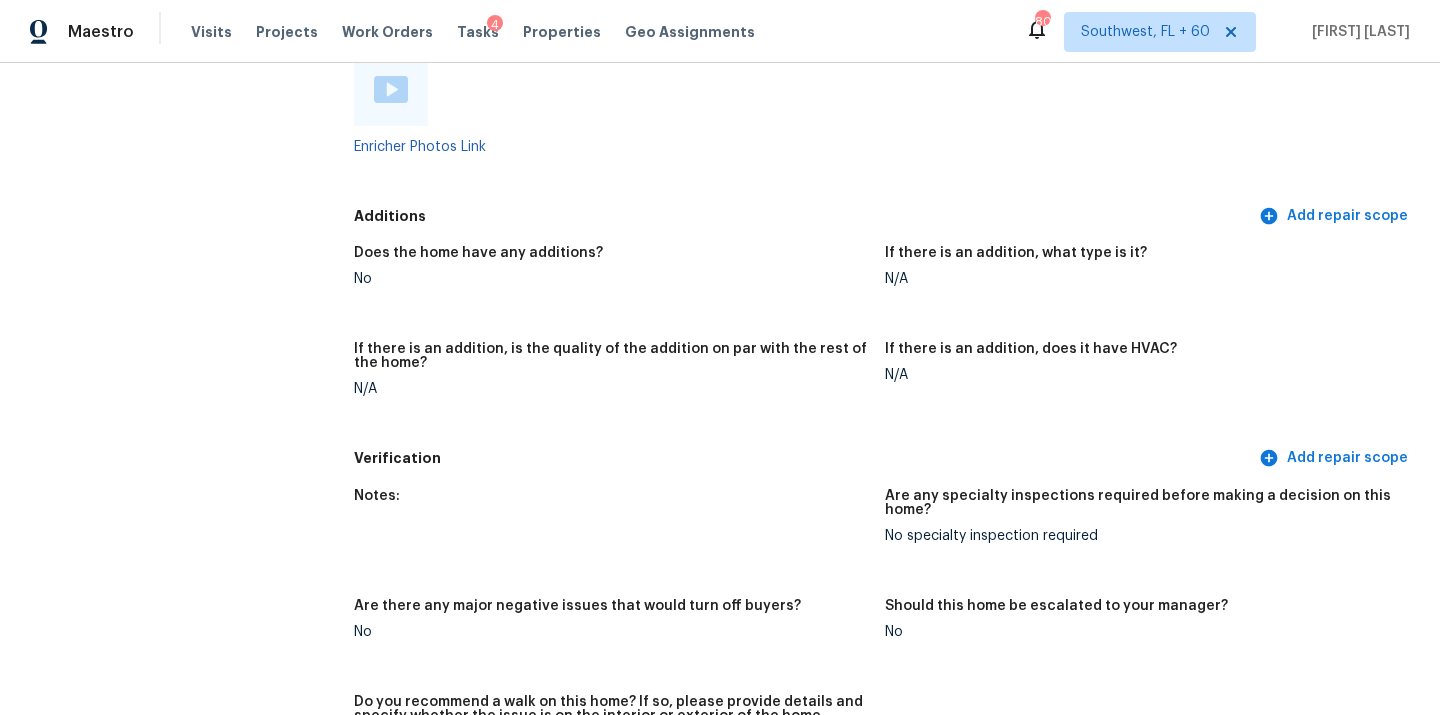 scroll, scrollTop: 2760, scrollLeft: 0, axis: vertical 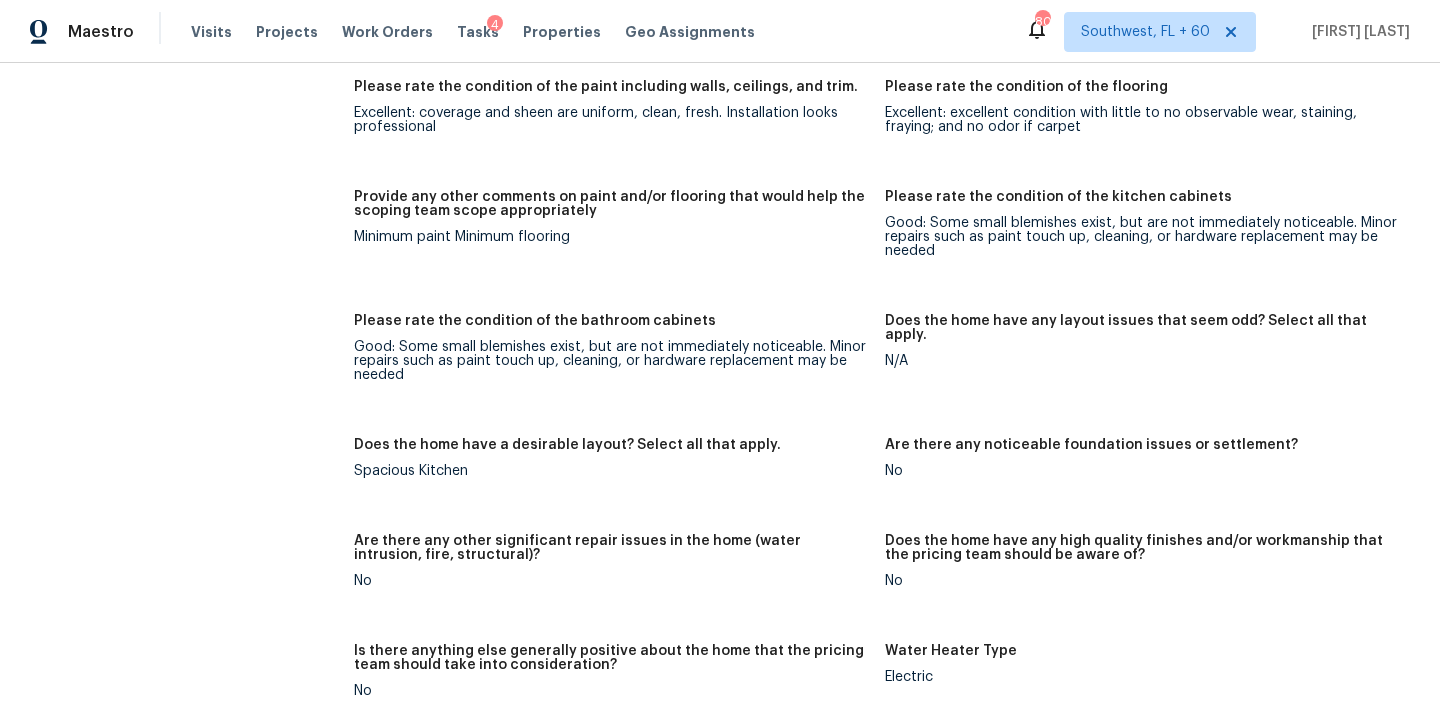drag, startPoint x: 126, startPoint y: 157, endPoint x: 130, endPoint y: 237, distance: 80.09994 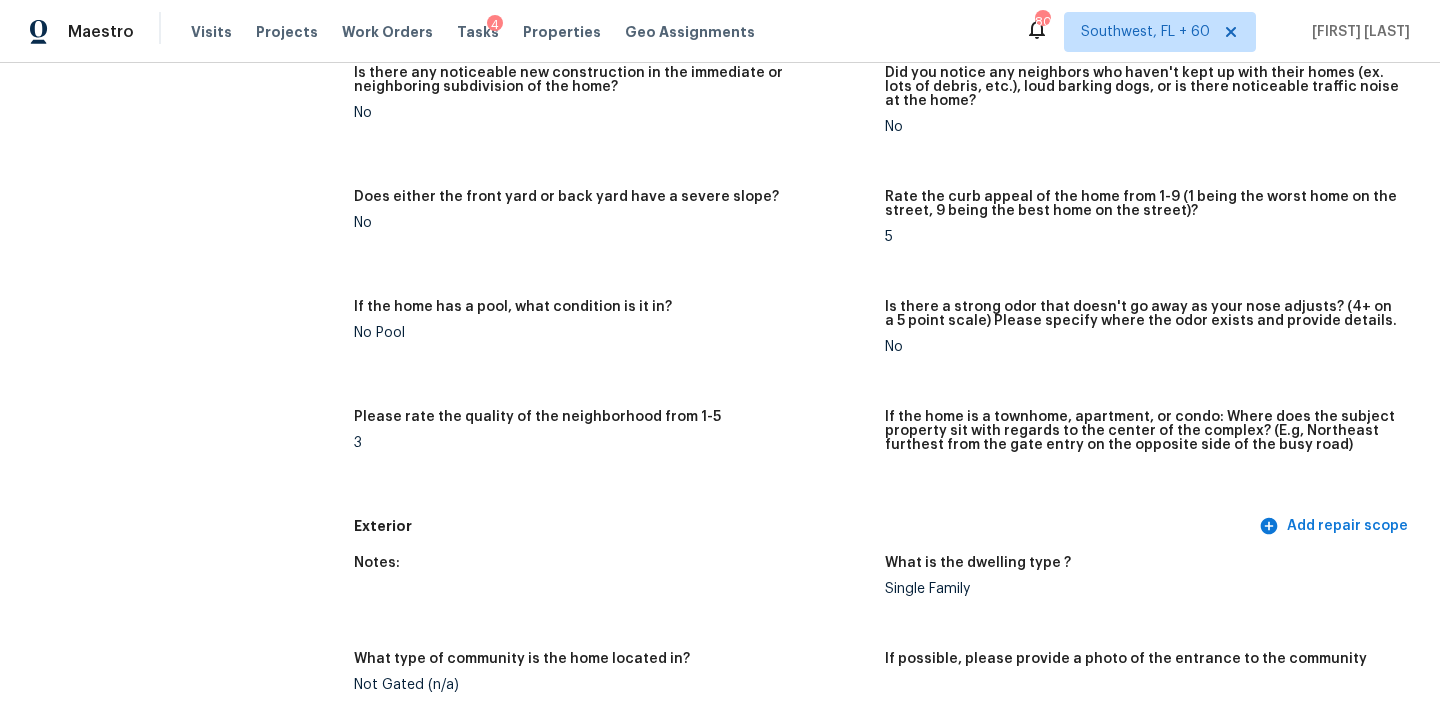 scroll, scrollTop: 0, scrollLeft: 0, axis: both 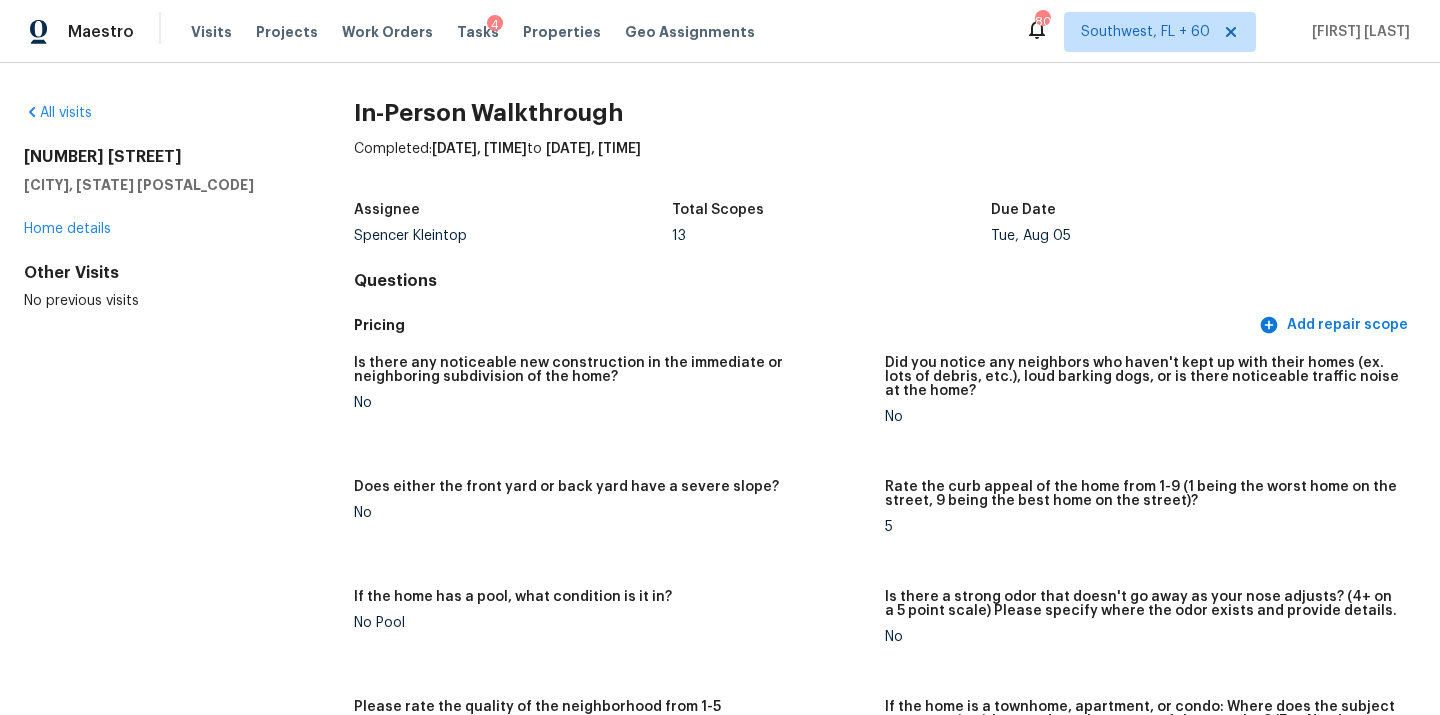 click on "All visits" at bounding box center (157, 113) 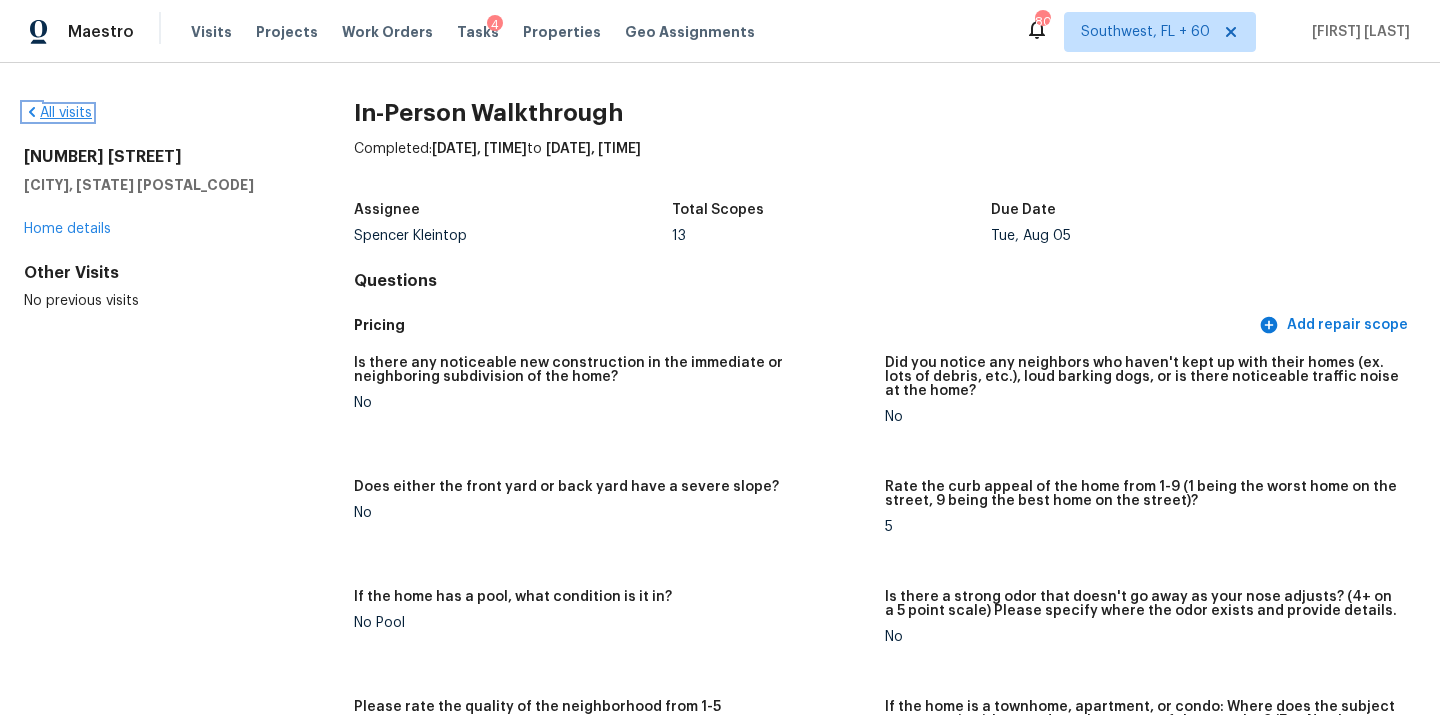 click on "All visits" at bounding box center [58, 113] 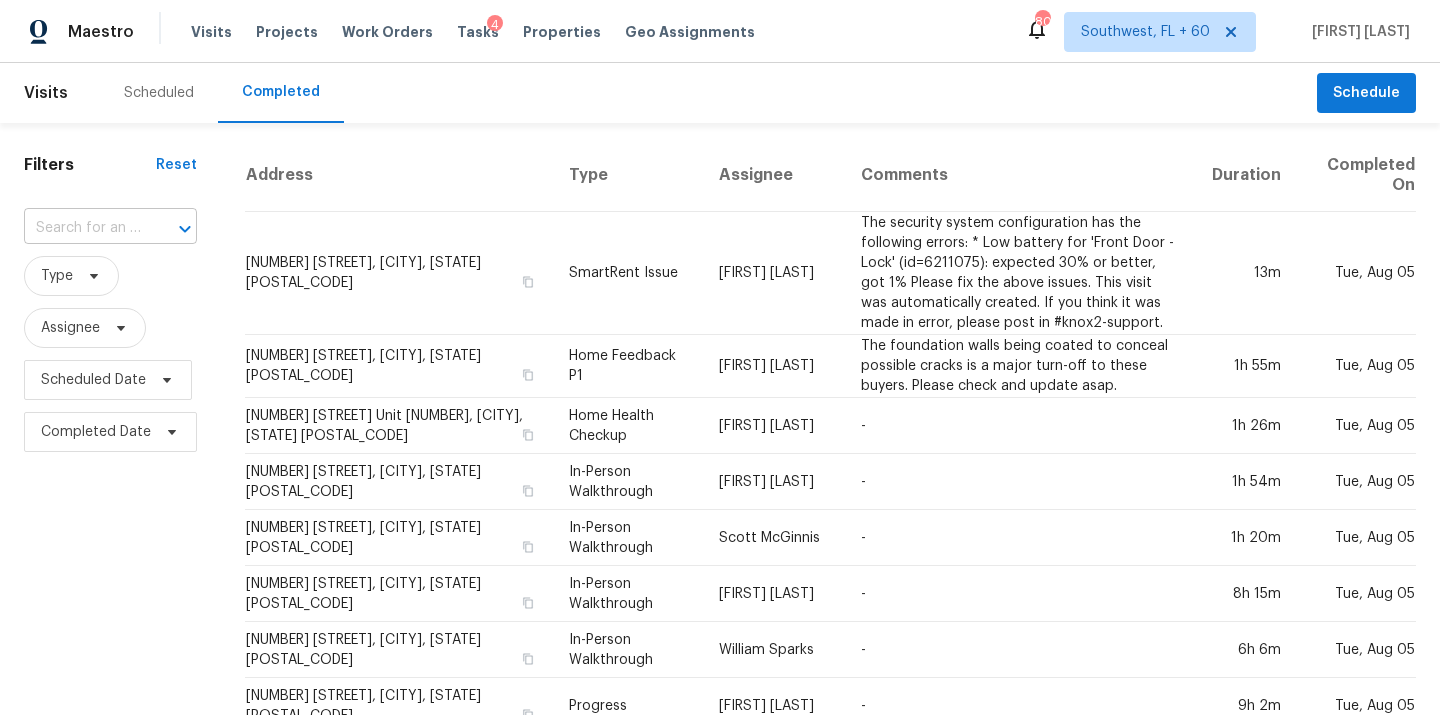 click at bounding box center [82, 228] 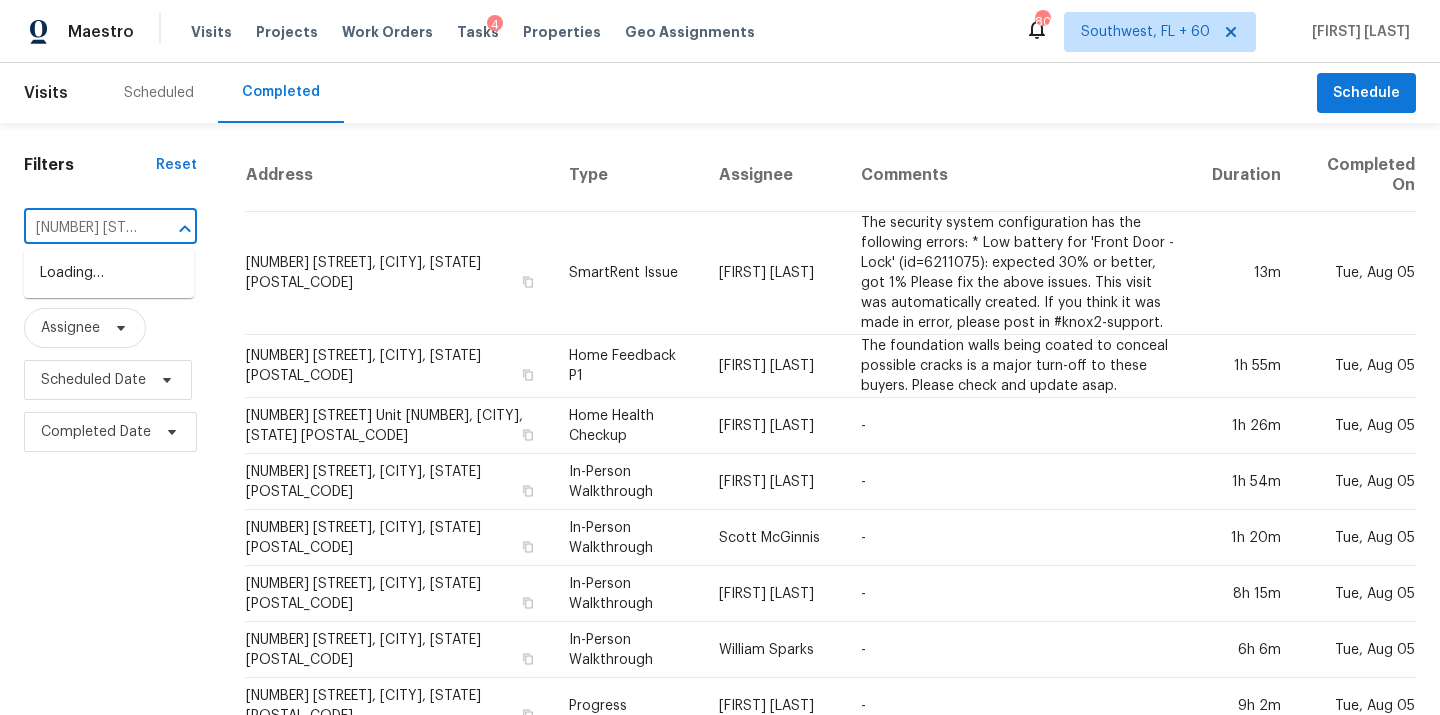 scroll, scrollTop: 0, scrollLeft: 138, axis: horizontal 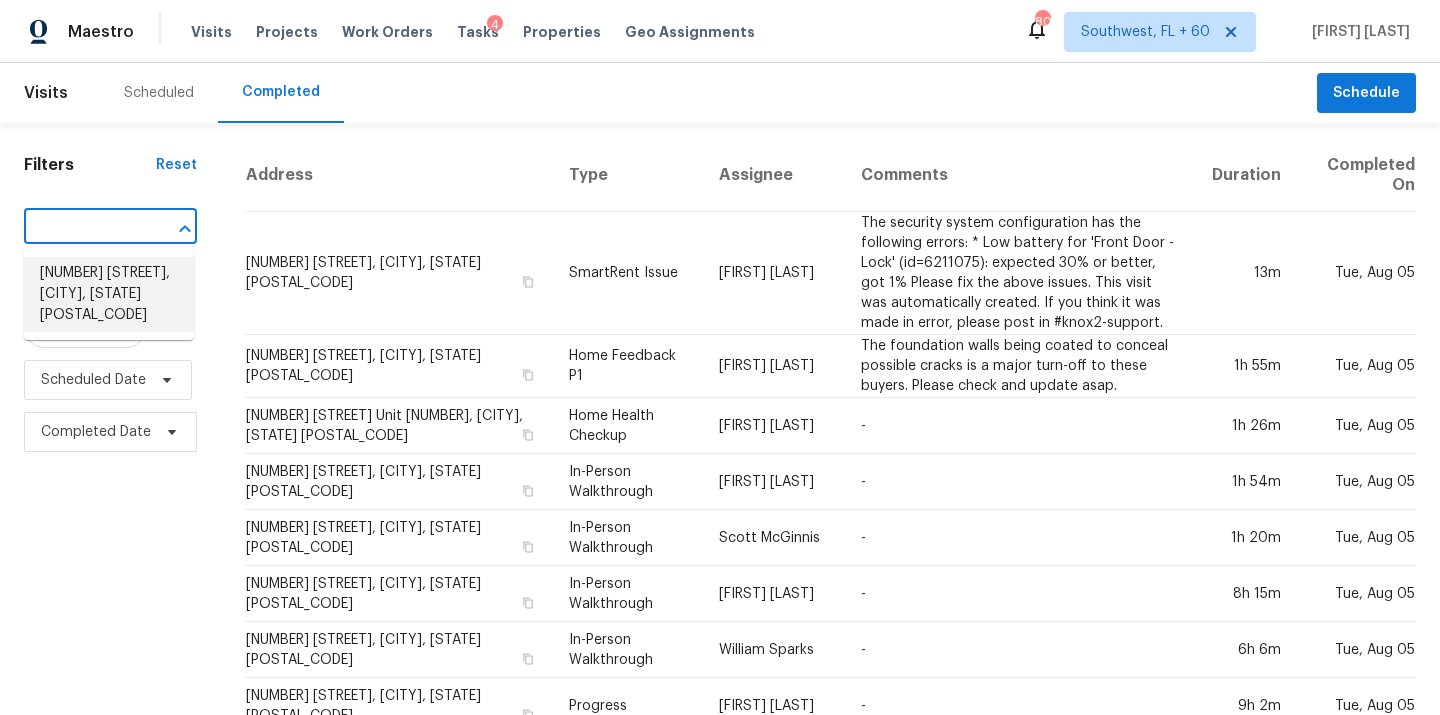 click on "2988 Gibbs Ln, Clarksville, TN 37040" at bounding box center (109, 294) 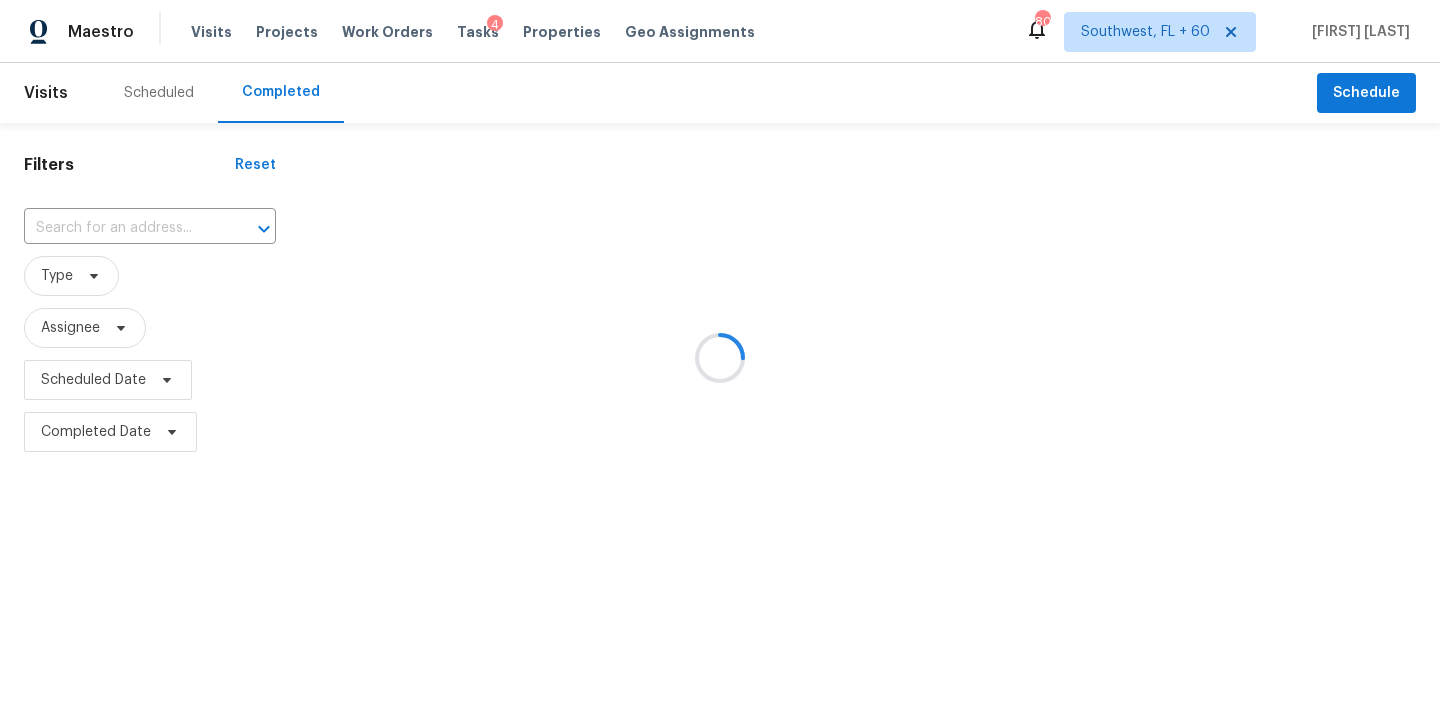 type on "2988 Gibbs Ln, Clarksville, TN 37040" 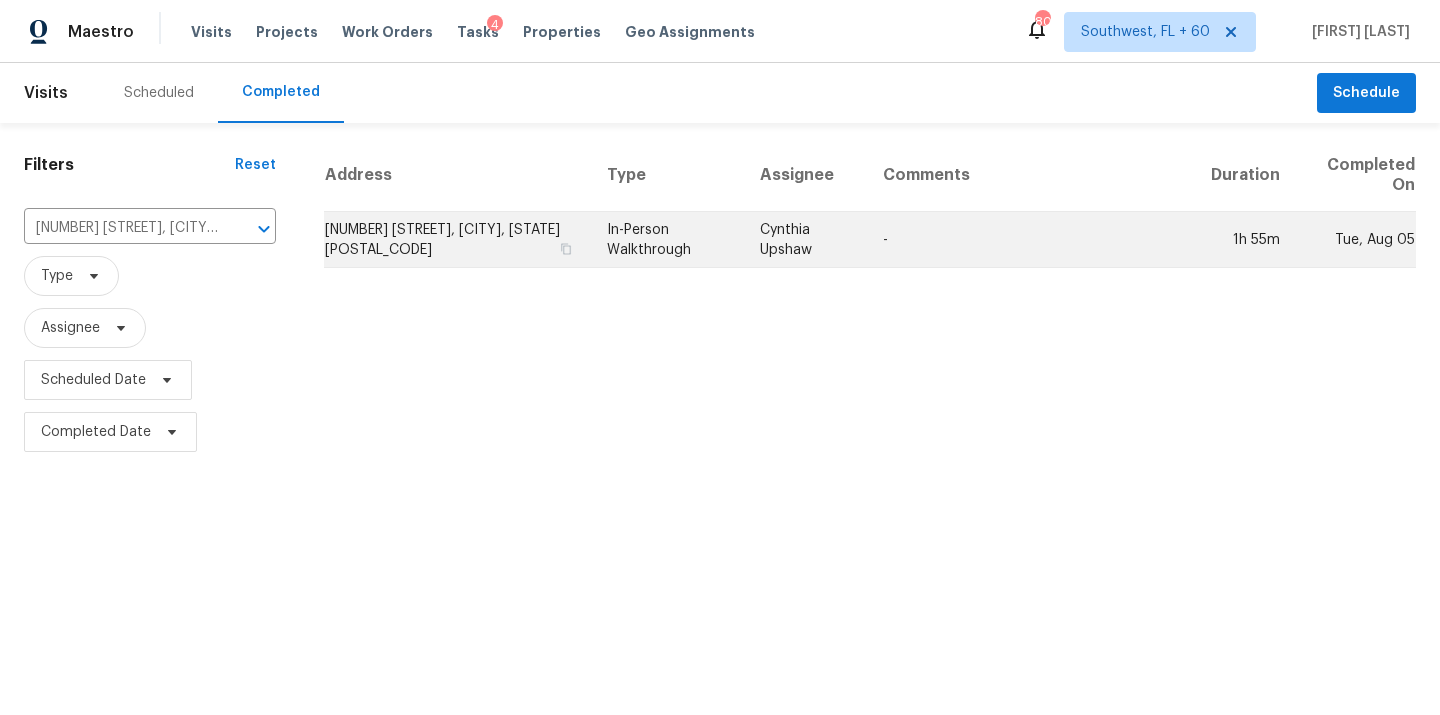 click on "Cynthia Upshaw" at bounding box center [806, 240] 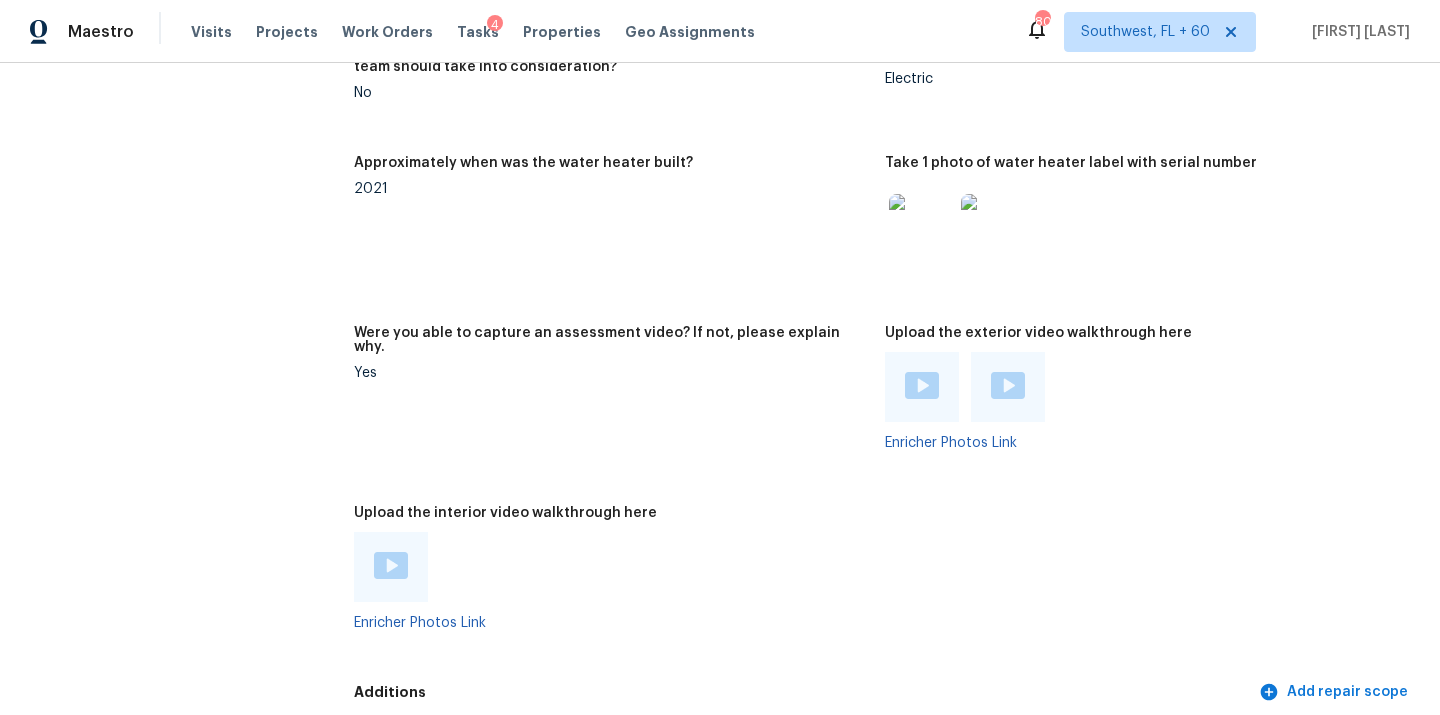 scroll, scrollTop: 3574, scrollLeft: 0, axis: vertical 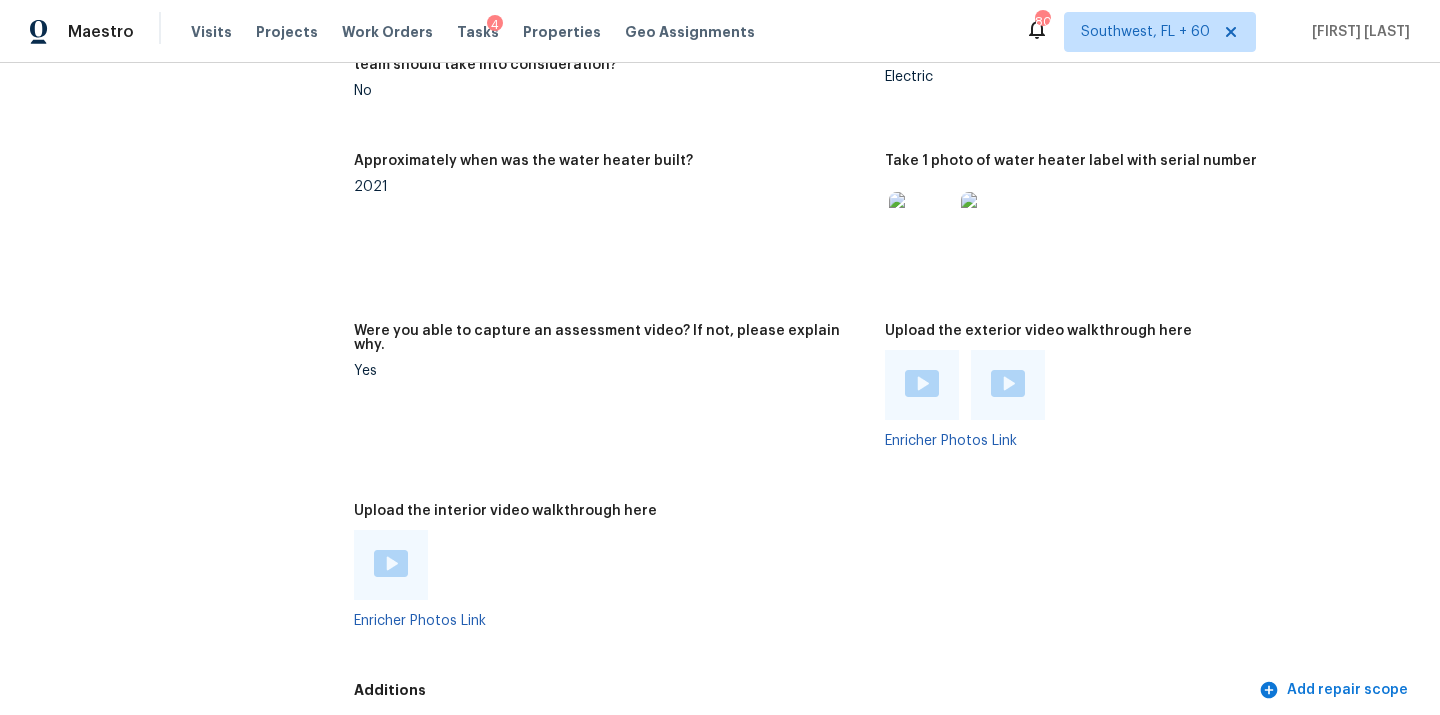 click at bounding box center [391, 565] 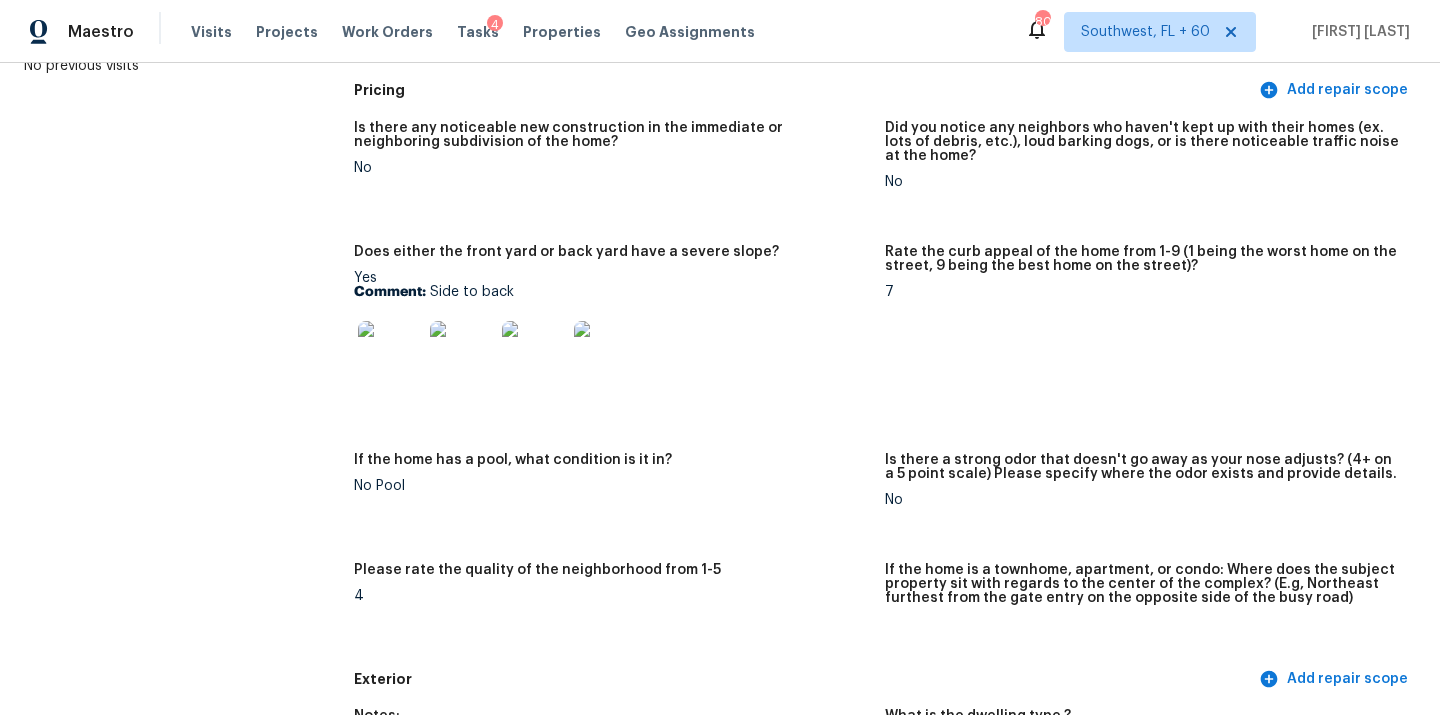 scroll, scrollTop: 313, scrollLeft: 0, axis: vertical 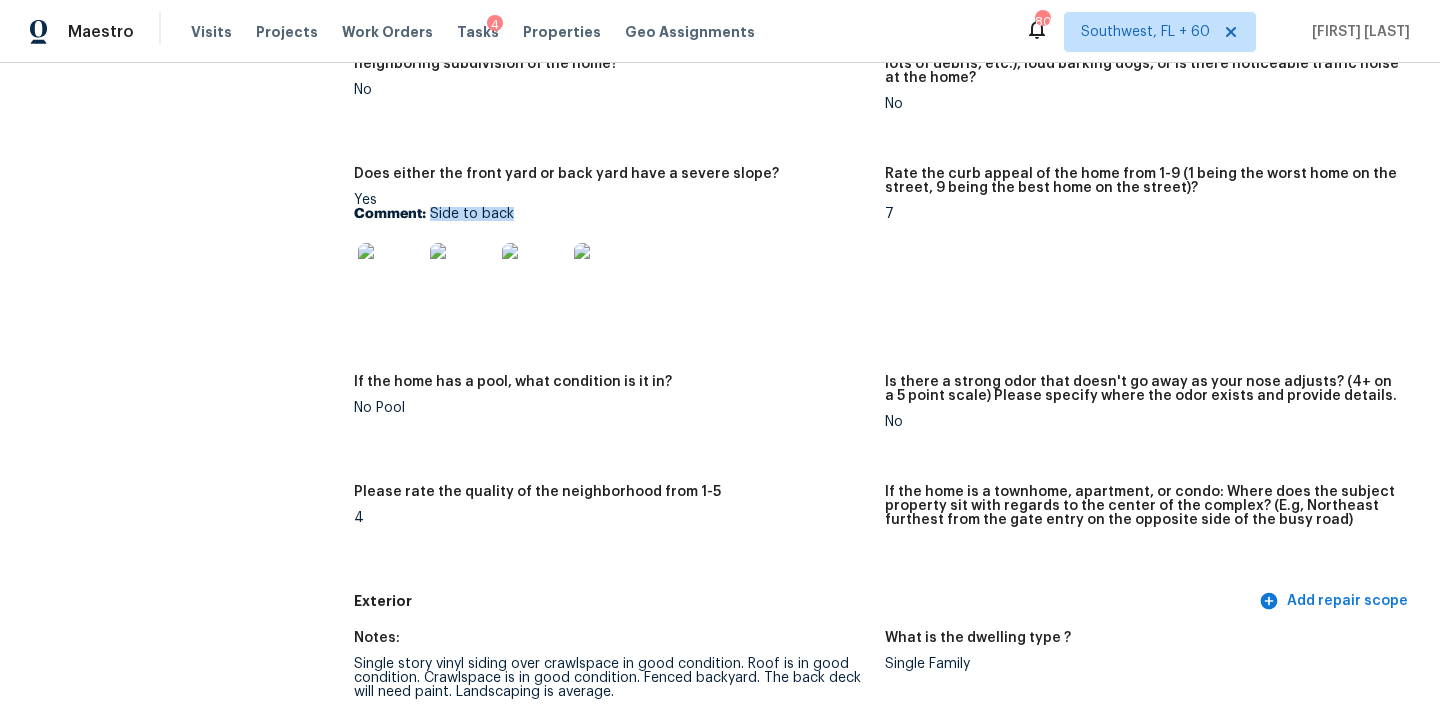 drag, startPoint x: 432, startPoint y: 209, endPoint x: 556, endPoint y: 209, distance: 124 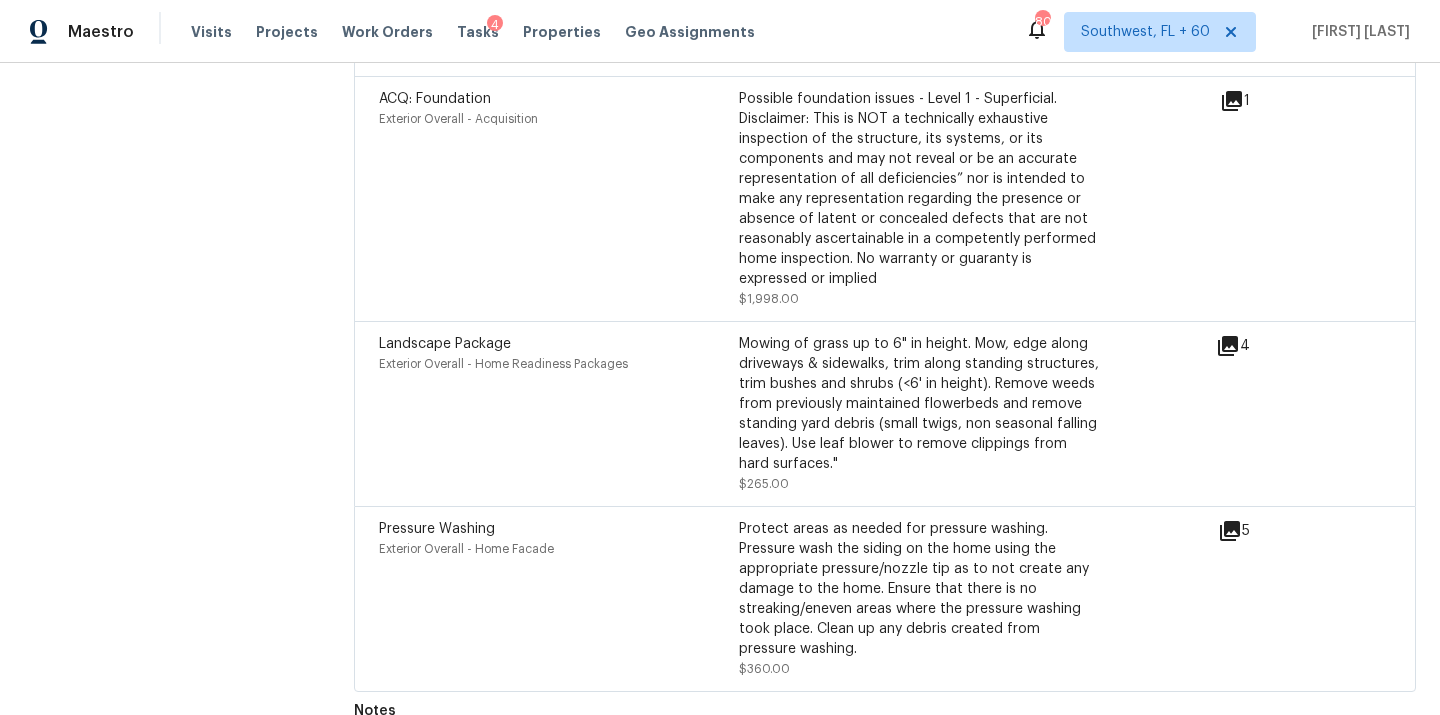 scroll, scrollTop: 4873, scrollLeft: 0, axis: vertical 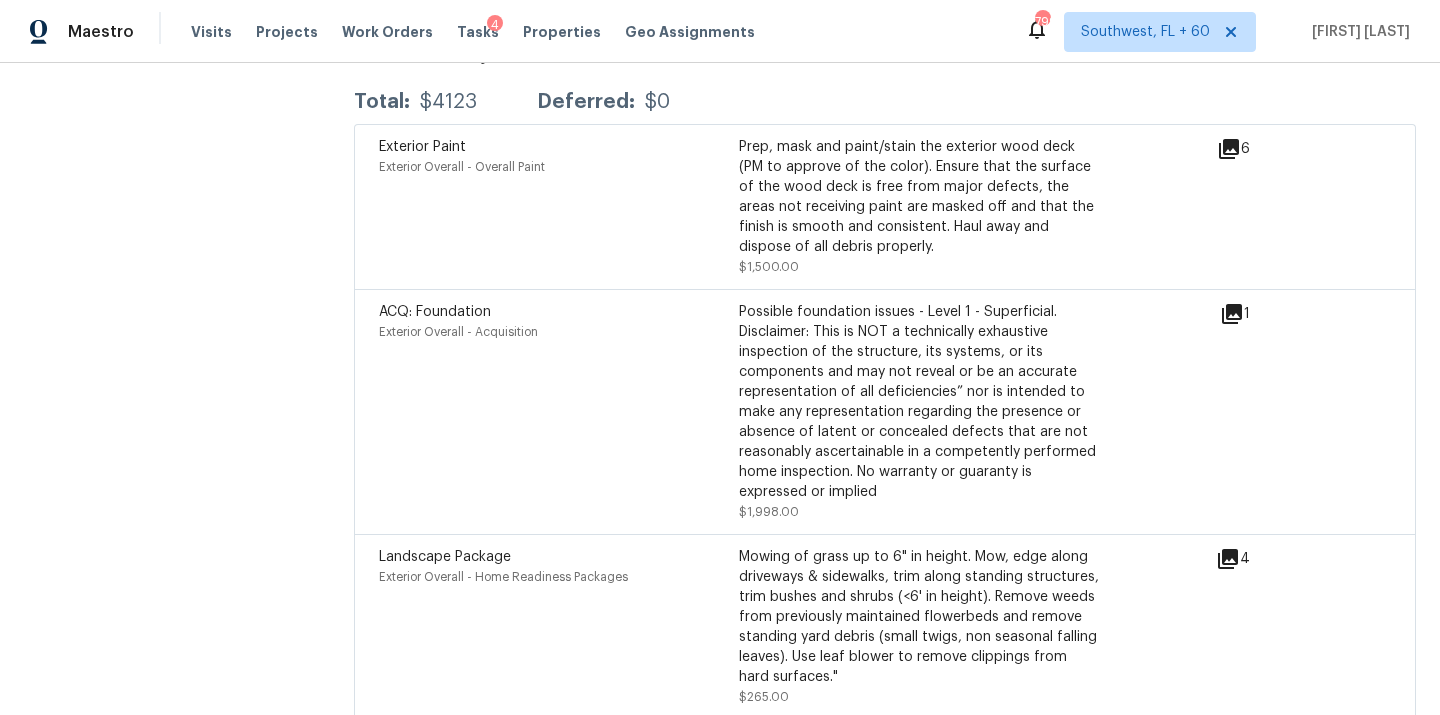 click 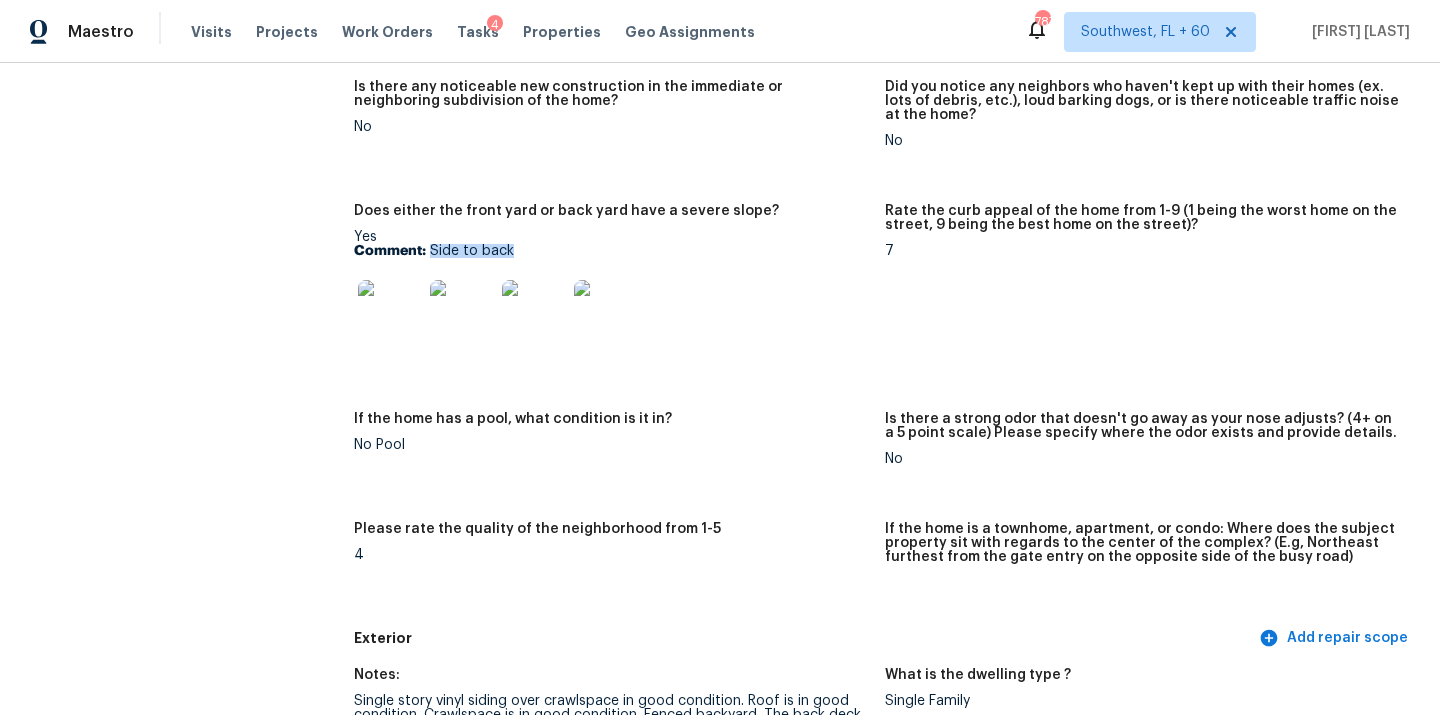 scroll, scrollTop: 0, scrollLeft: 0, axis: both 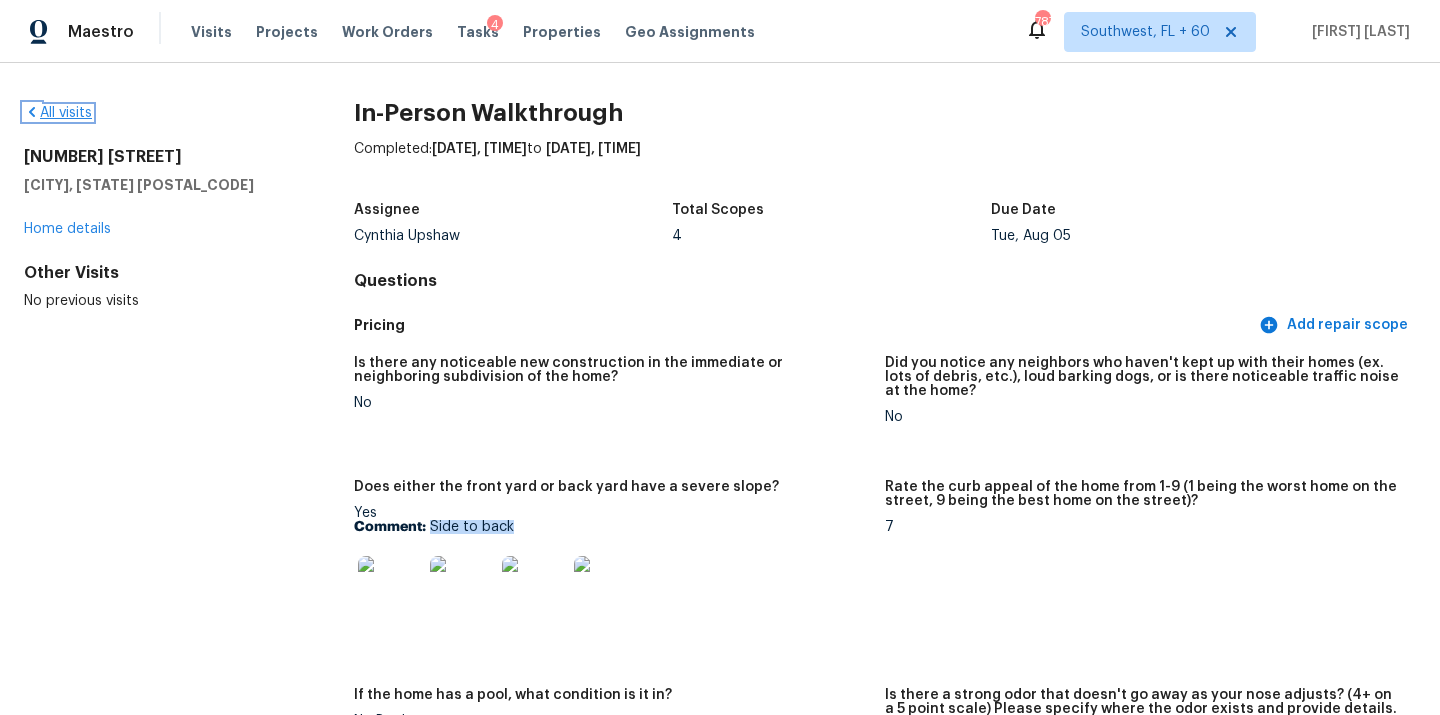 click on "All visits" at bounding box center (58, 113) 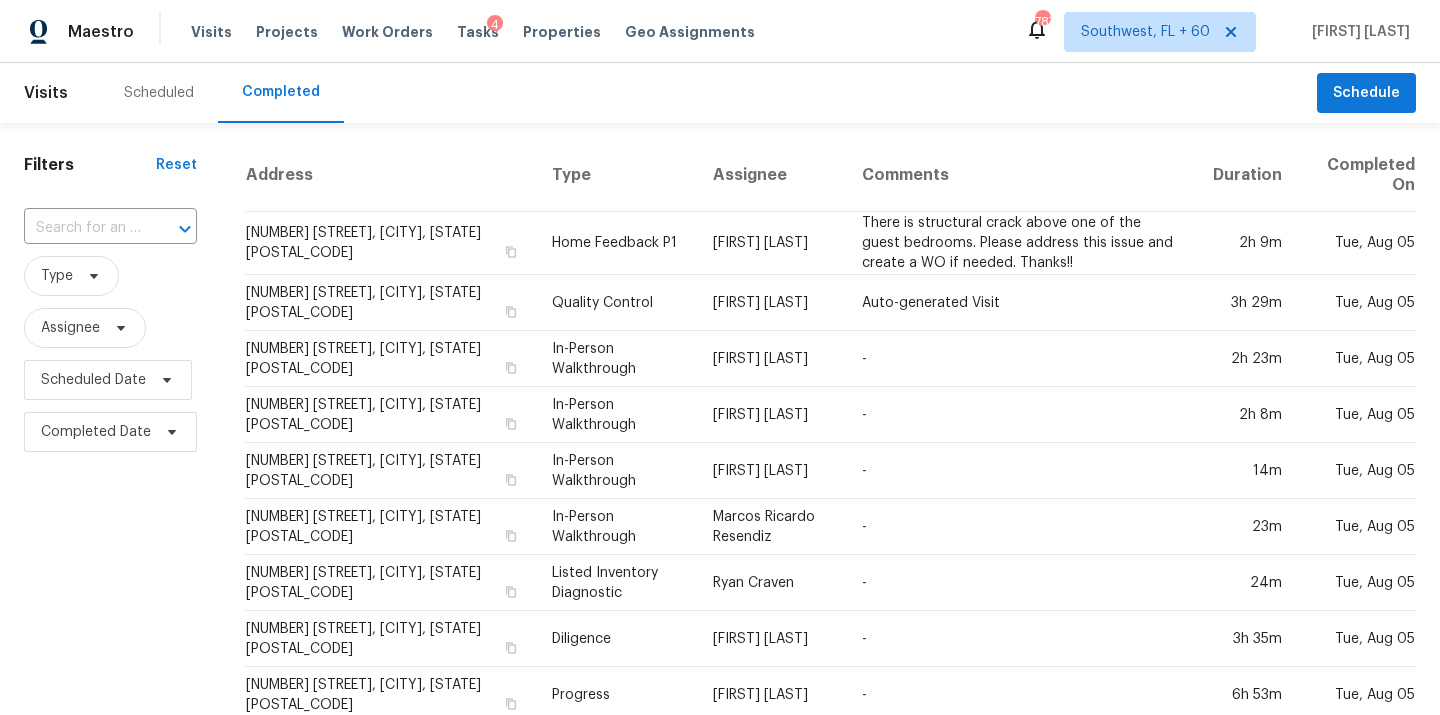 click on "​" at bounding box center (110, 228) 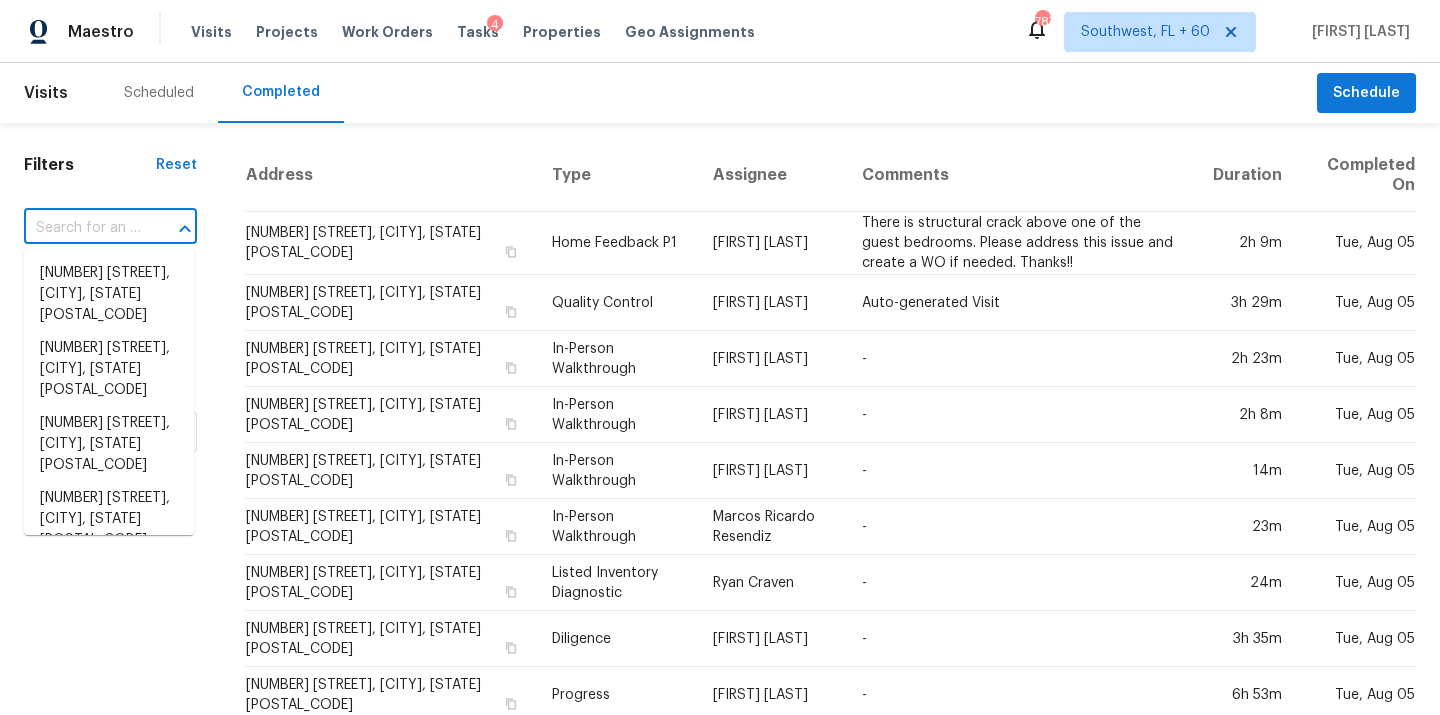 click at bounding box center (82, 228) 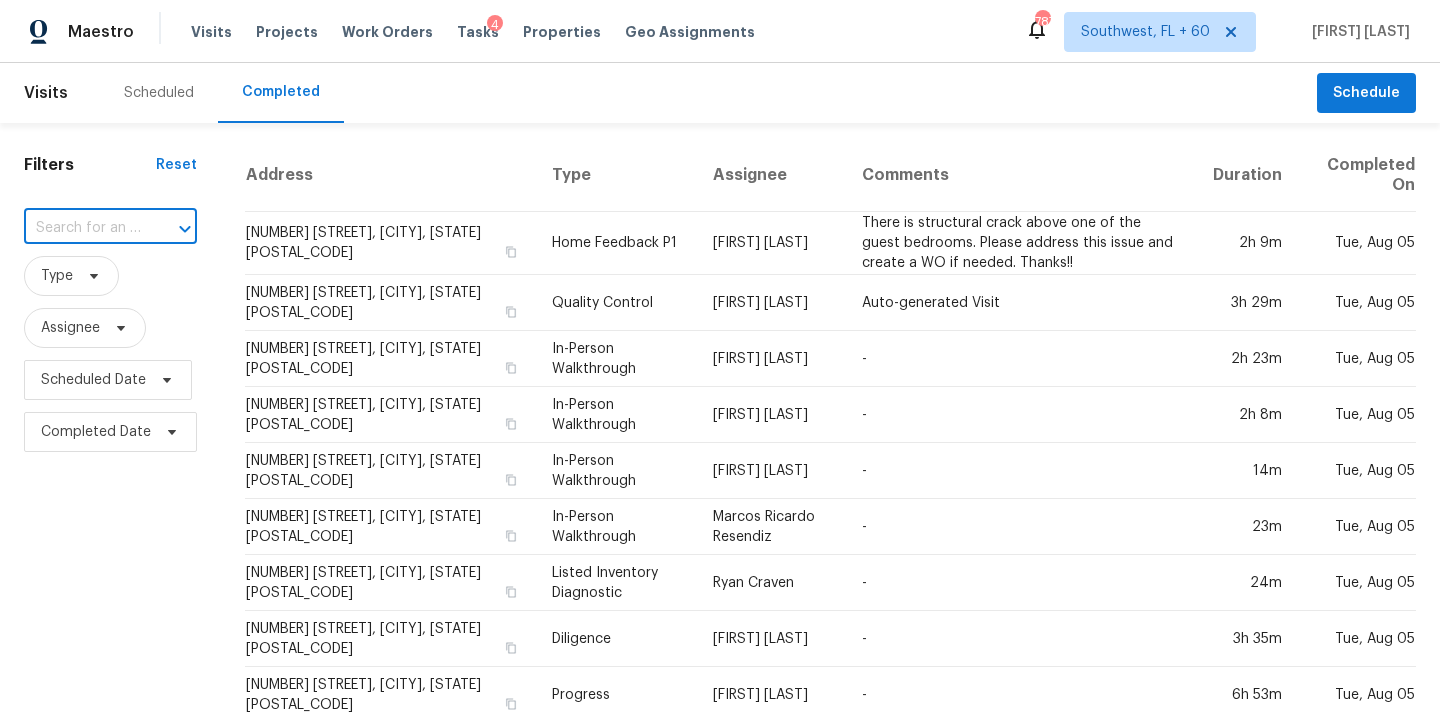 paste on "2901 Piney Ct, Raleigh, NC 27603" 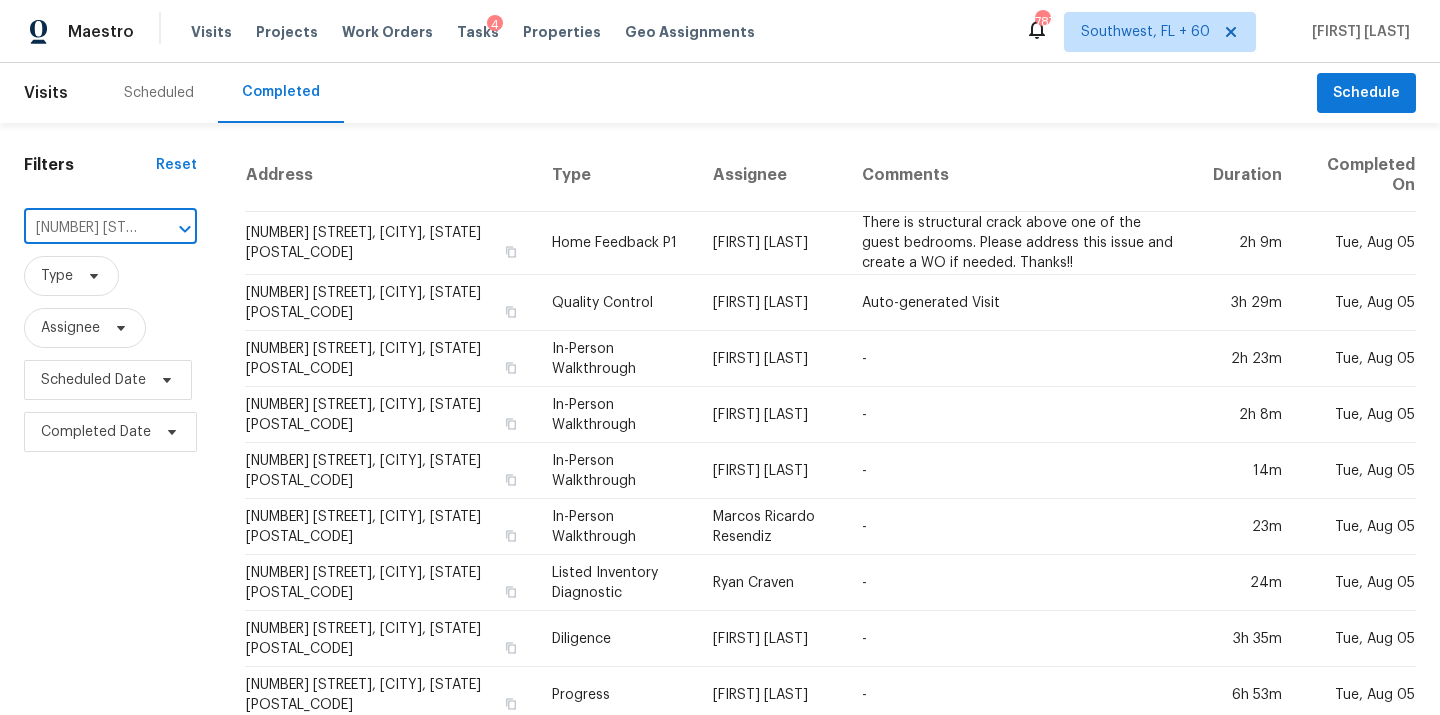 scroll, scrollTop: 0, scrollLeft: 116, axis: horizontal 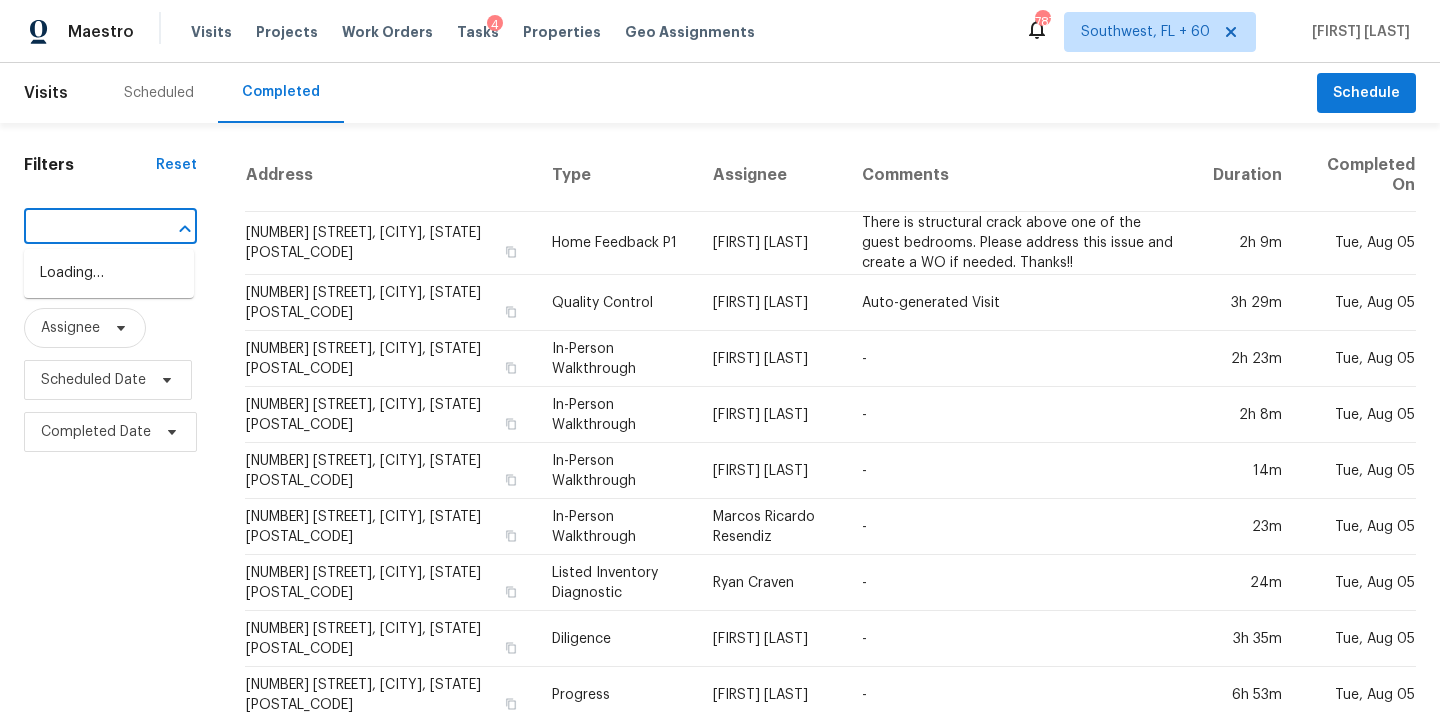 type on "2901 Piney Ct, Raleigh, NC 27603" 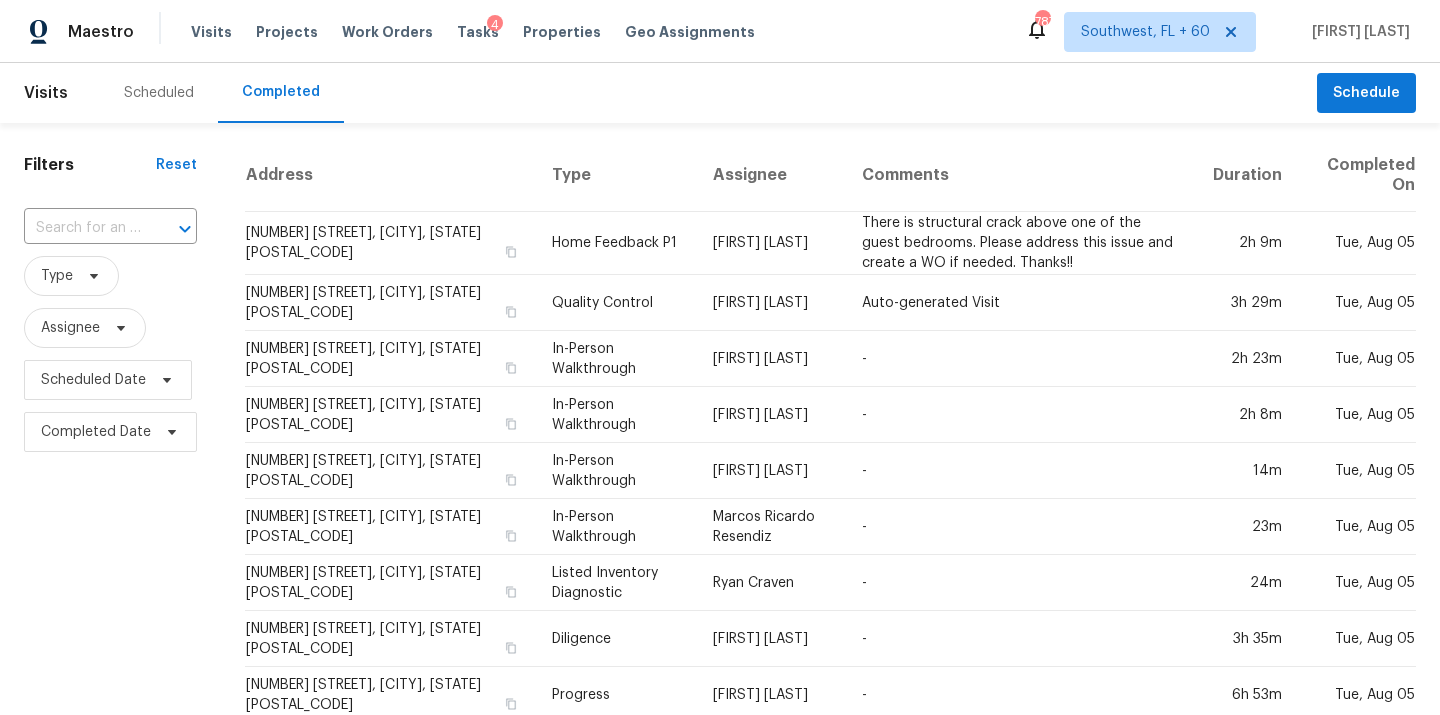 scroll, scrollTop: 0, scrollLeft: 0, axis: both 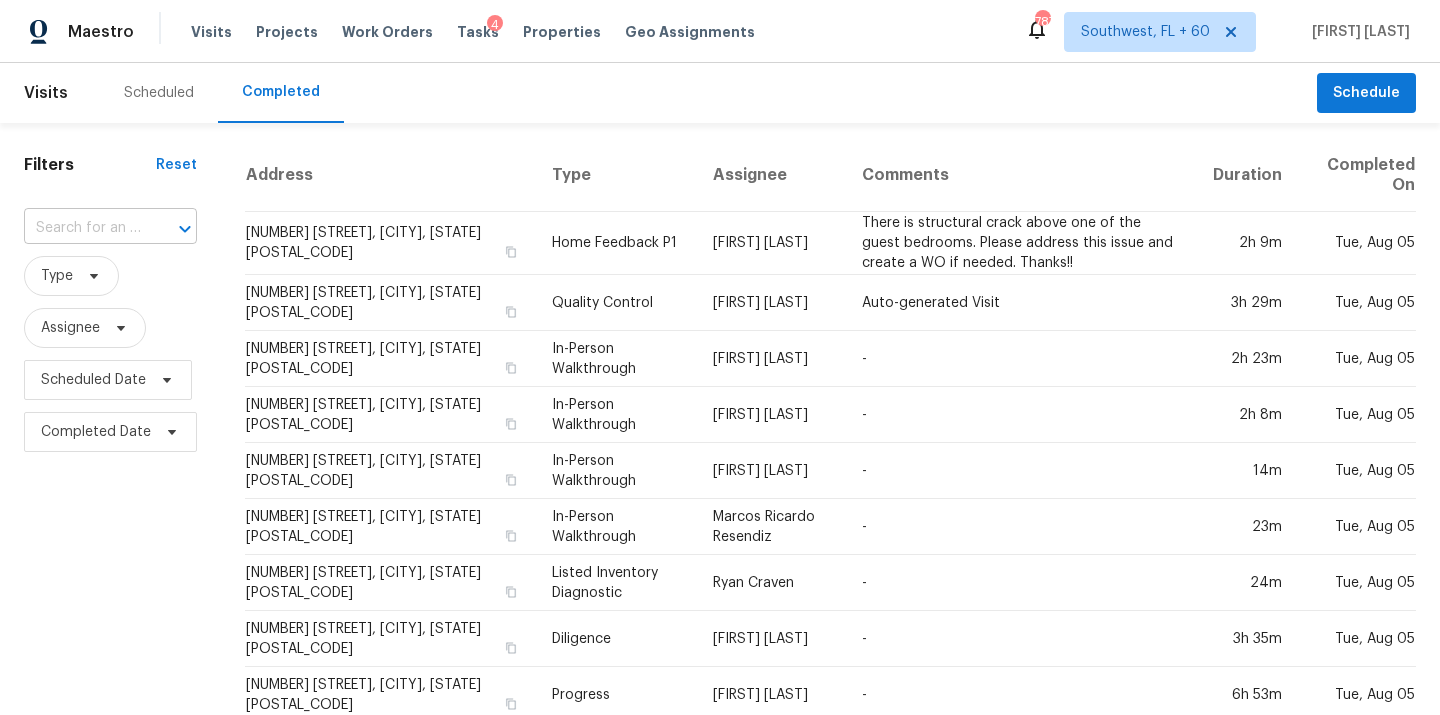 click at bounding box center (82, 228) 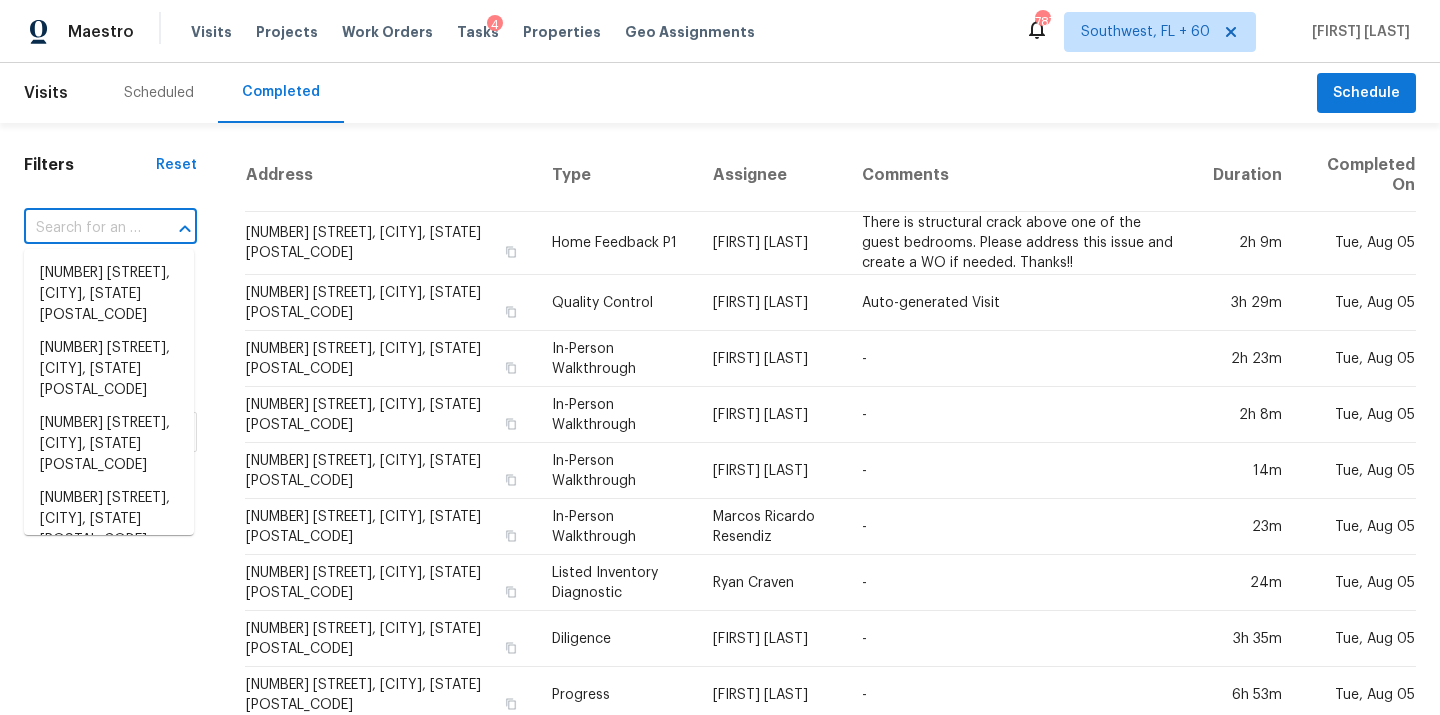 paste on "2901 Piney Ct, Raleigh, NC 27603" 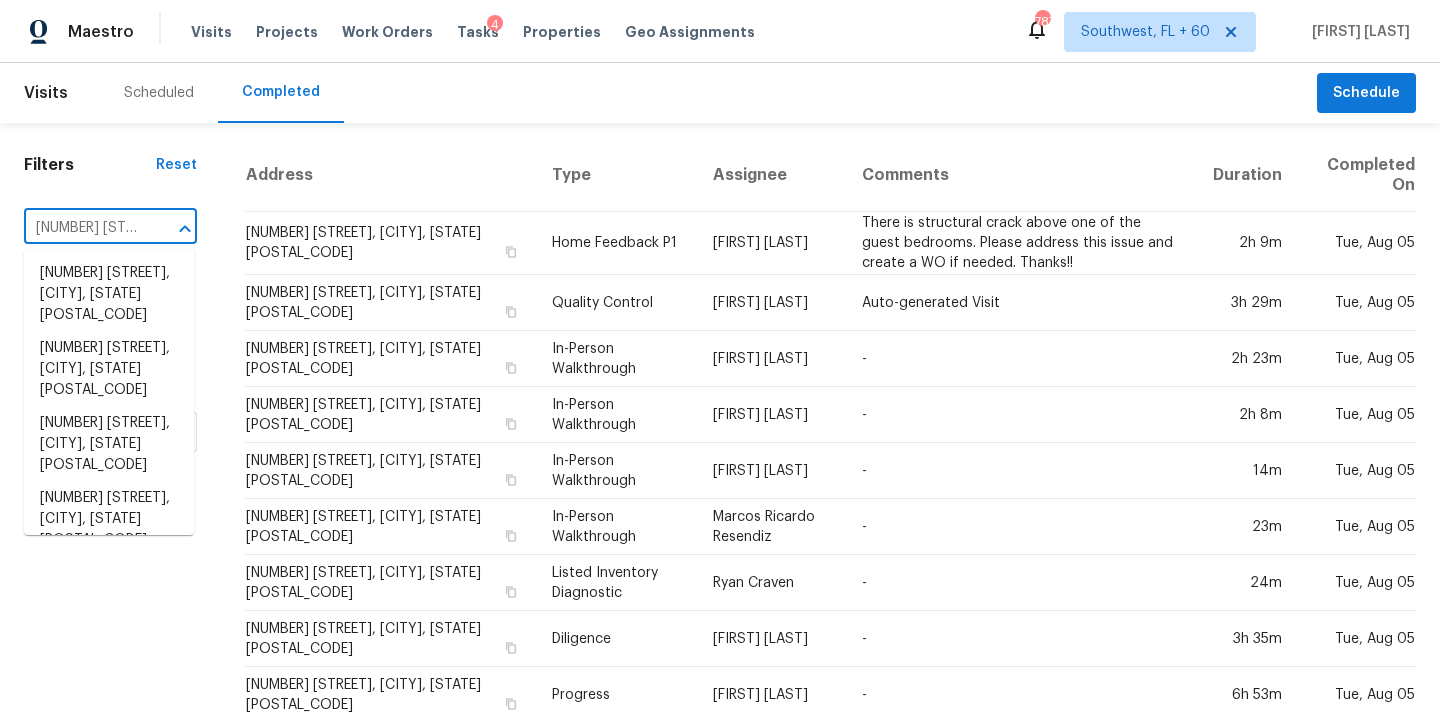 scroll, scrollTop: 0, scrollLeft: 116, axis: horizontal 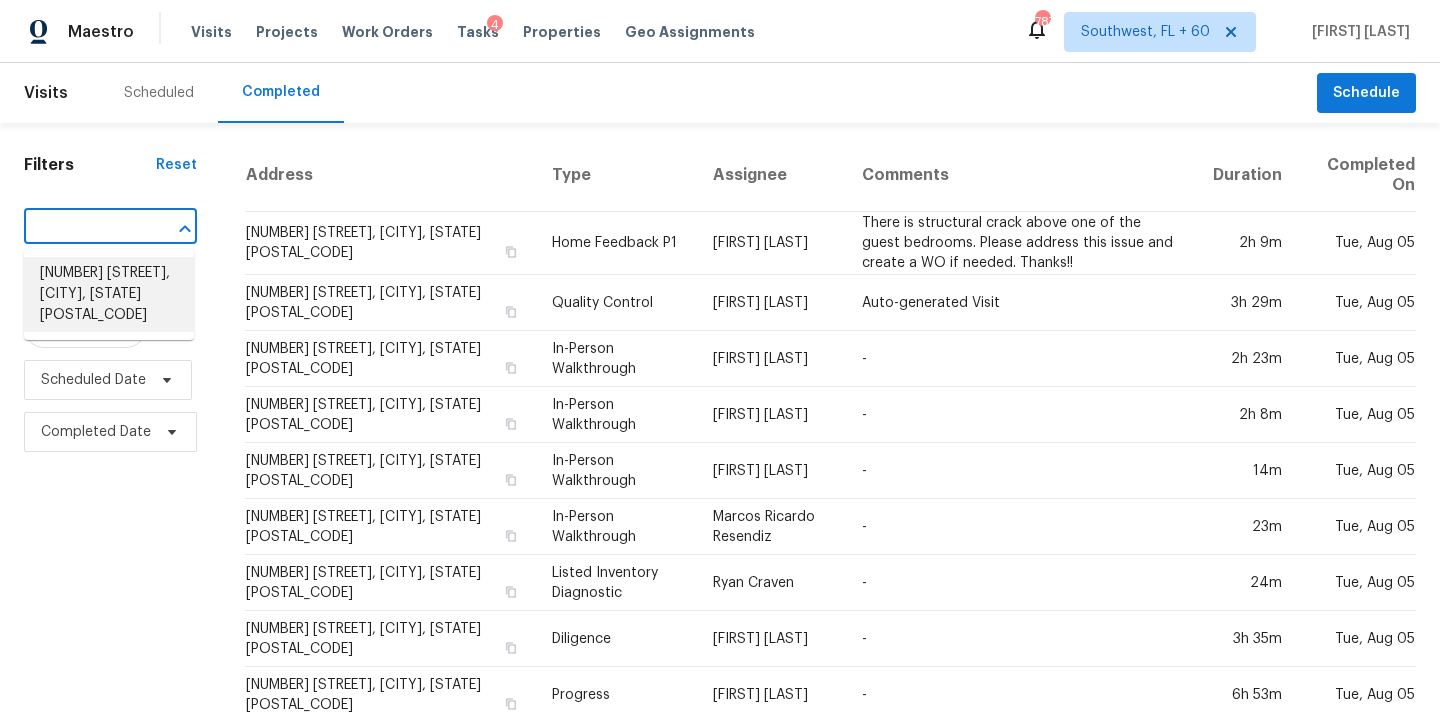 click on "2901 Piney Ct, Raleigh, NC 27603" at bounding box center [109, 294] 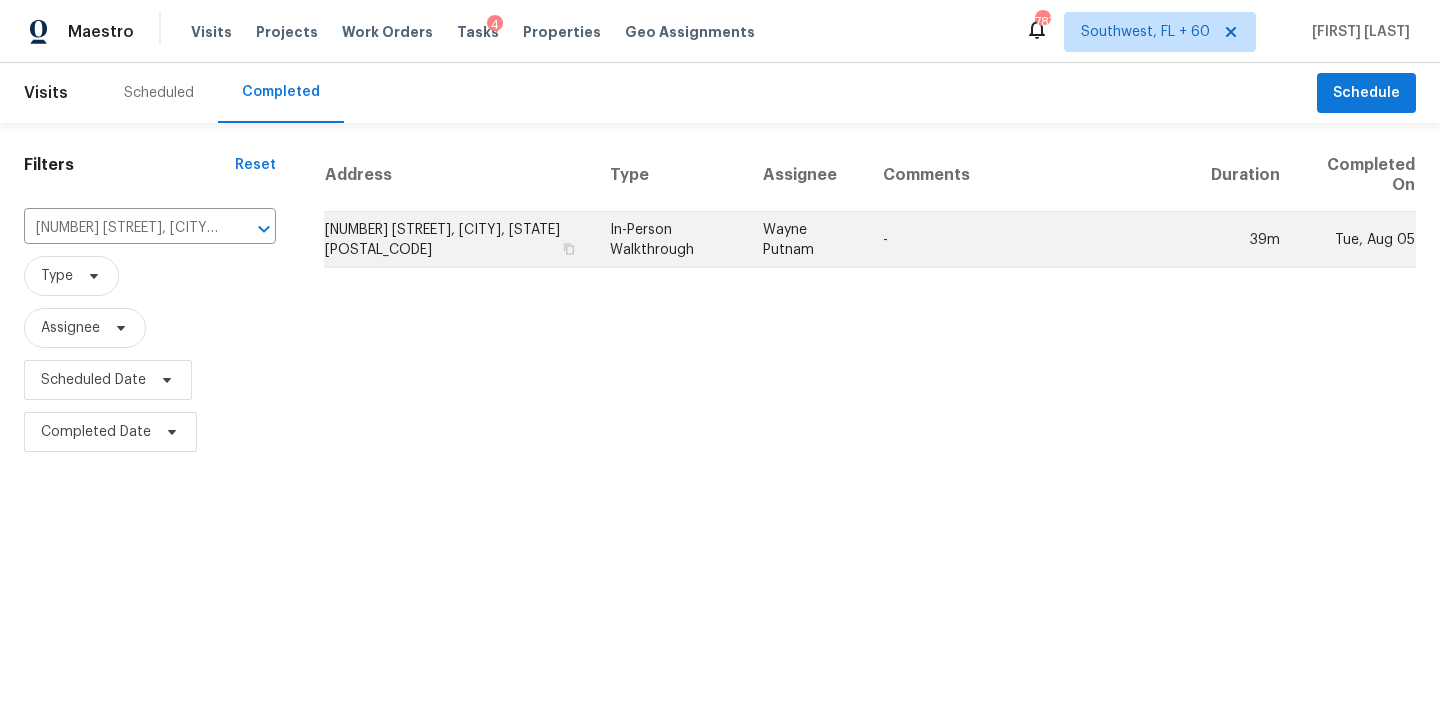click on "In-Person Walkthrough" at bounding box center (670, 240) 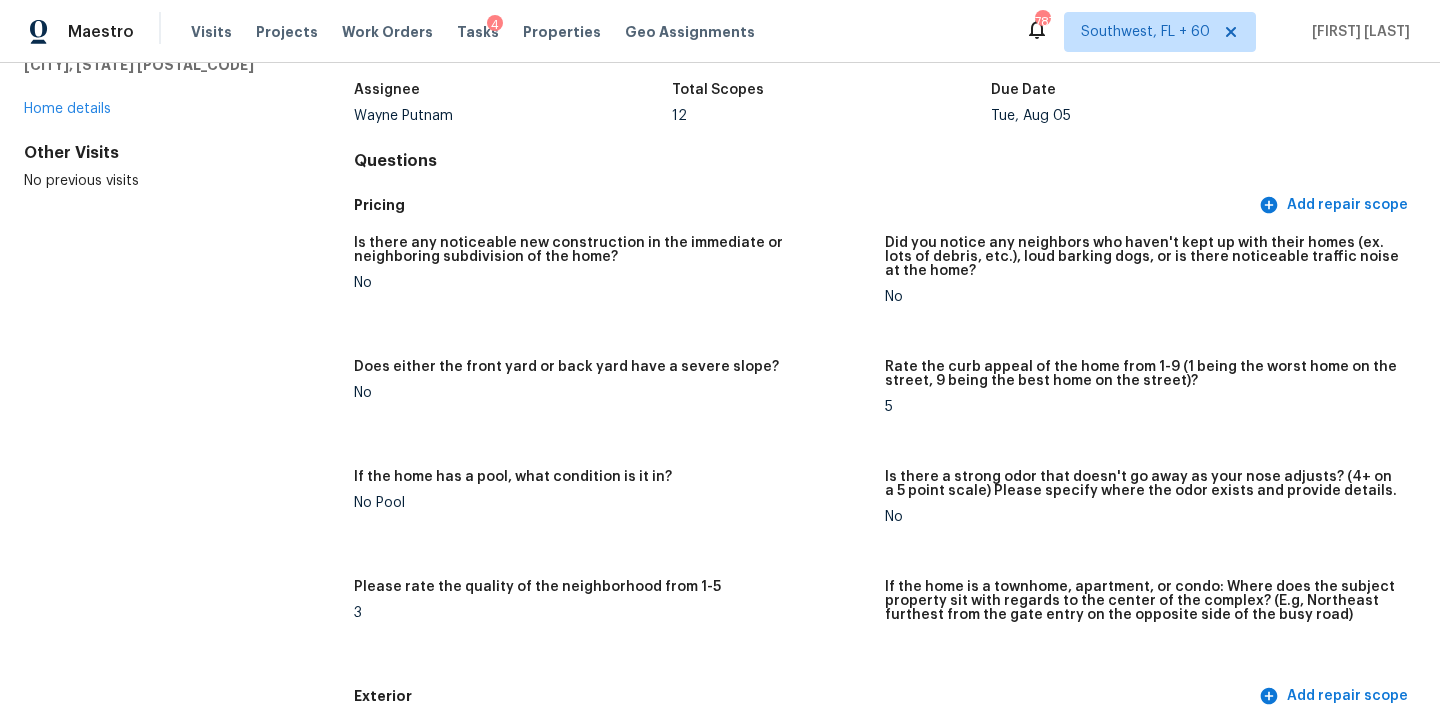scroll, scrollTop: 0, scrollLeft: 0, axis: both 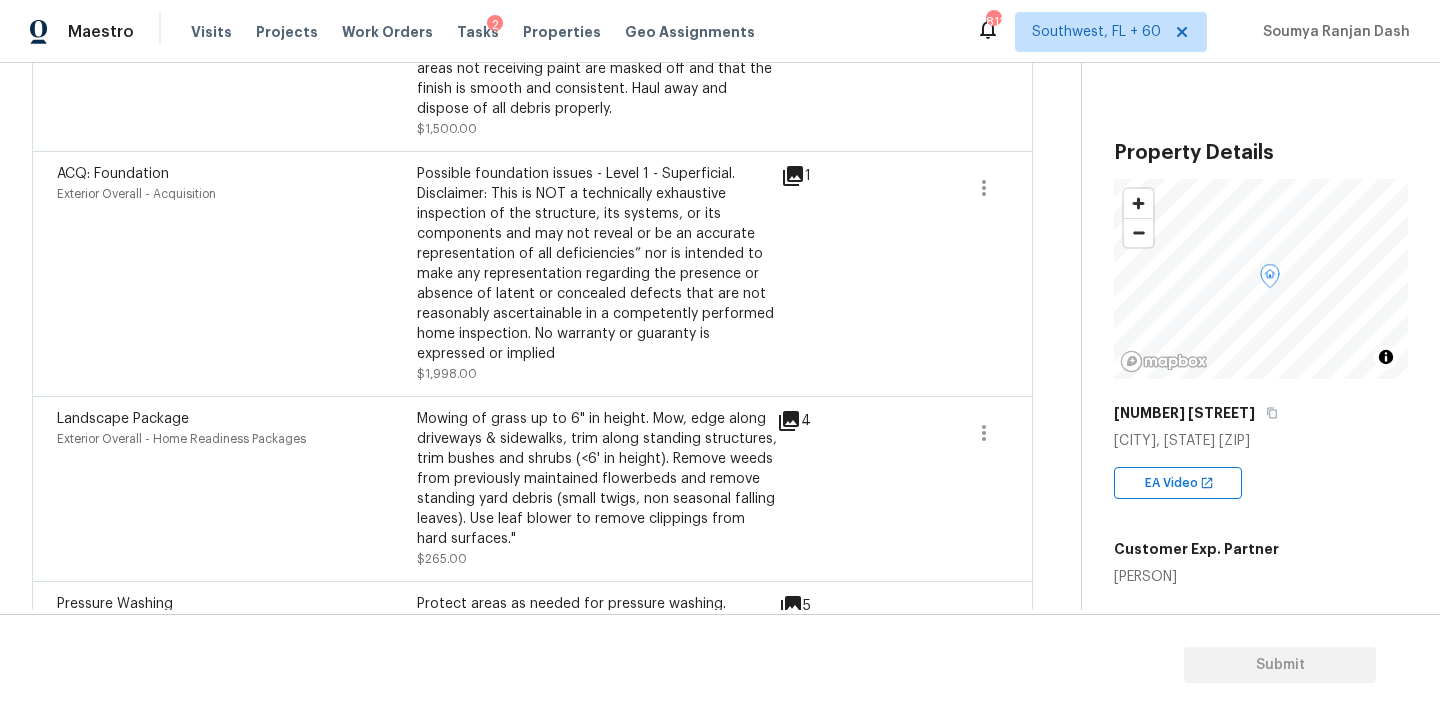 click 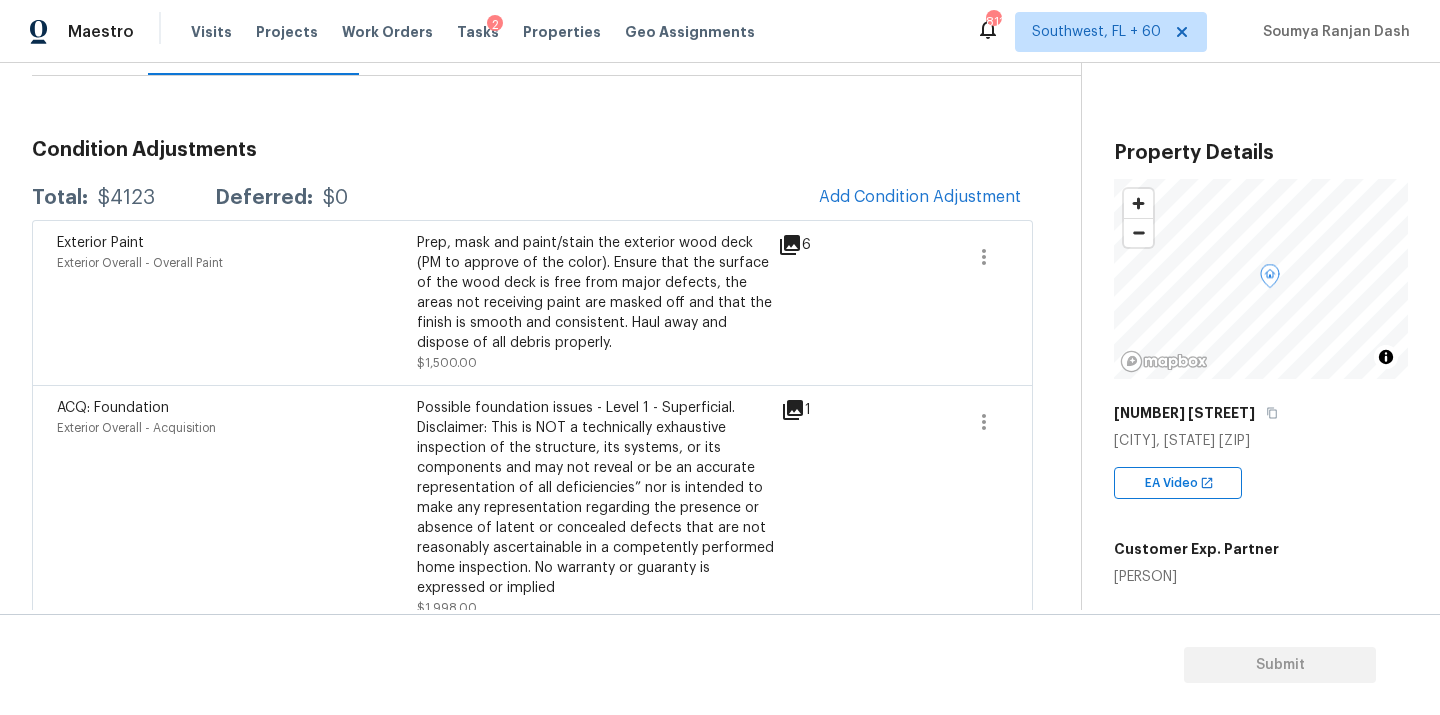 scroll, scrollTop: 0, scrollLeft: 0, axis: both 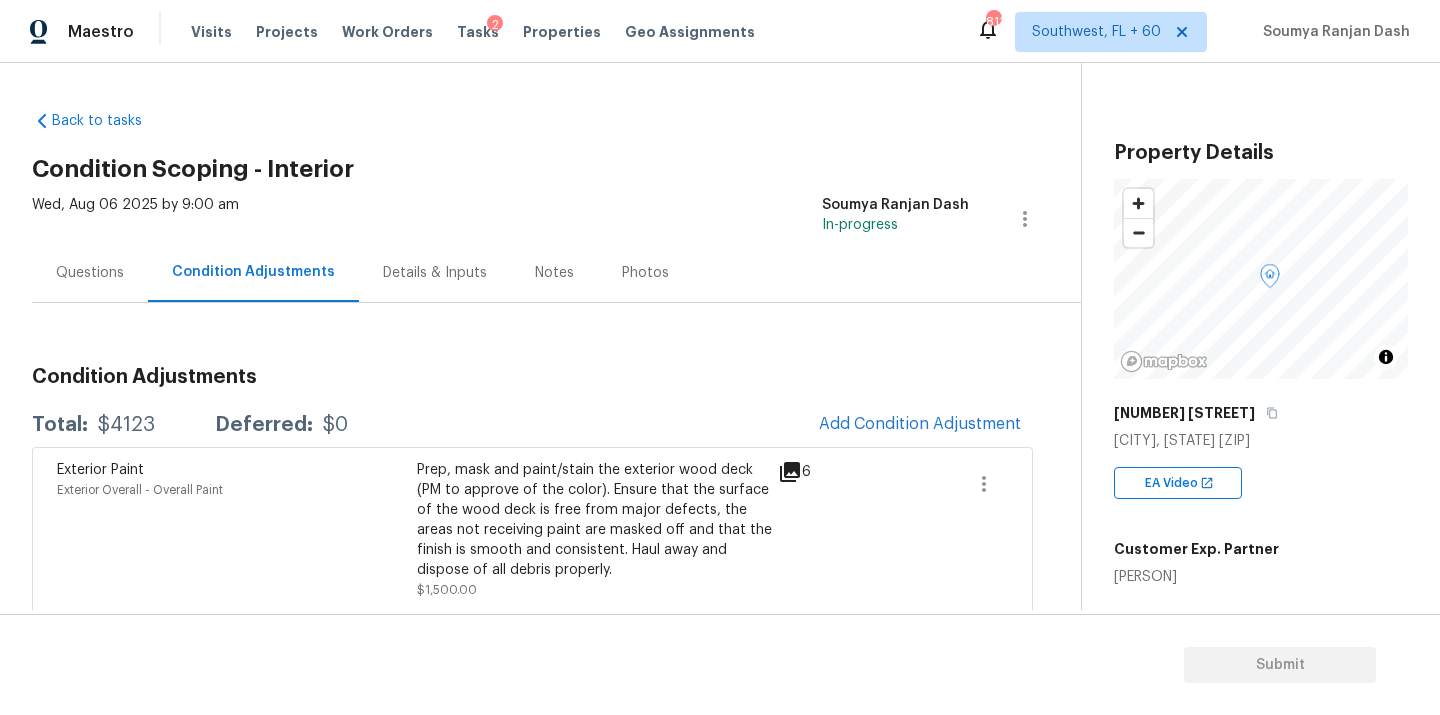 click on "Questions" at bounding box center [90, 272] 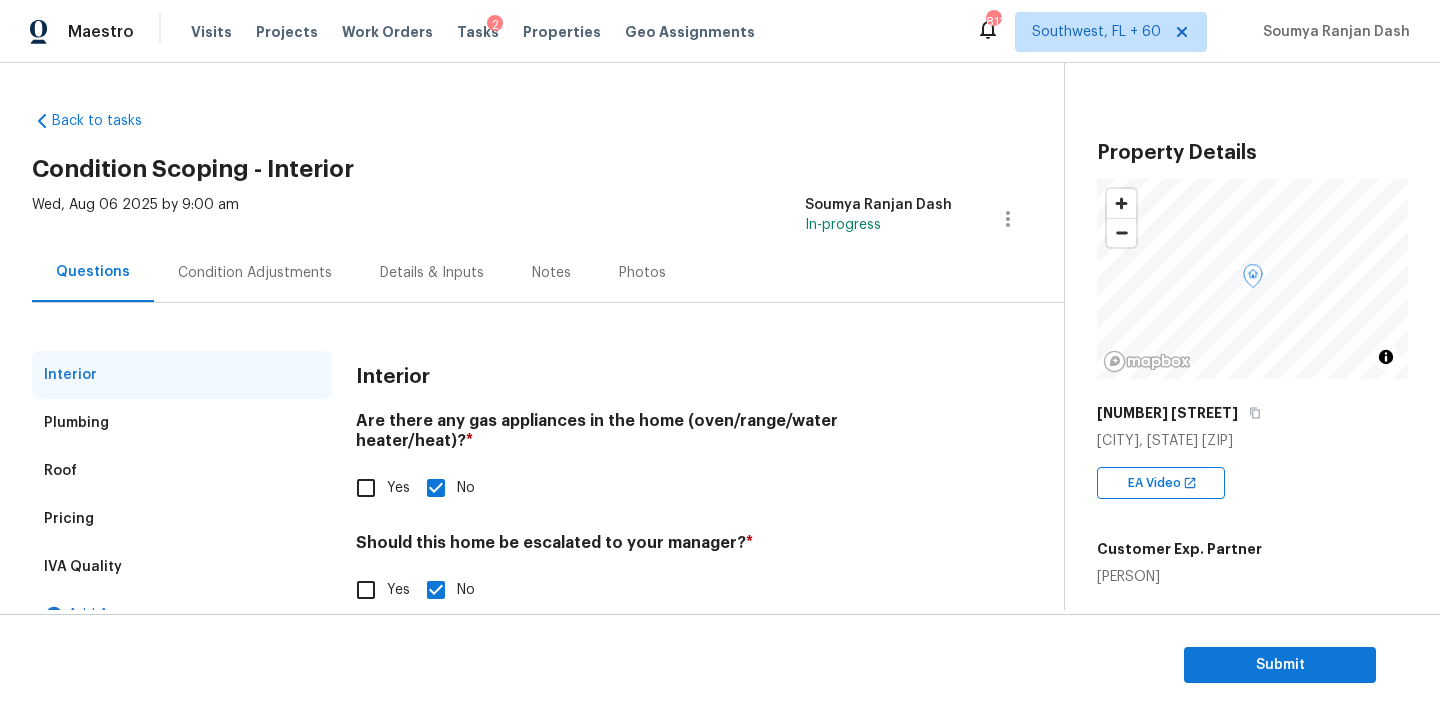 scroll, scrollTop: 35, scrollLeft: 0, axis: vertical 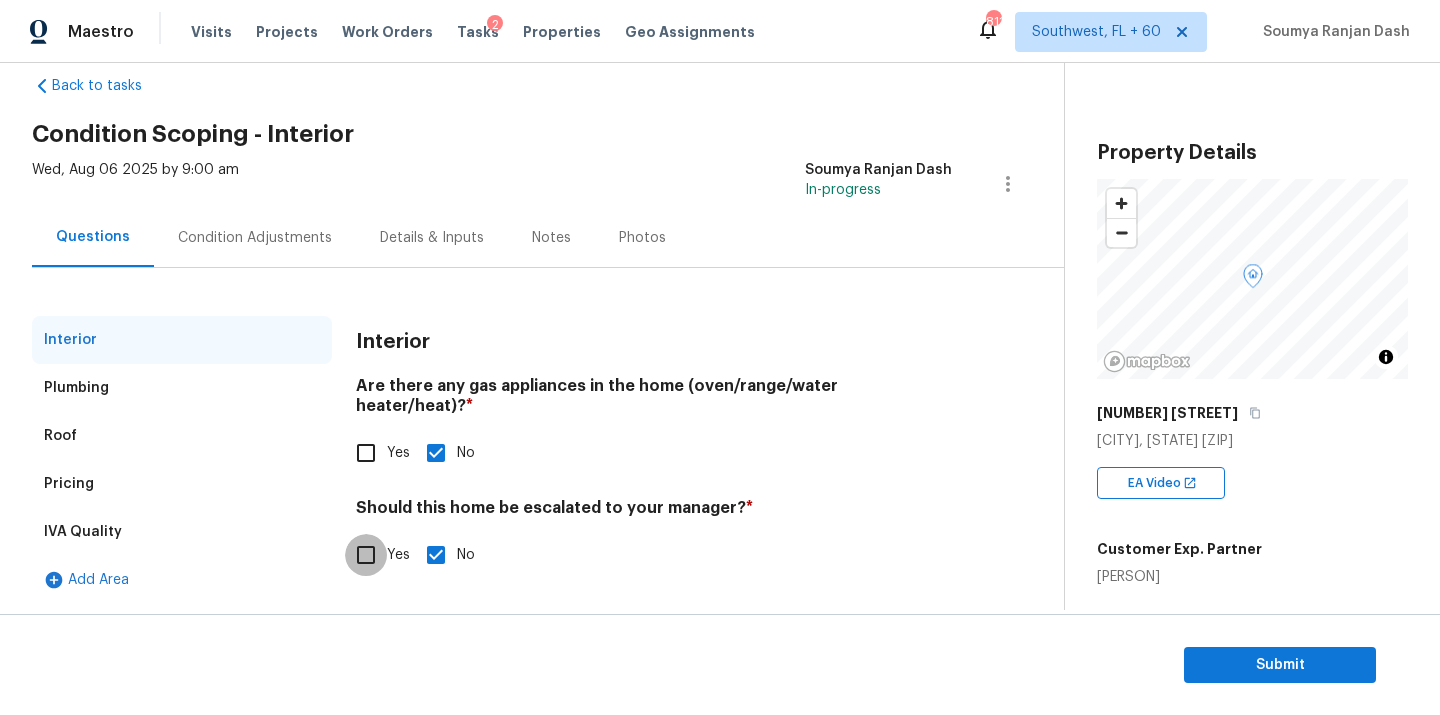 click on "Yes" at bounding box center [366, 555] 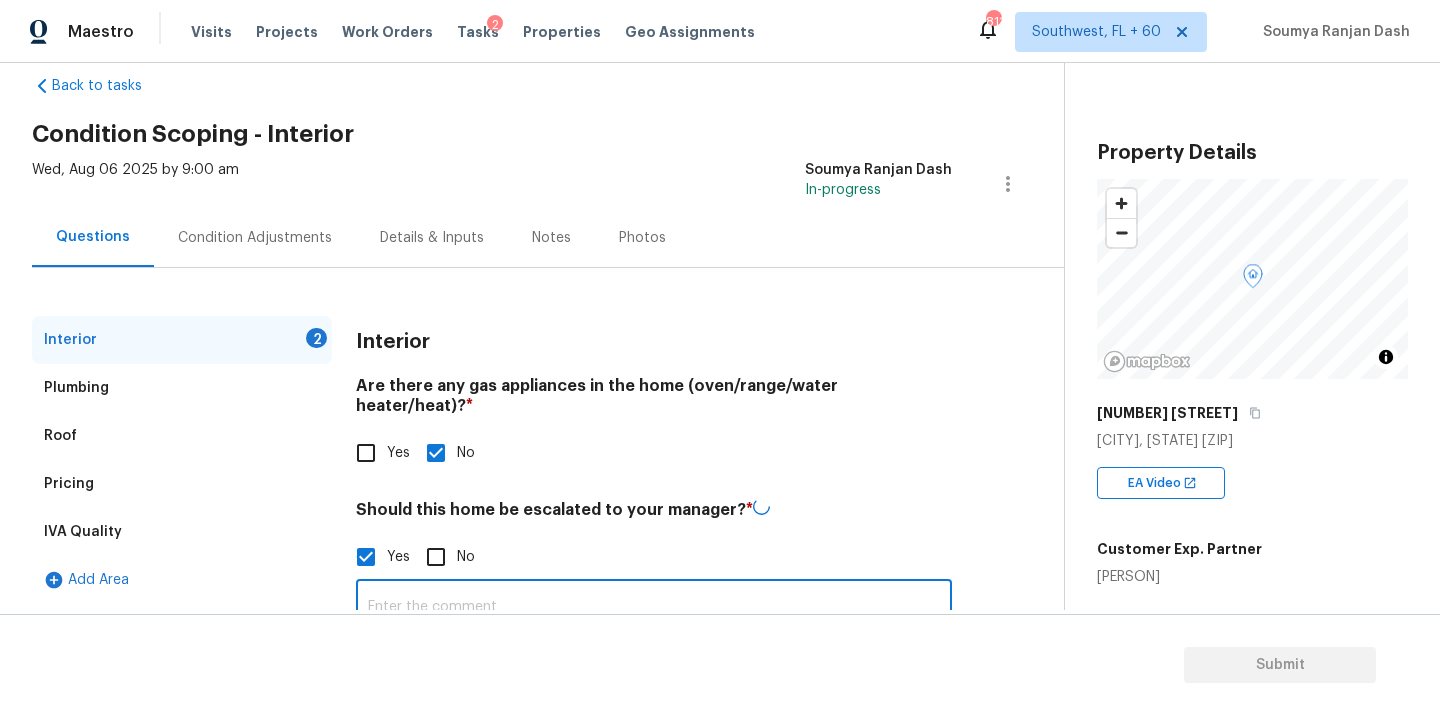 click at bounding box center (654, 607) 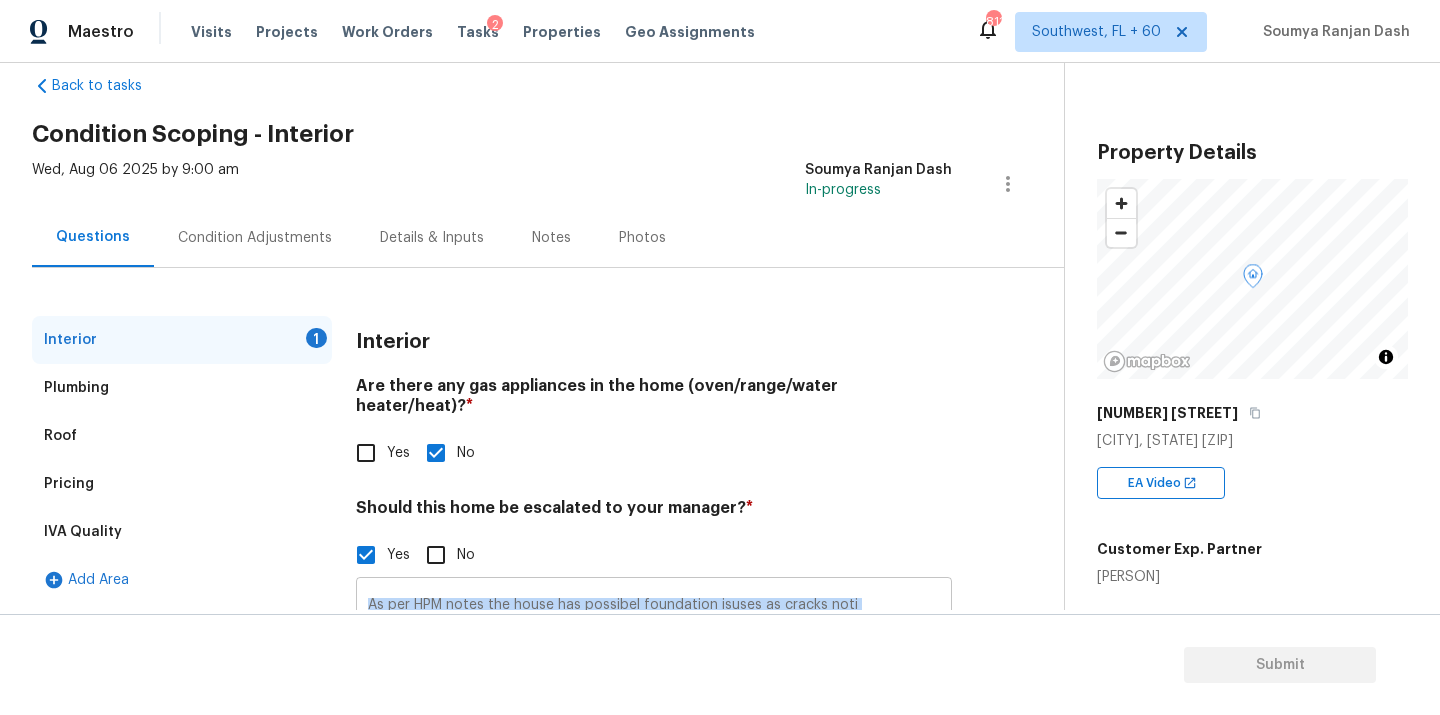 click on "Back to tasks Condition Scoping - Interior Wed, Aug 06 2025 by 9:00 am   [PERSON] In-progress Questions Condition Adjustments Details & Inputs Notes Photos Condition Adjustments Total:  $4123 Deferred:  $0 Add Condition Adjustment Exterior Paint Exterior Overall - Overall Paint Prep, mask and paint/stain the exterior wood deck  (PM to approve of the color). Ensure that the surface of the wood deck is free from major defects, the areas not receiving paint are masked off and that the finish is smooth and consistent. Haul away and dispose of all debris properly. $1,500.00   6 ACQ: Foundation Exterior Overall - Acquisition $1,998.00   1 Landscape Package Exterior Overall - Home Facade $360.00   5 Property Details © Mapbox   © OpenStreetMap   Improve this map [NUMBER] [STREET] [CITY], [STATE] [ZIP] EA Video [PERSON] 1280" at bounding box center (720, 389) 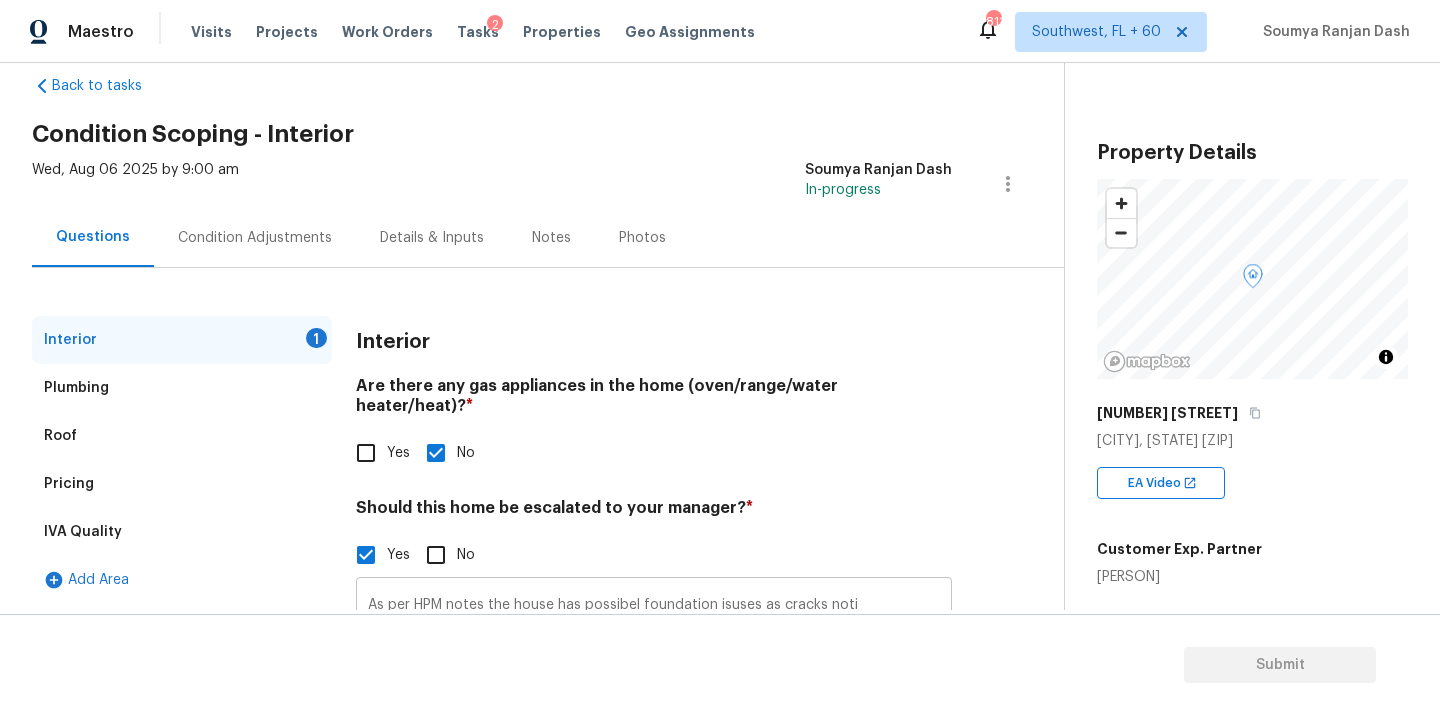 click on "As per HPM notes the house has possibel foundation isuses as cracks noti" at bounding box center (654, 605) 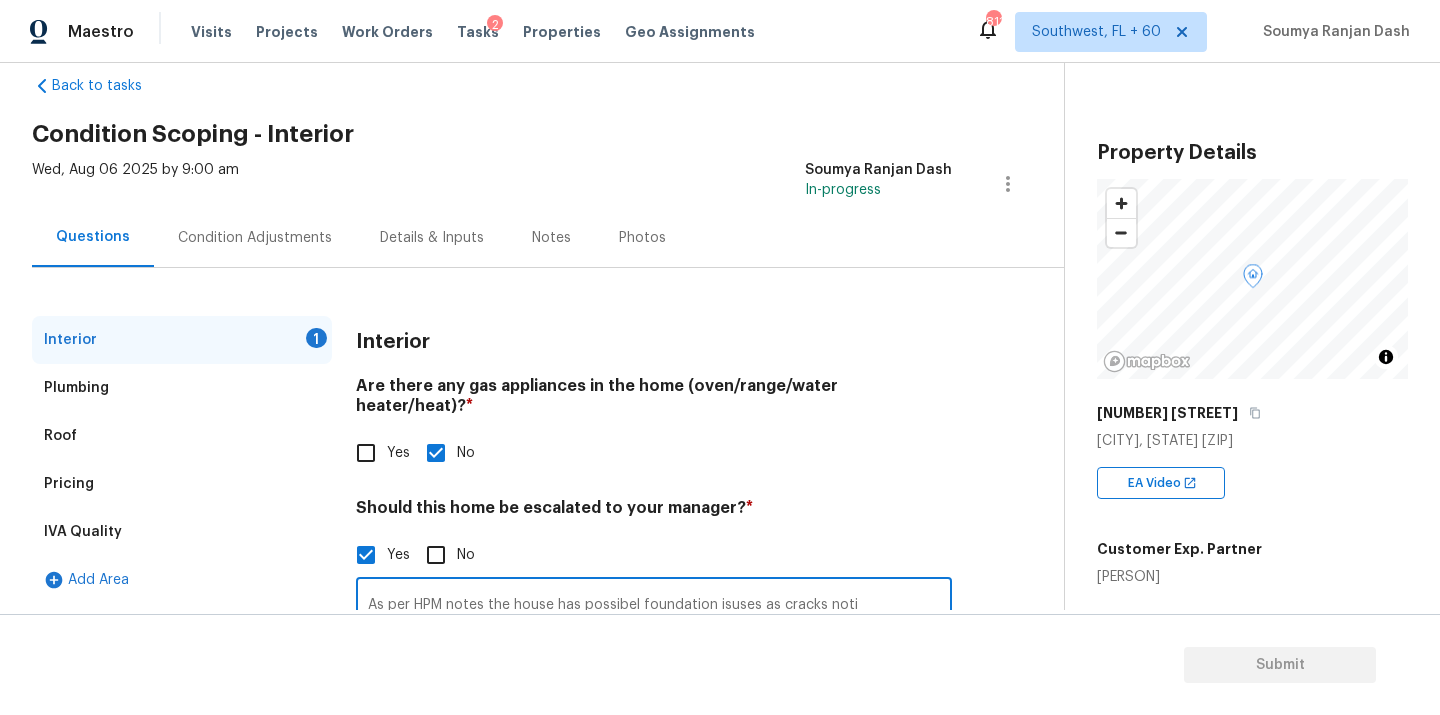 click on "As per HPM notes the house has possibel foundation isuses as cracks noti" at bounding box center [654, 605] 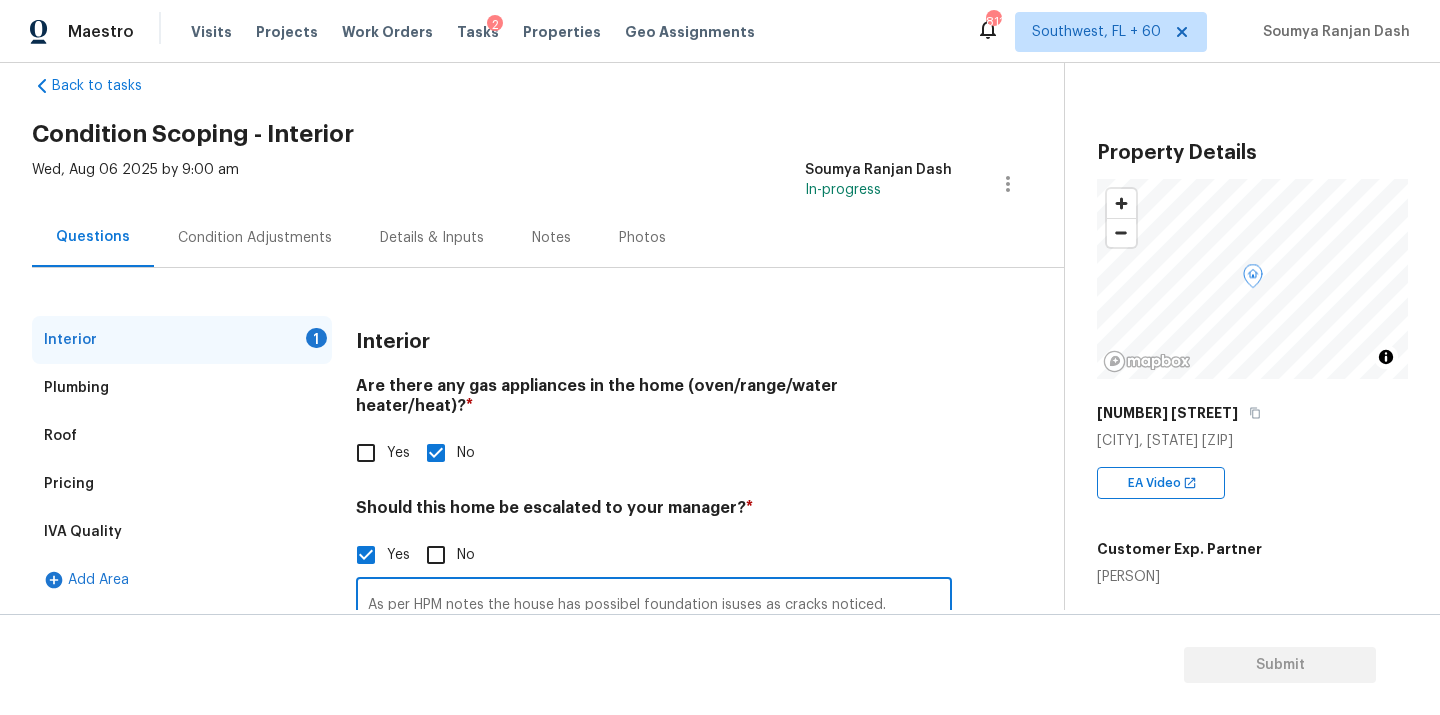 click on "As per HPM notes the house has possibel foundation isuses as cracks noticed." at bounding box center (654, 605) 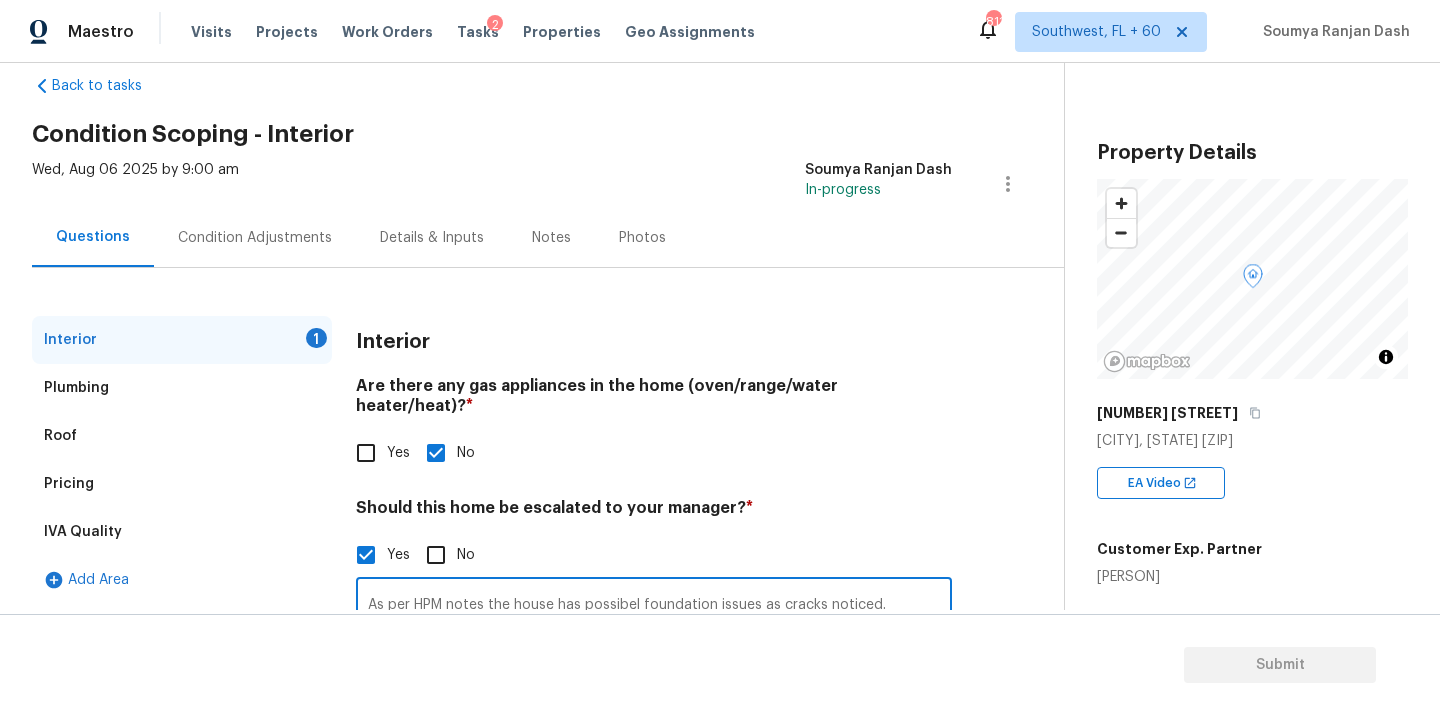click on "As per HPM notes the house has possibel foundation issues as cracks noticed." at bounding box center [654, 605] 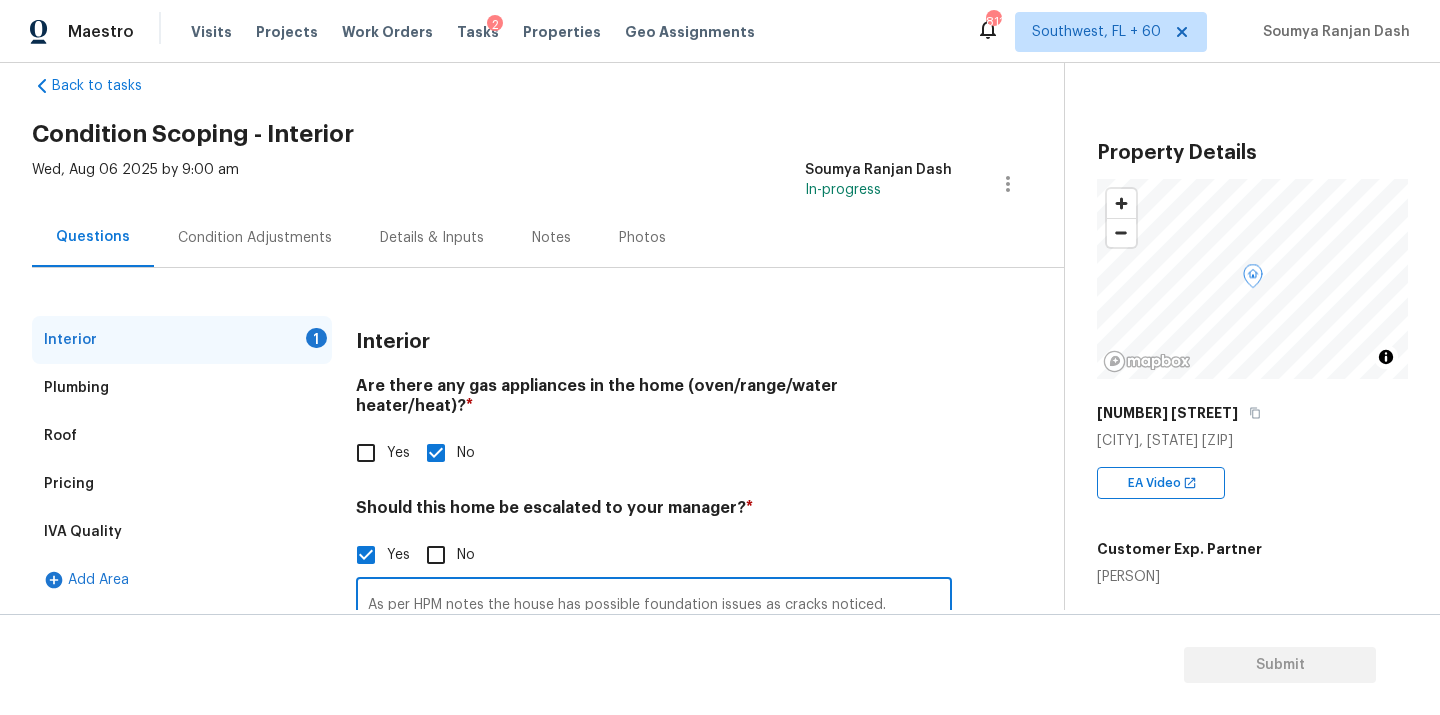 click on "As per HPM notes the house has possible foundation issues as cracks noticed." at bounding box center [654, 605] 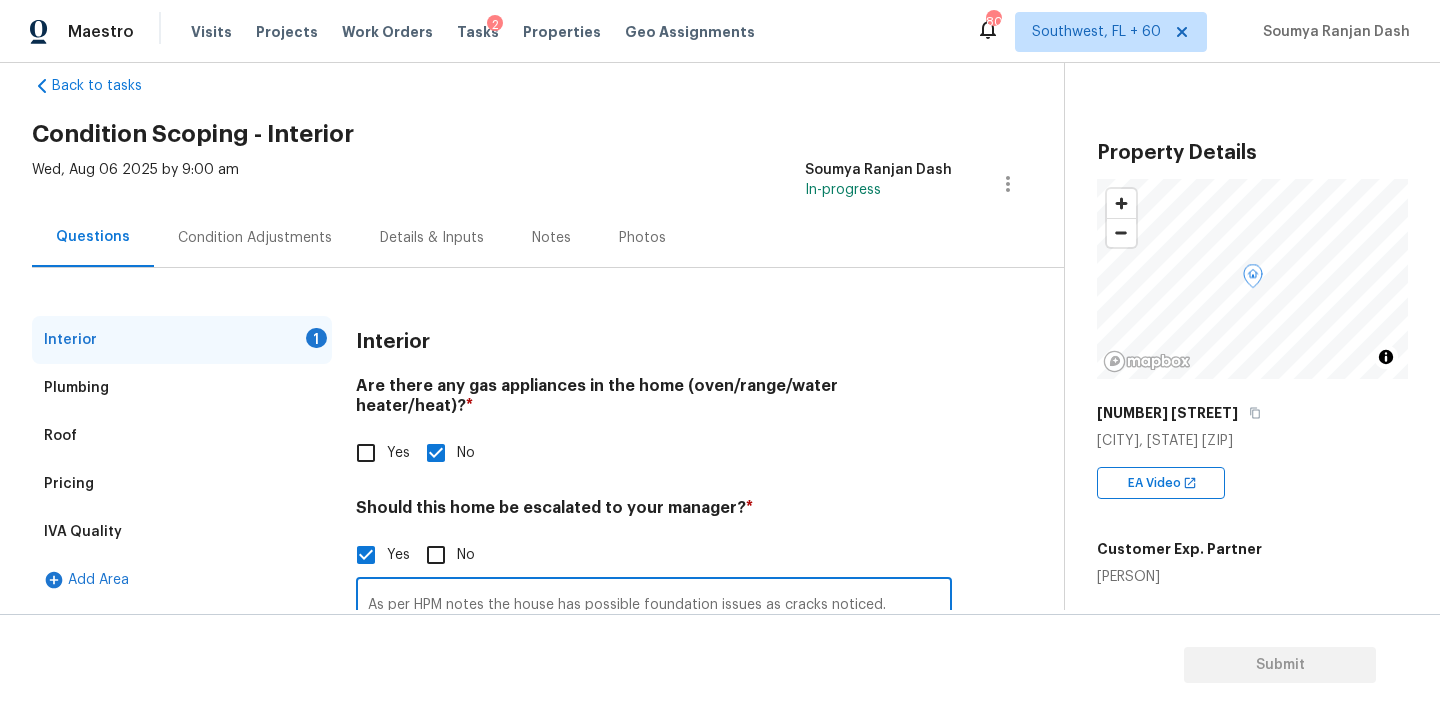 click on "As per HPM notes the house has possible foundation issues as cracks noticed." at bounding box center (654, 605) 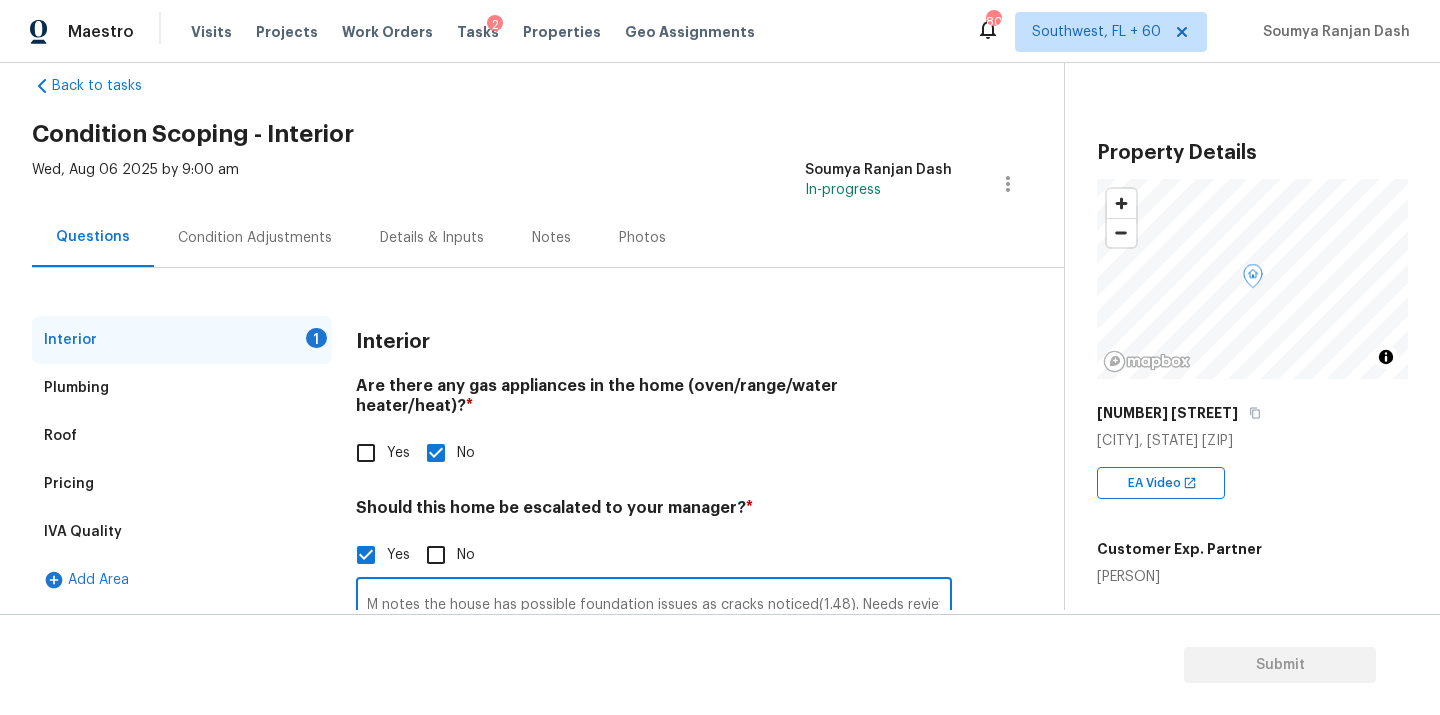 scroll, scrollTop: 0, scrollLeft: 71, axis: horizontal 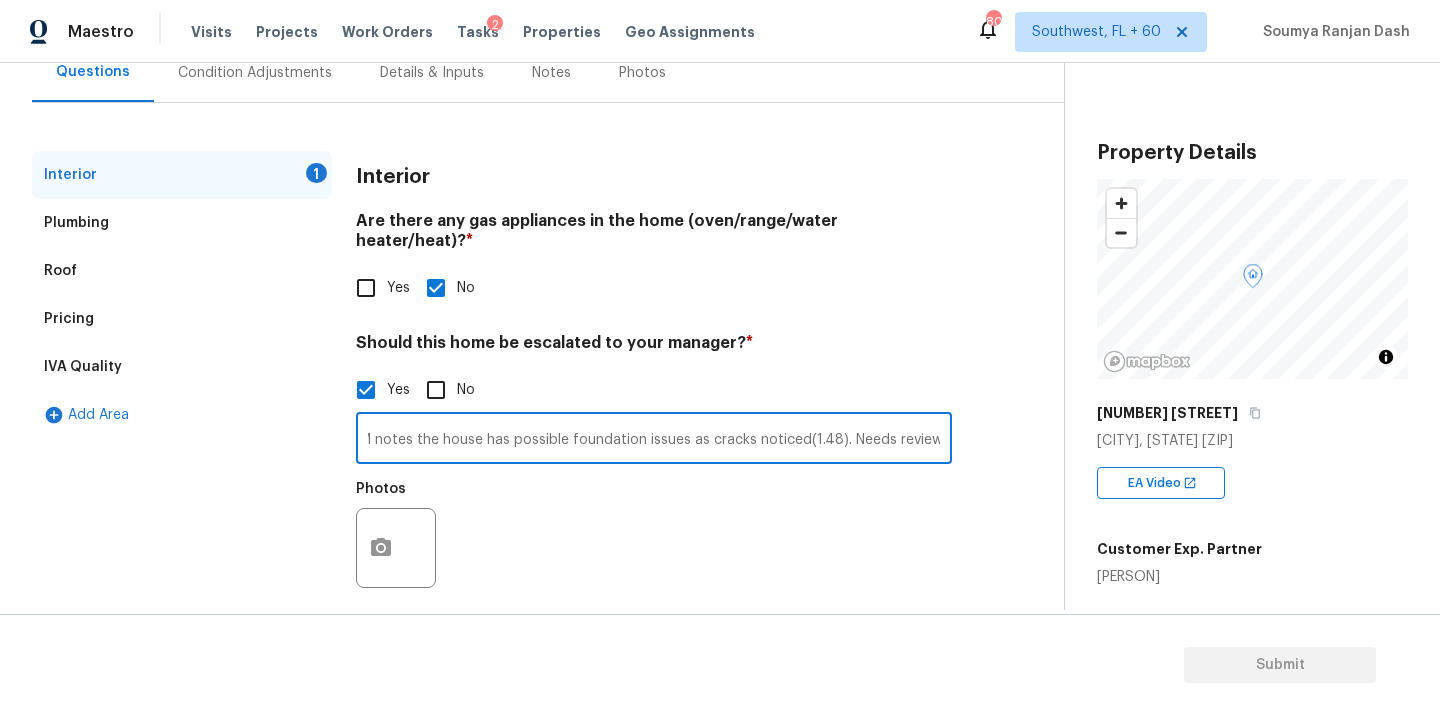 type on "As per HPM notes the house has possible foundation issues as cracks noticed(1.48). Needs review." 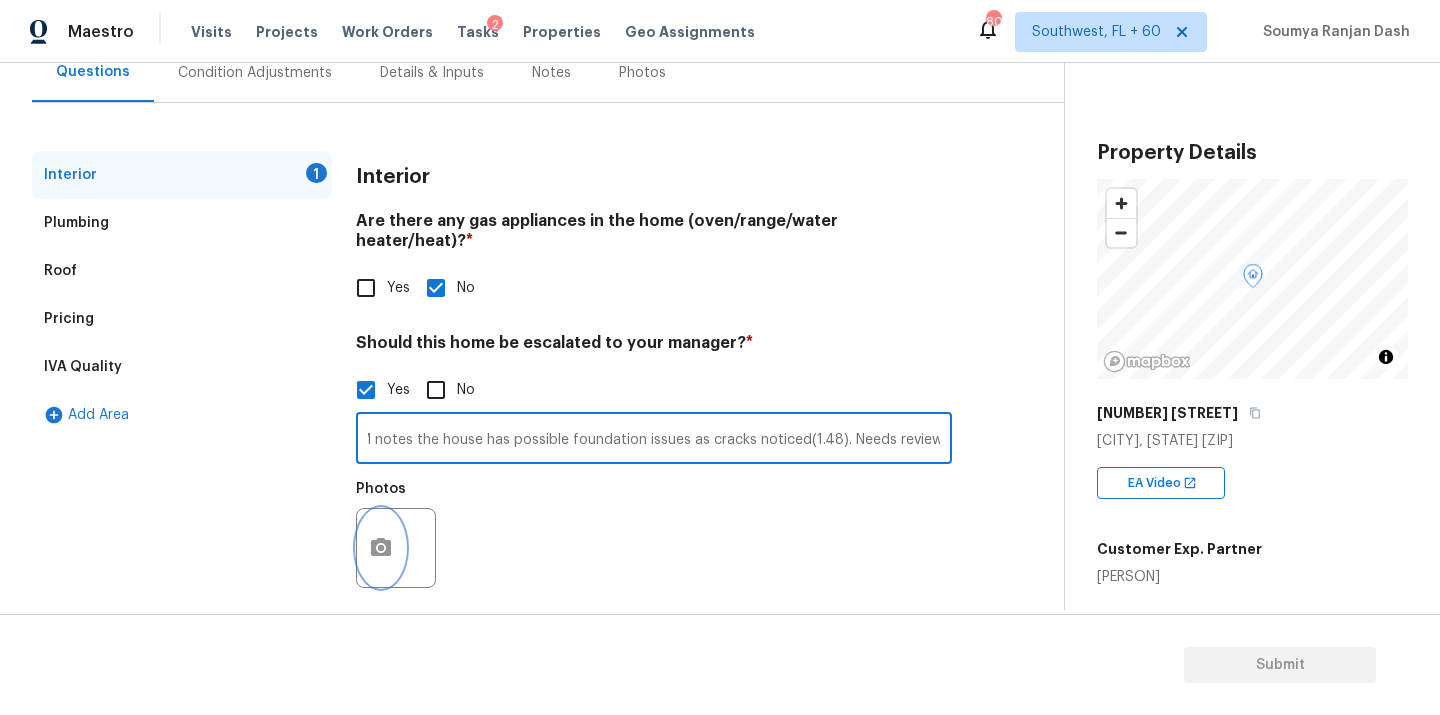 click at bounding box center (381, 548) 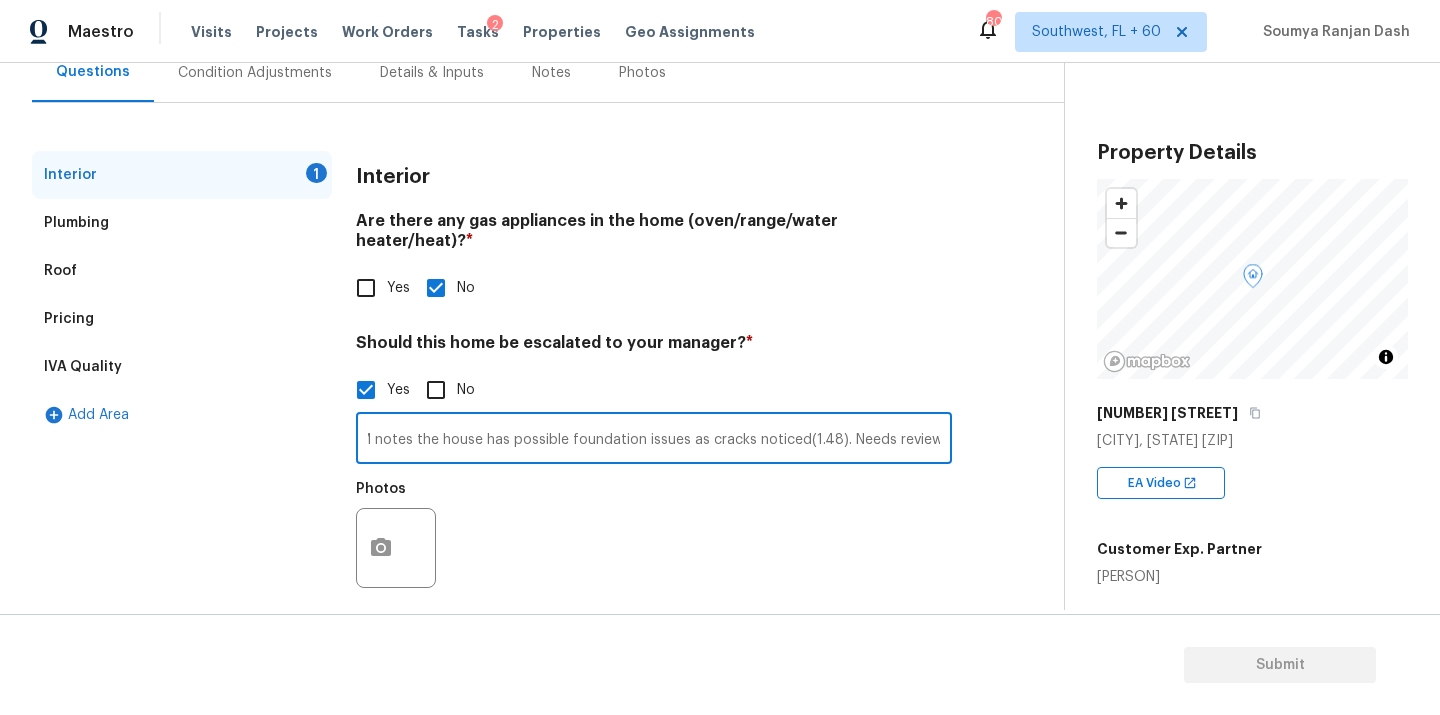 scroll, scrollTop: 0, scrollLeft: 0, axis: both 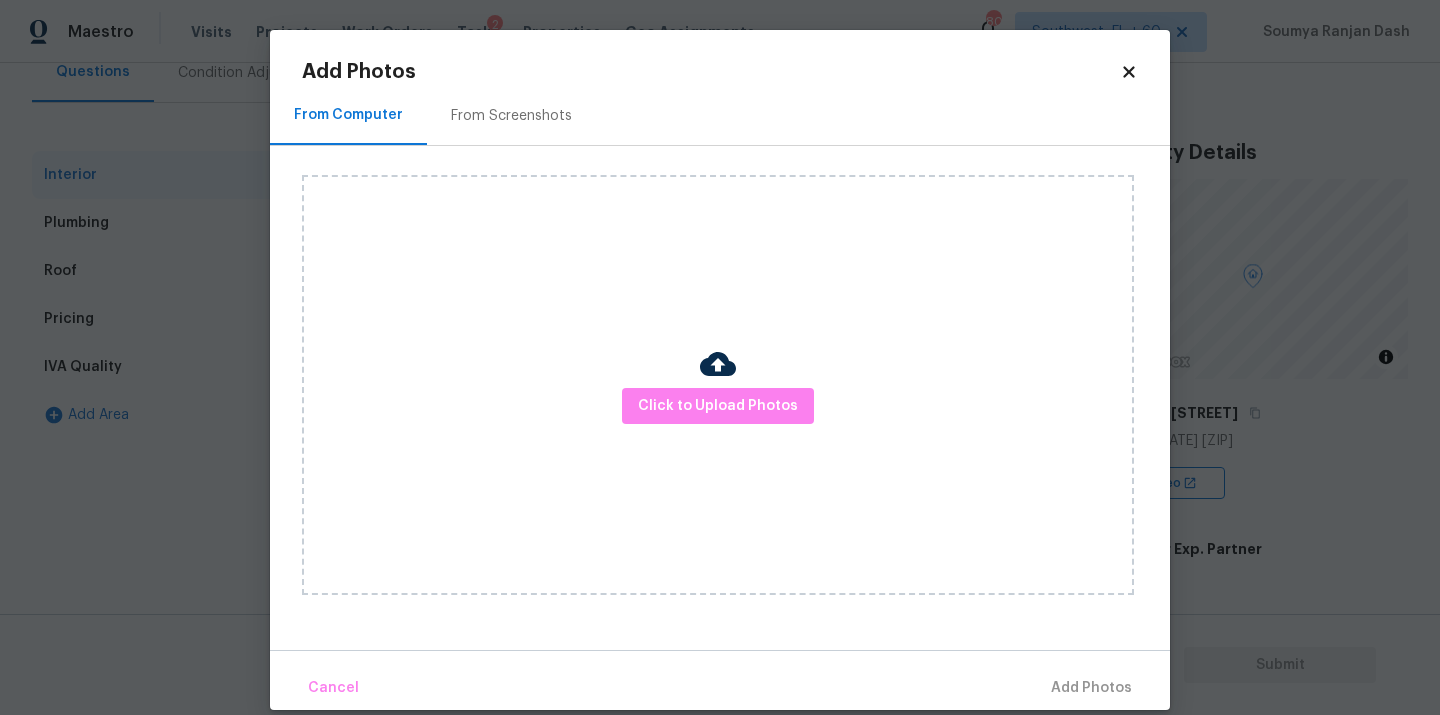 click on "Click to Upload Photos" at bounding box center (718, 385) 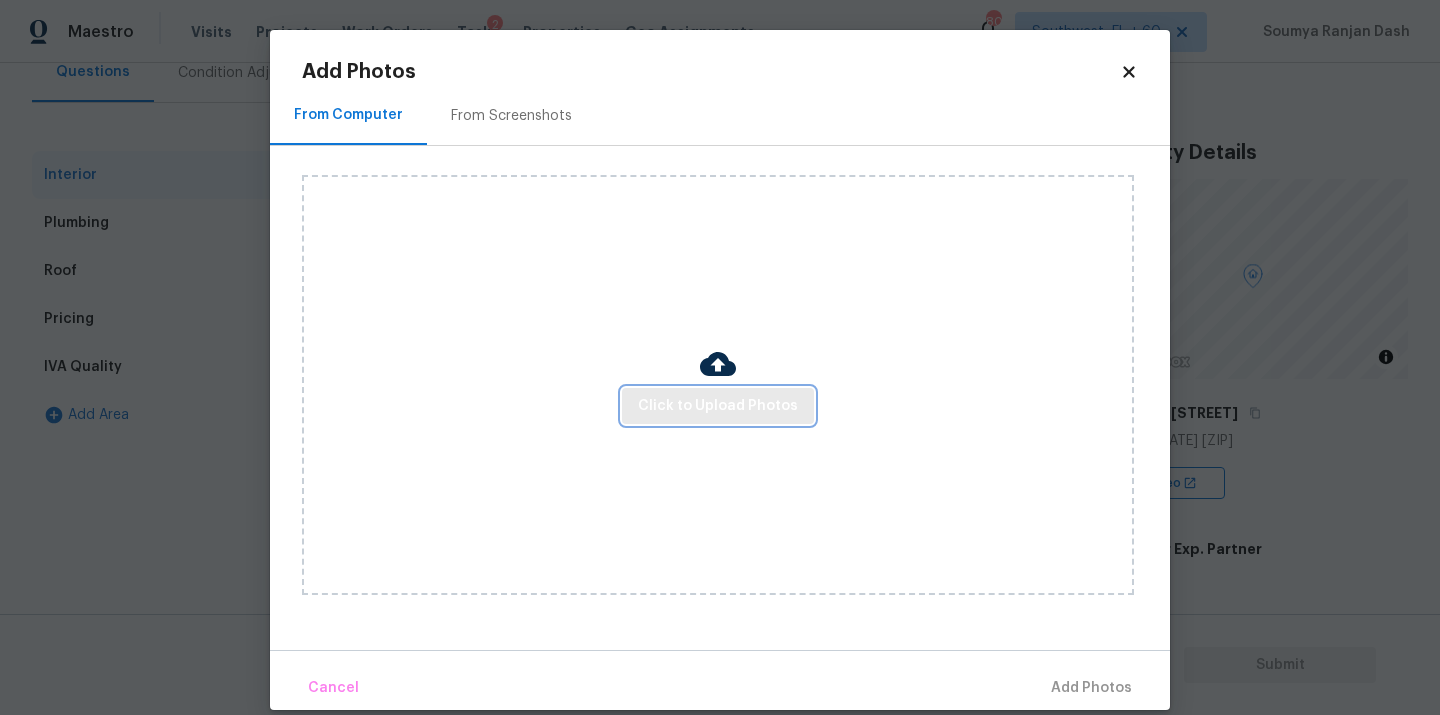 click on "Click to Upload Photos" at bounding box center [718, 406] 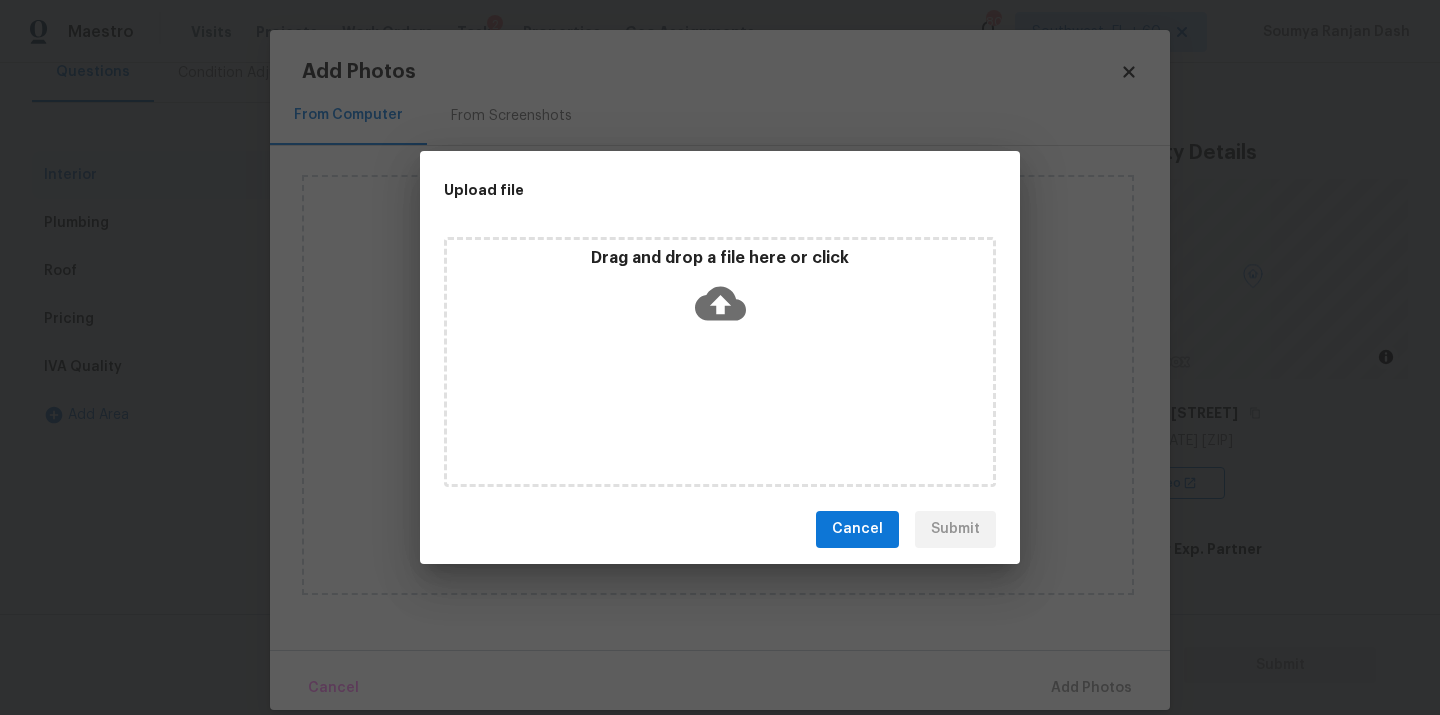 click on "Drag and drop a file here or click" at bounding box center (720, 362) 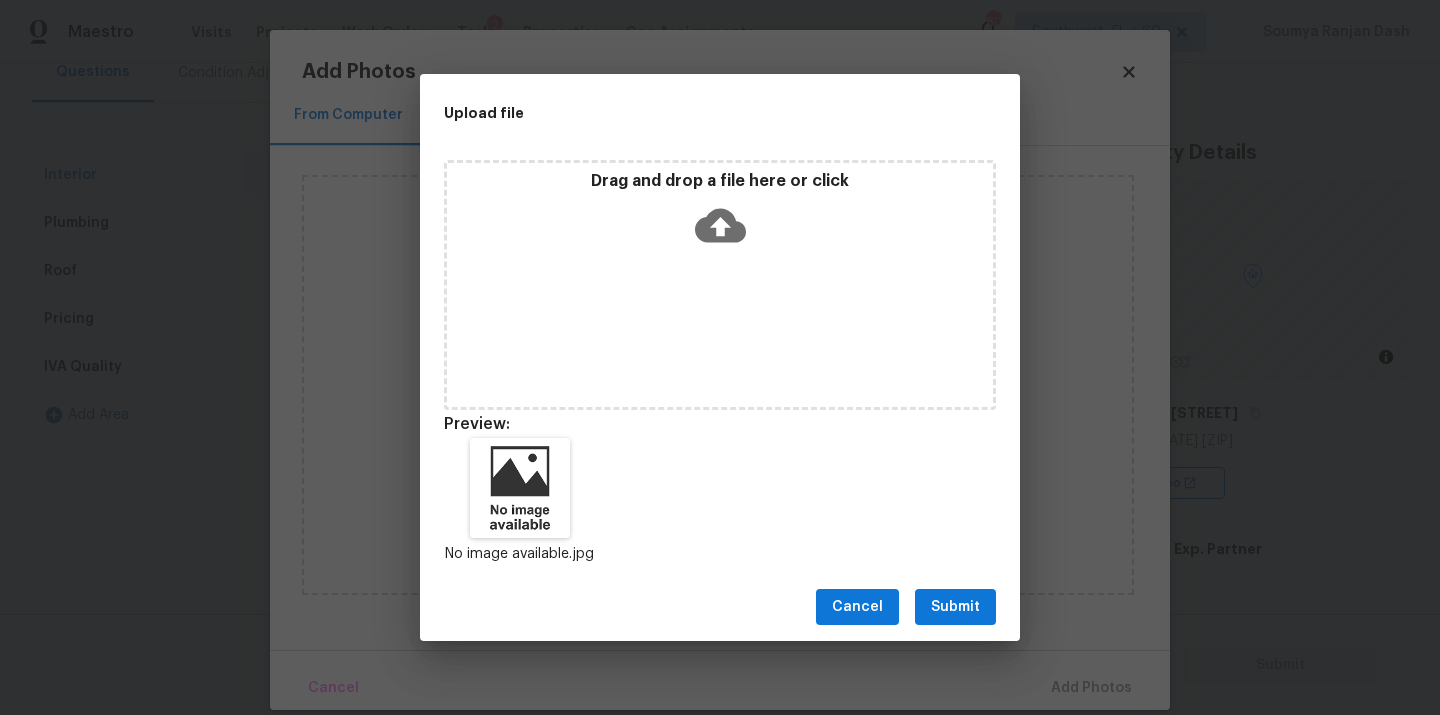 click on "Submit" at bounding box center (955, 607) 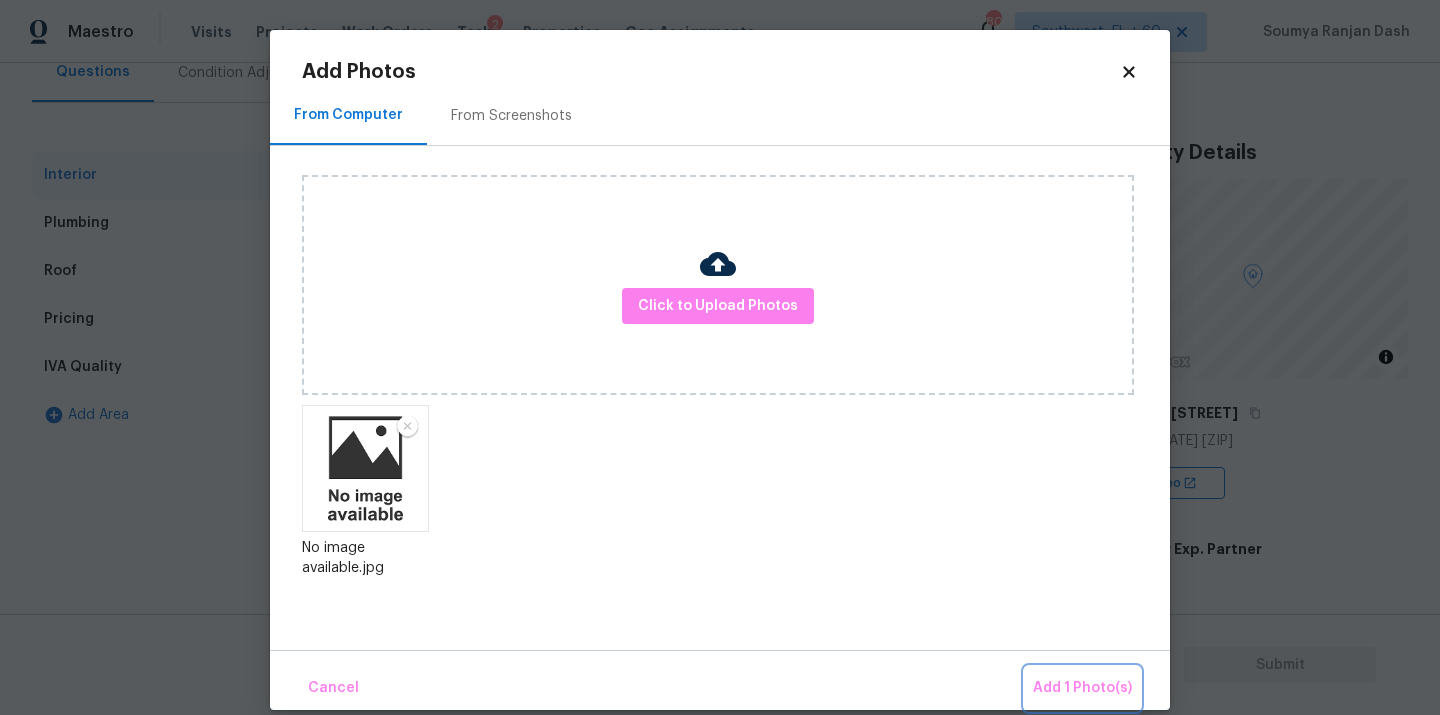 click on "Add 1 Photo(s)" at bounding box center (1082, 688) 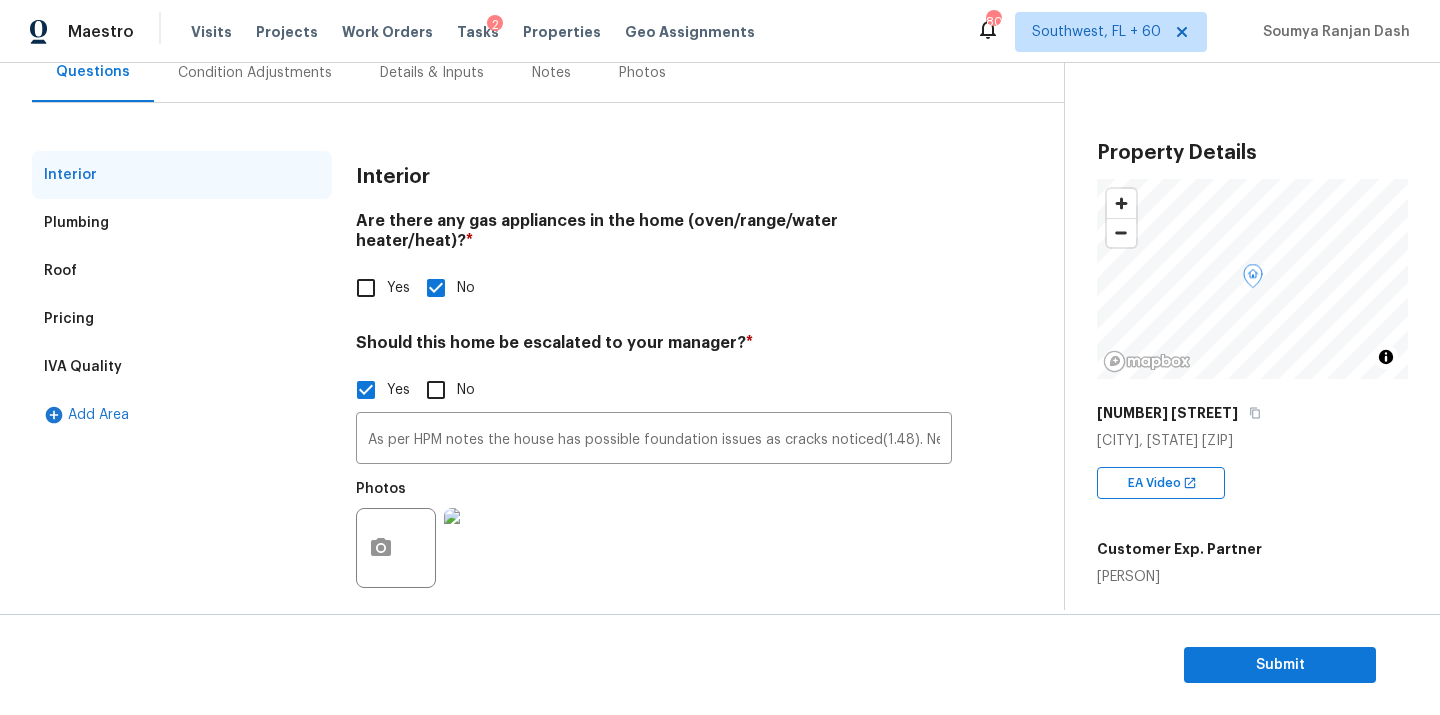 click on "Photos" at bounding box center [654, 535] 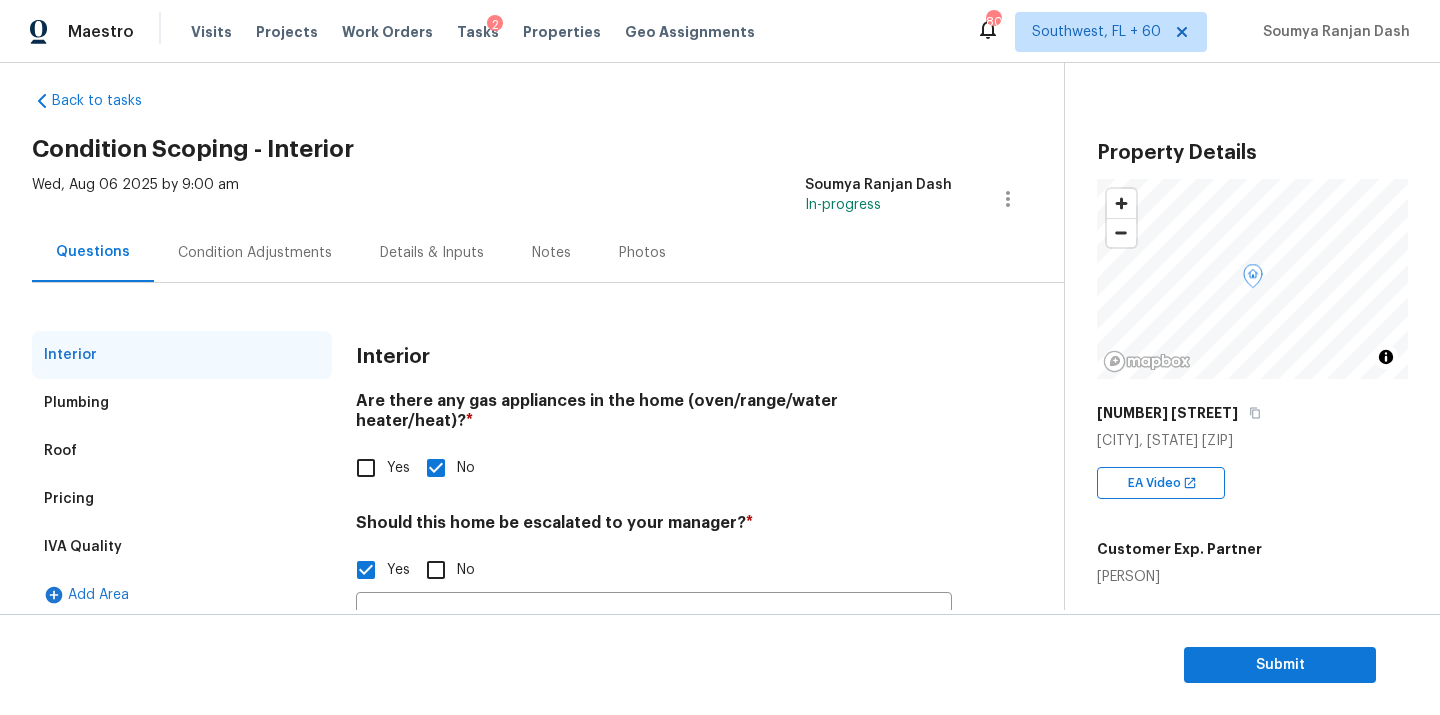 click on "Condition Adjustments" at bounding box center (255, 252) 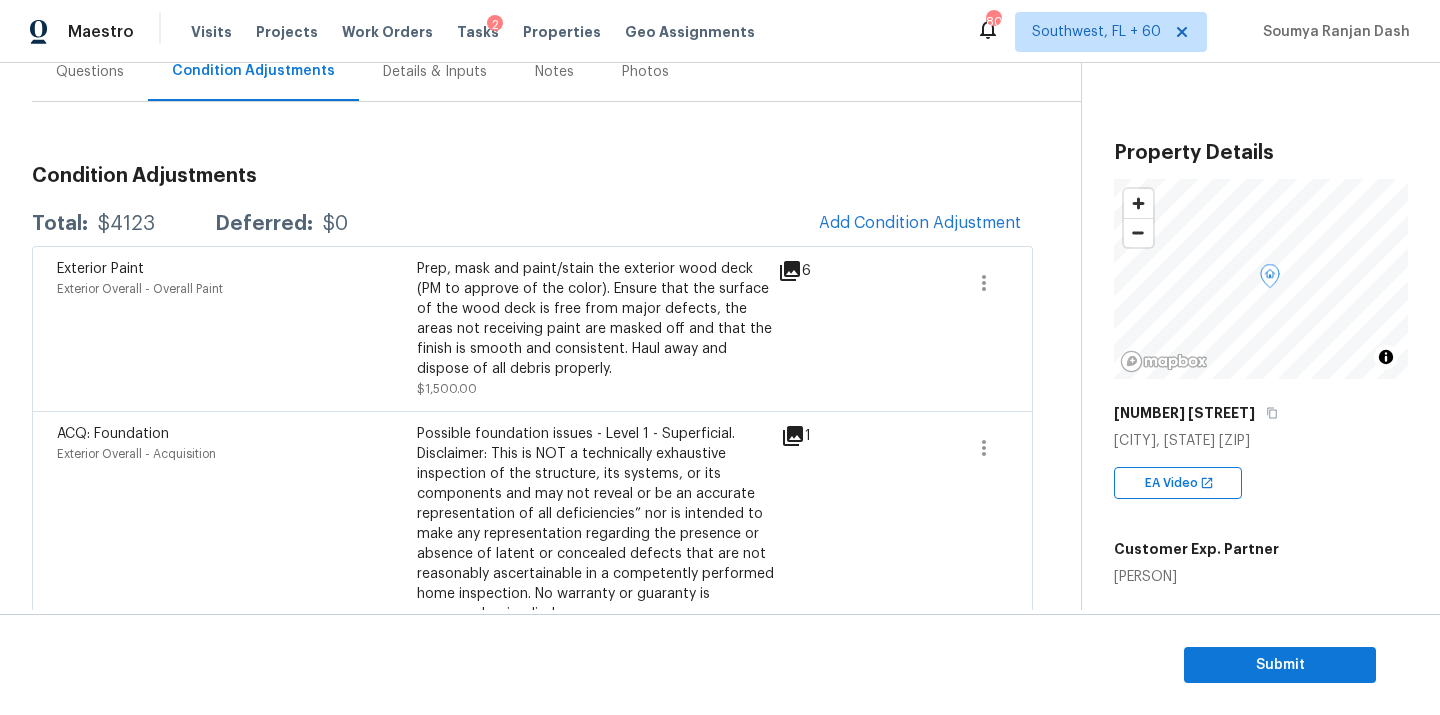 scroll, scrollTop: 252, scrollLeft: 0, axis: vertical 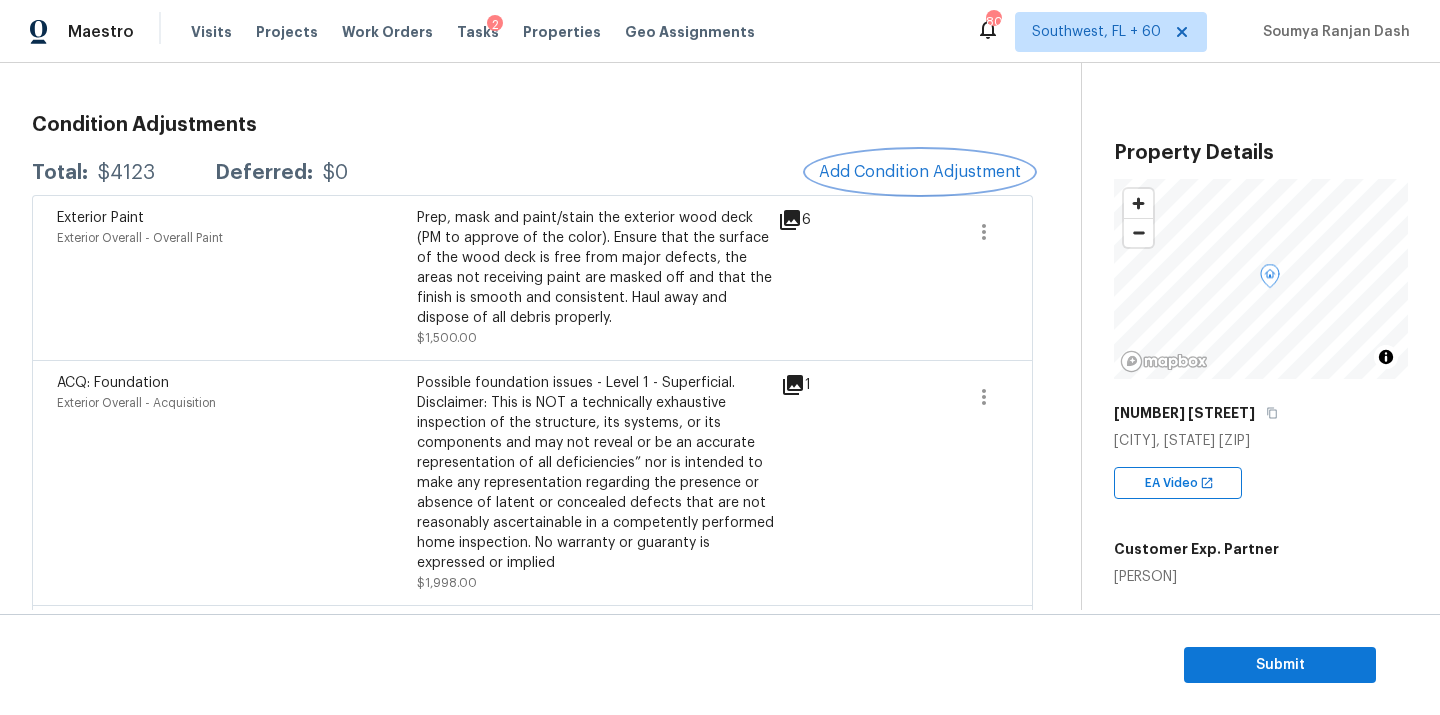 click on "Add Condition Adjustment" at bounding box center [920, 172] 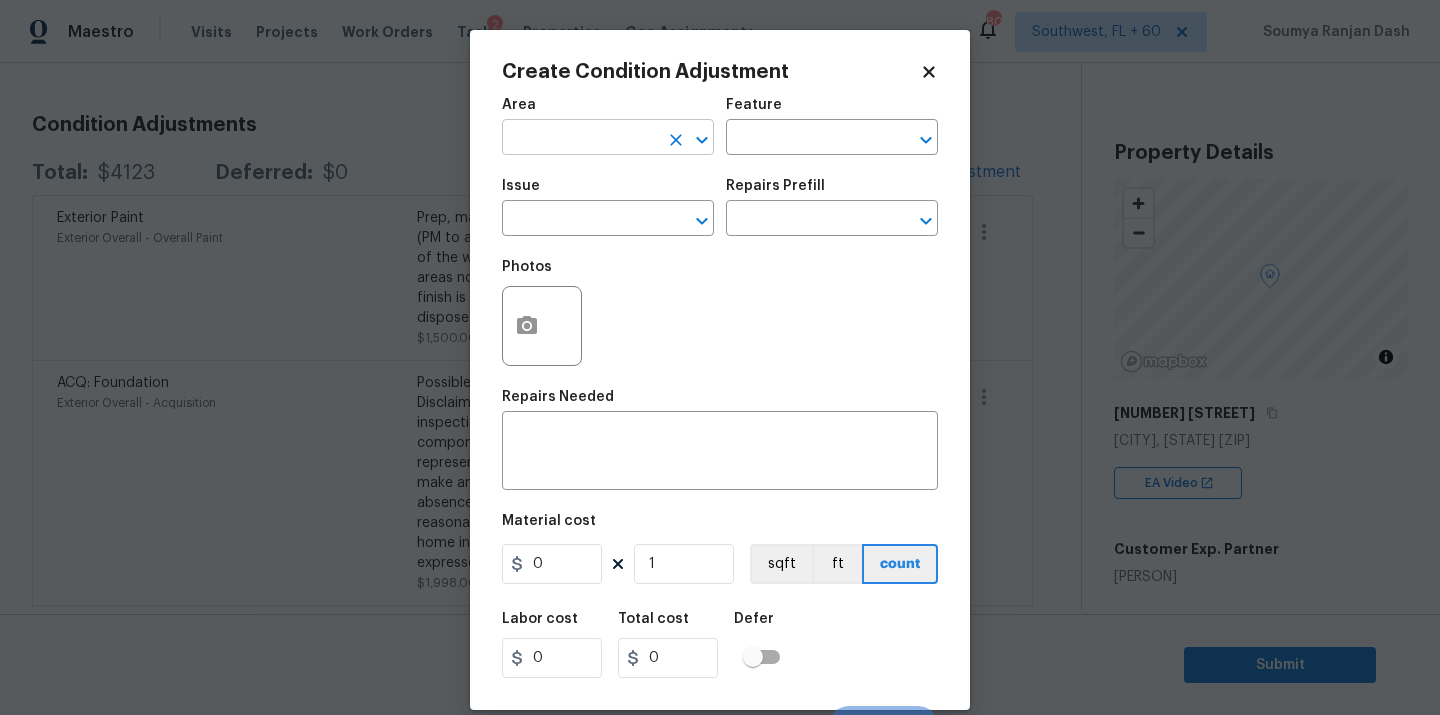 click at bounding box center (580, 139) 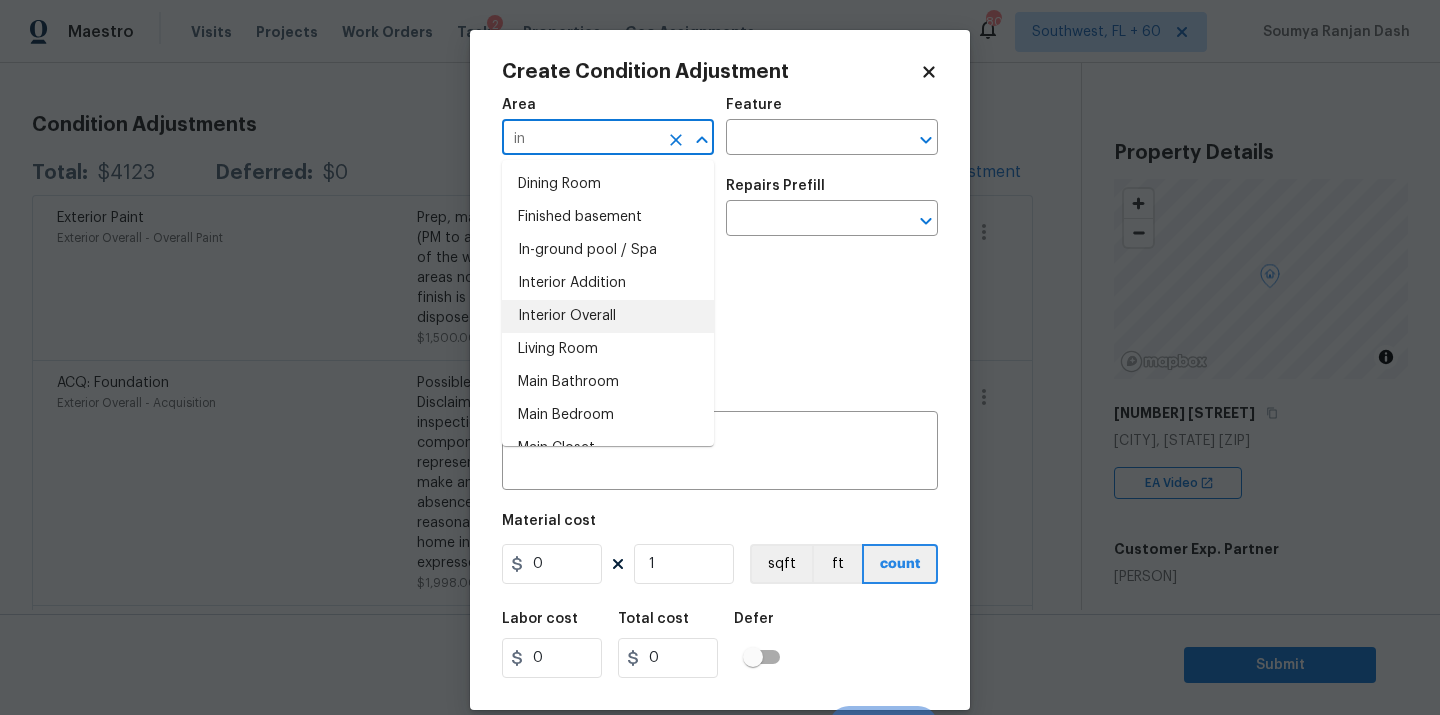 click on "Interior Overall" at bounding box center (608, 316) 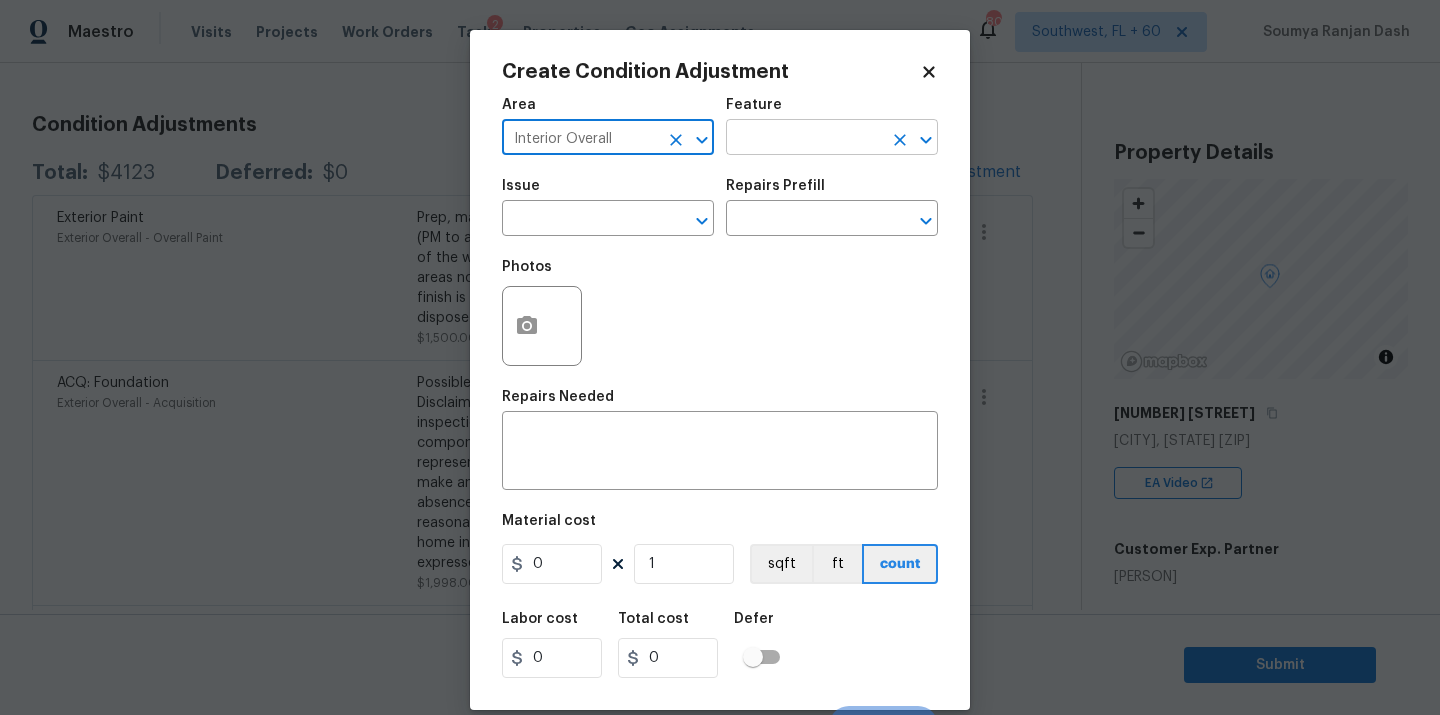 type on "Interior Overall" 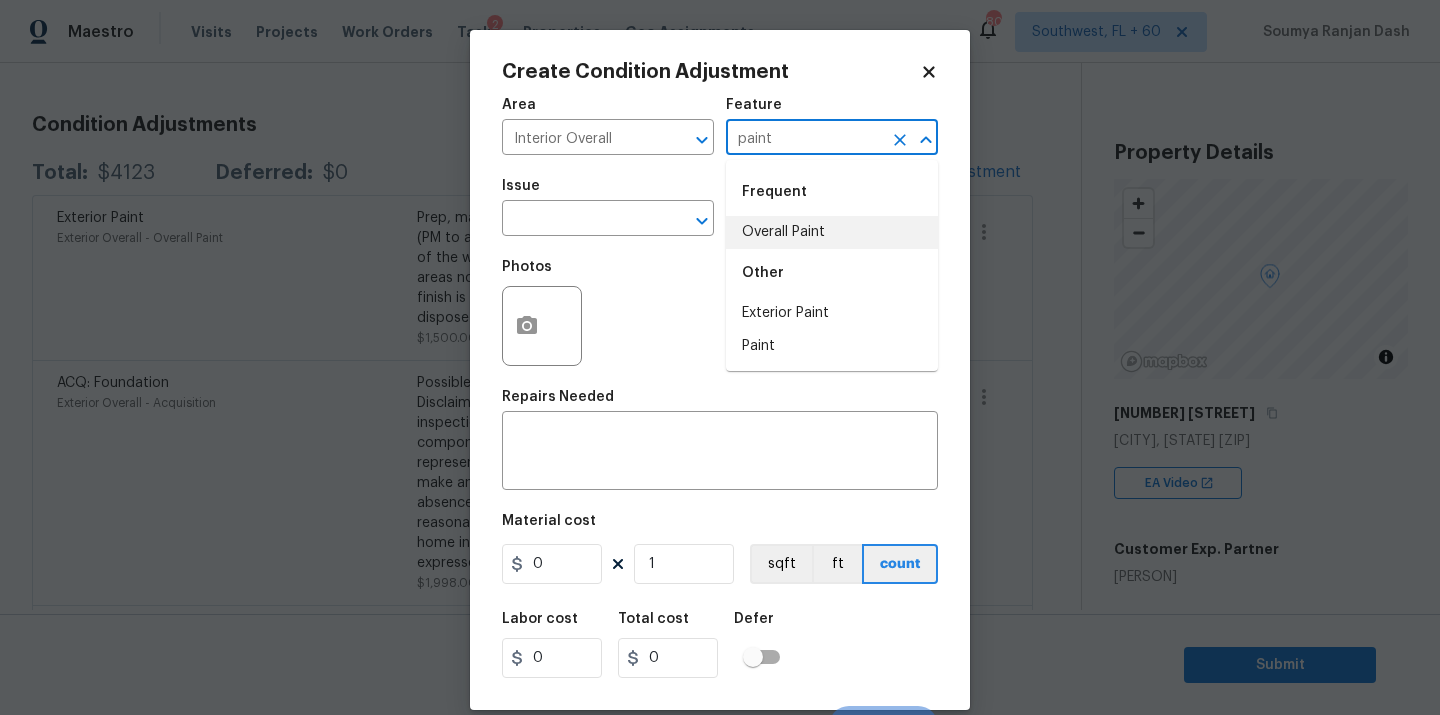 click on "Overall Paint" at bounding box center [832, 232] 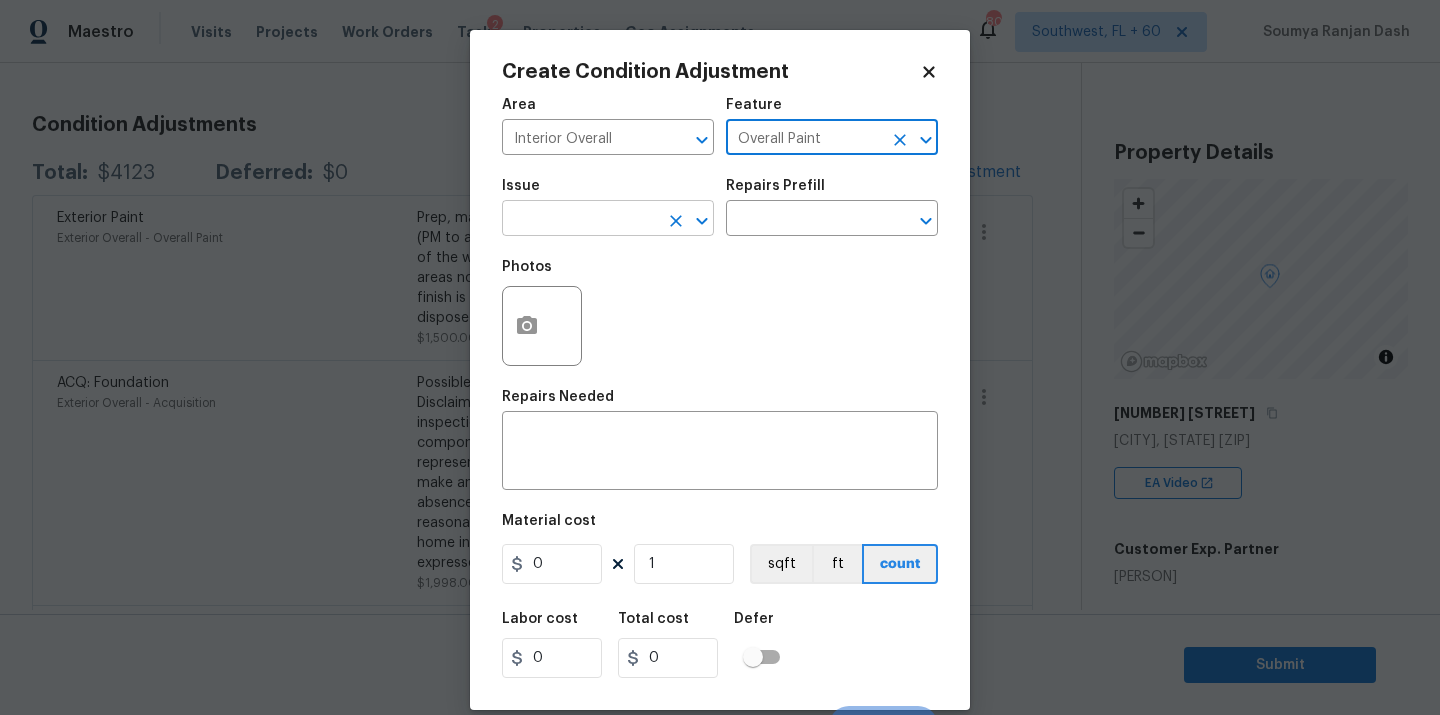 type on "Overall Paint" 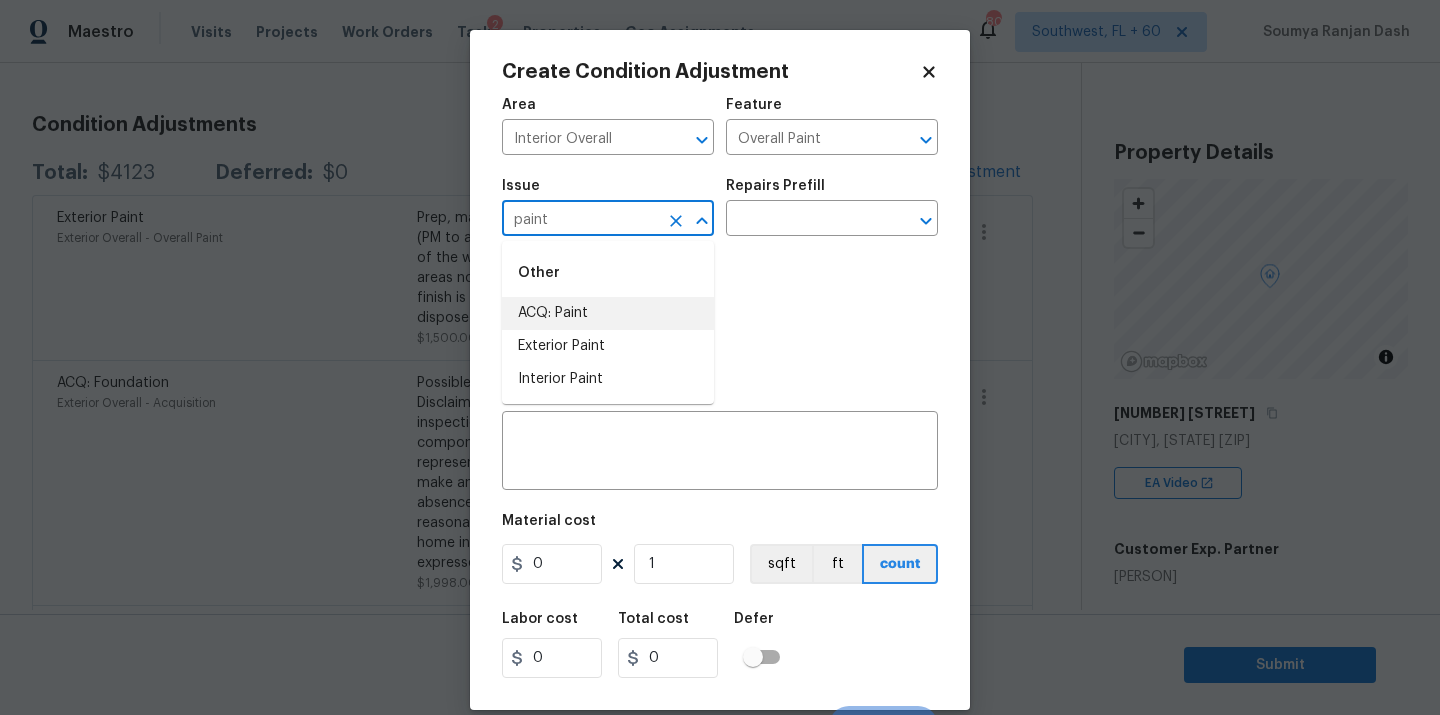 click on "ACQ: Paint" at bounding box center (608, 313) 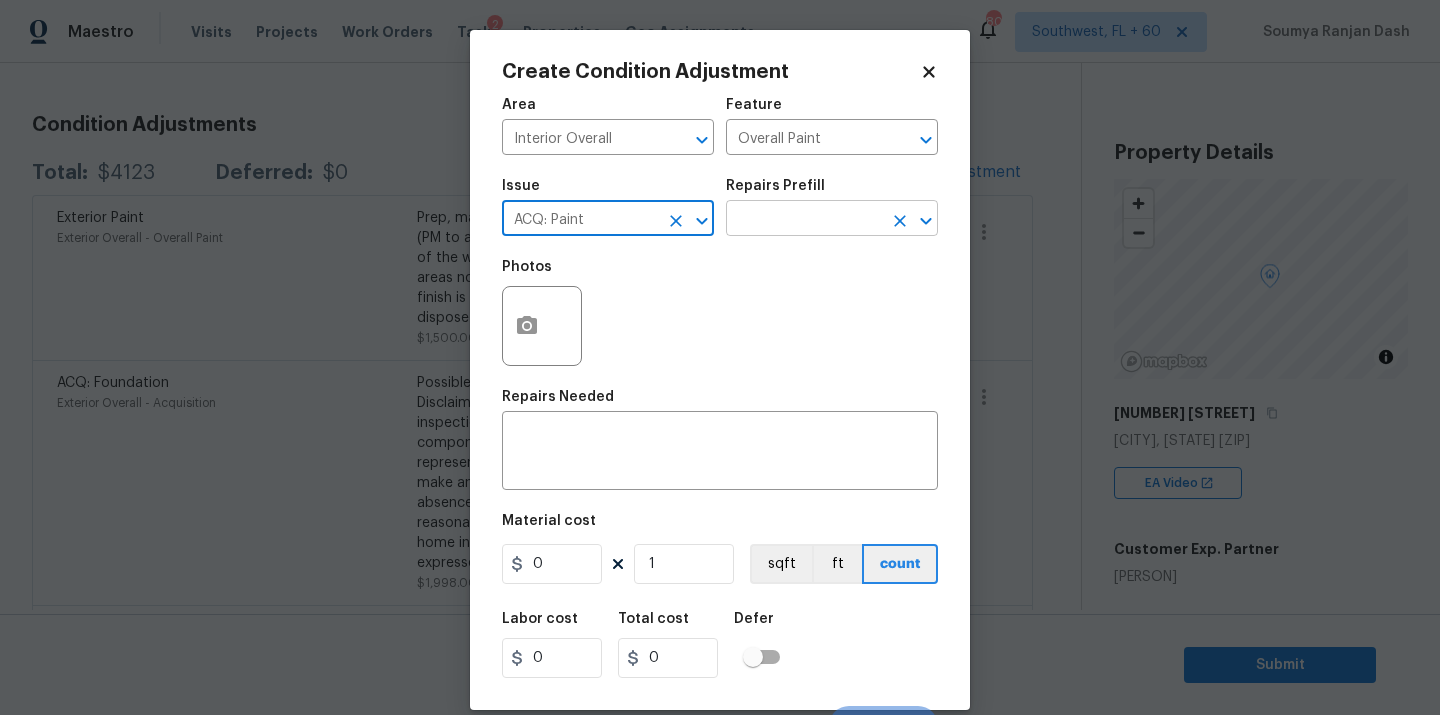 type on "ACQ: Paint" 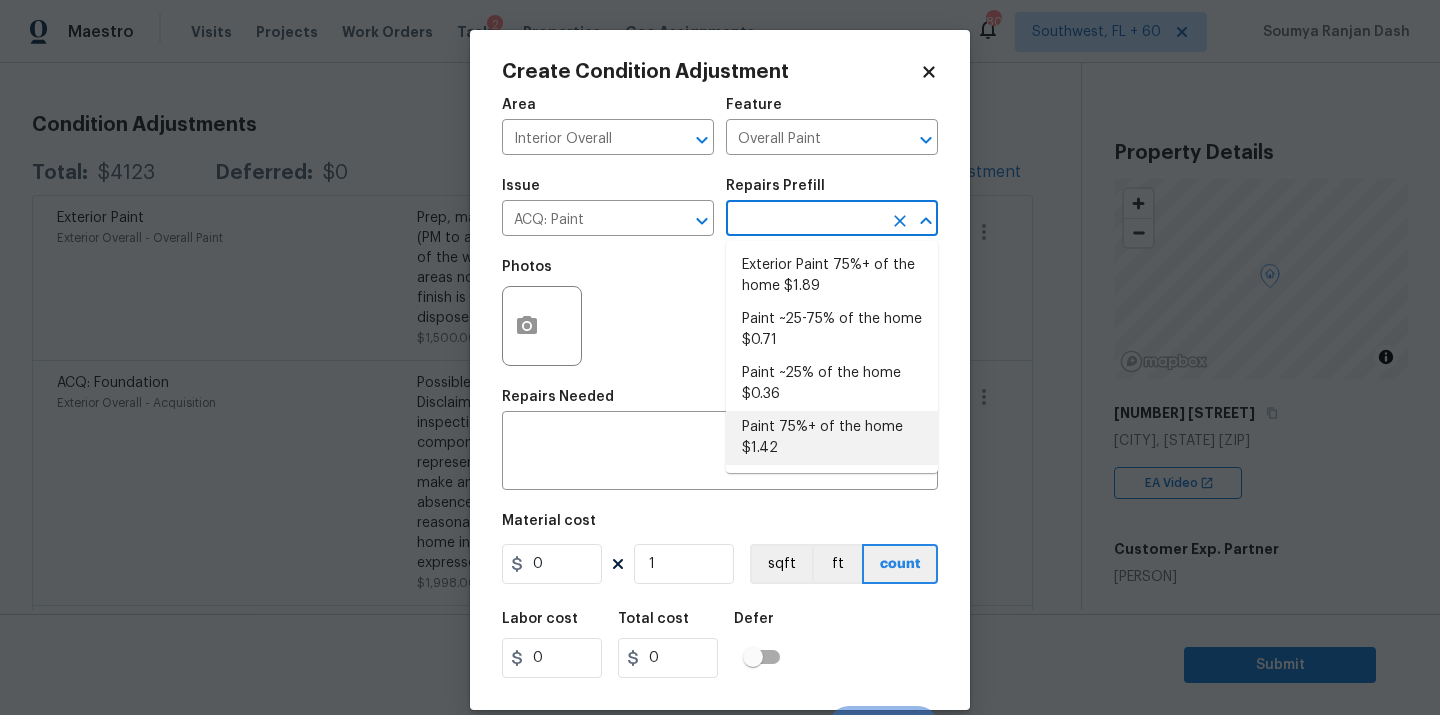 click on "Paint 75%+ of the home $1.42" at bounding box center (832, 438) 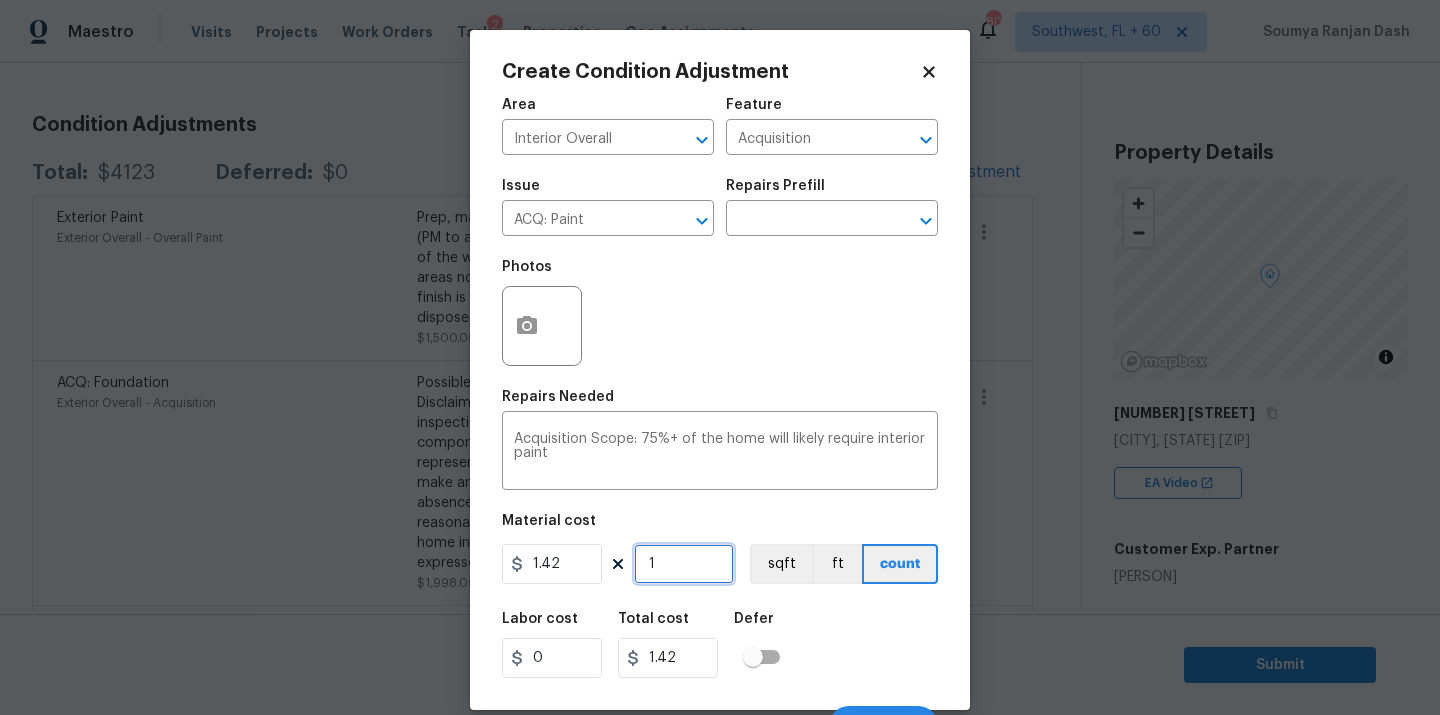 click on "1" at bounding box center [684, 564] 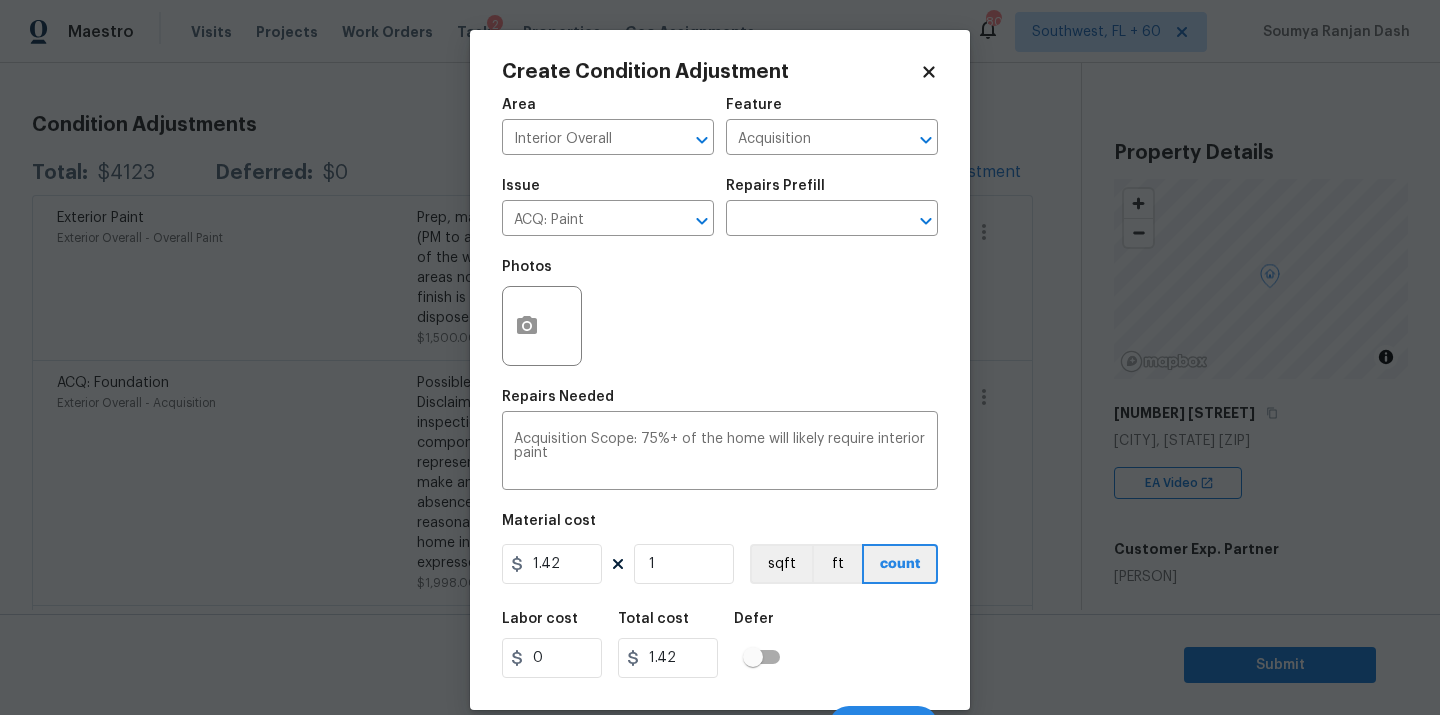 click on "Maestro Visits Projects Work Orders Tasks 2 Properties Geo Assignments 808 Southwest, FL + 60 [PERSON] Back to tasks Condition Scoping - Interior Wed, Aug 06 2025 by 9:00 am   [PERSON] In-progress Questions Condition Adjustments Details & Inputs Notes Photos Condition Adjustments Total:  $4123 Deferred:  $0 Add Condition Adjustment Exterior Paint Exterior Overall - Overall Paint Prep, mask and paint/stain the exterior wood deck  (PM to approve of the color). Ensure that the surface of the wood deck is free from major defects, the areas not receiving paint are masked off and that the finish is smooth and consistent. Haul away and dispose of all debris properly. $1,500.00   6 ACQ: Foundation Exterior Overall - Acquisition $1,998.00   1 Landscape Package Exterior Overall - Home Facade $360.00   5 Property Details © Mapbox   © OpenStreetMap   Improve this map [NUMBER] [STREET] [CITY], [STATE] [ZIP] EA Video [PERSON] 1280" at bounding box center (720, 357) 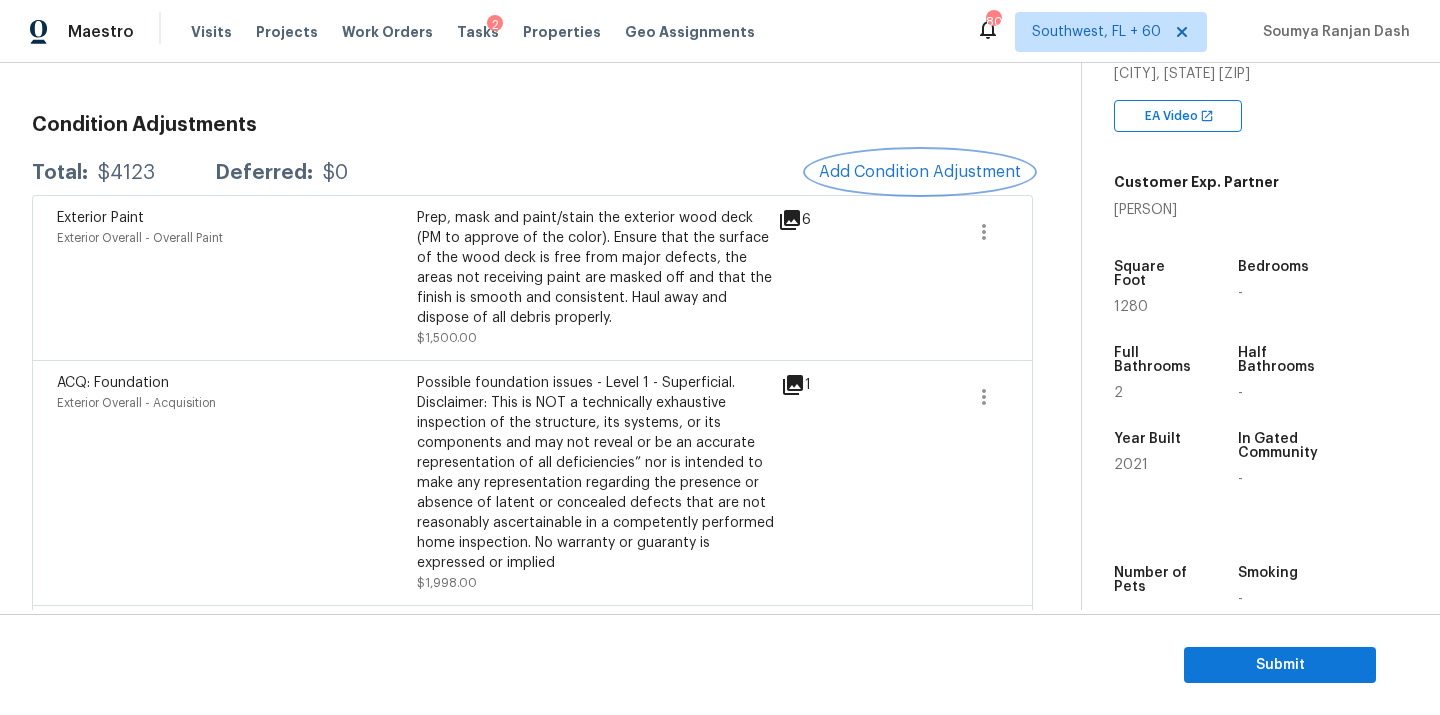 scroll, scrollTop: 395, scrollLeft: 0, axis: vertical 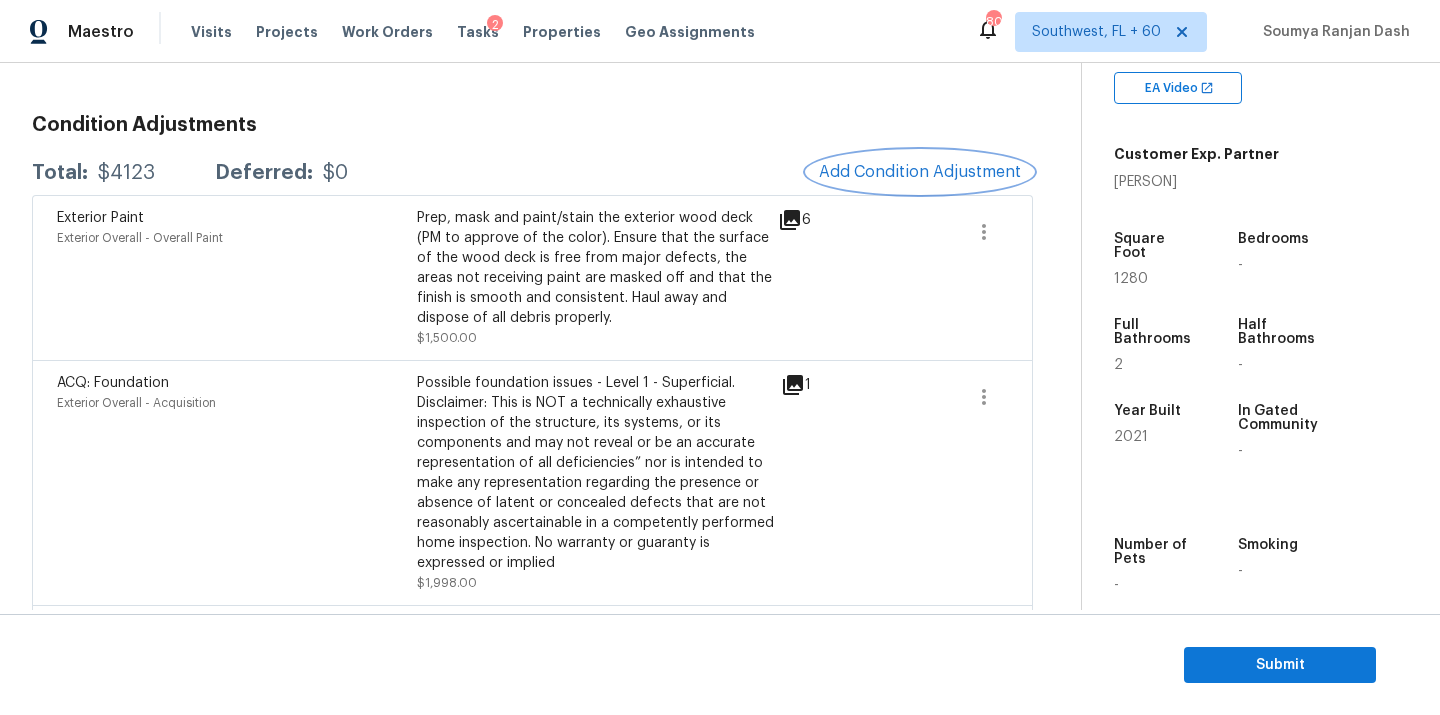 click on "Add Condition Adjustment" at bounding box center (920, 172) 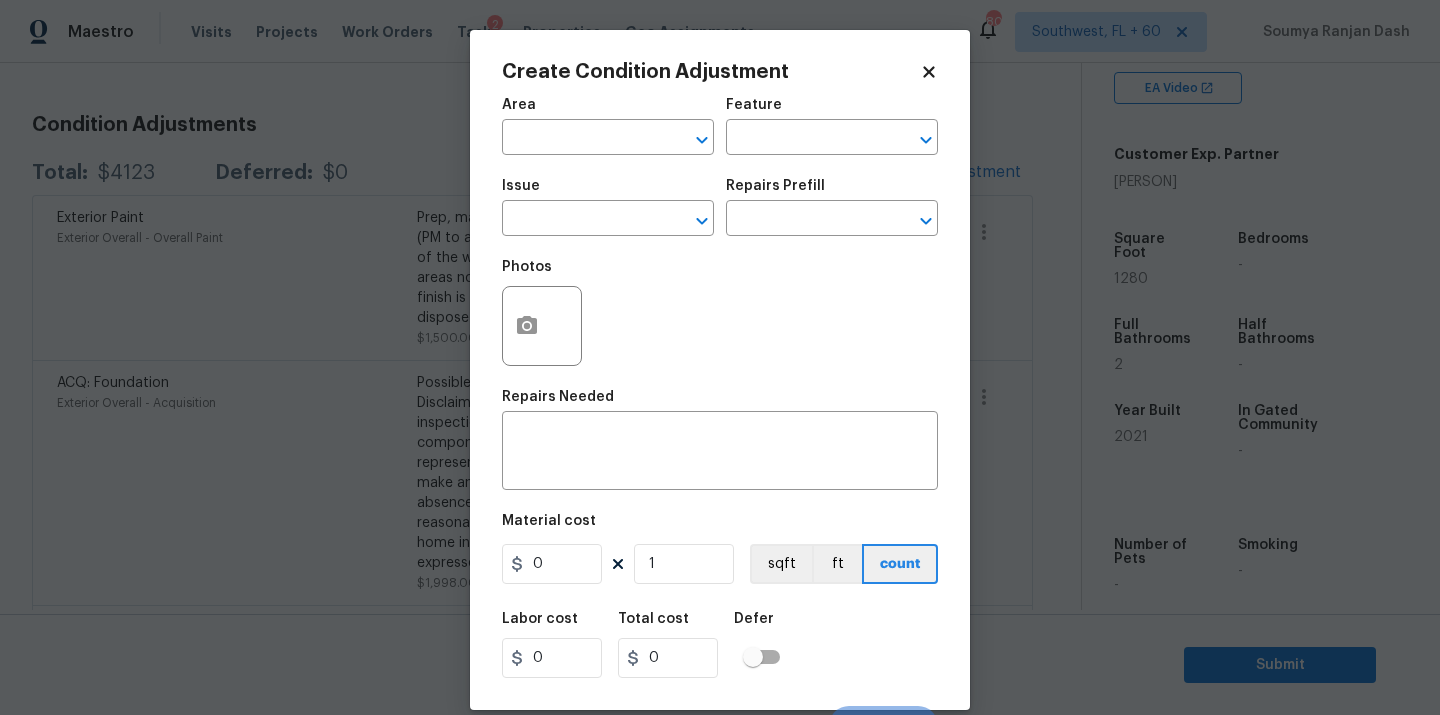 click on "Area" at bounding box center (608, 111) 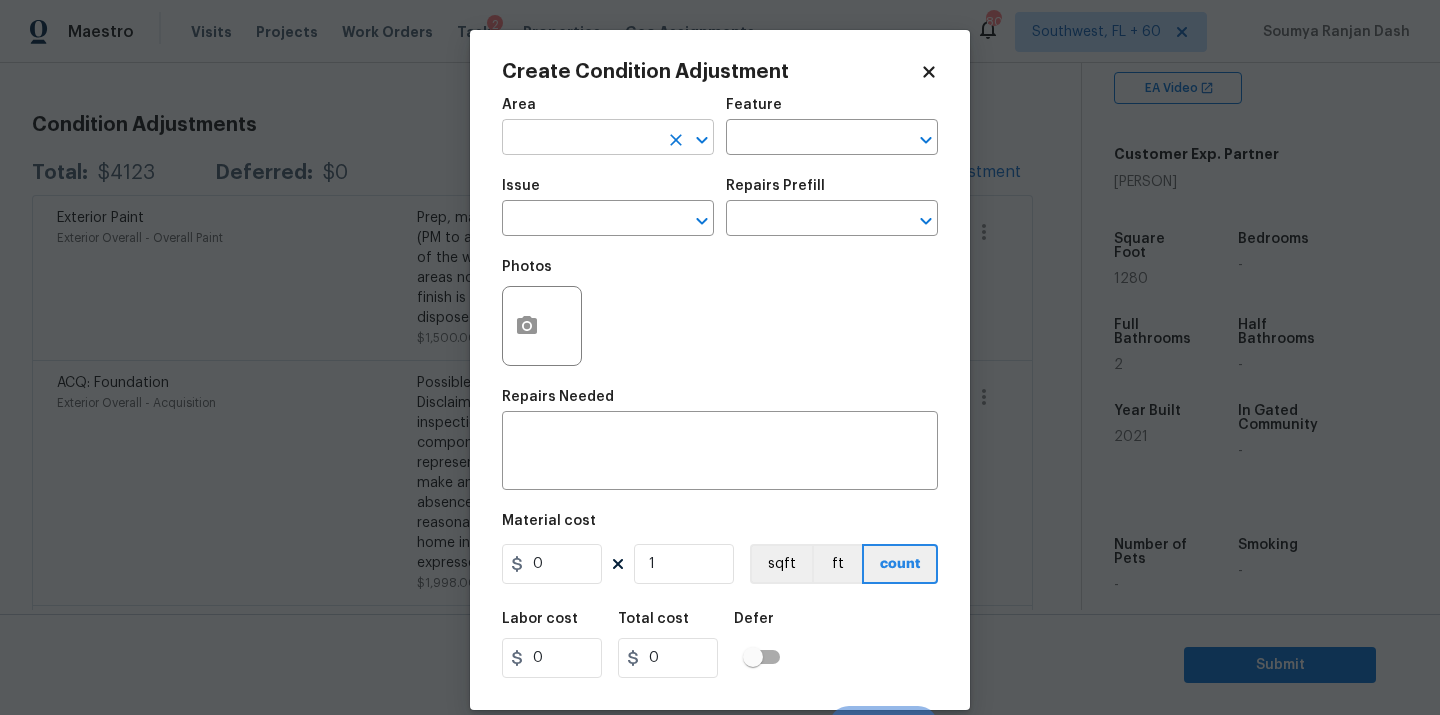 click at bounding box center [580, 139] 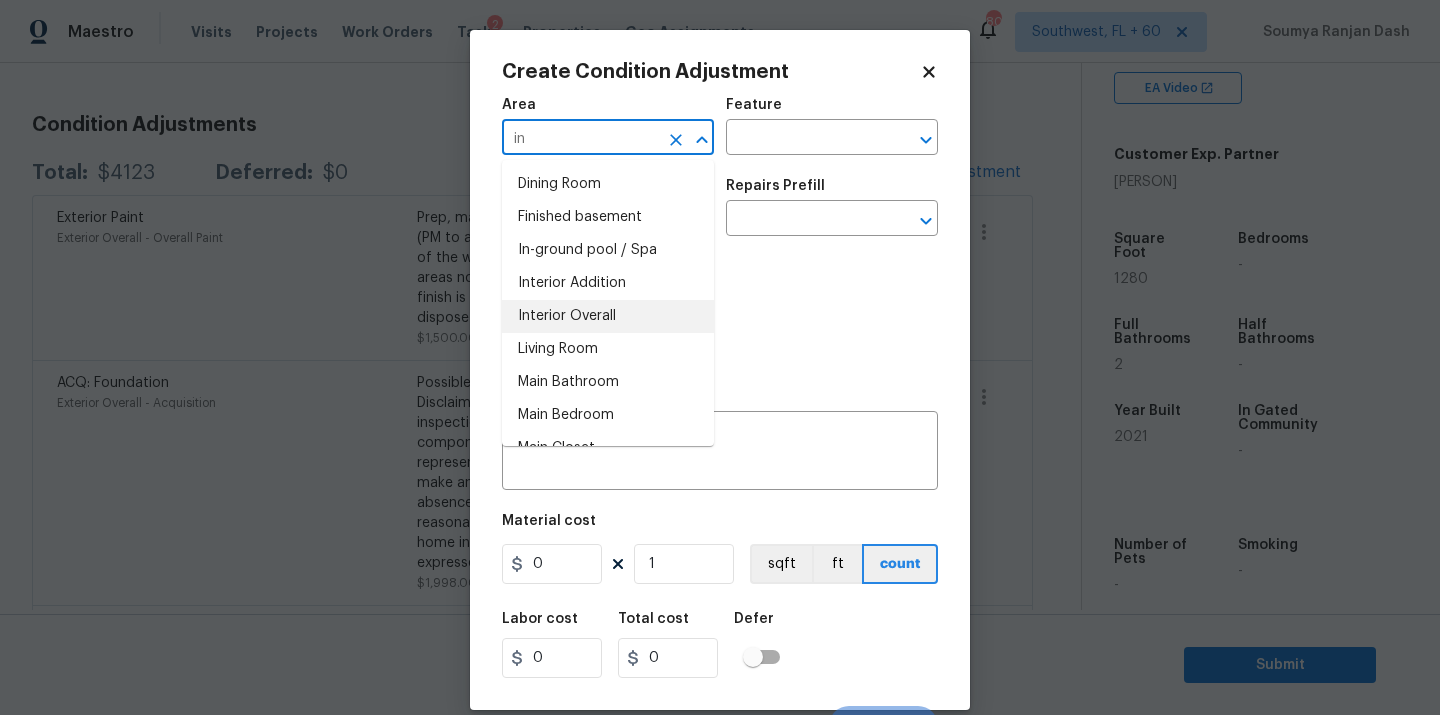click on "Interior Overall" at bounding box center [608, 316] 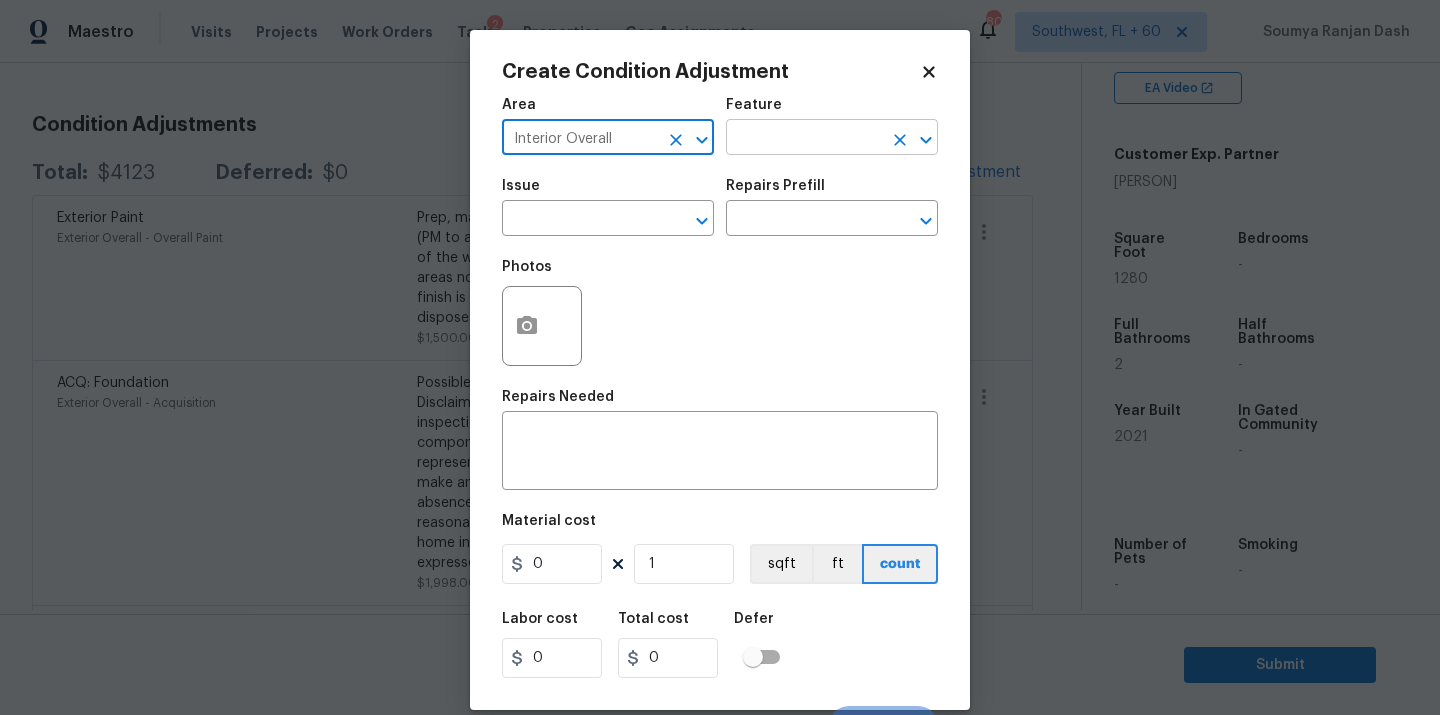 type on "Interior Overall" 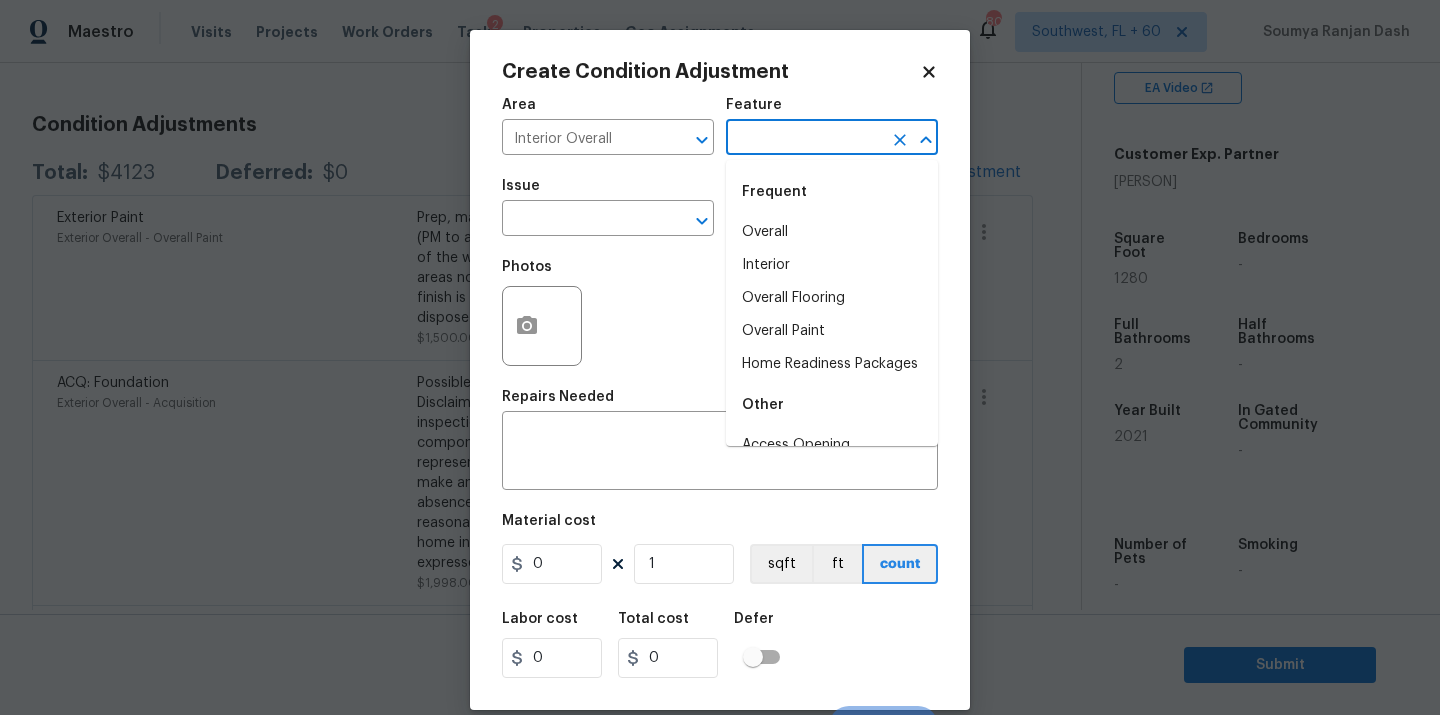 drag, startPoint x: 793, startPoint y: 139, endPoint x: 784, endPoint y: 264, distance: 125.32358 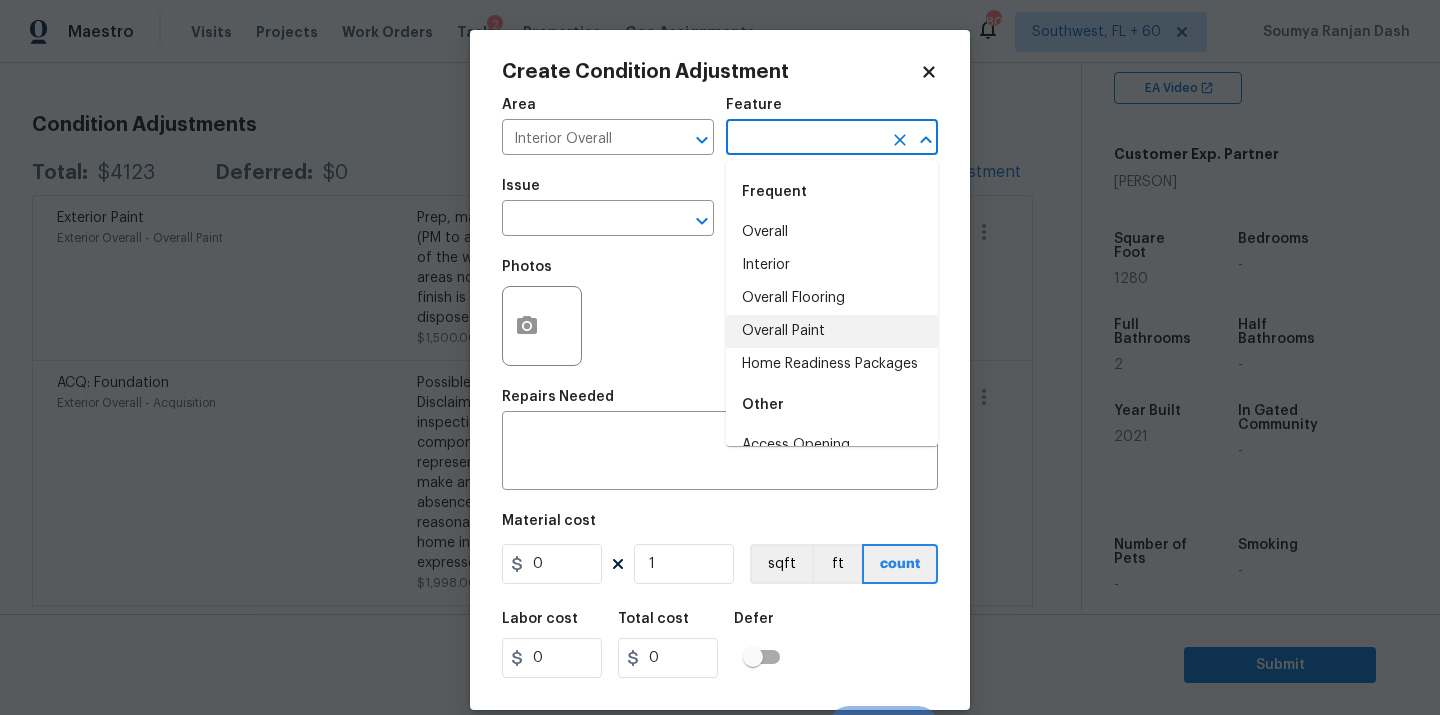 click on "Overall Paint" at bounding box center (832, 331) 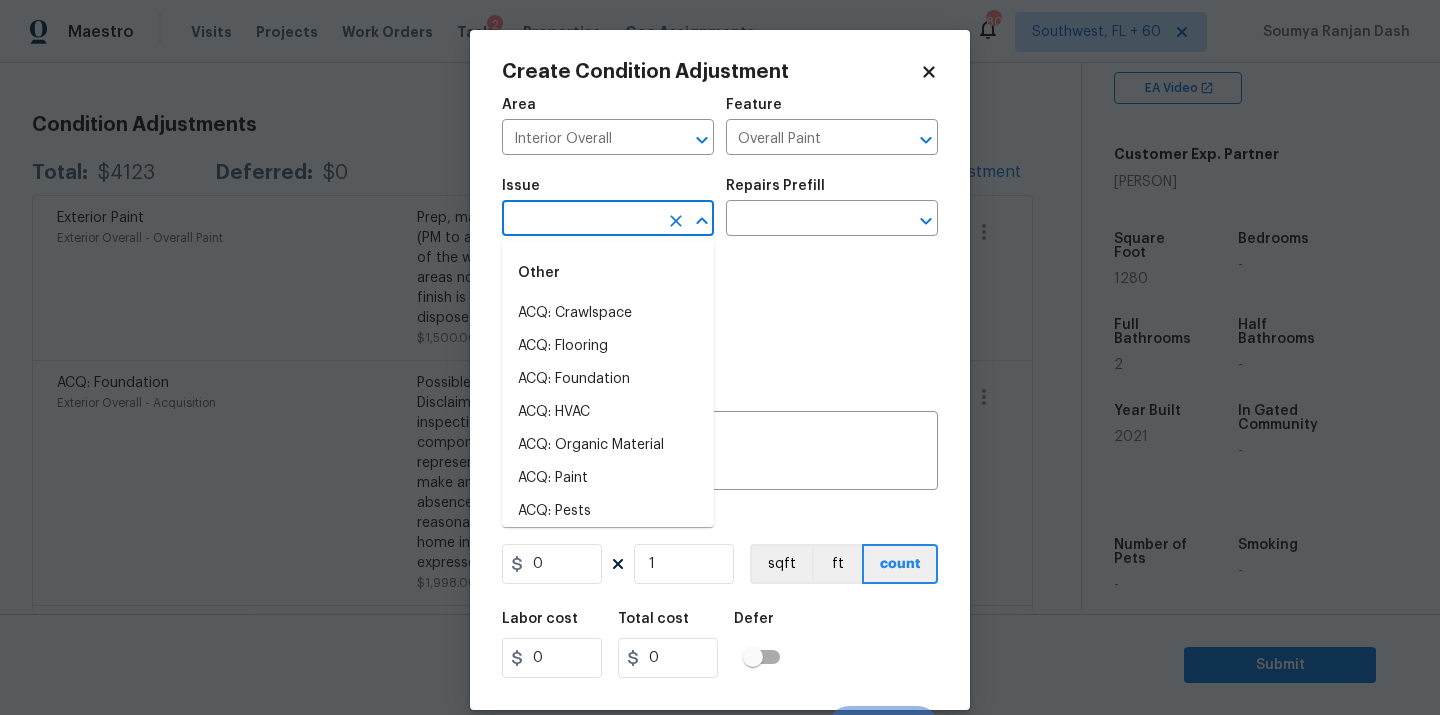 click at bounding box center [580, 220] 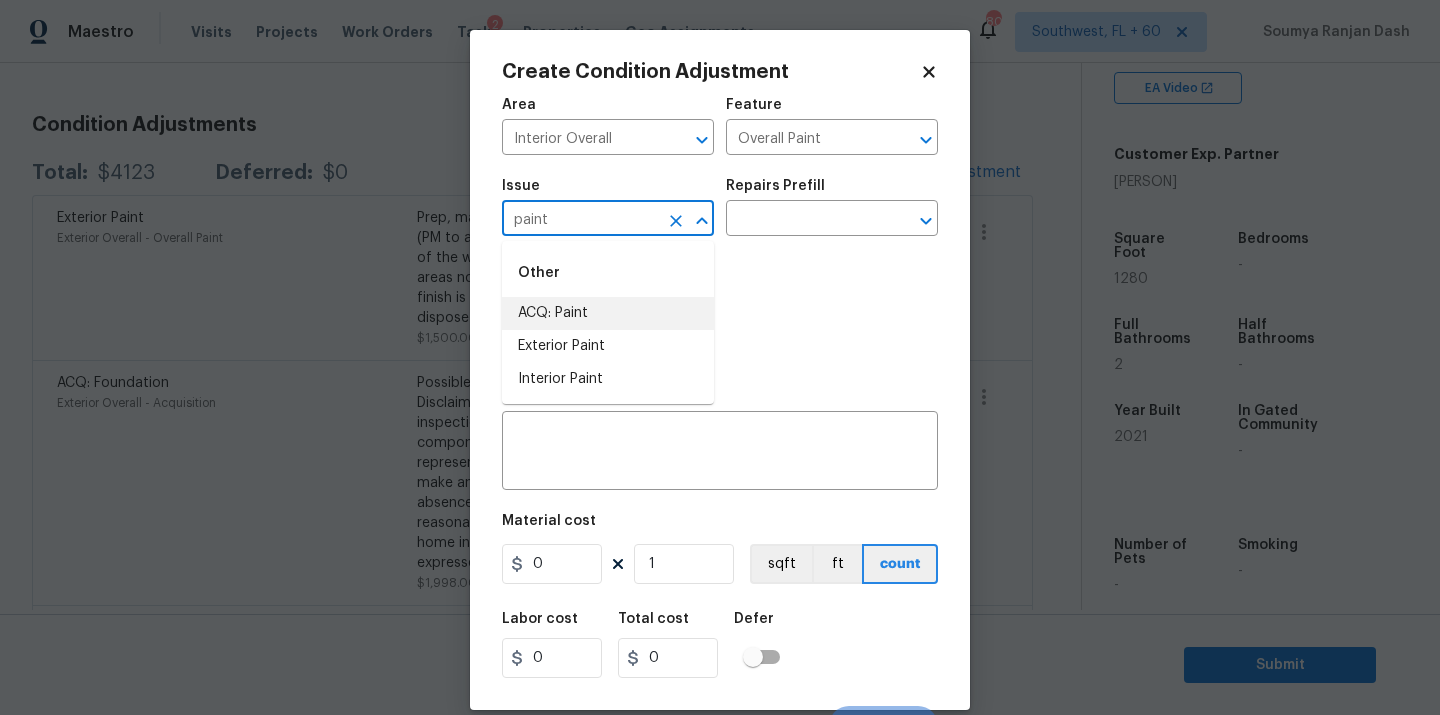 click on "ACQ: Paint" at bounding box center [608, 313] 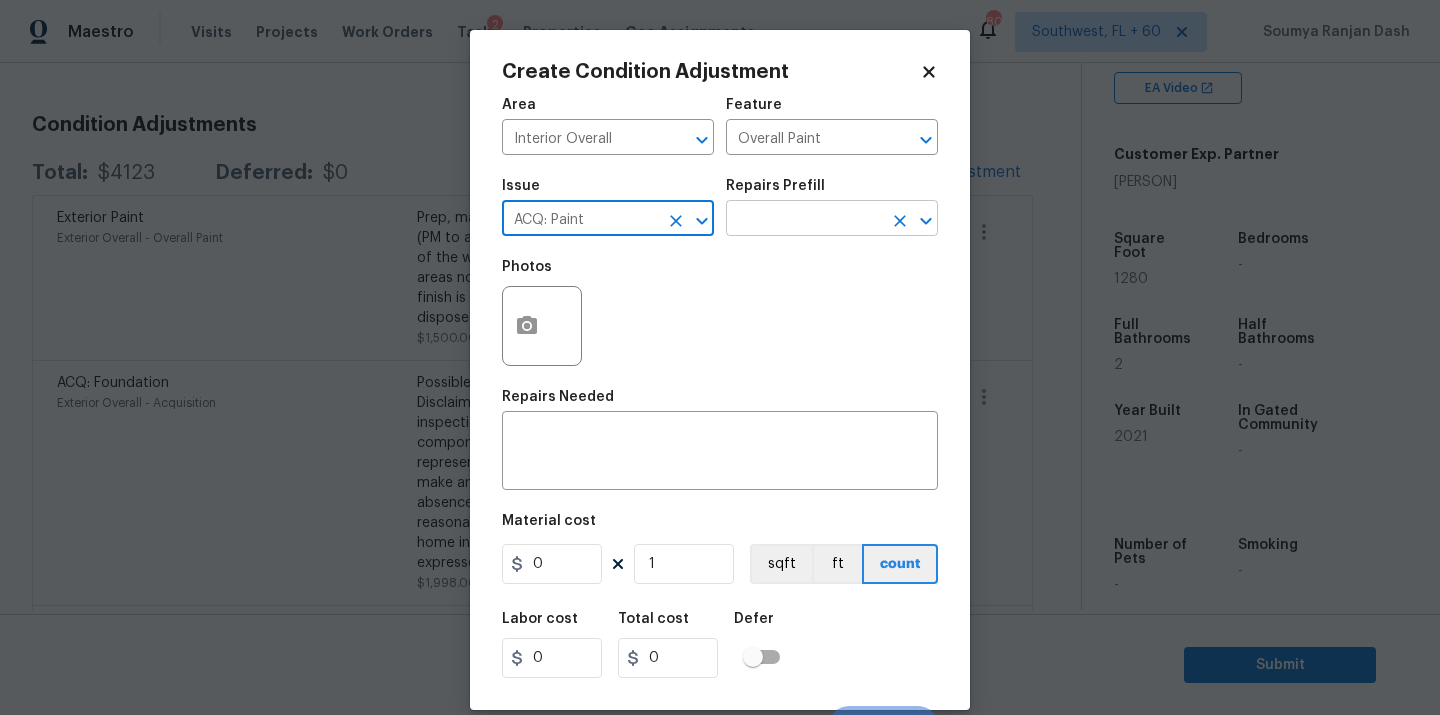 type on "ACQ: Paint" 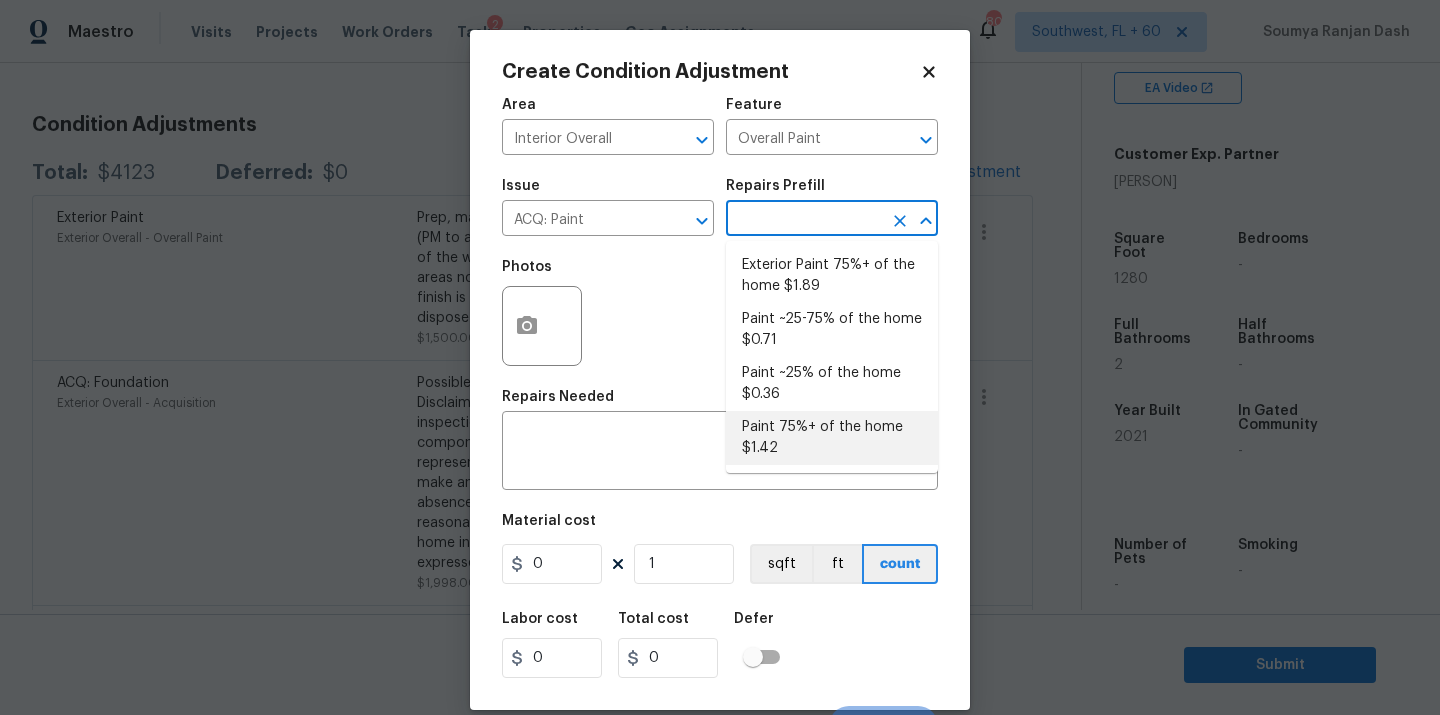 click on "Paint 75%+ of the home $1.42" at bounding box center [832, 438] 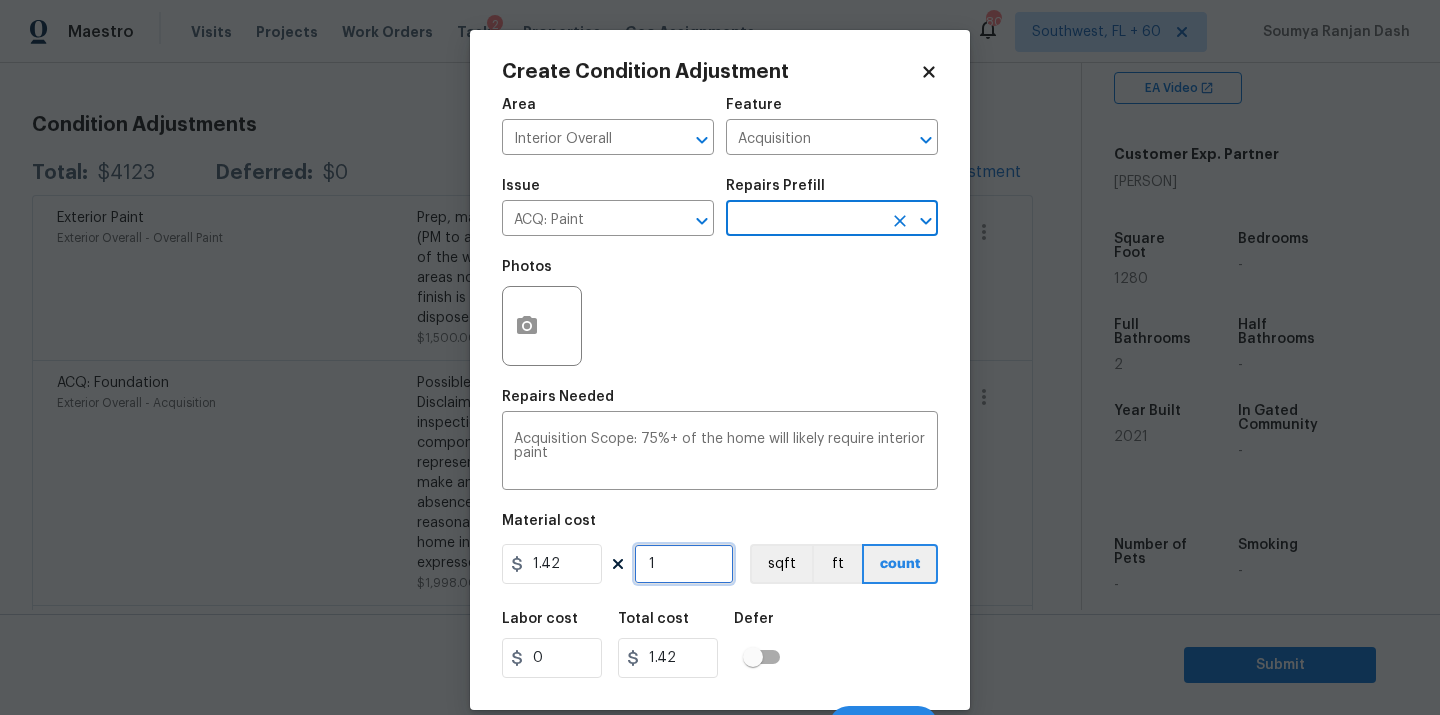 click on "1" at bounding box center (684, 564) 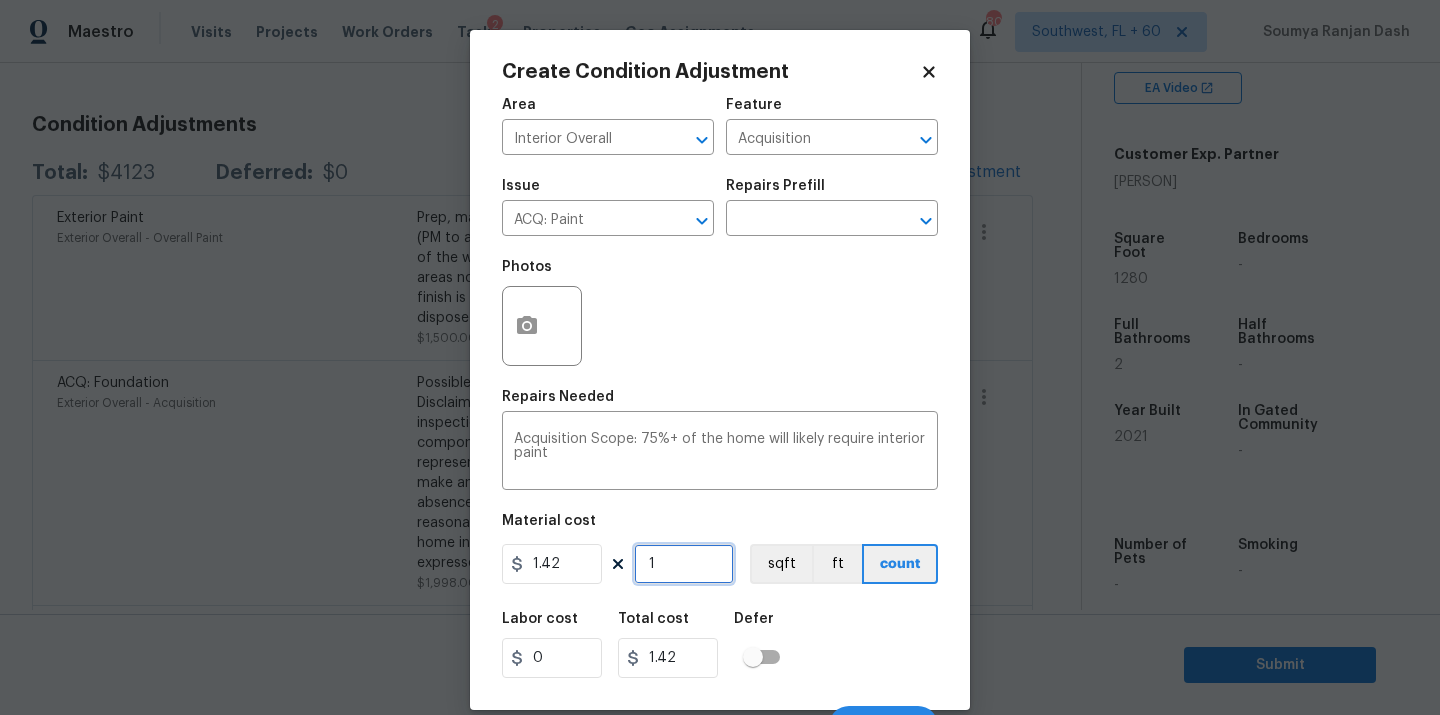 type on "0" 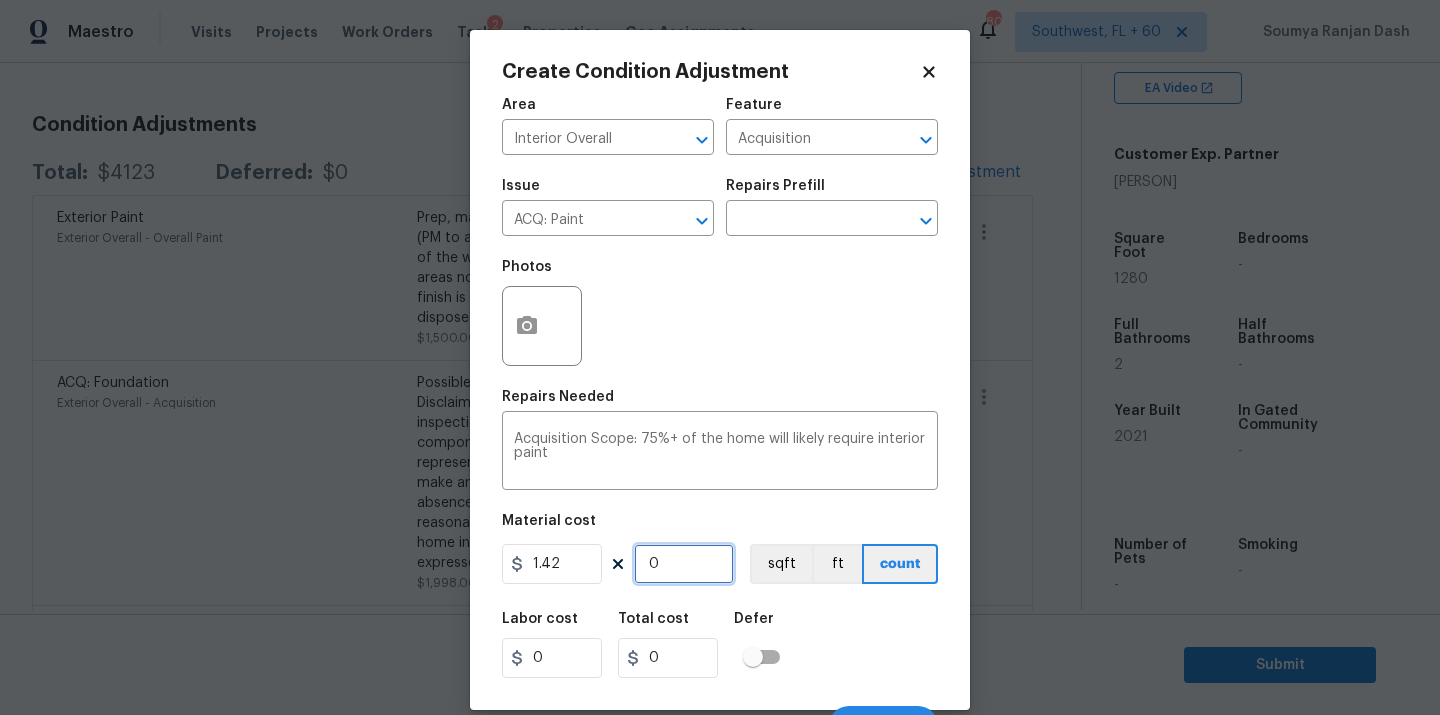 type on "1" 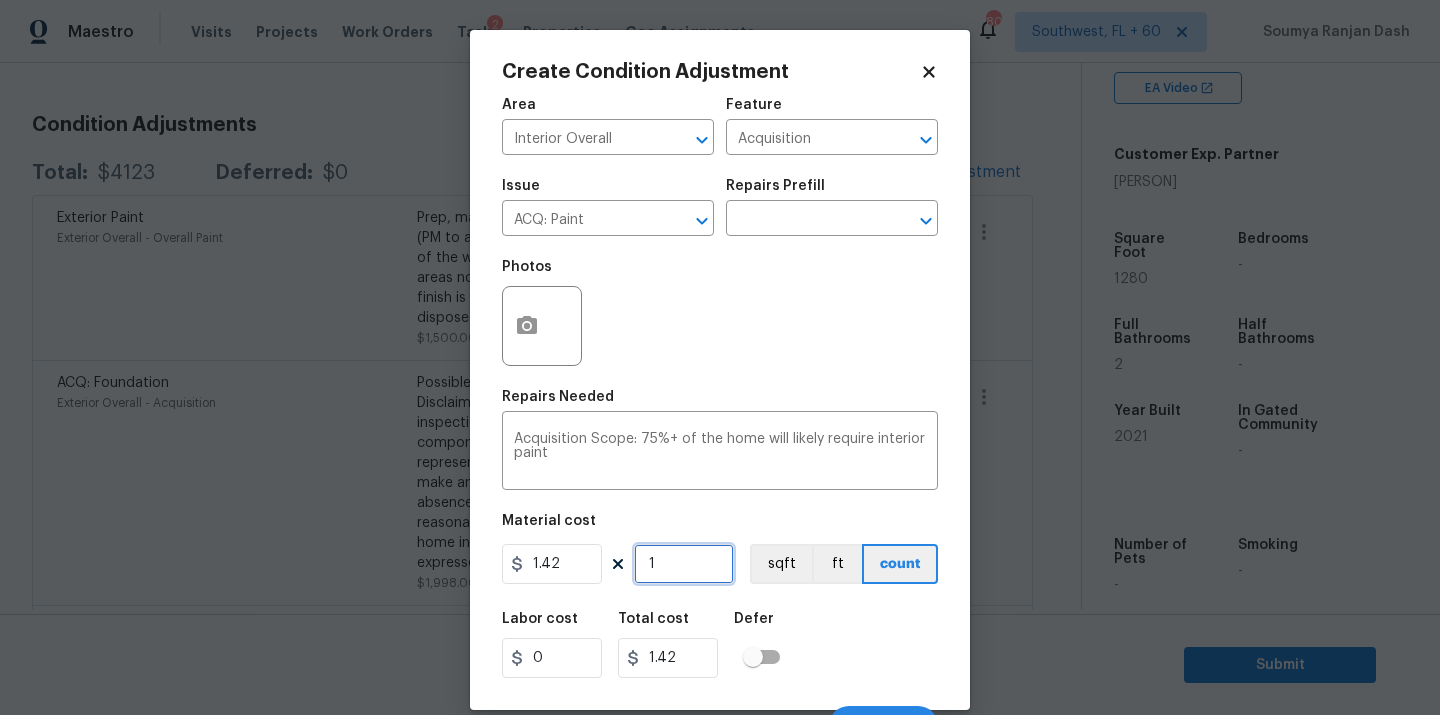type on "12" 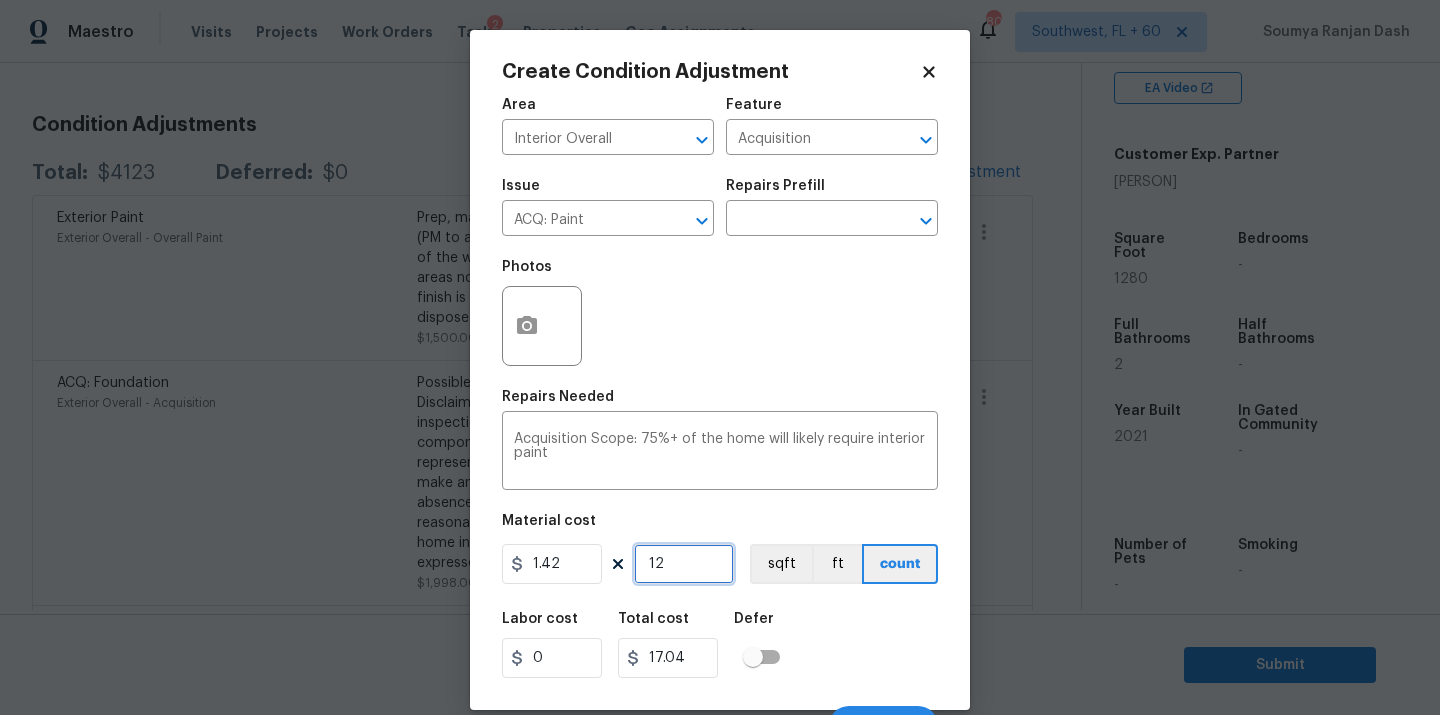 type on "128" 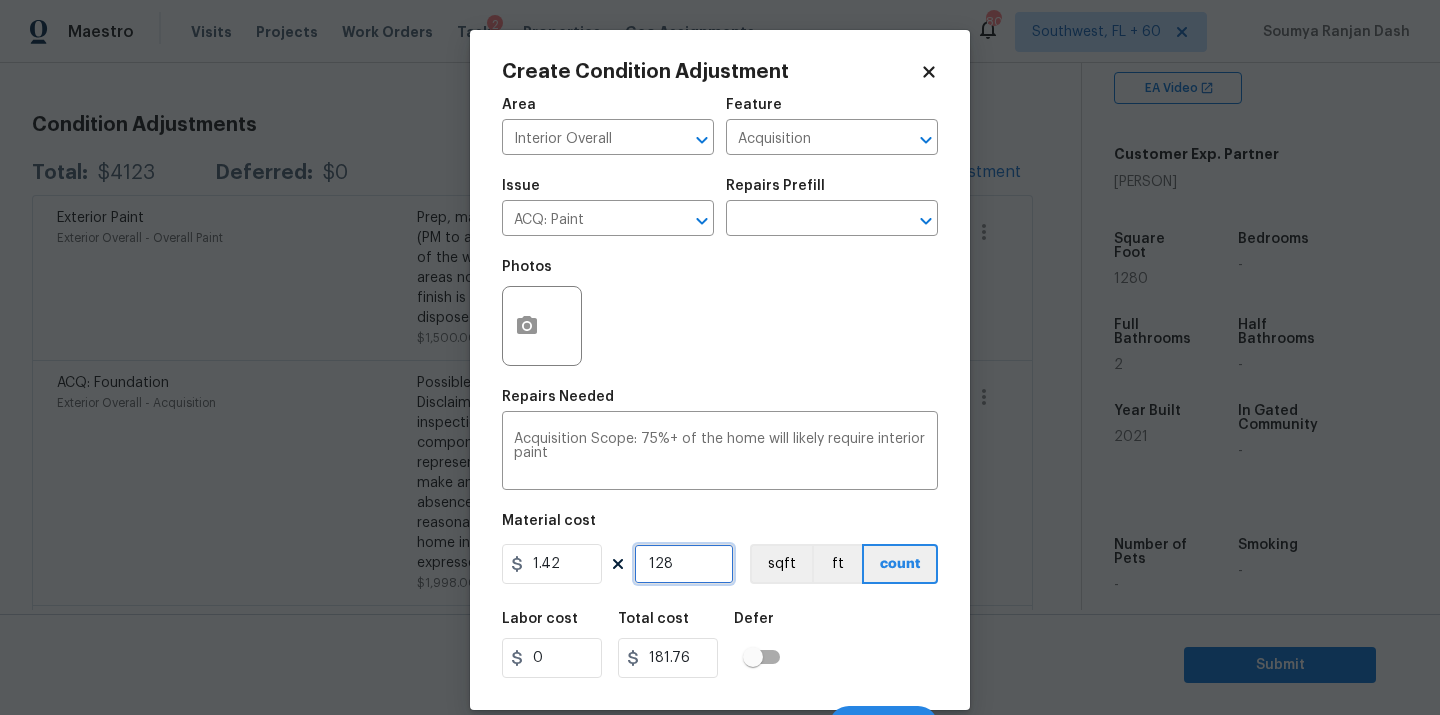 type on "1280" 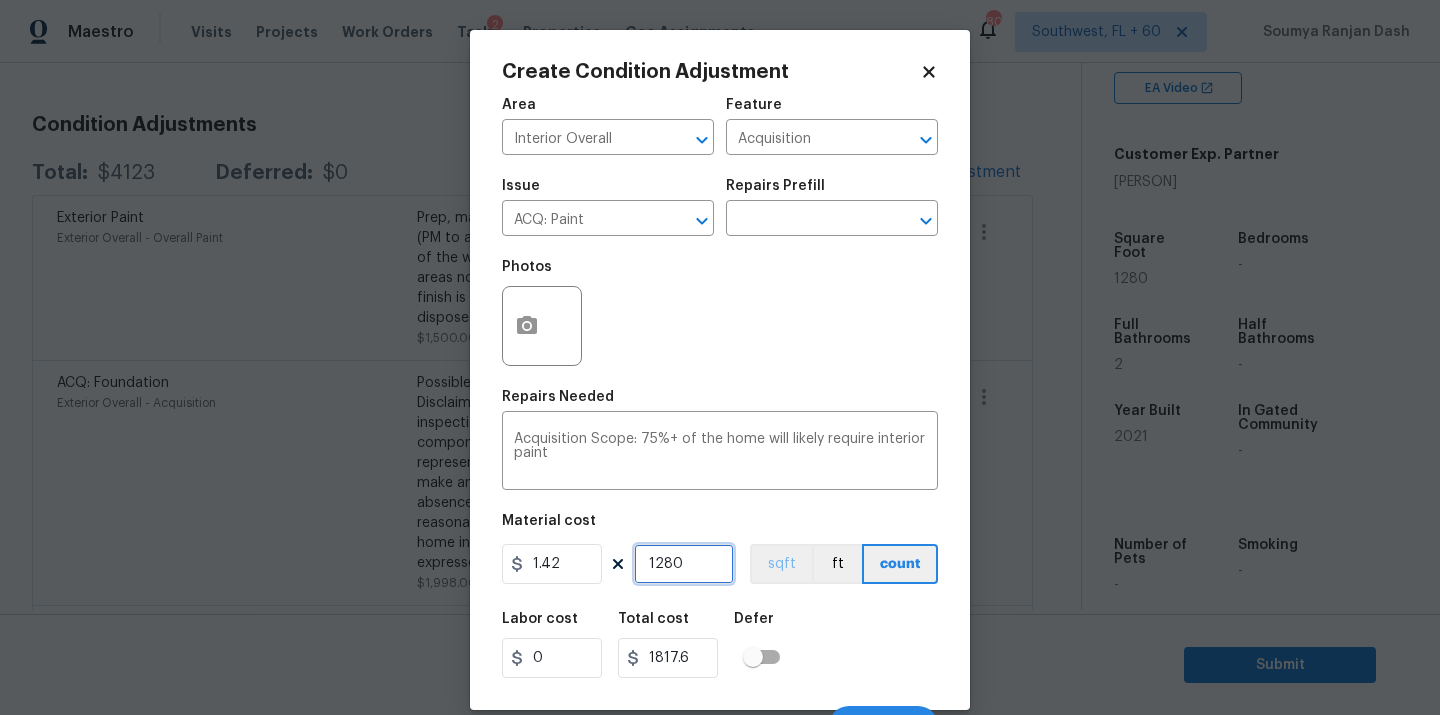 type on "1280" 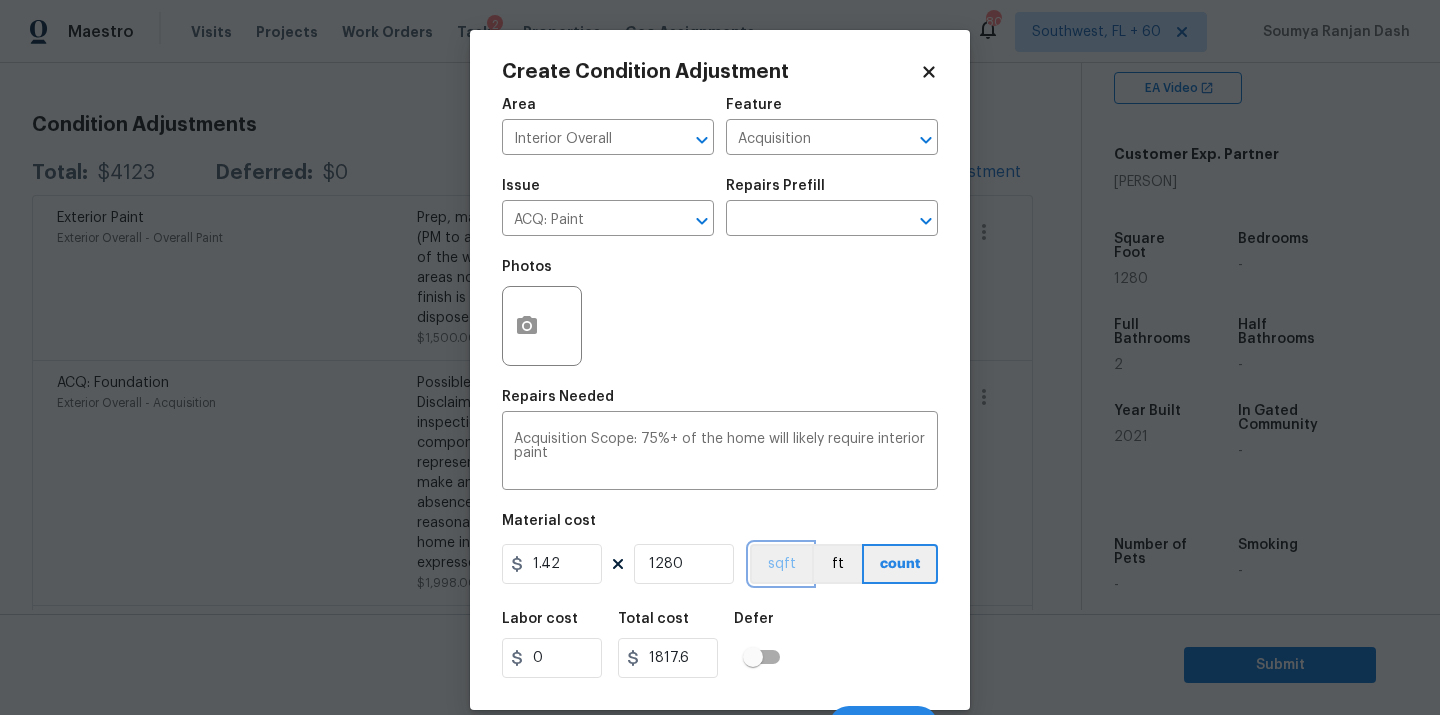drag, startPoint x: 770, startPoint y: 567, endPoint x: 786, endPoint y: 599, distance: 35.77709 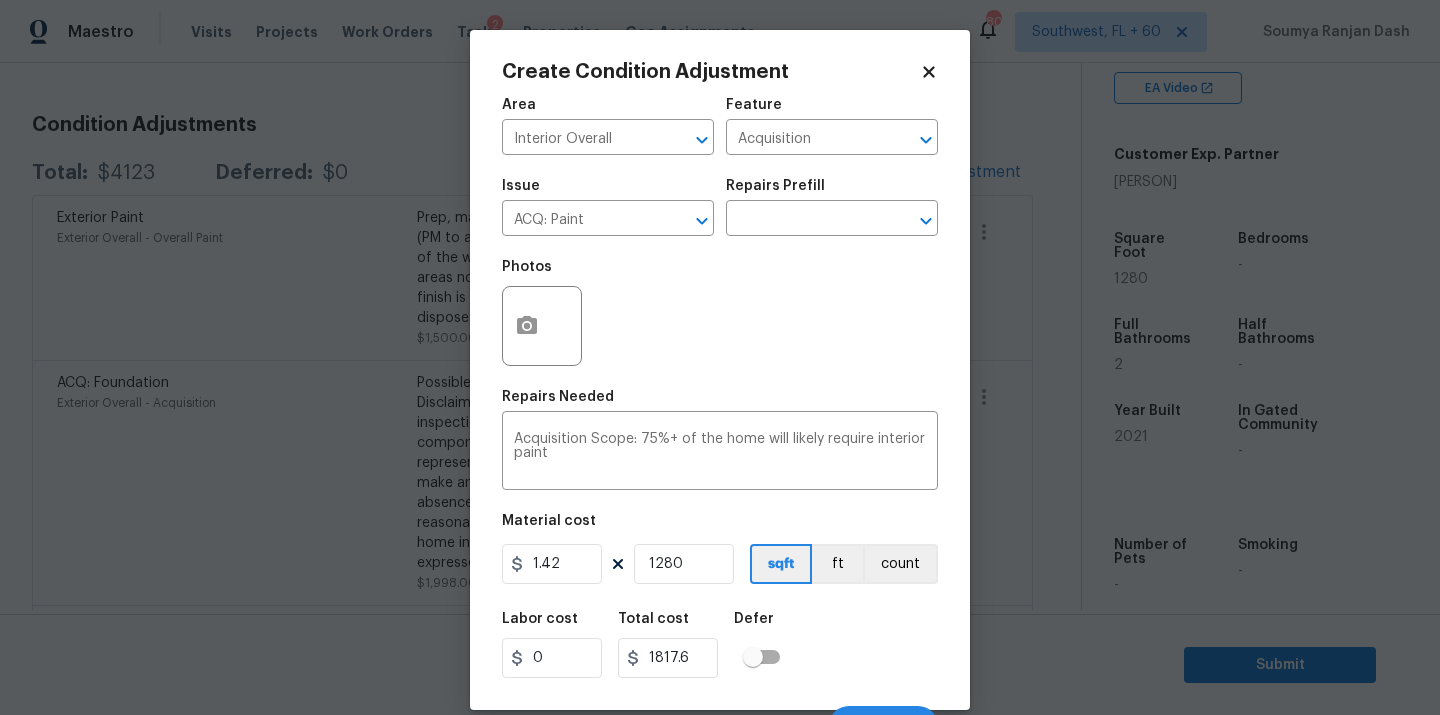click on "Labor cost 0 Total cost 1817.6 Defer" at bounding box center [720, 645] 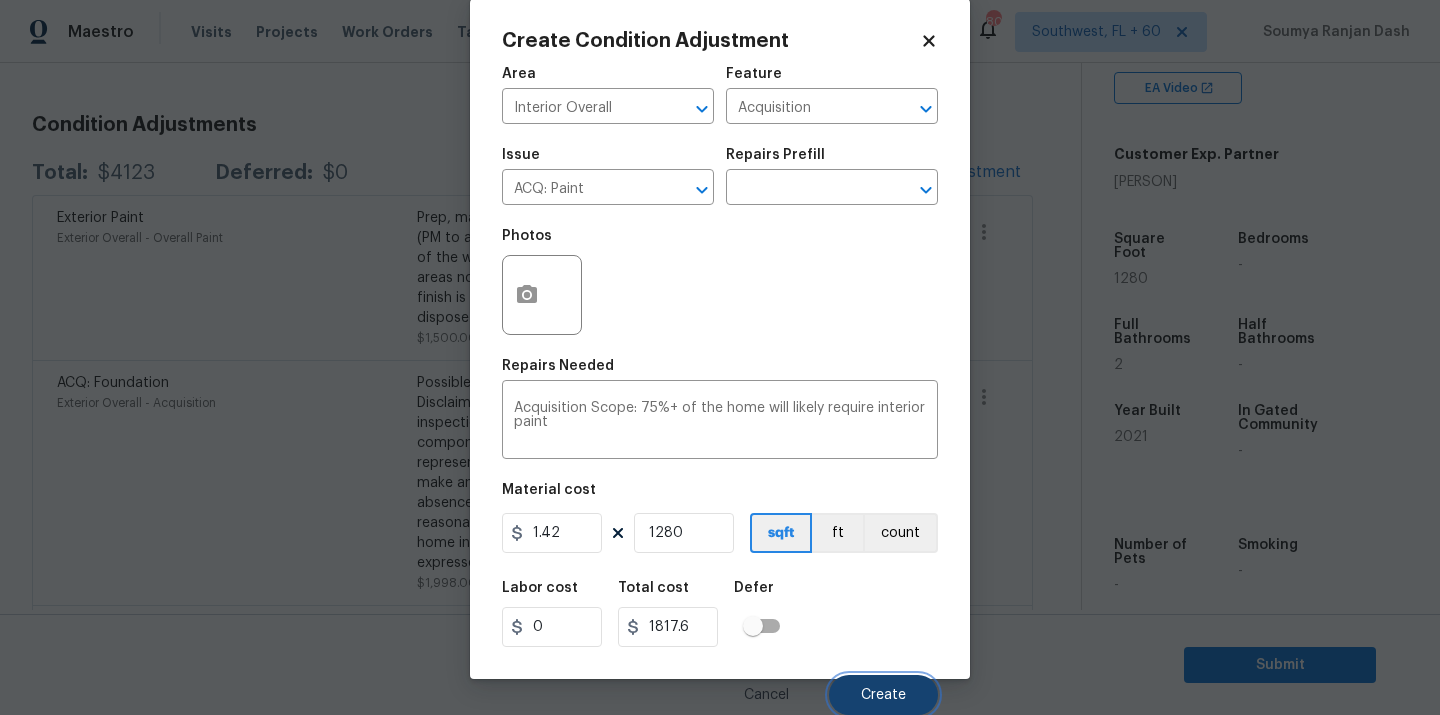 click on "Create" at bounding box center (883, 695) 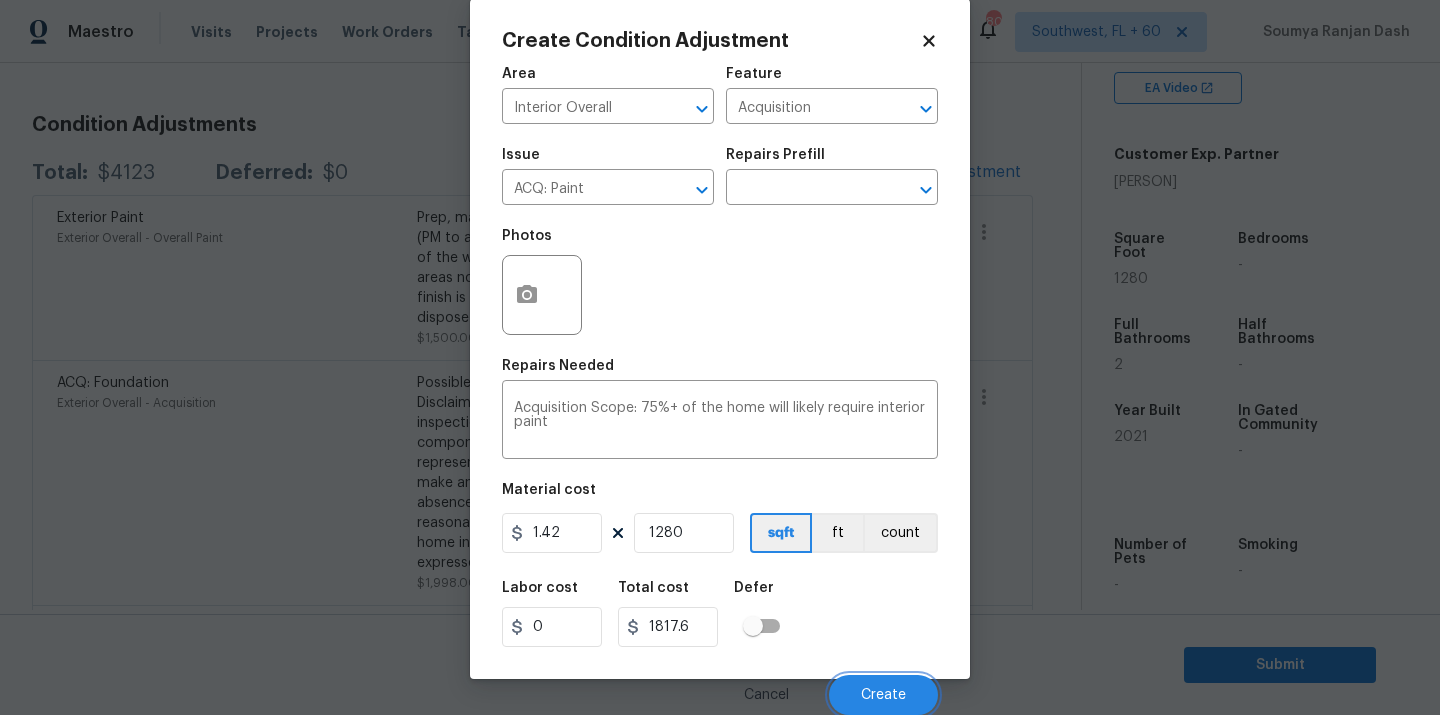 scroll, scrollTop: 252, scrollLeft: 0, axis: vertical 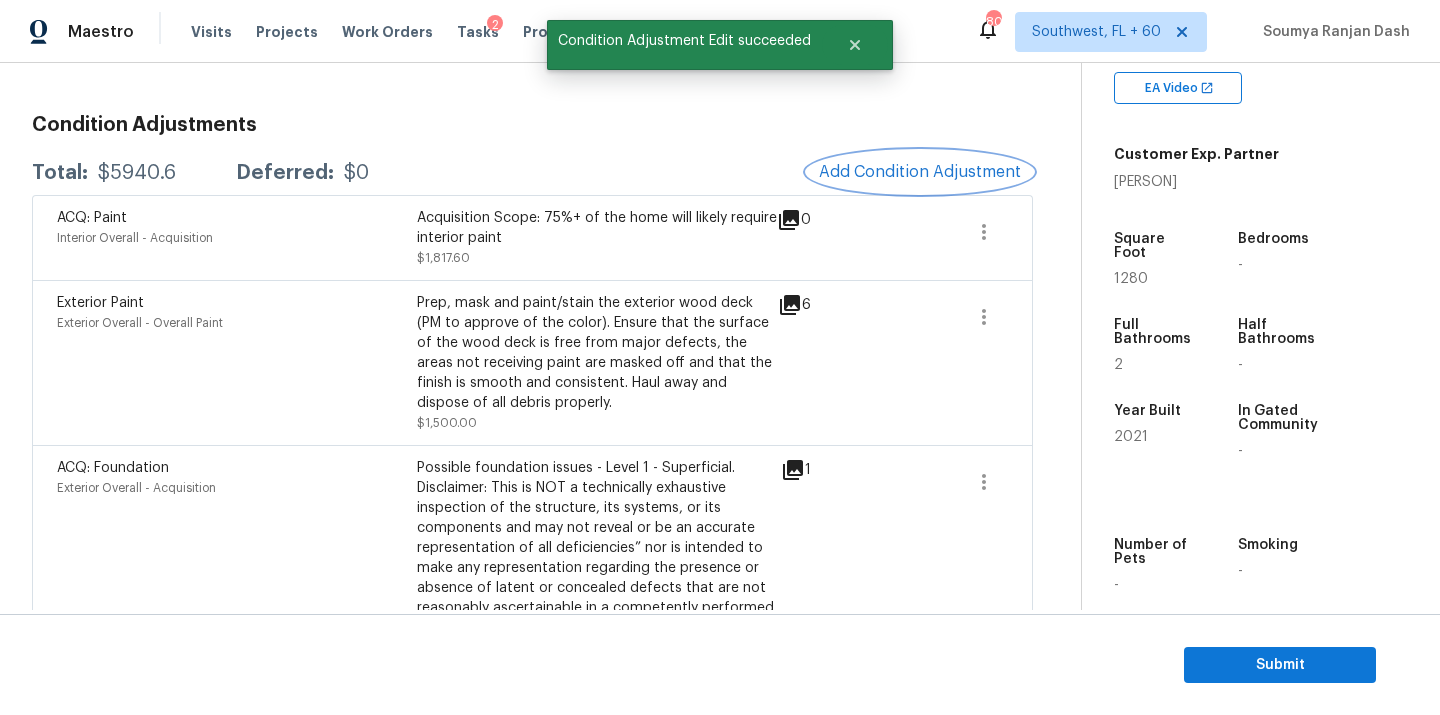 click on "Add Condition Adjustment" at bounding box center [920, 172] 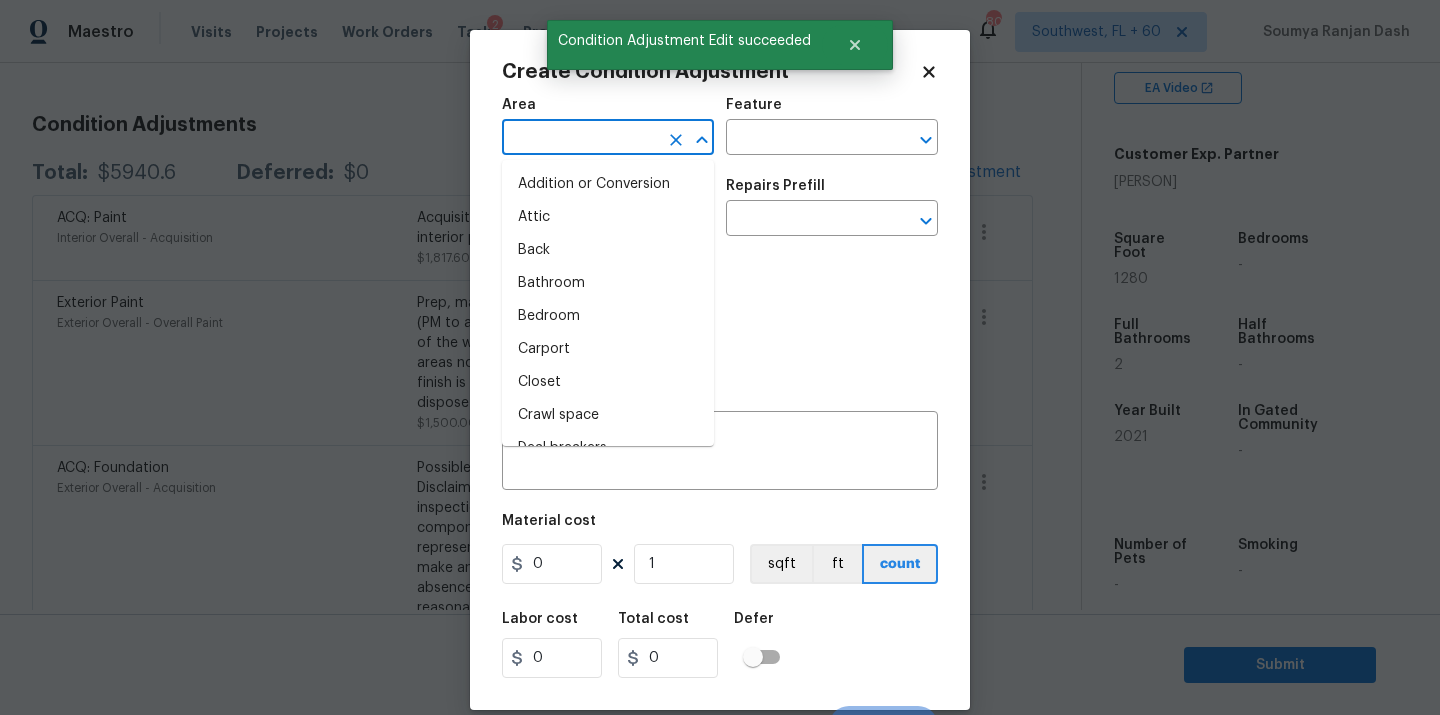 click at bounding box center [580, 139] 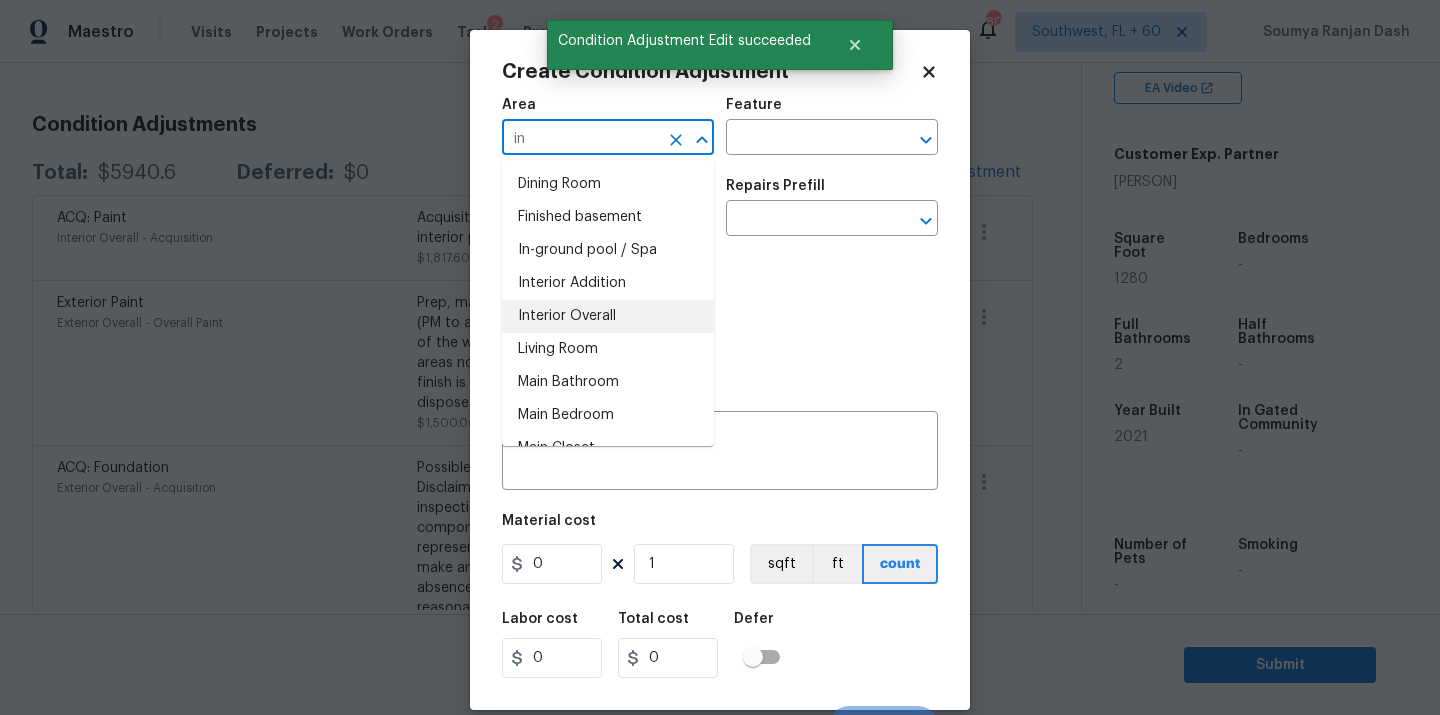 click on "Interior Overall" at bounding box center [608, 316] 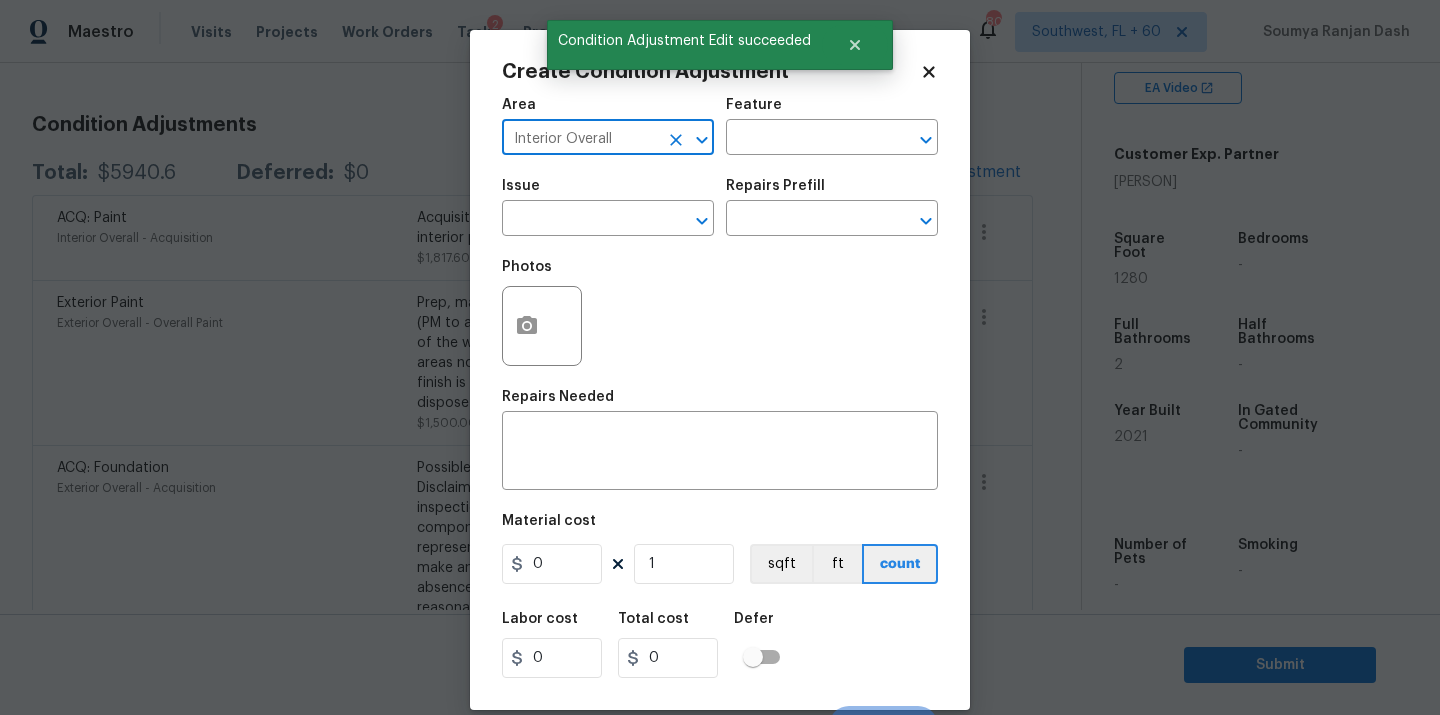 type on "Interior Overall" 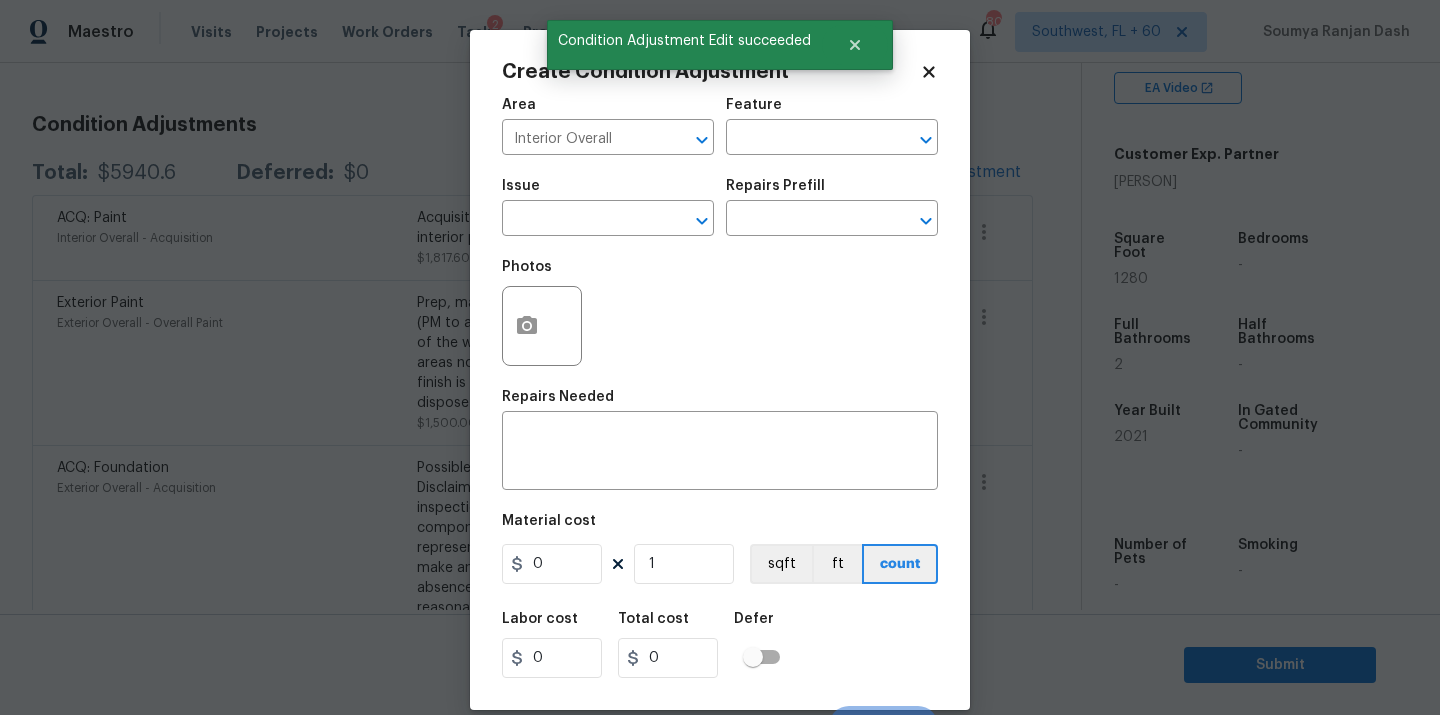 click on "Feature" at bounding box center (832, 111) 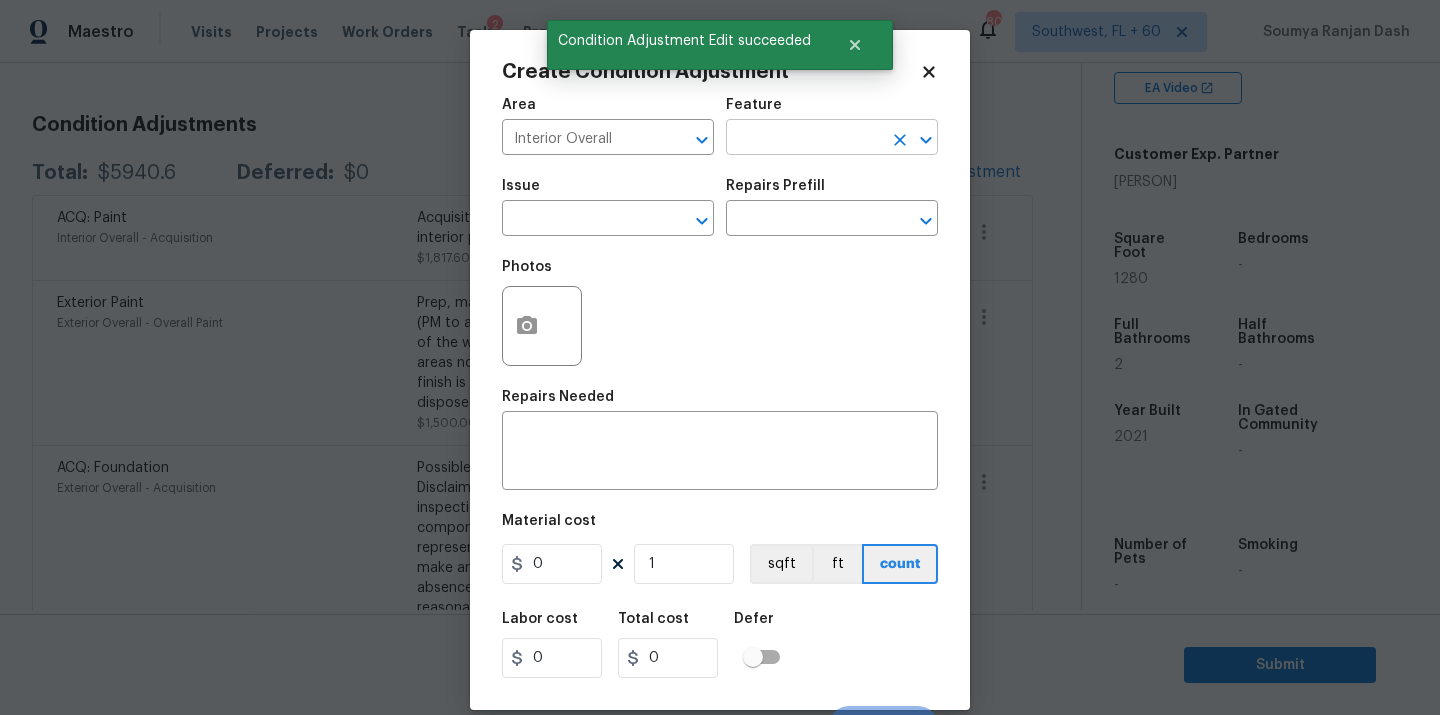 click at bounding box center [804, 139] 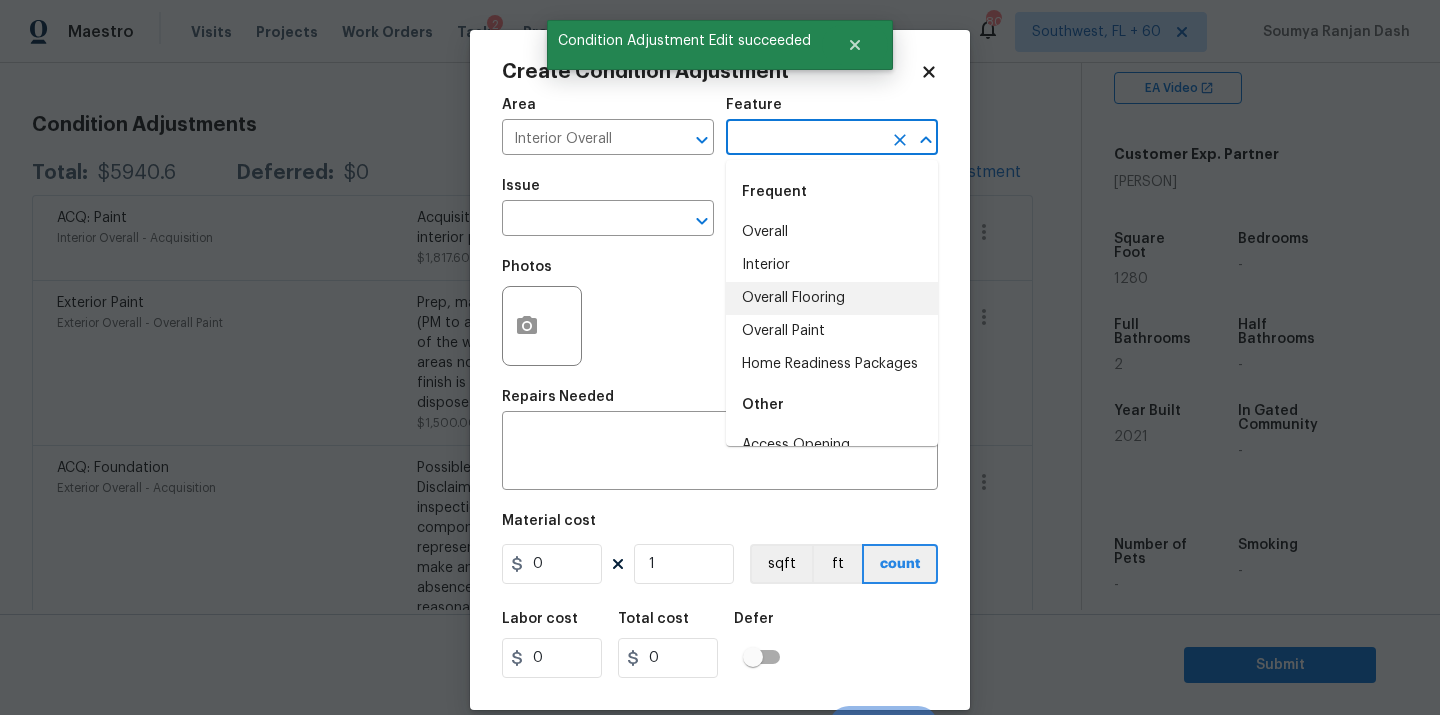 click on "Overall Flooring" at bounding box center [832, 298] 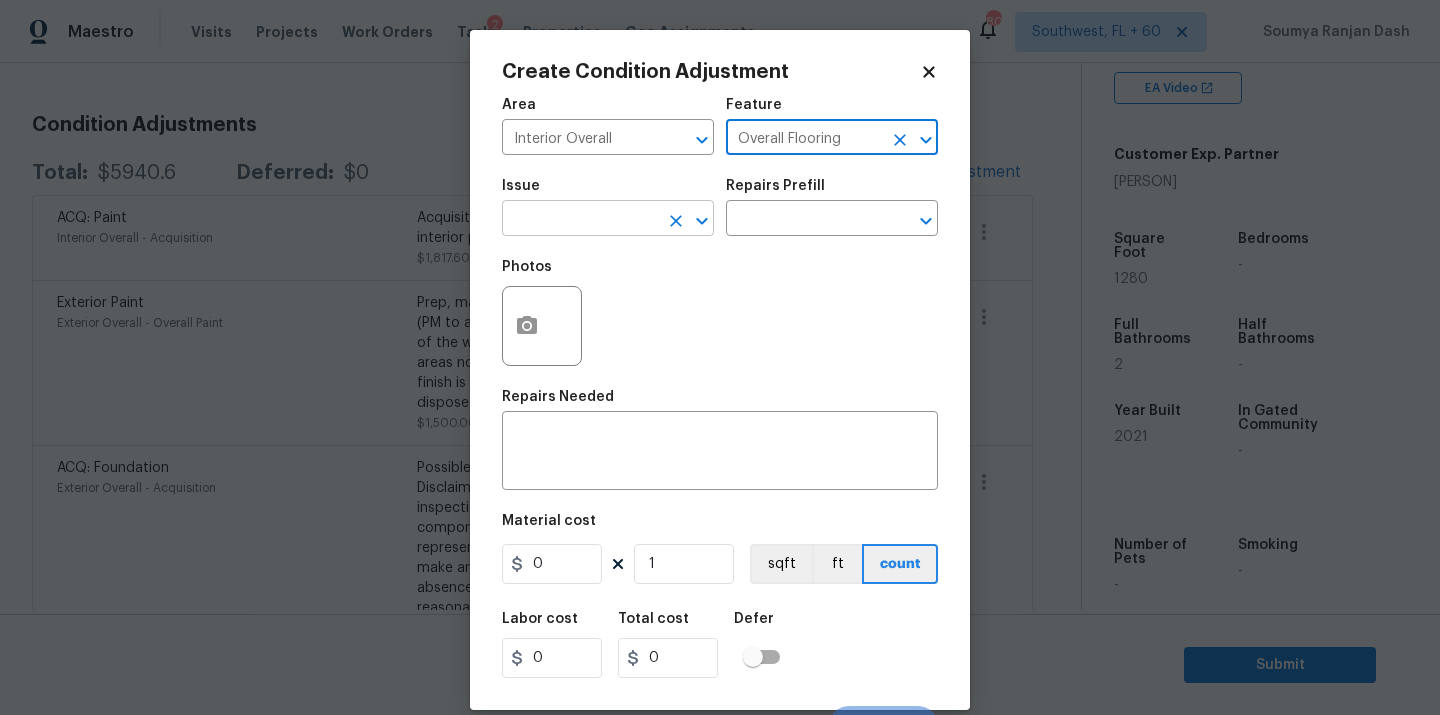 click at bounding box center [580, 220] 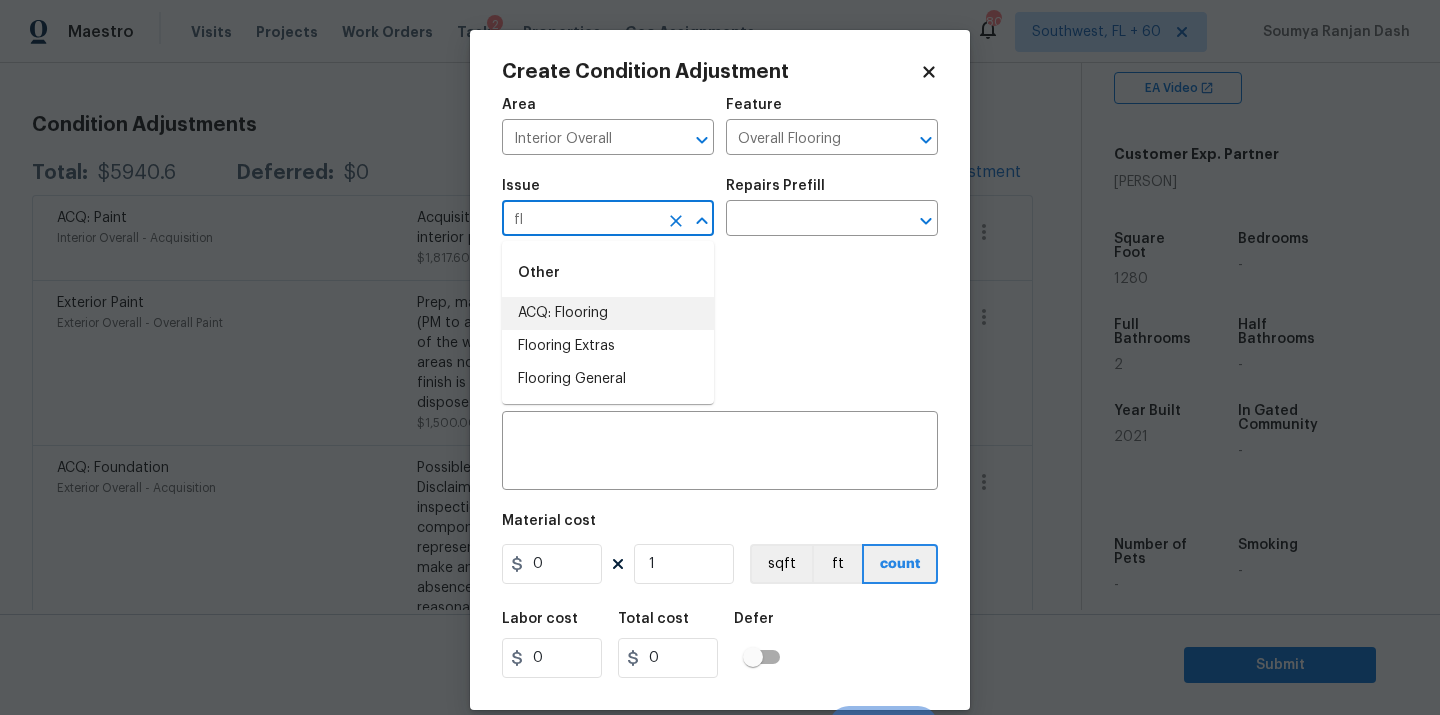 click on "ACQ: Flooring" at bounding box center [608, 313] 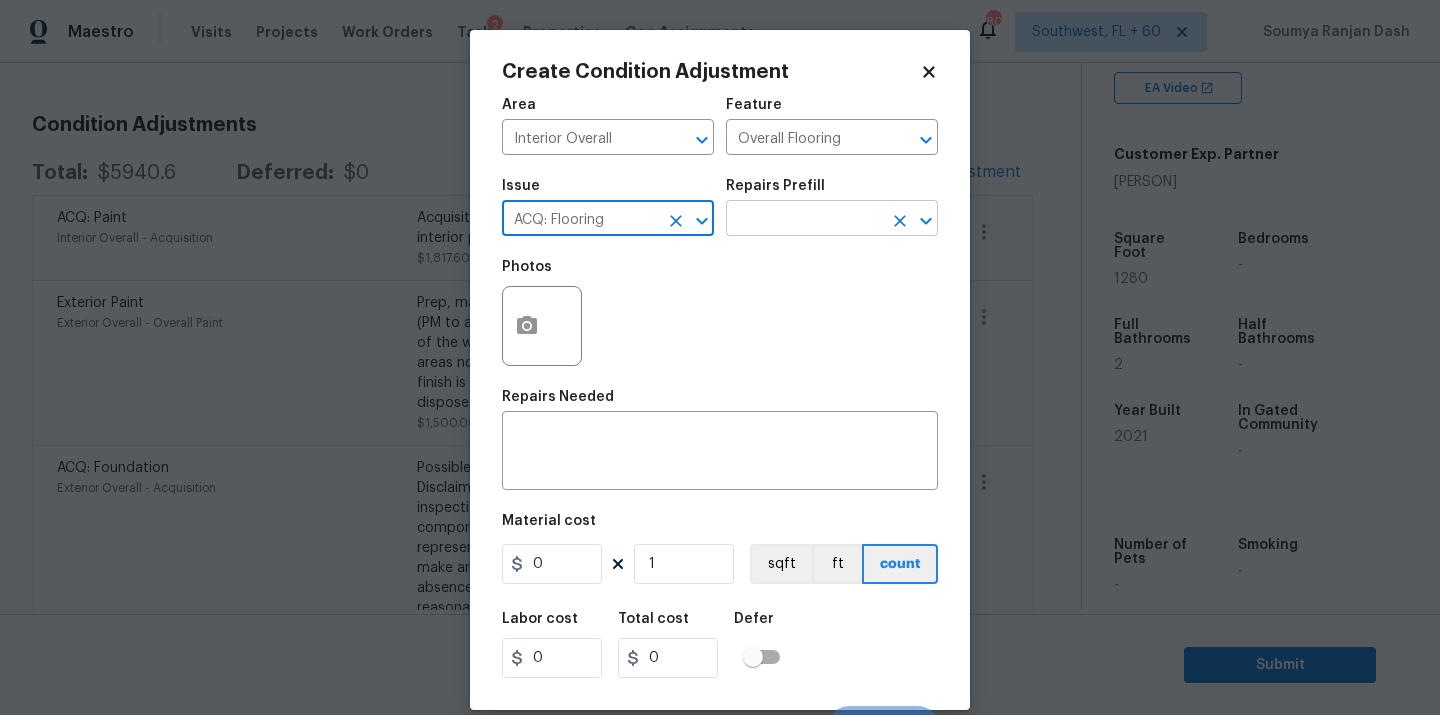 type on "ACQ: Flooring" 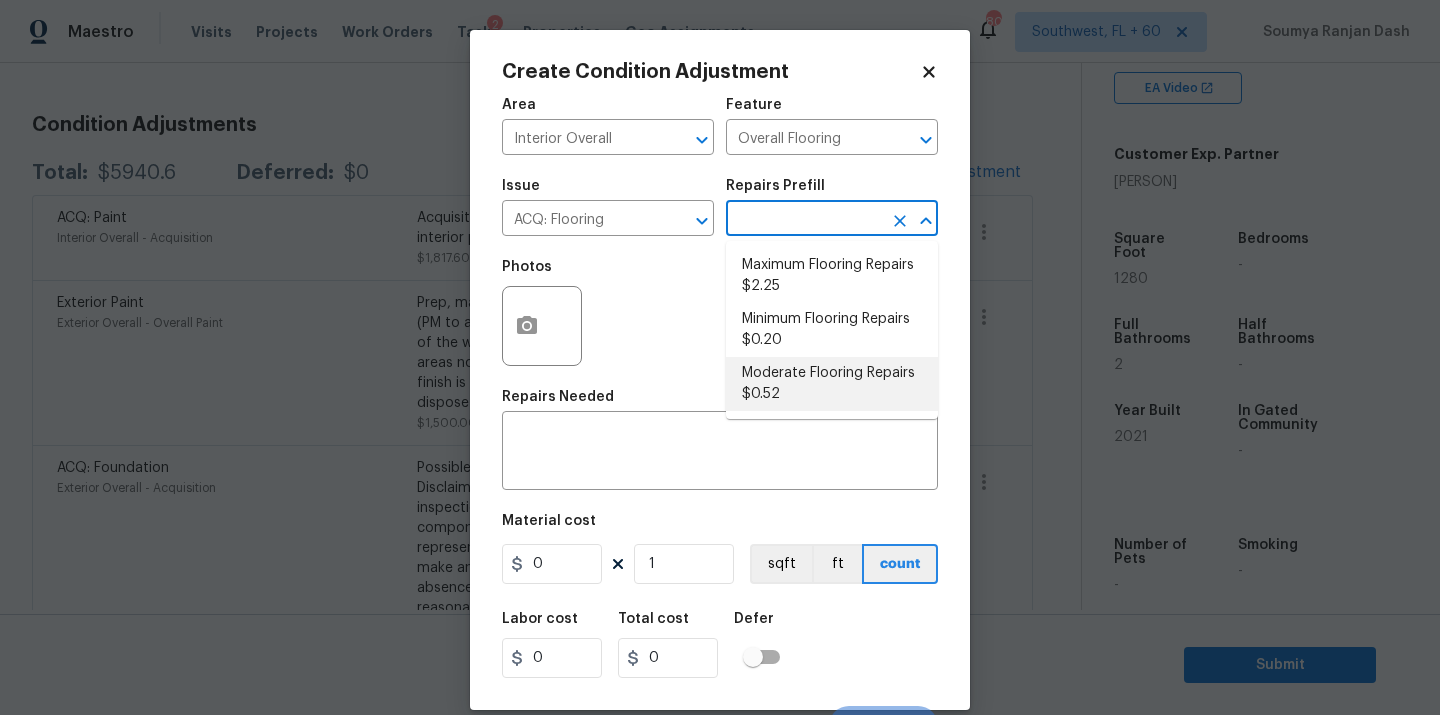 click on "Moderate Flooring Repairs $0.52" at bounding box center [832, 384] 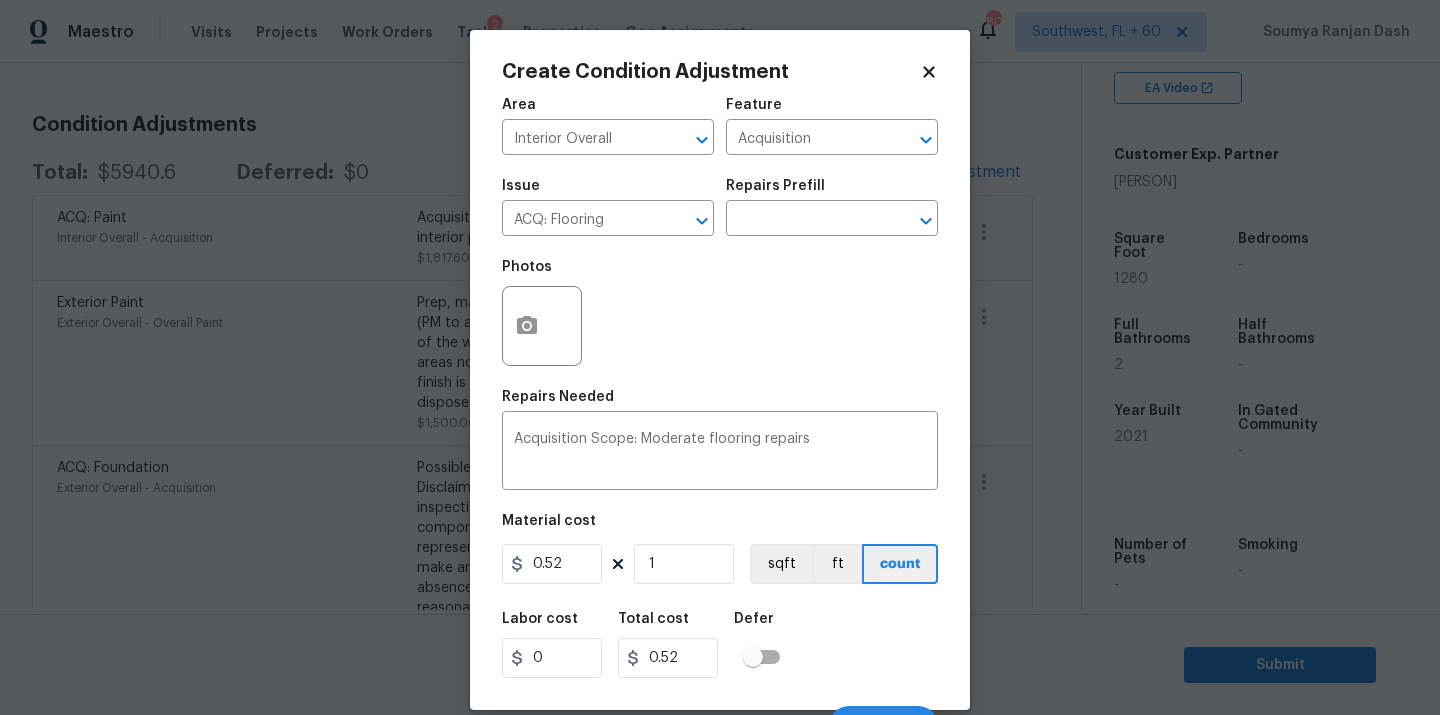 drag, startPoint x: 694, startPoint y: 345, endPoint x: 694, endPoint y: 530, distance: 185 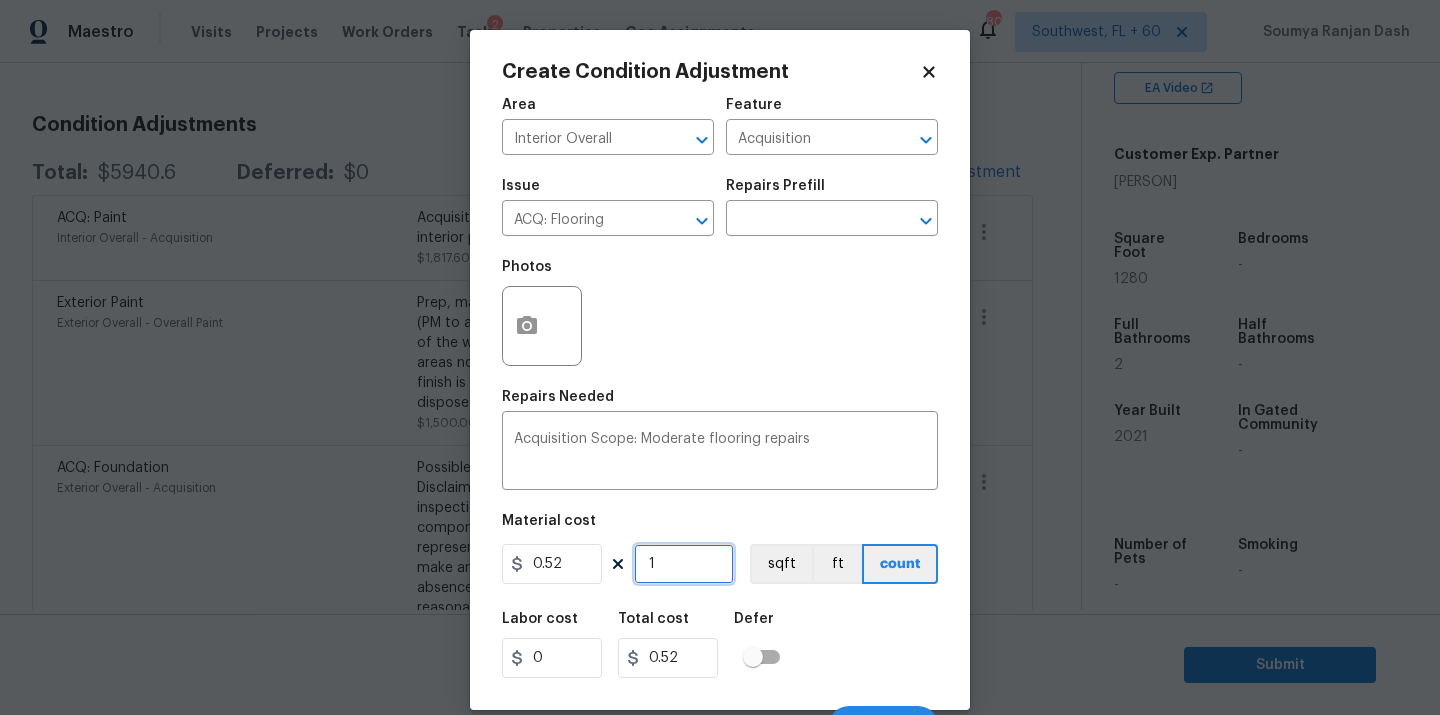 click on "1" at bounding box center [684, 564] 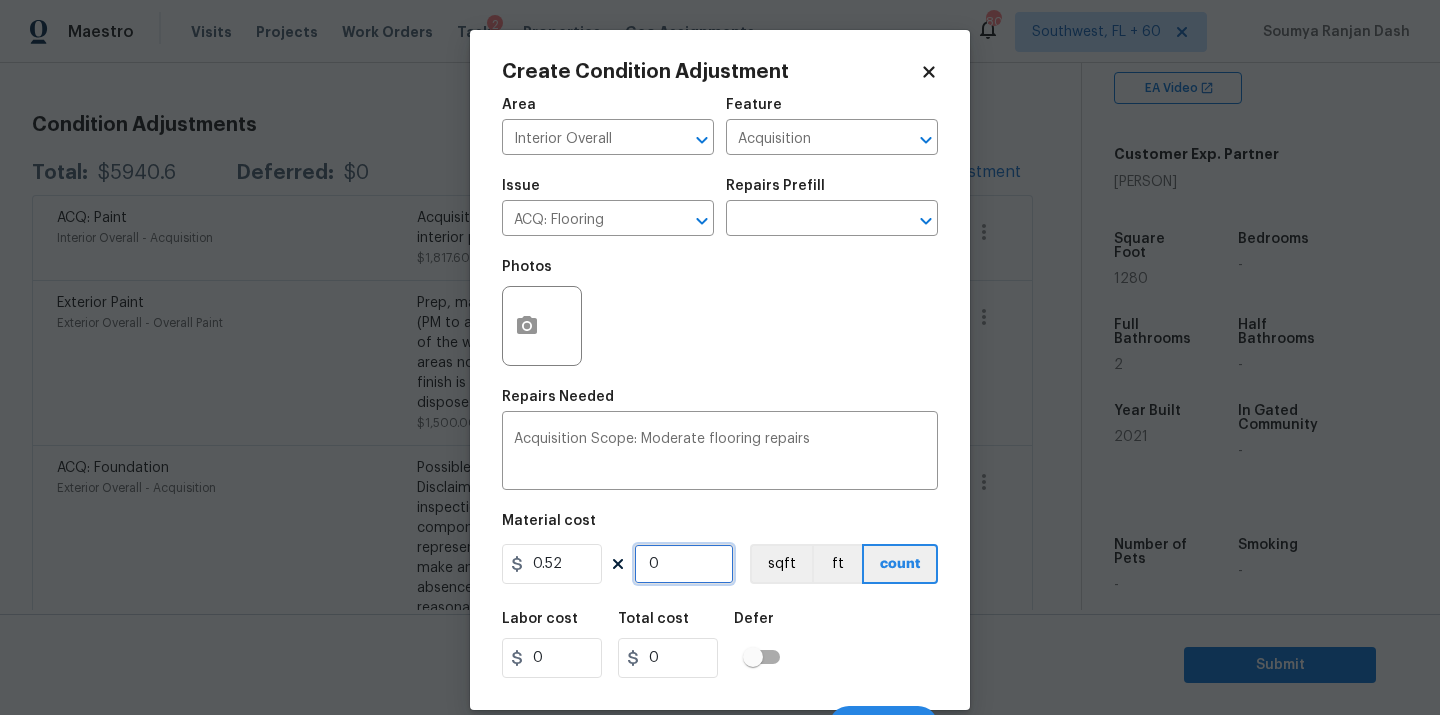 type on "1" 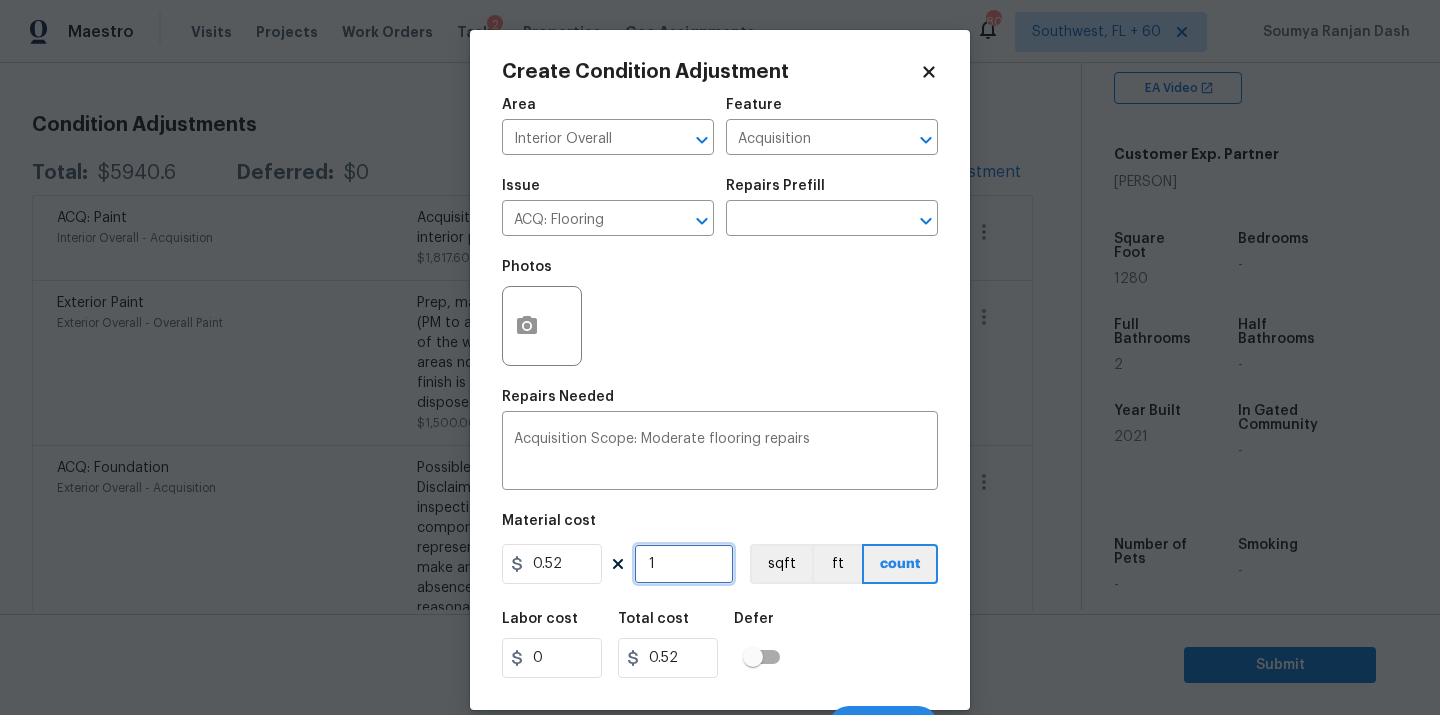 type on "12" 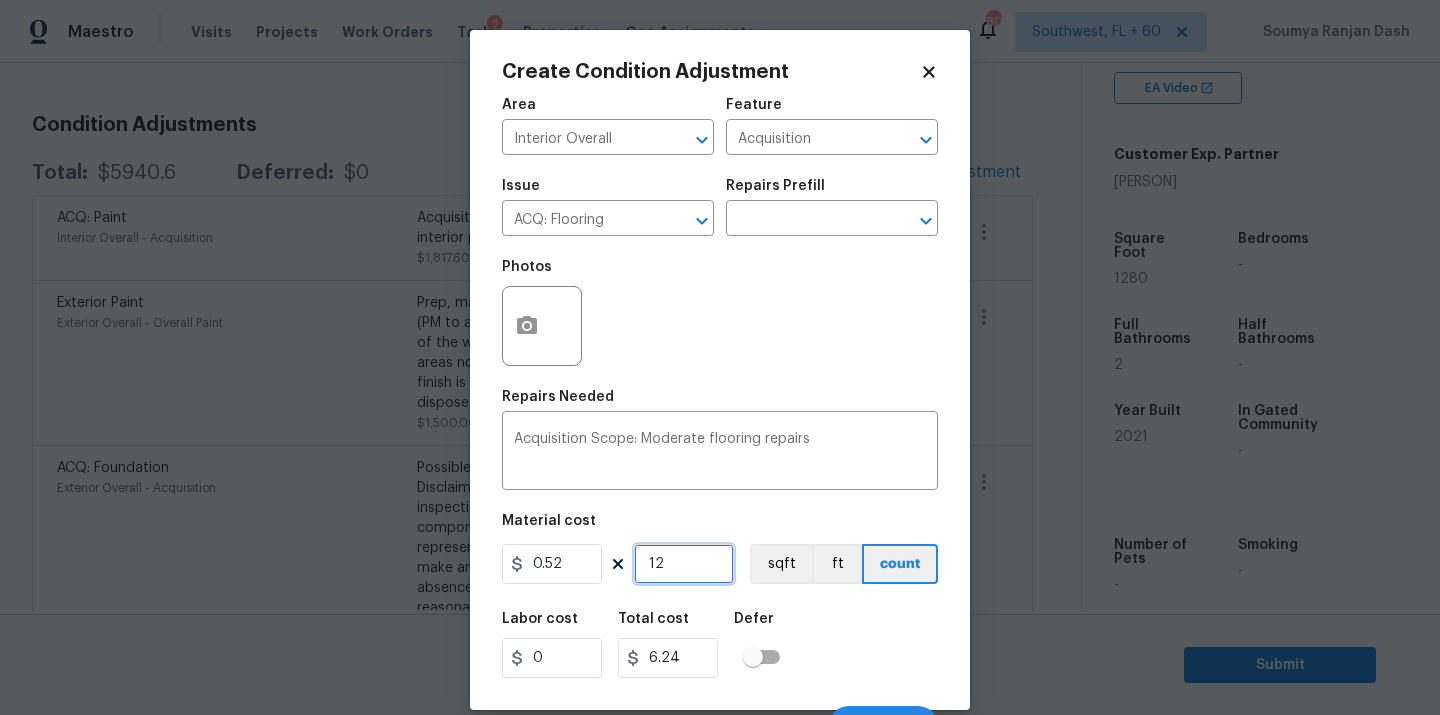 type on "128" 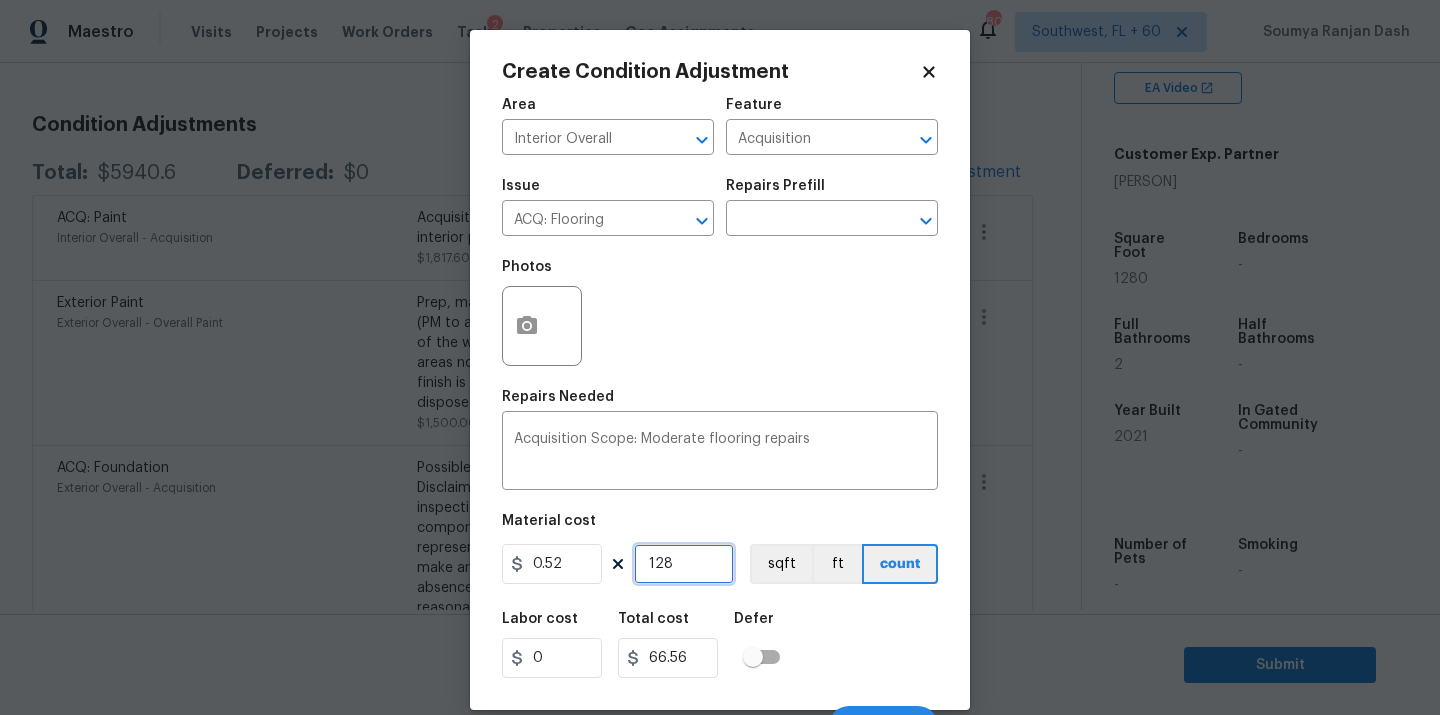 type on "1280" 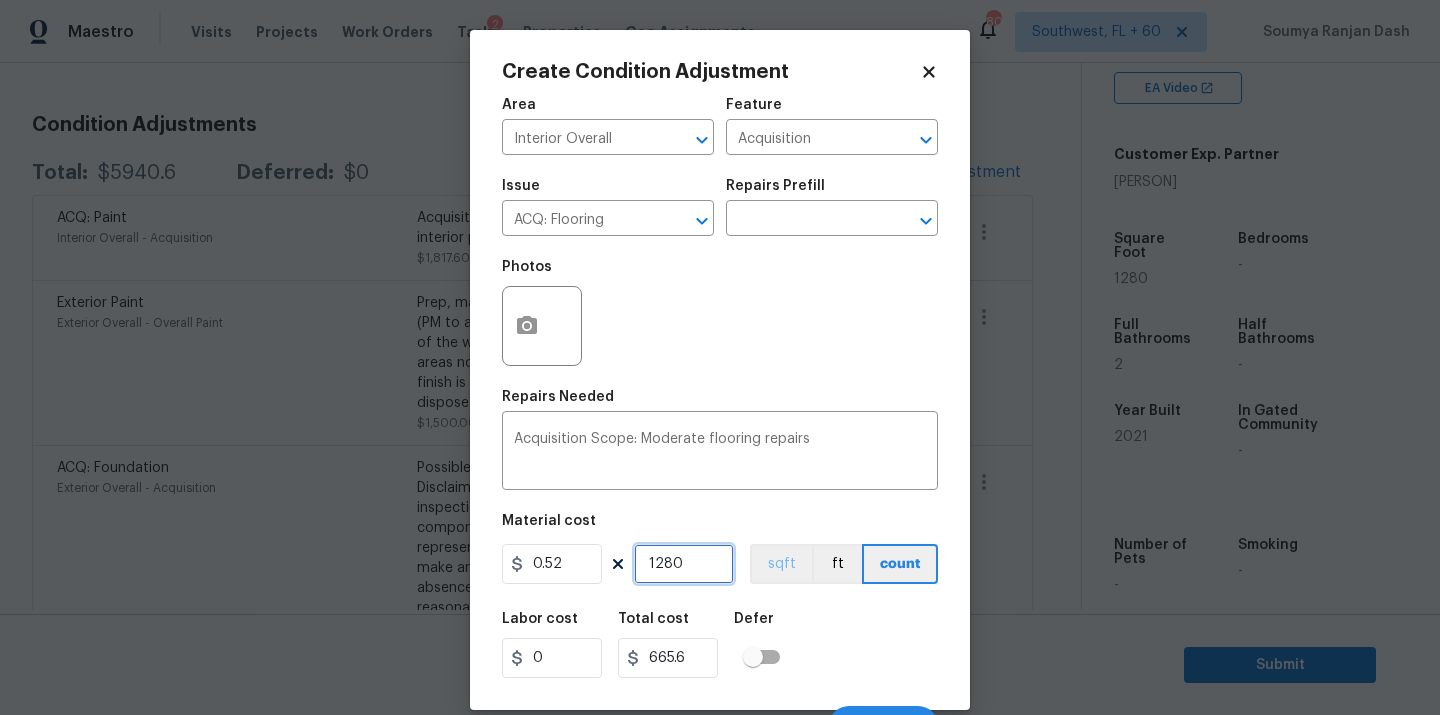 type on "1280" 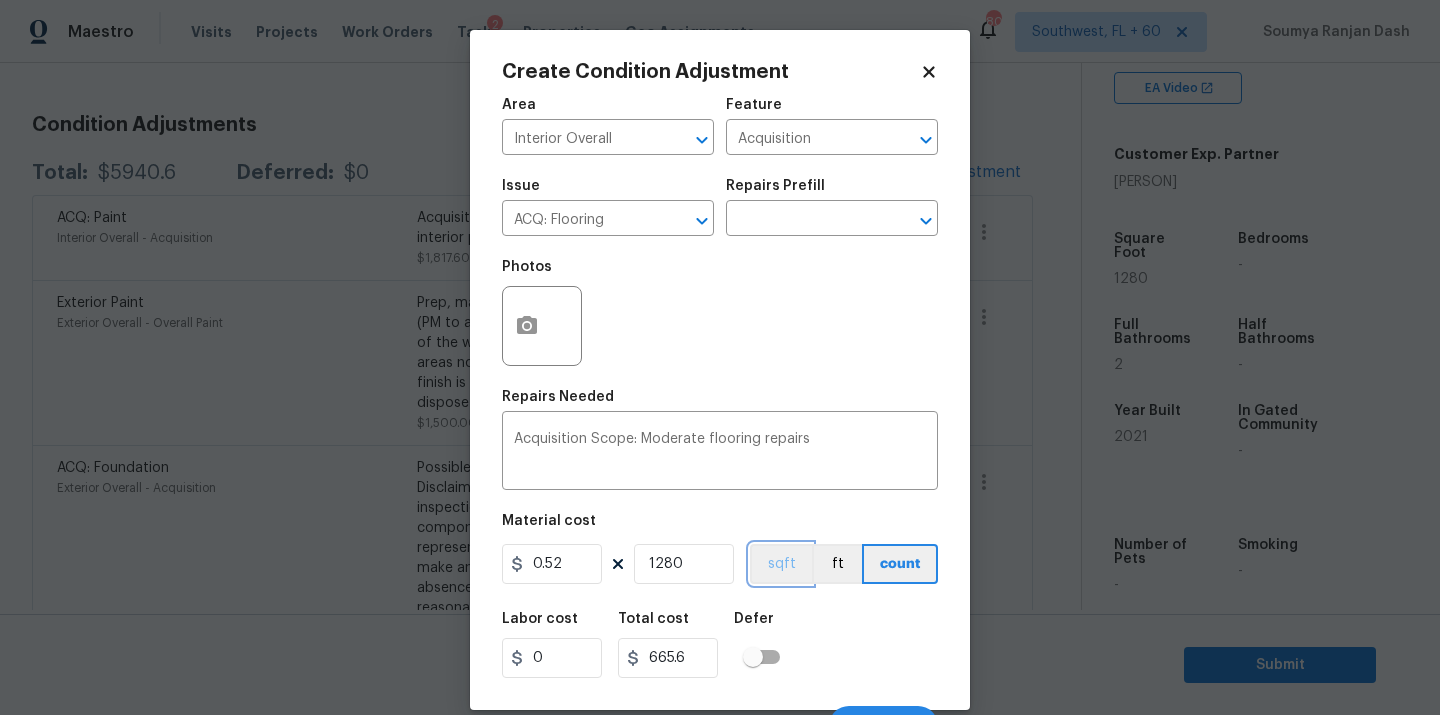 drag, startPoint x: 788, startPoint y: 574, endPoint x: 792, endPoint y: 600, distance: 26.305893 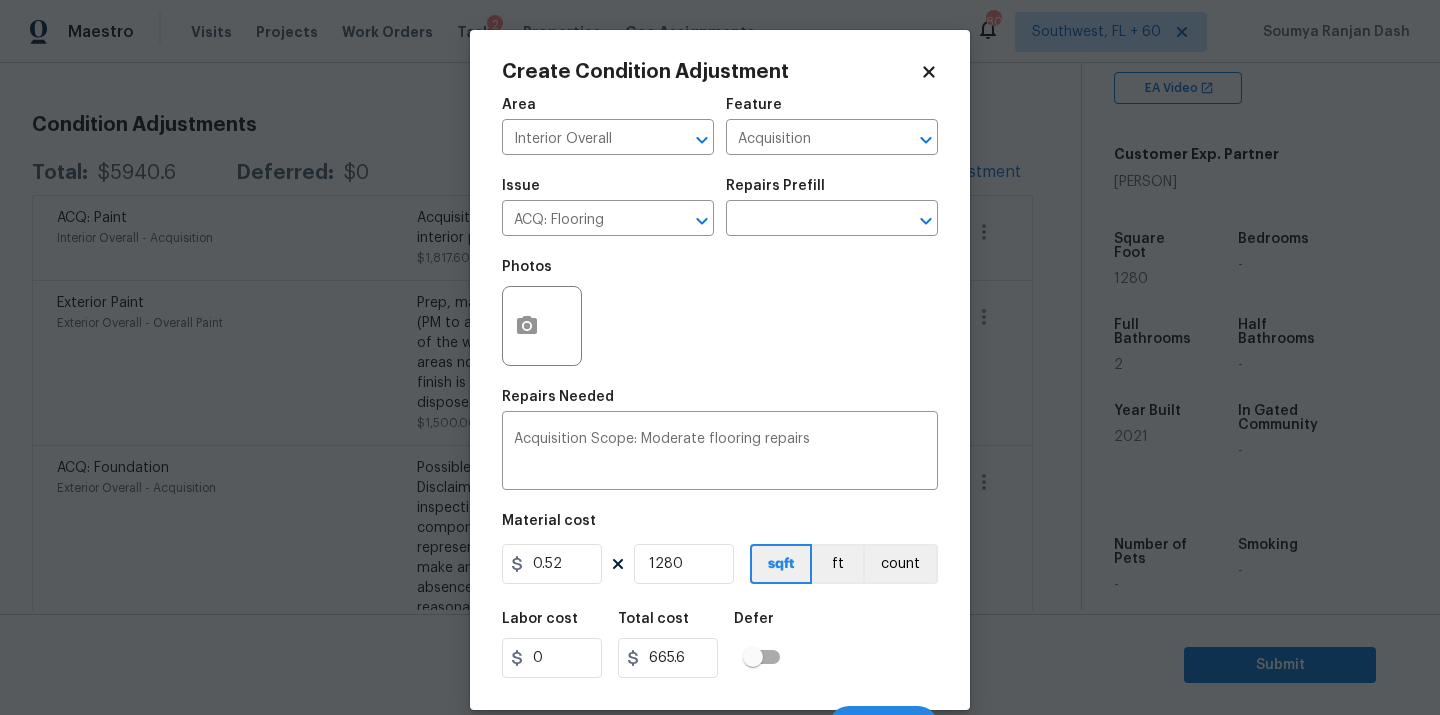 click on "Labor cost 0 Total cost 665.6 Defer" at bounding box center [720, 645] 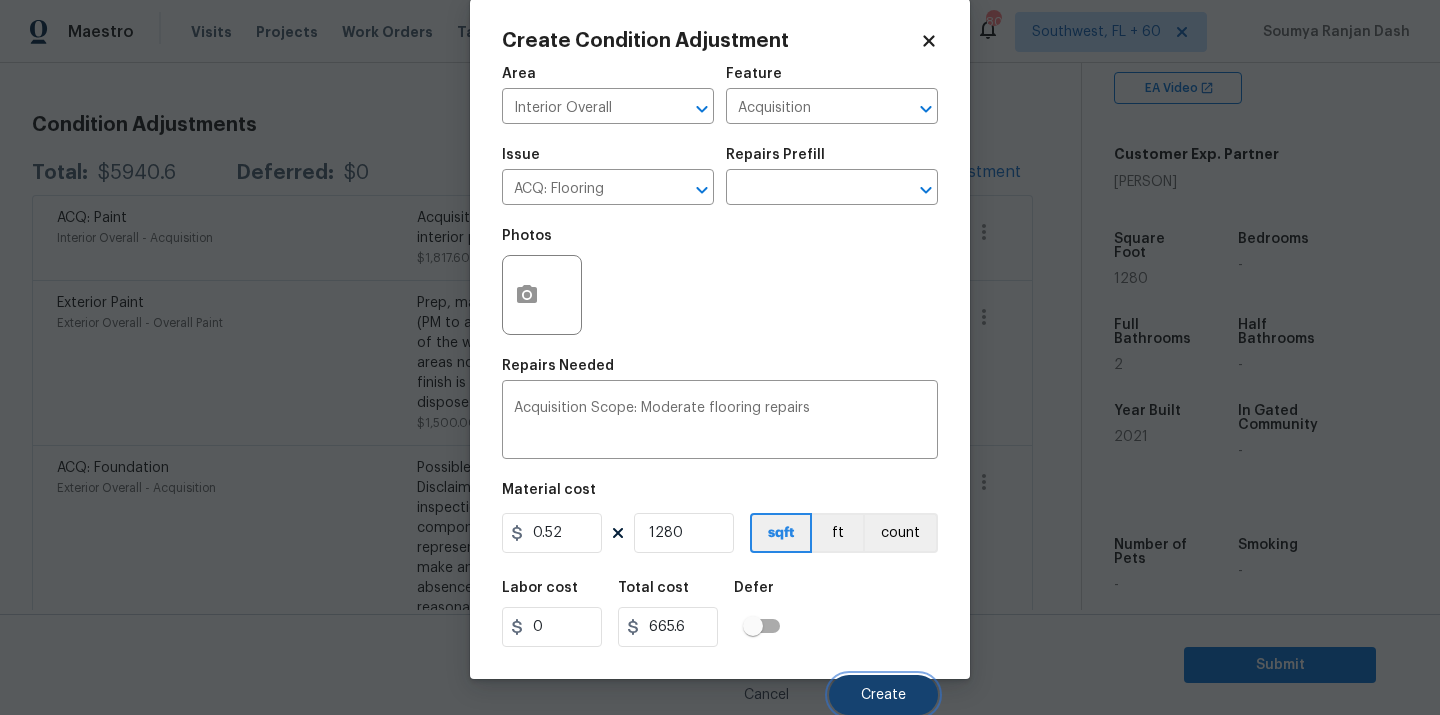 click on "Create" at bounding box center (883, 695) 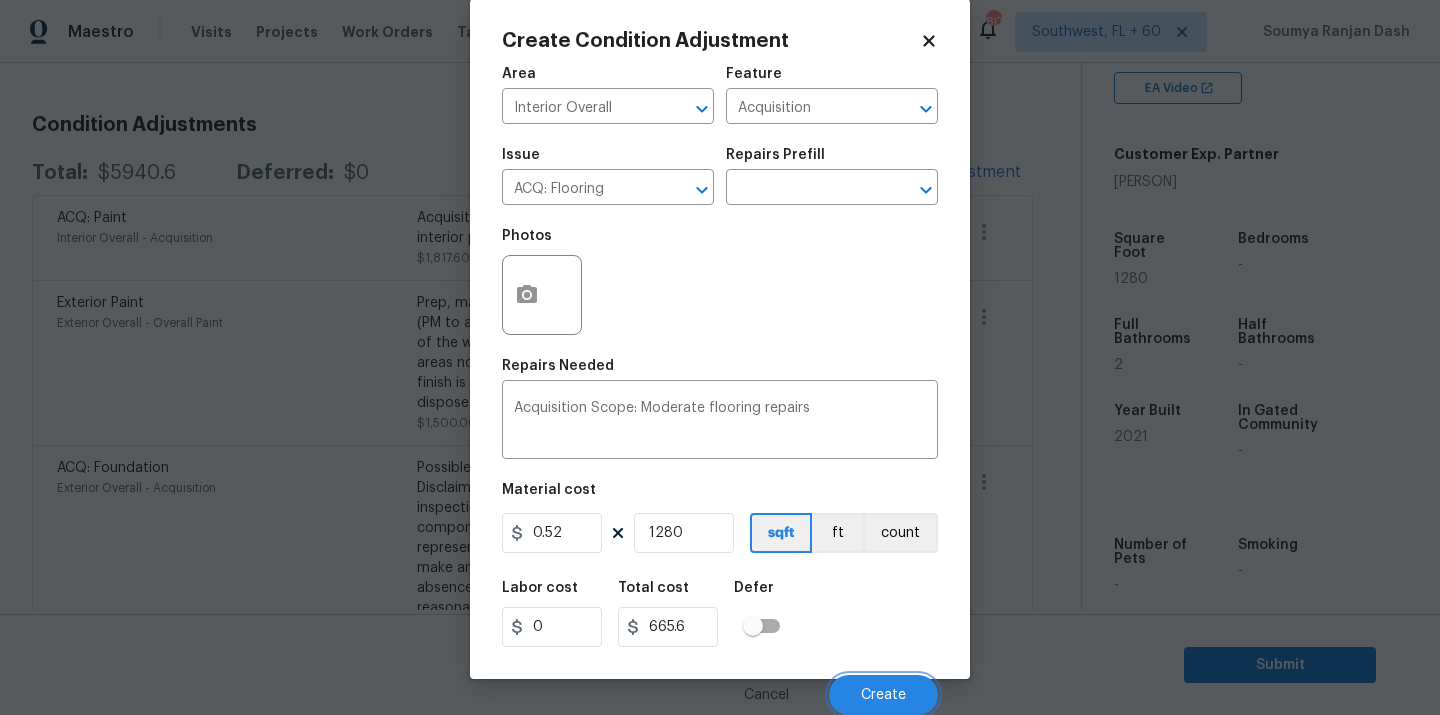 scroll, scrollTop: 252, scrollLeft: 0, axis: vertical 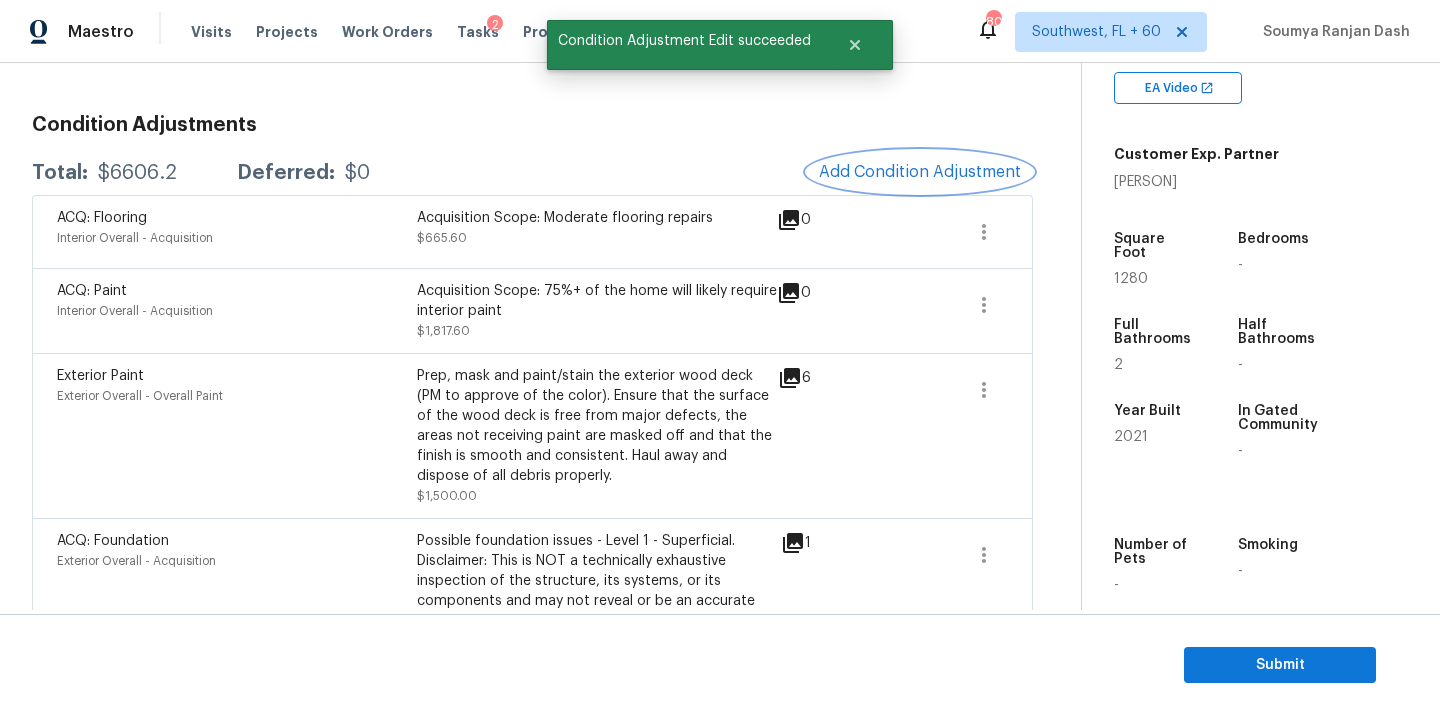 click on "Add Condition Adjustment" at bounding box center [920, 172] 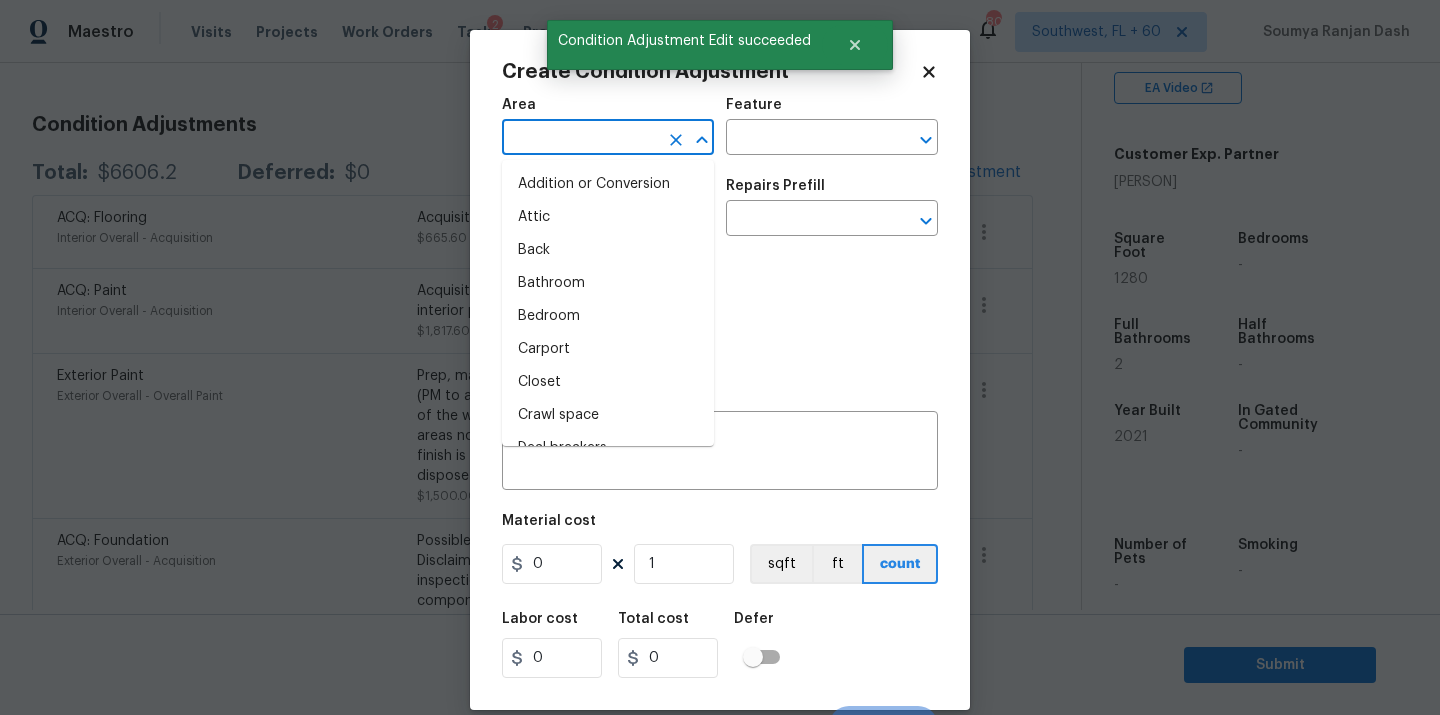 click at bounding box center (580, 139) 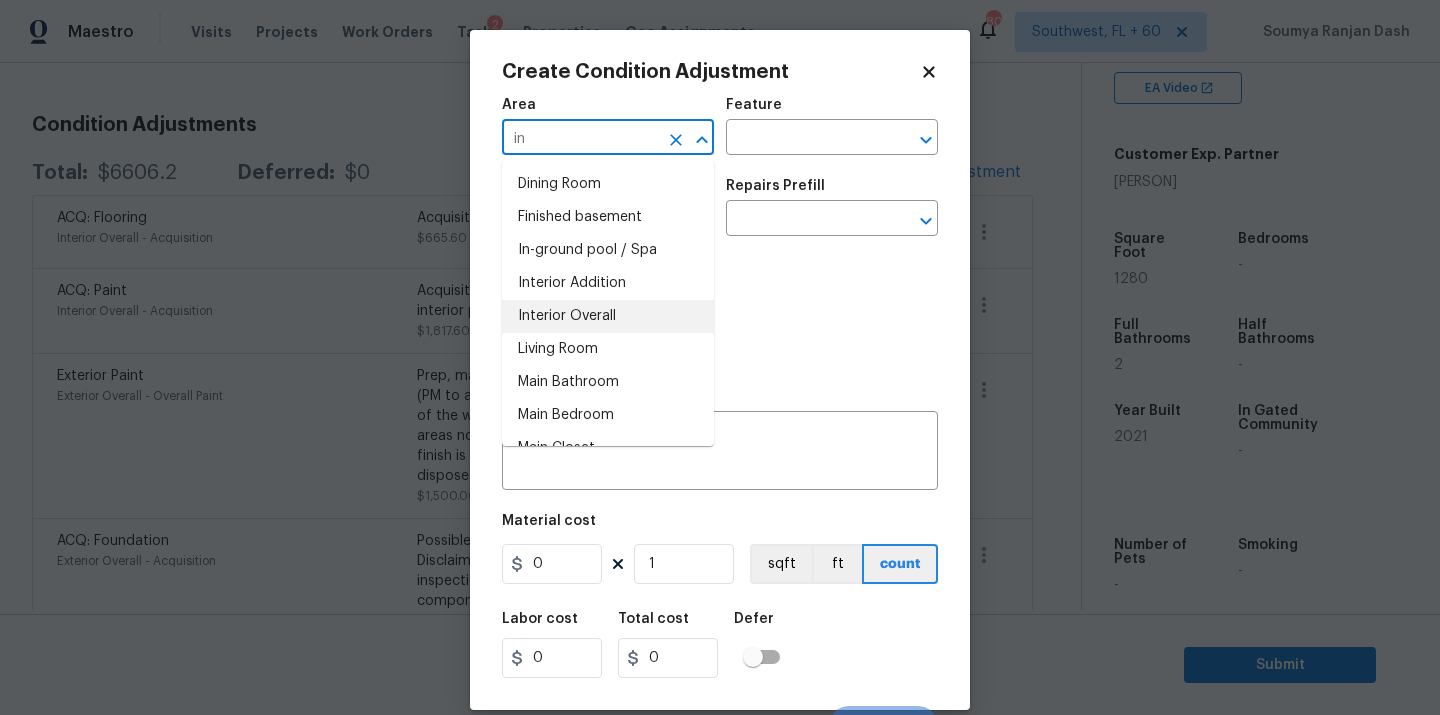 click on "Interior Overall" at bounding box center [608, 316] 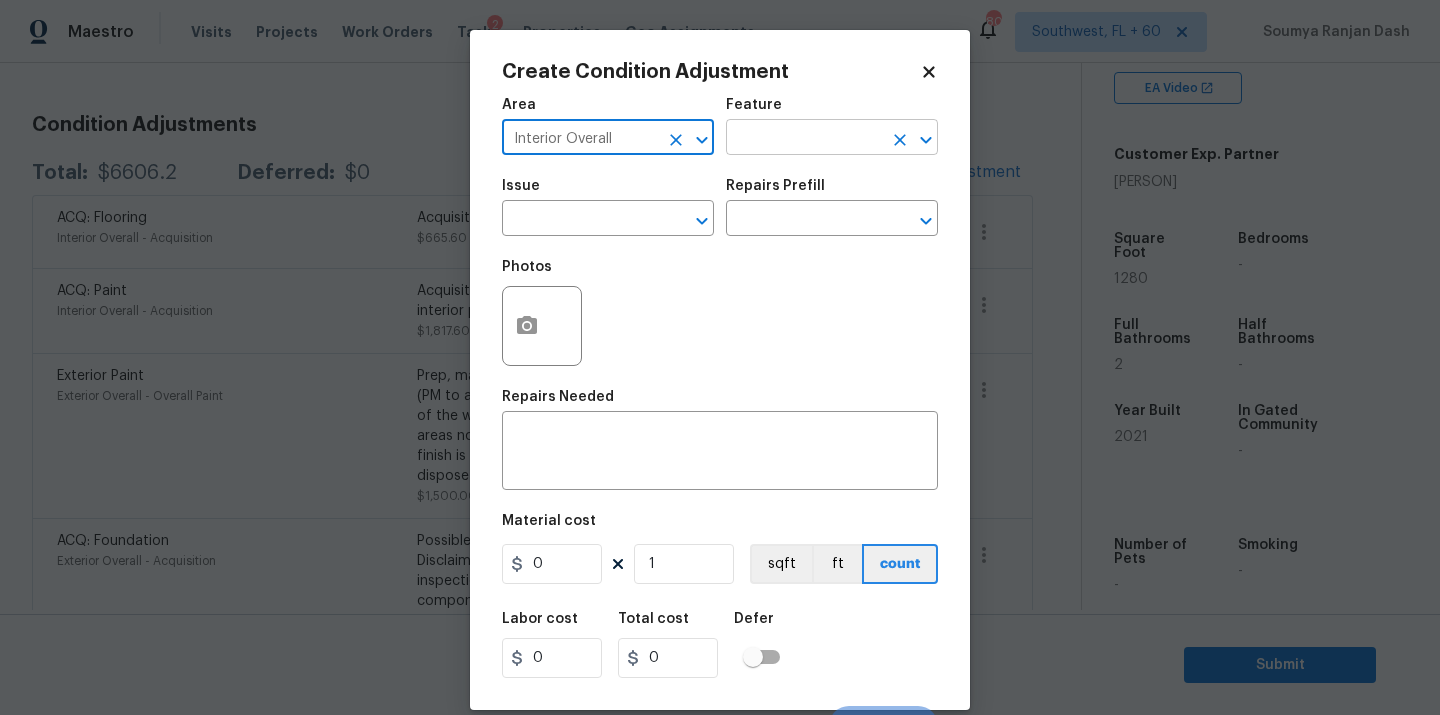 type on "Interior Overall" 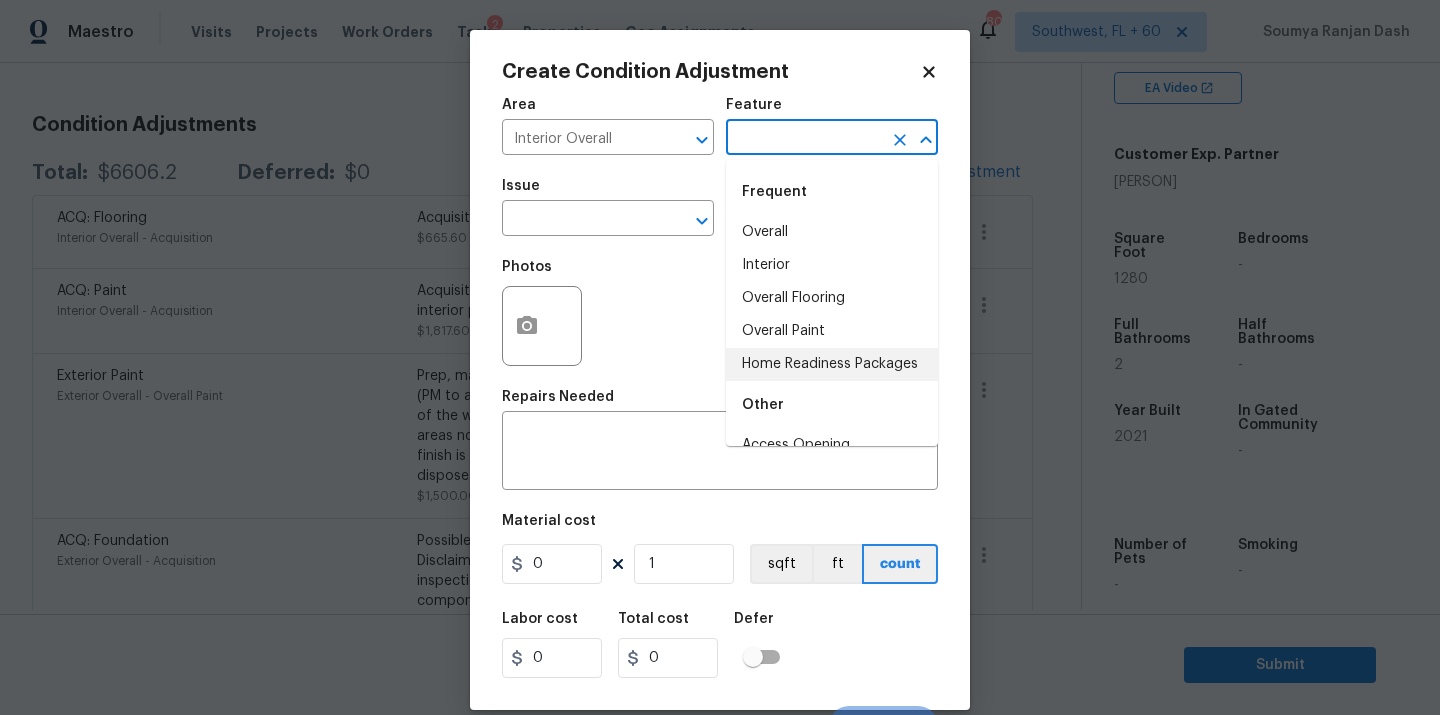 click on "Home Readiness Packages" at bounding box center [832, 364] 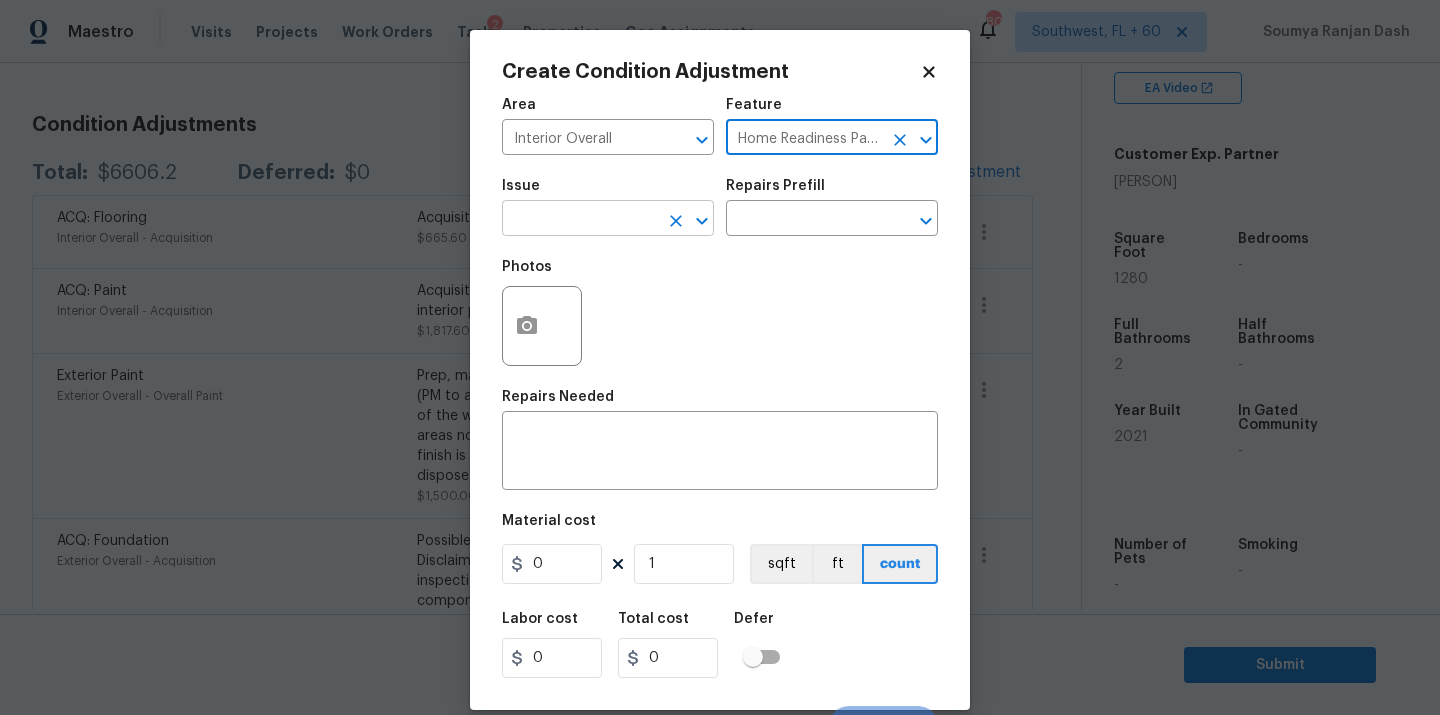 click at bounding box center [580, 220] 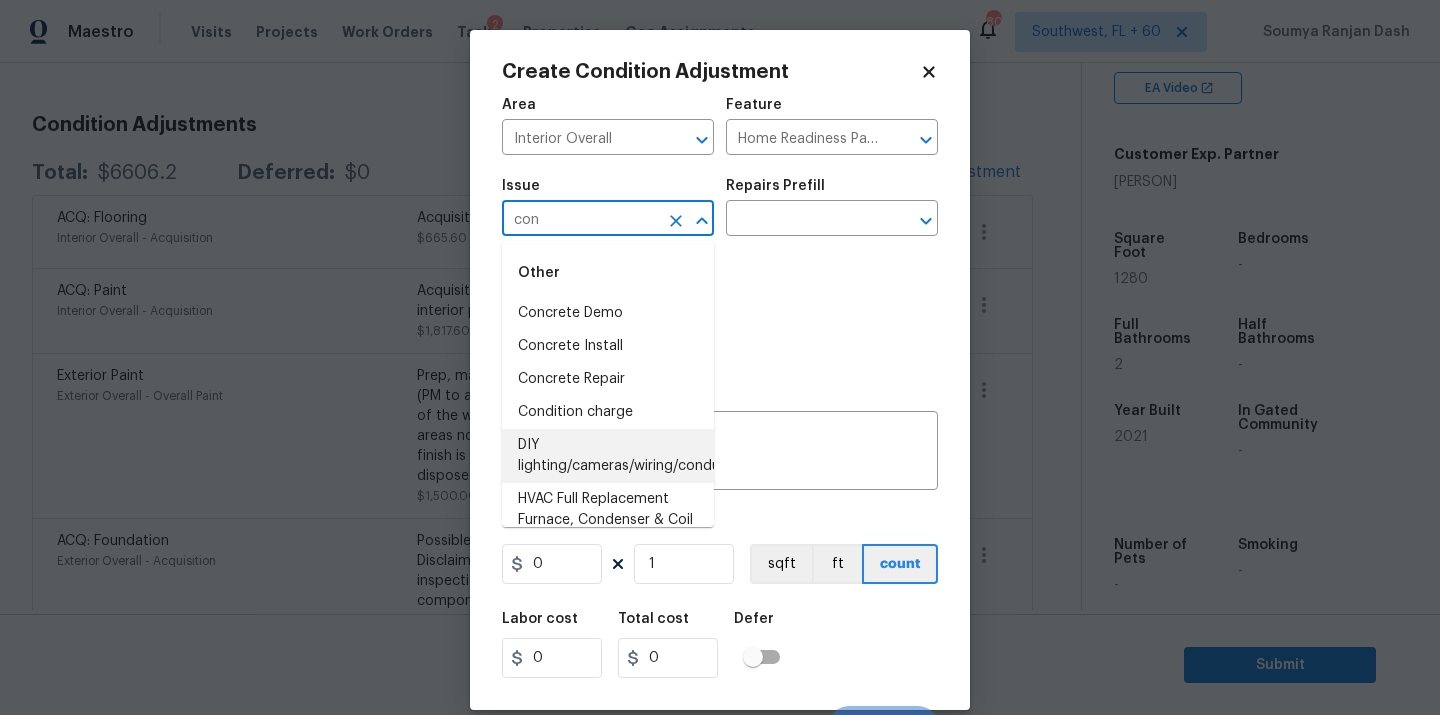 click on "DIY lighting/cameras/wiring/conduit" at bounding box center (608, 456) 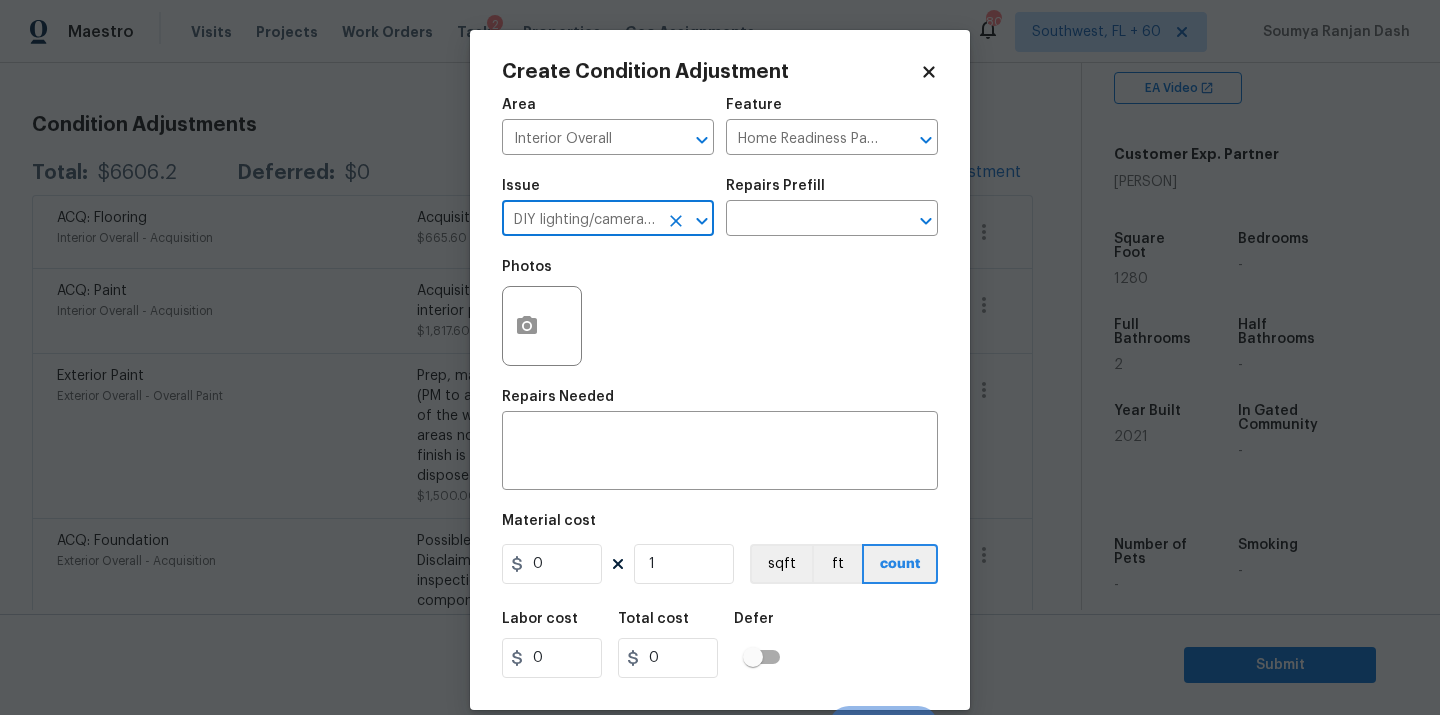 click 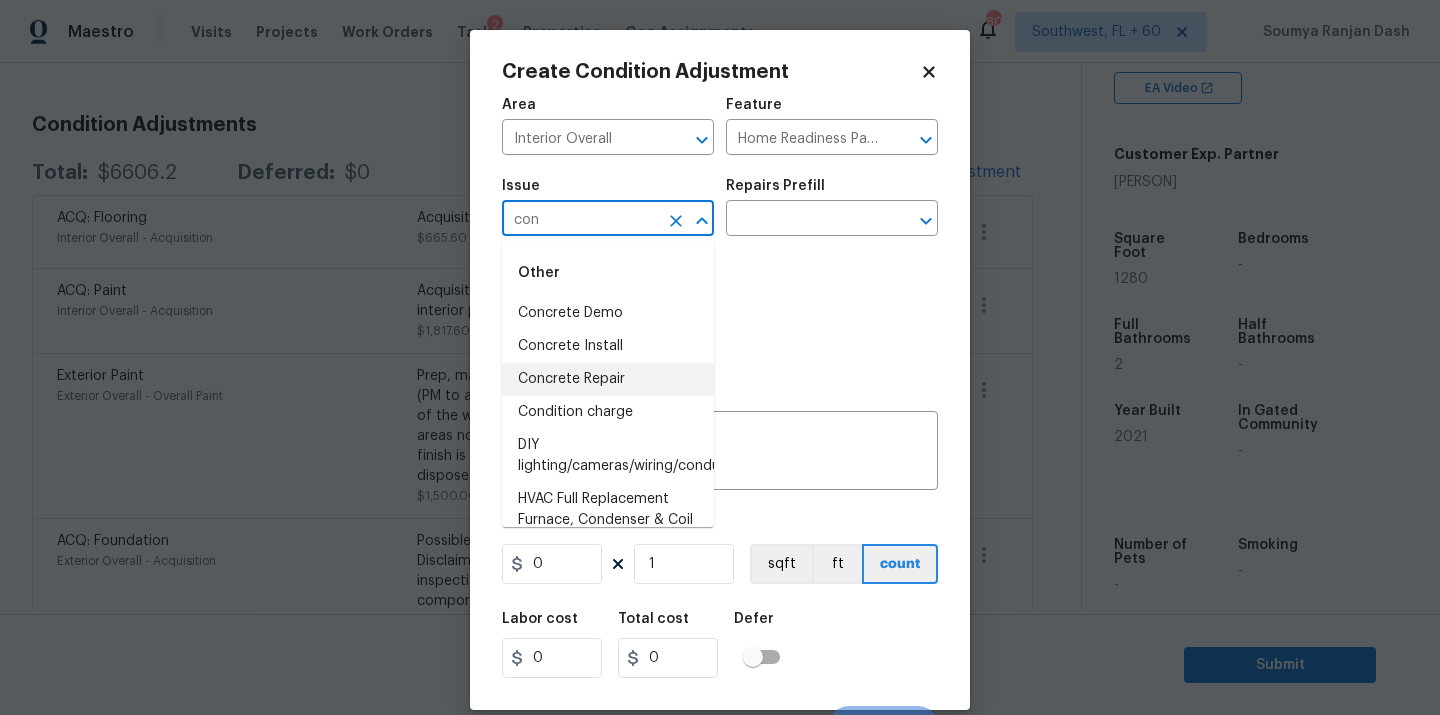 click on "Condition charge" at bounding box center (608, 412) 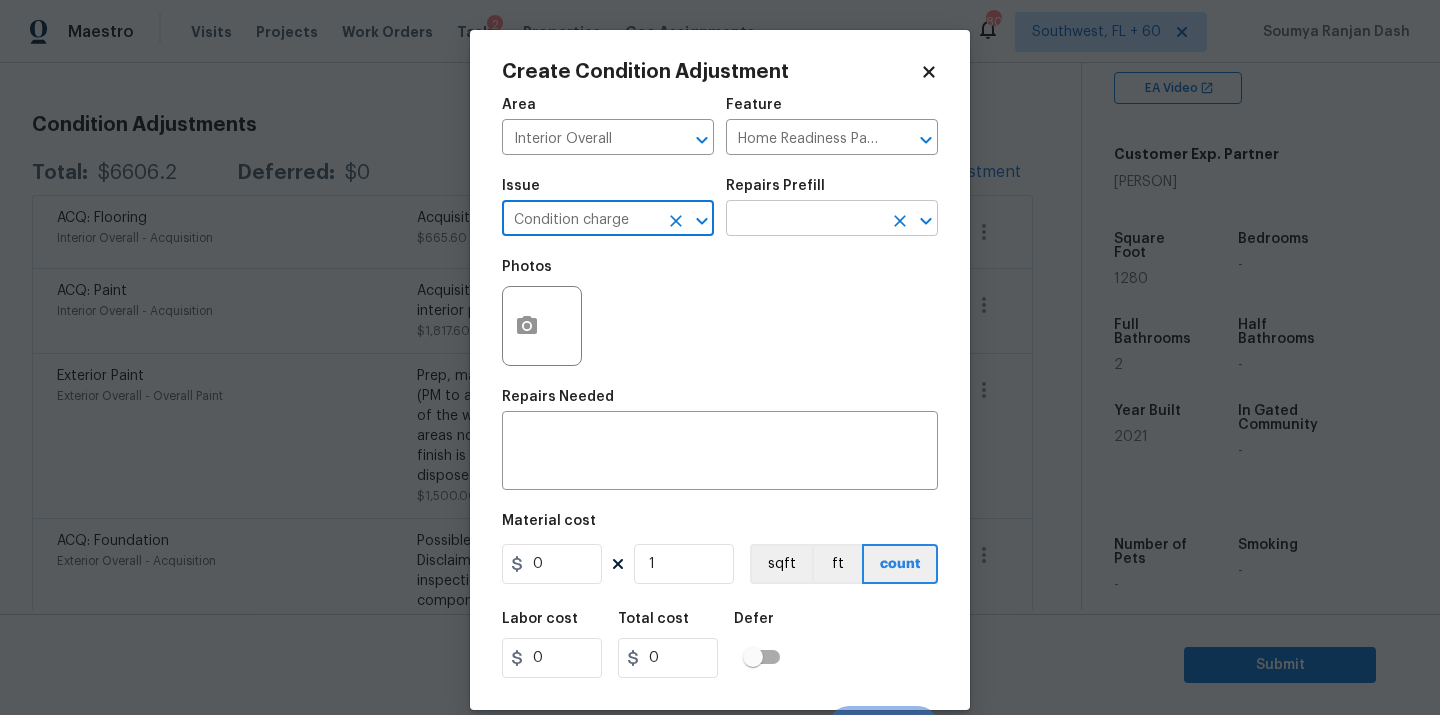 type on "Condition charge" 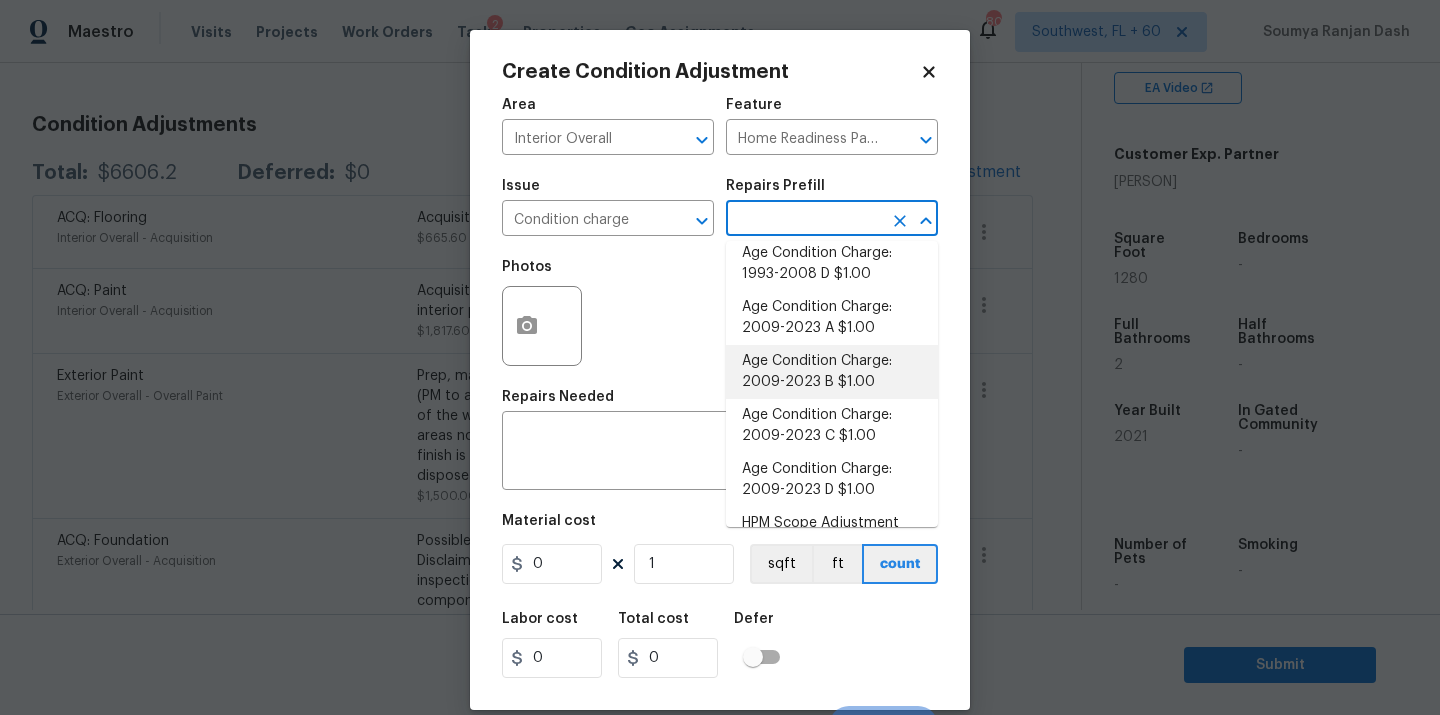 scroll, scrollTop: 610, scrollLeft: 0, axis: vertical 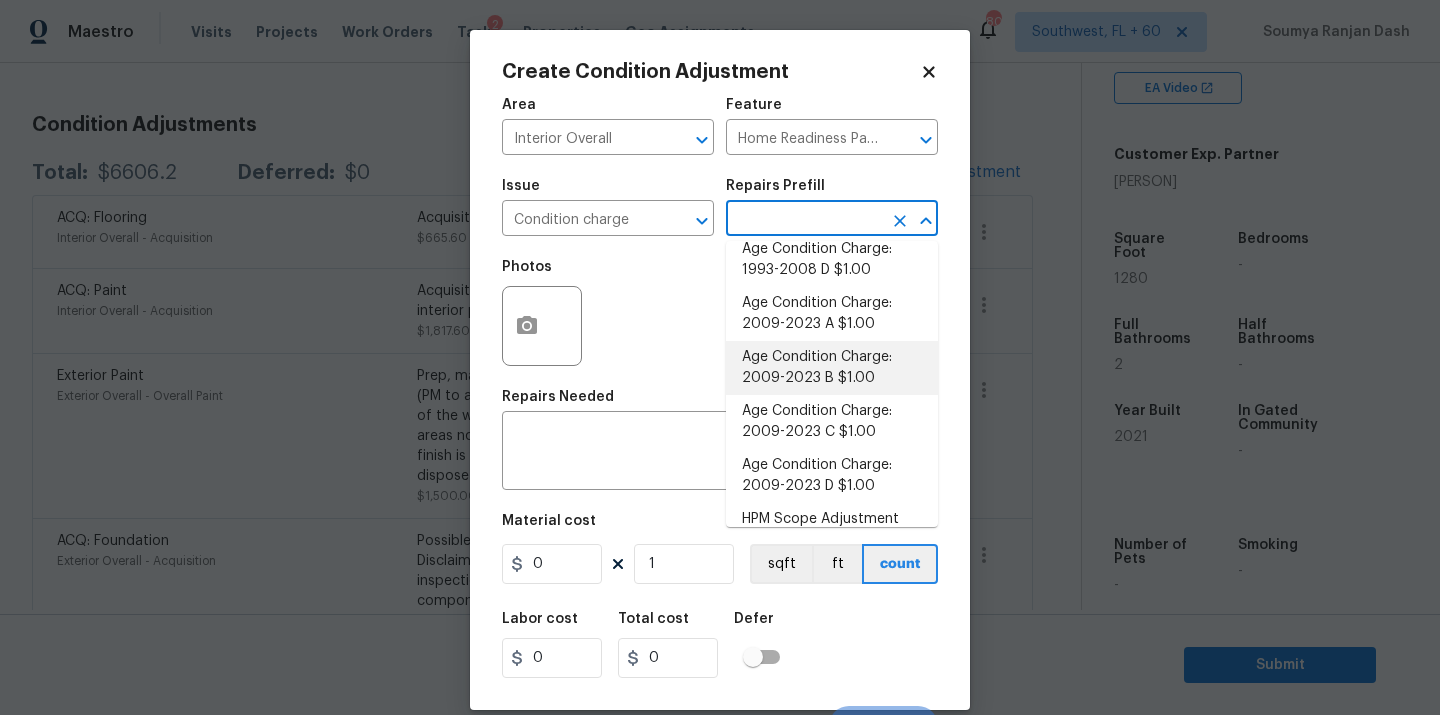 click on "Age Condition Charge: 2009-2023 B	 $1.00" at bounding box center (832, 368) 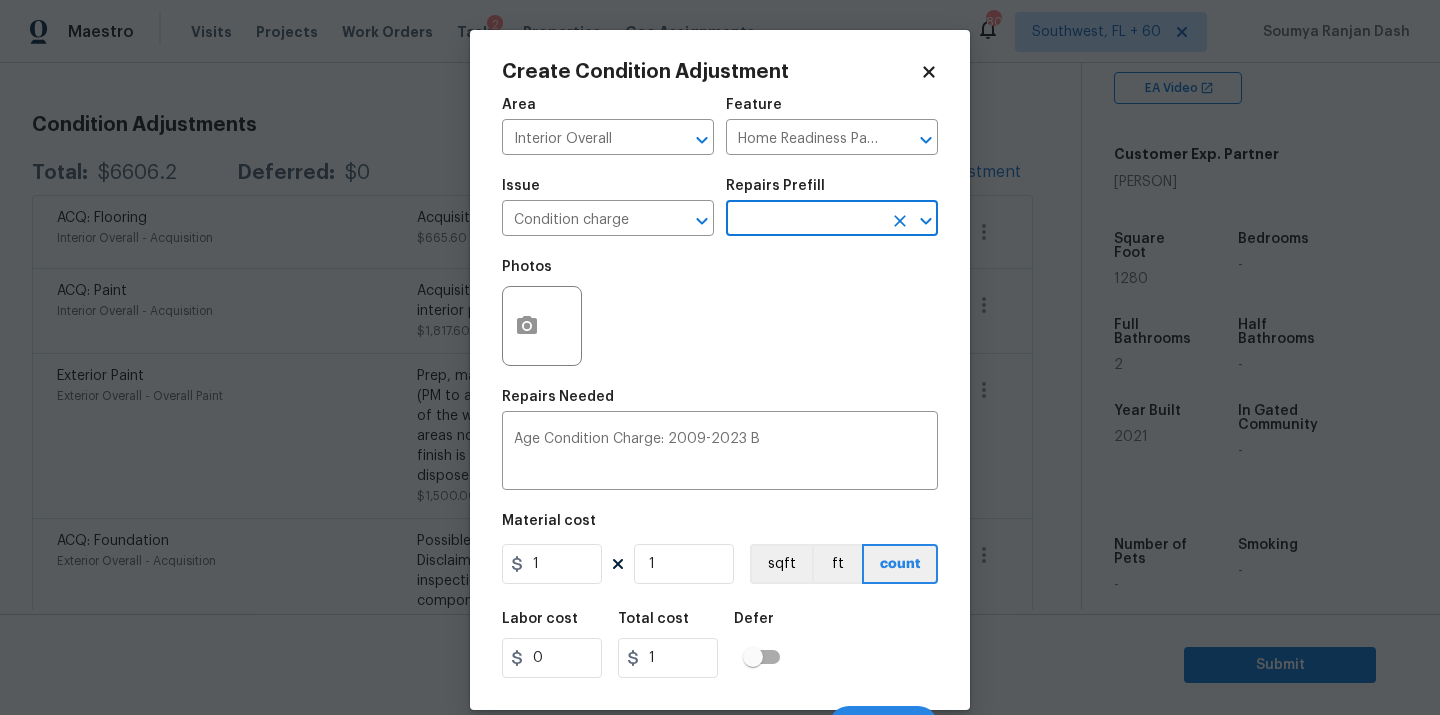 scroll, scrollTop: 32, scrollLeft: 0, axis: vertical 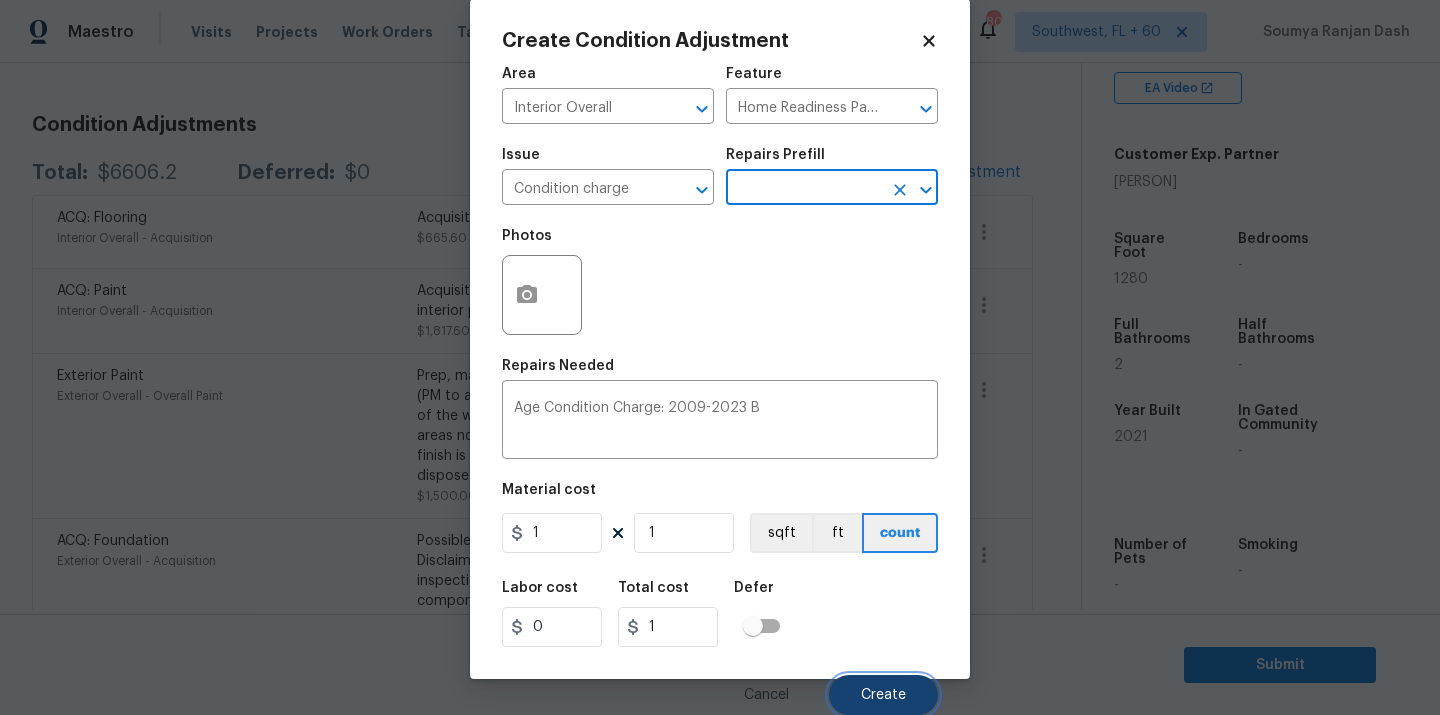 click on "Create" at bounding box center (883, 695) 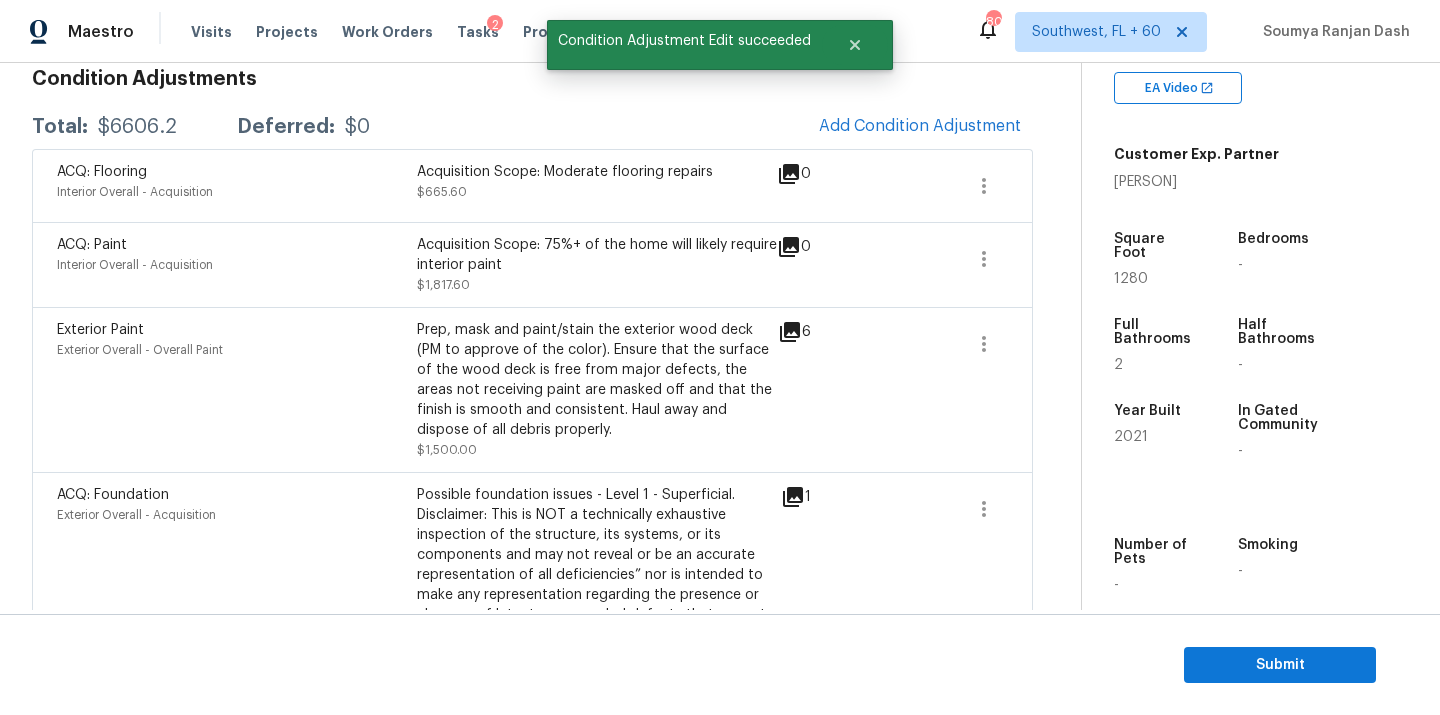 scroll, scrollTop: 252, scrollLeft: 0, axis: vertical 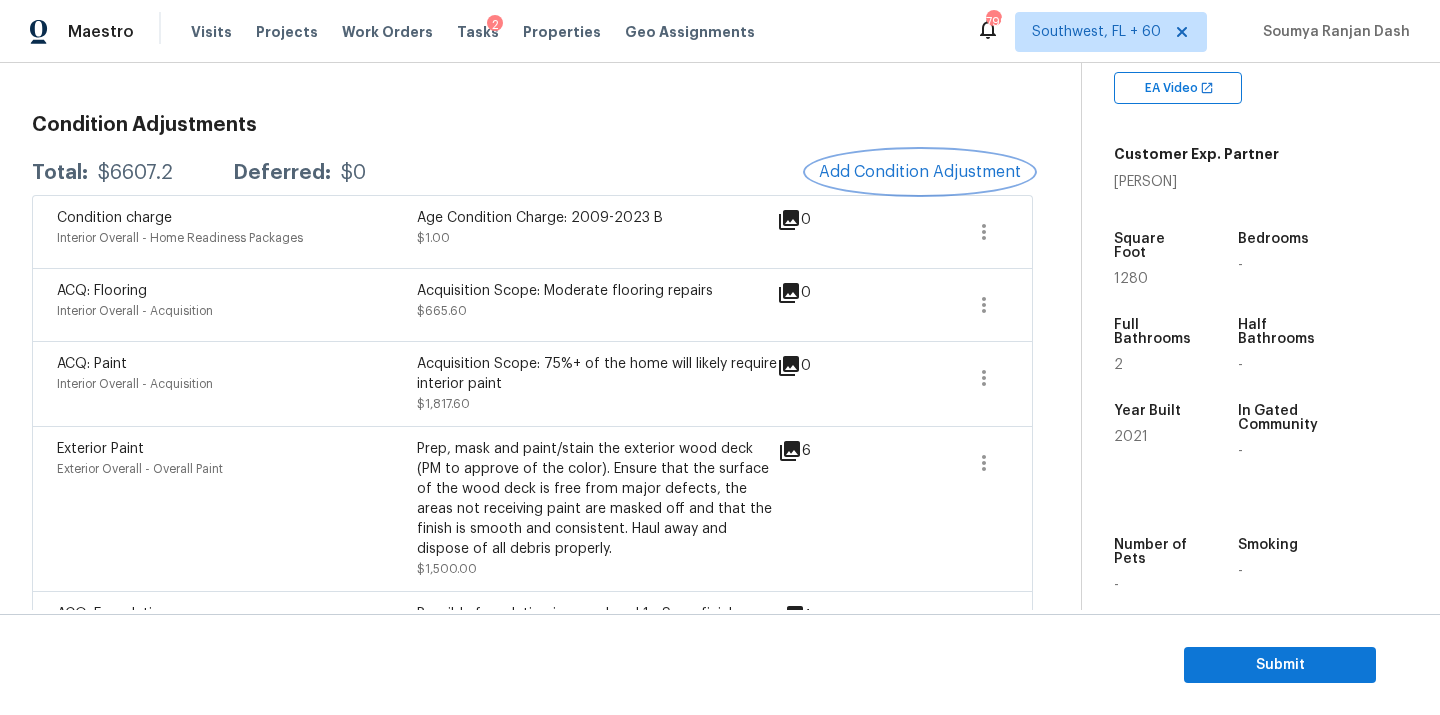click on "Add Condition Adjustment" at bounding box center (920, 172) 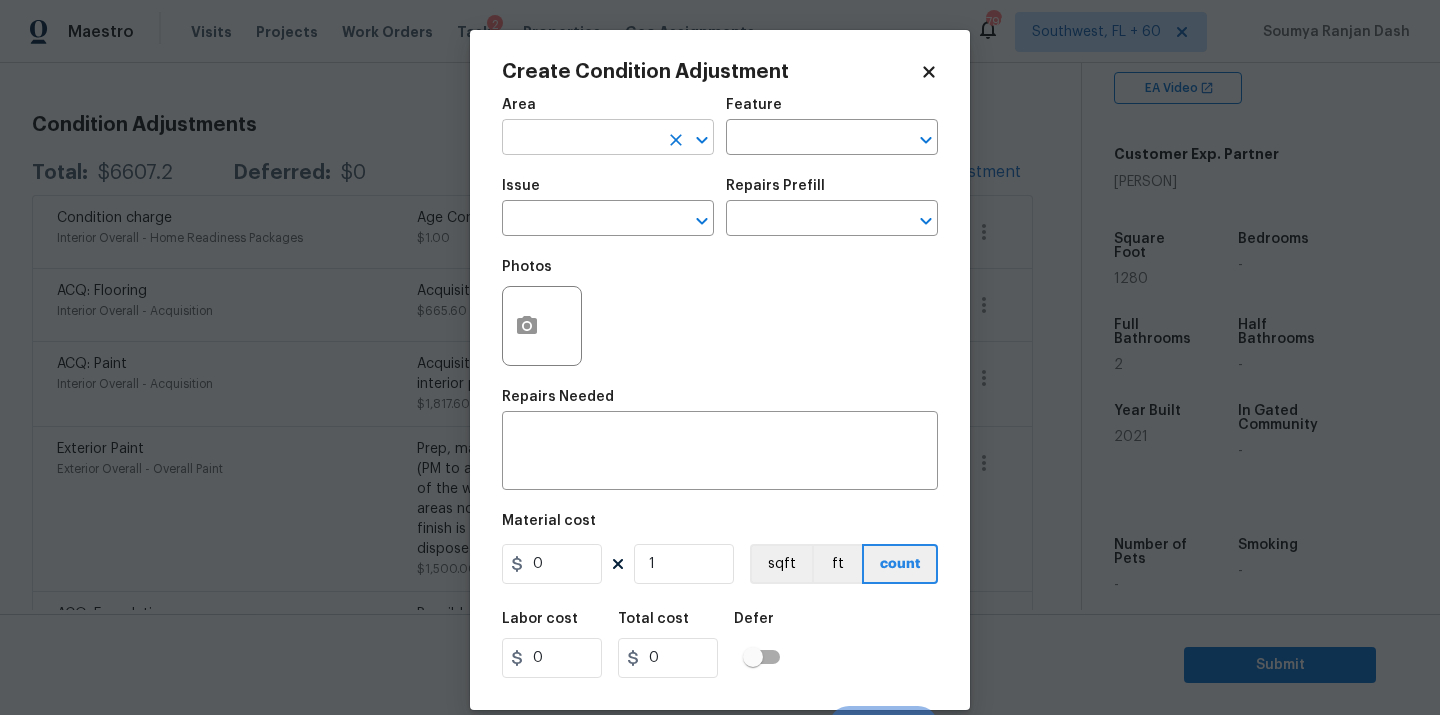 click at bounding box center [580, 139] 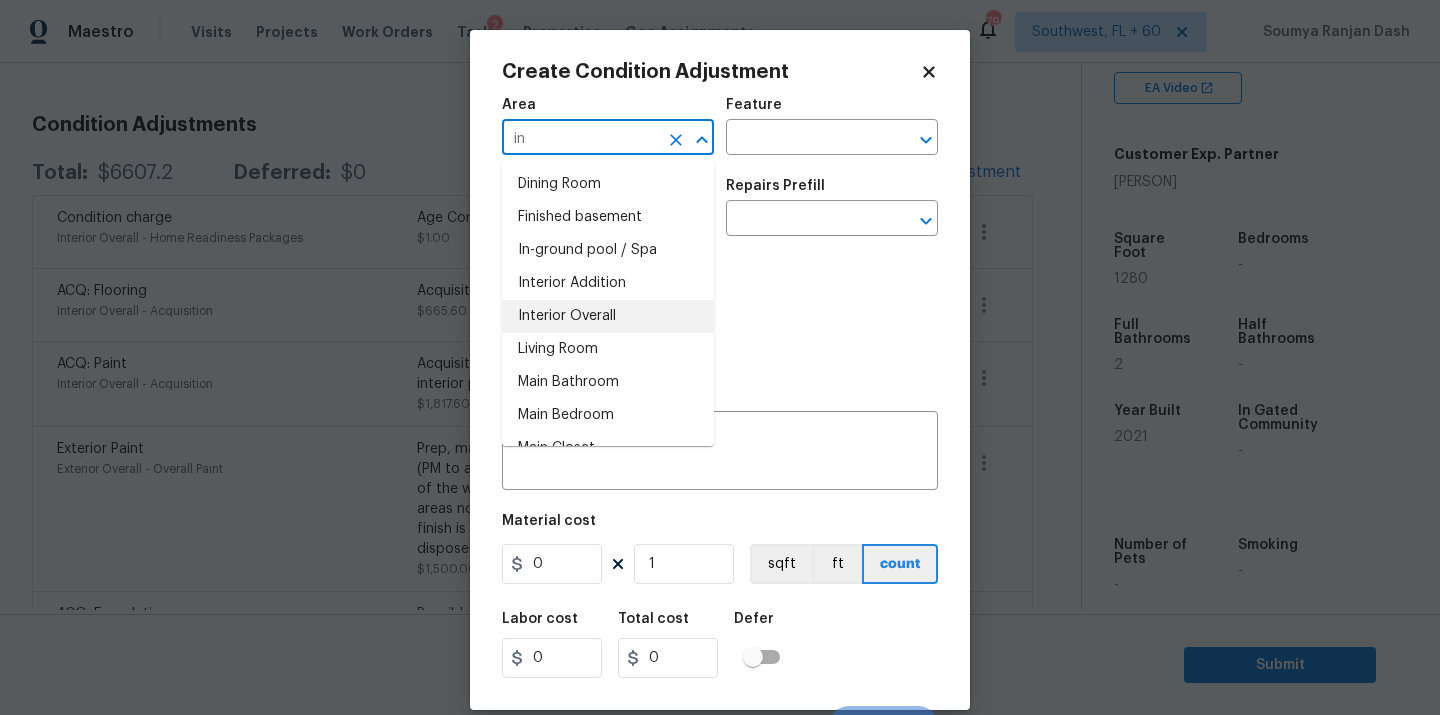 click on "Interior Overall" at bounding box center (608, 316) 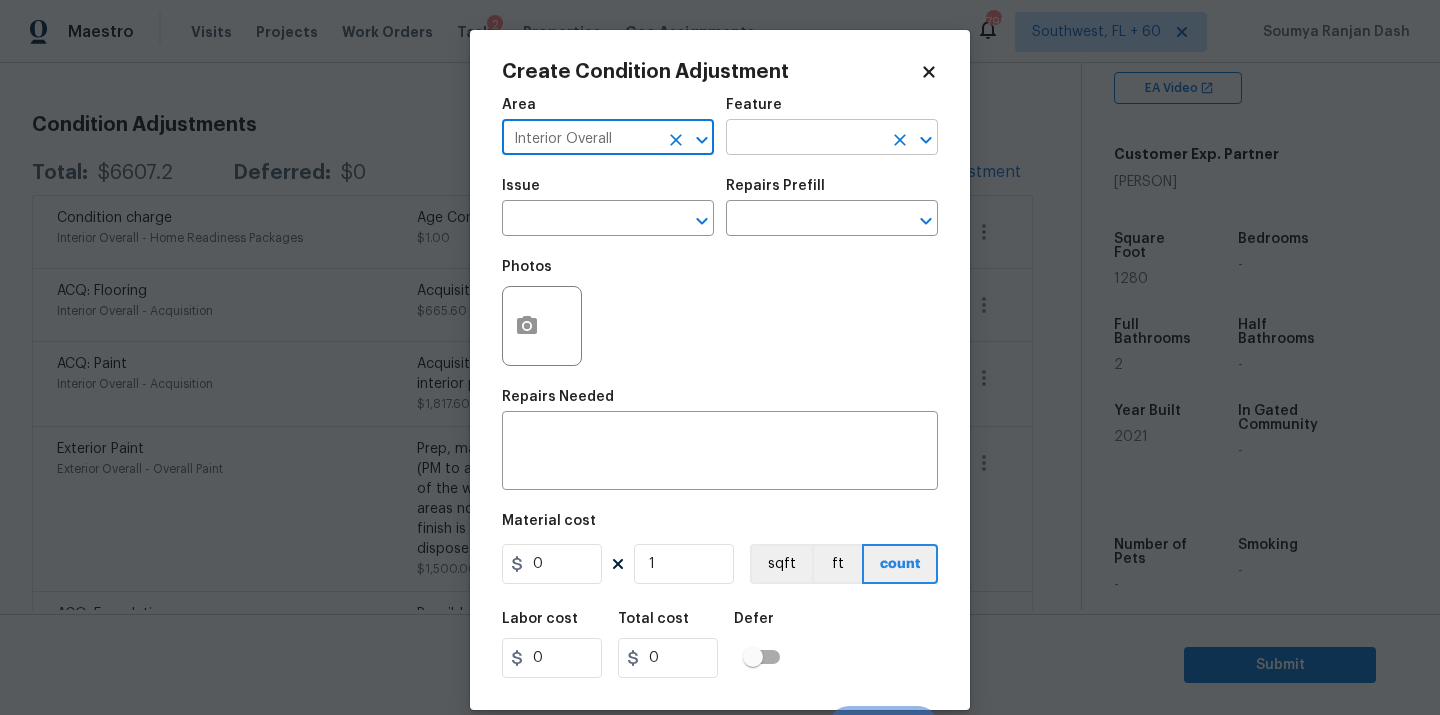 type on "Interior Overall" 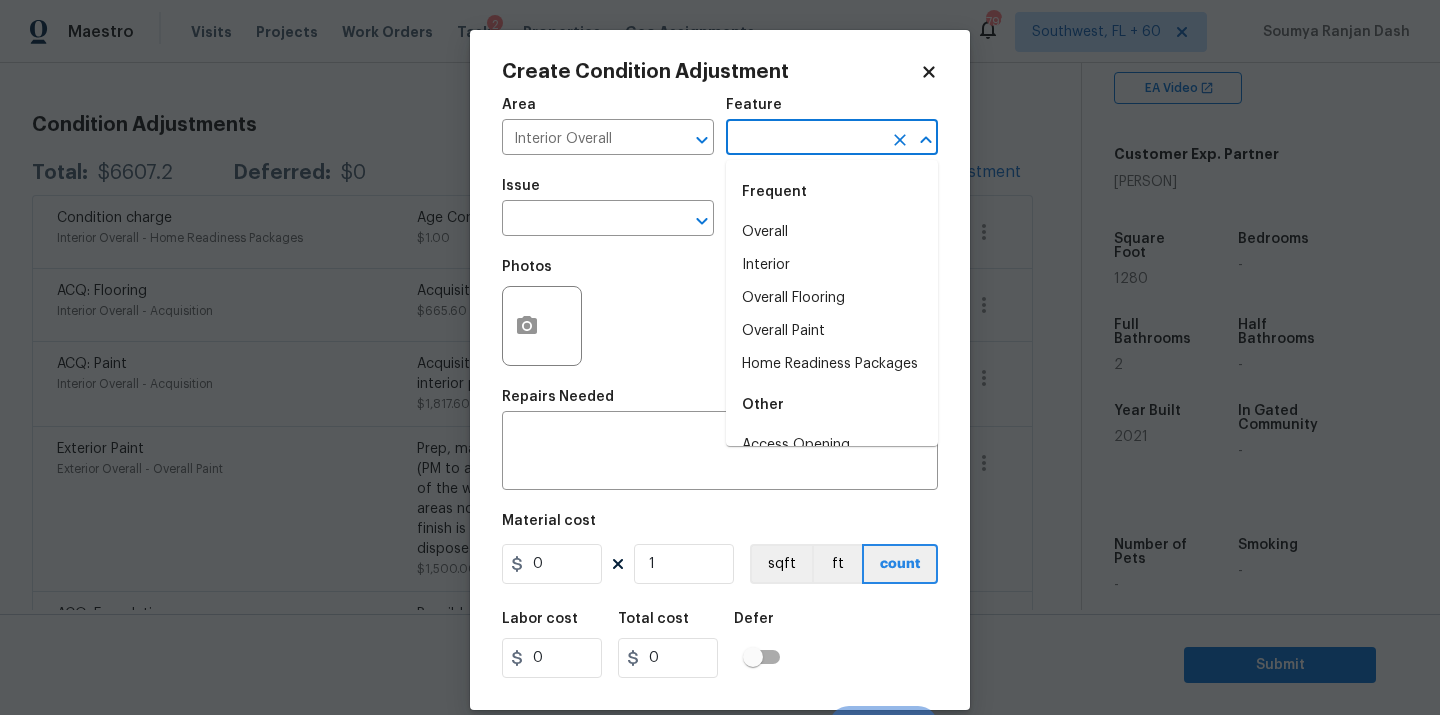 click at bounding box center [804, 139] 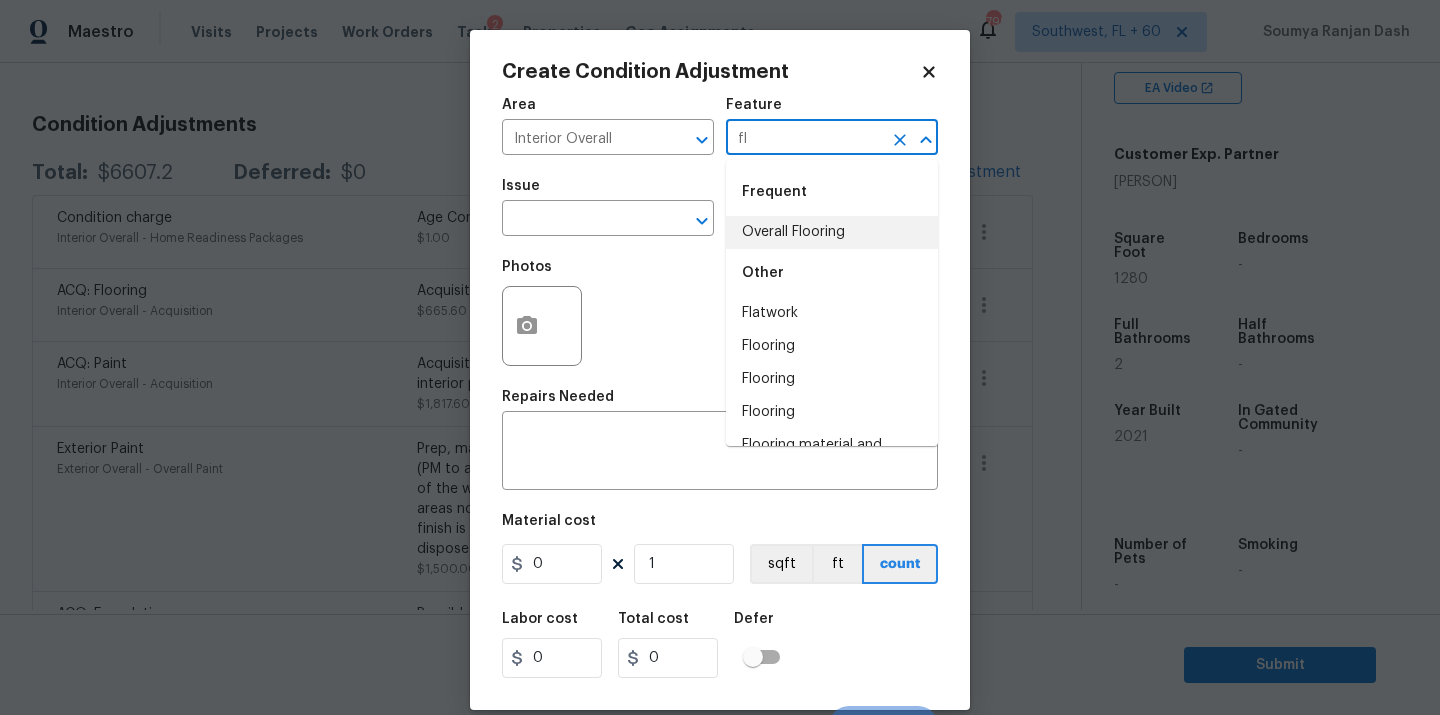 click on "Overall Flooring" at bounding box center [832, 232] 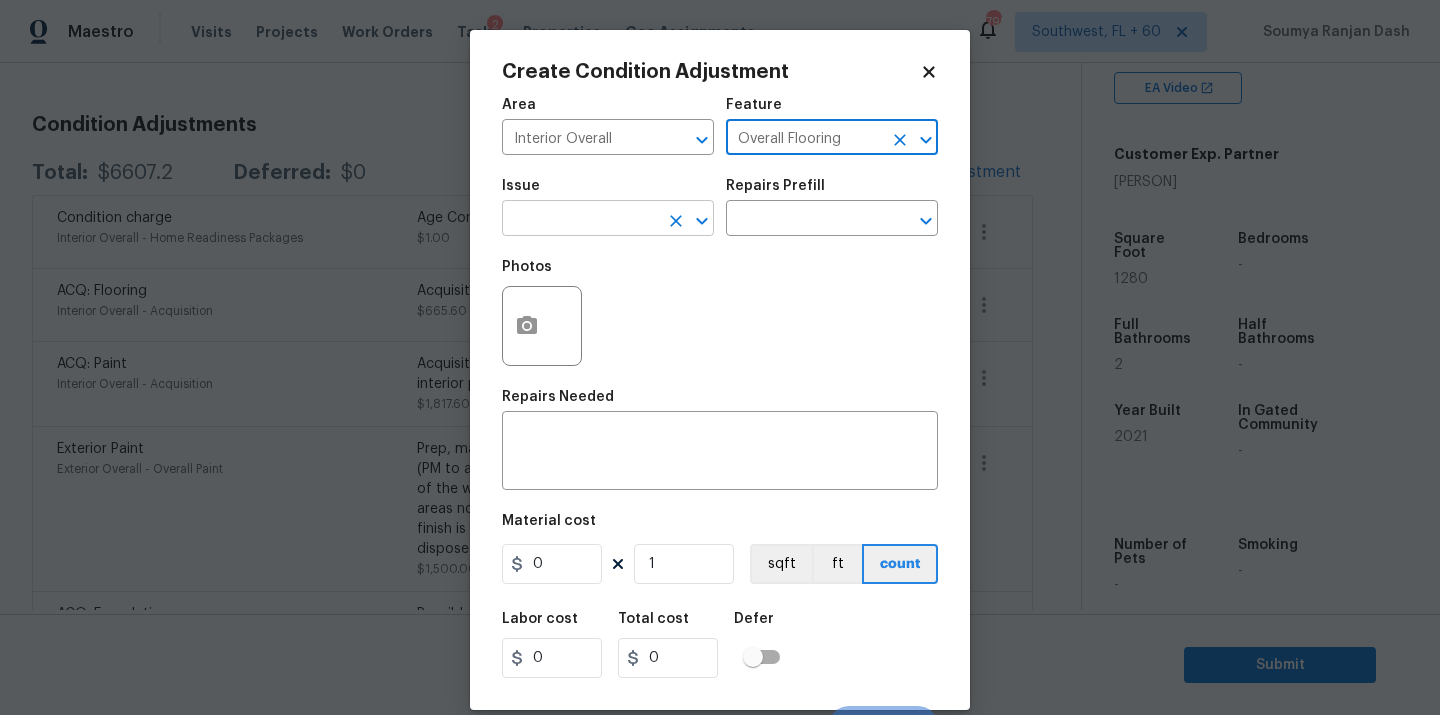 type on "Overall Flooring" 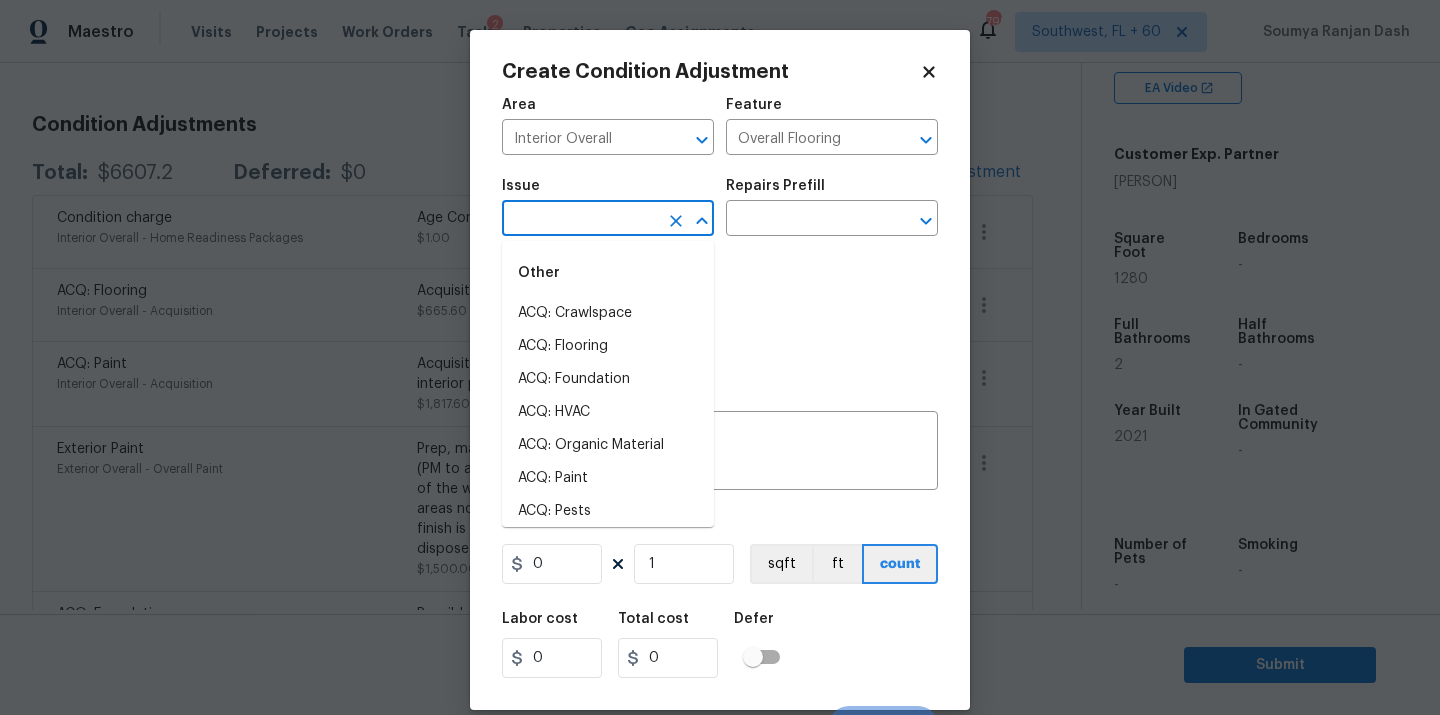 click at bounding box center (580, 220) 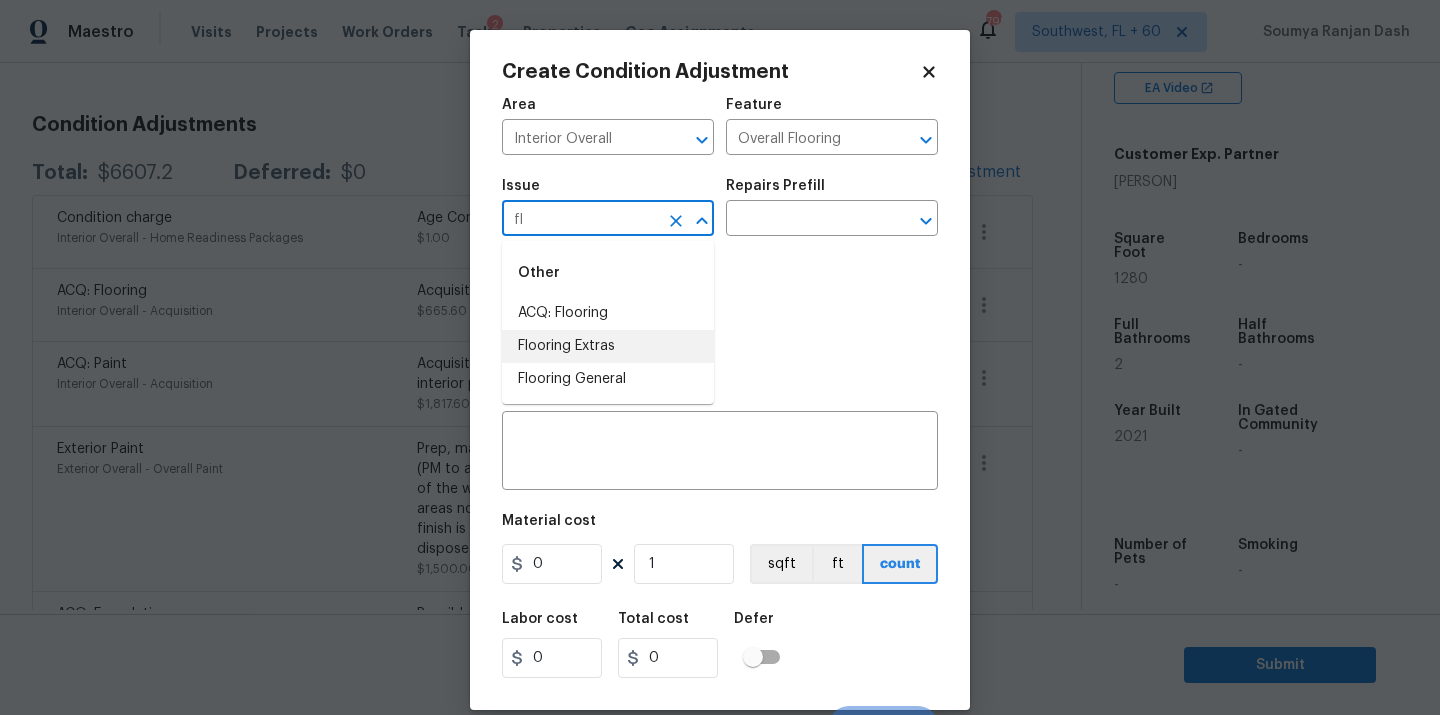 click on "Flooring Extras" at bounding box center (608, 346) 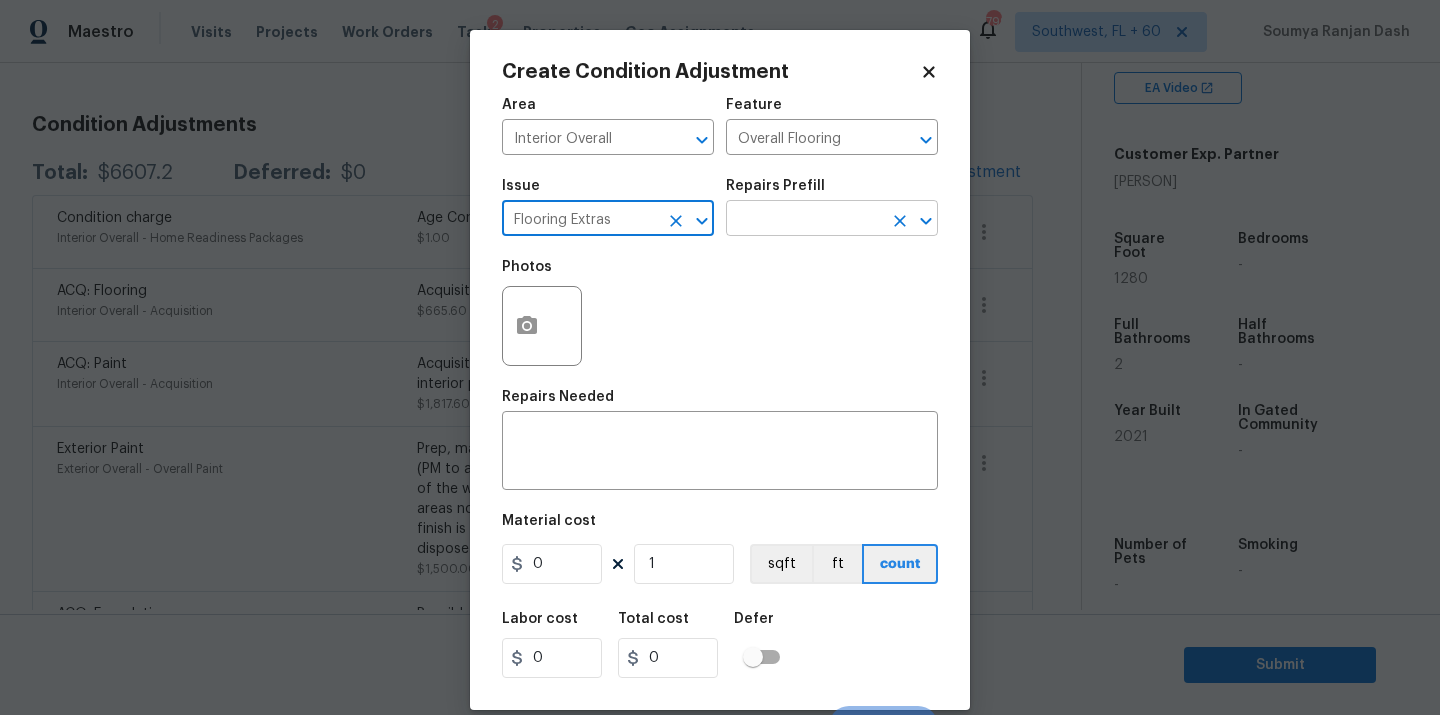type on "Flooring Extras" 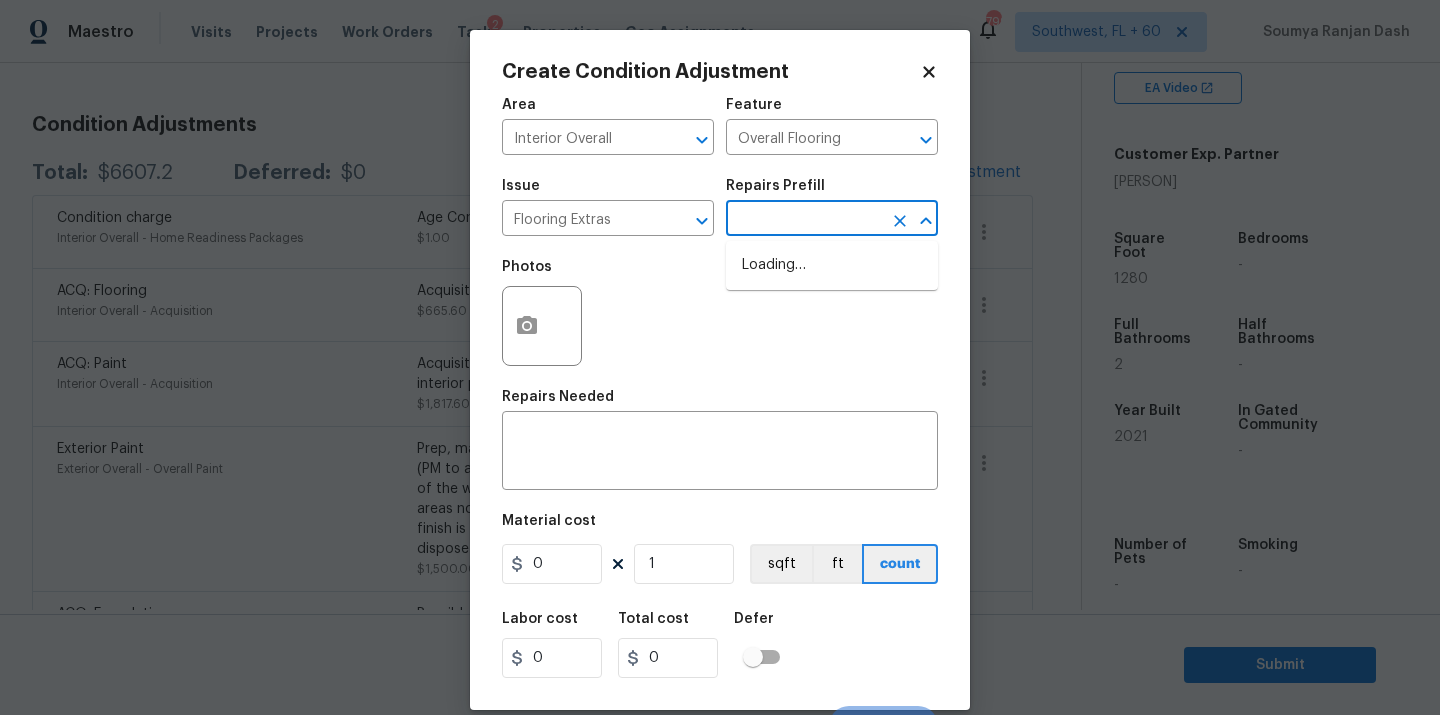 click at bounding box center [804, 220] 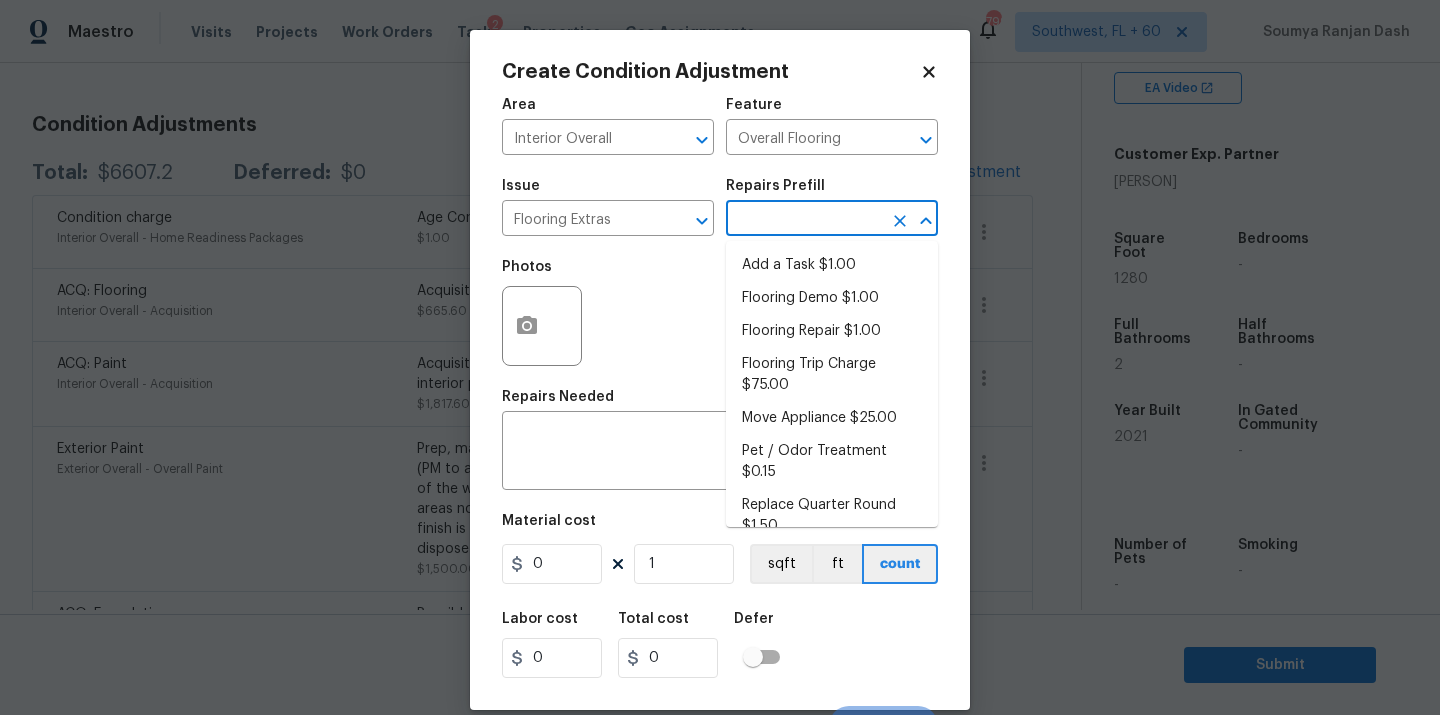 type on "t" 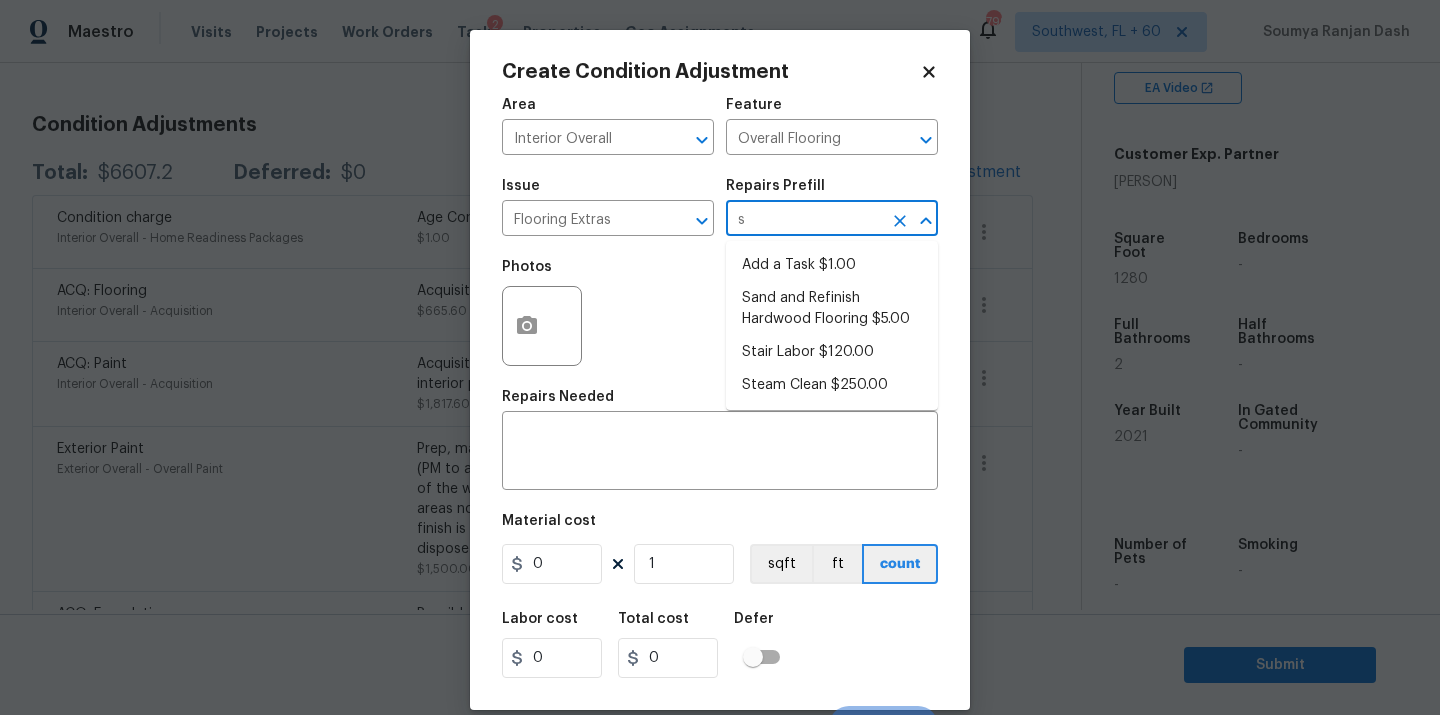type on "st" 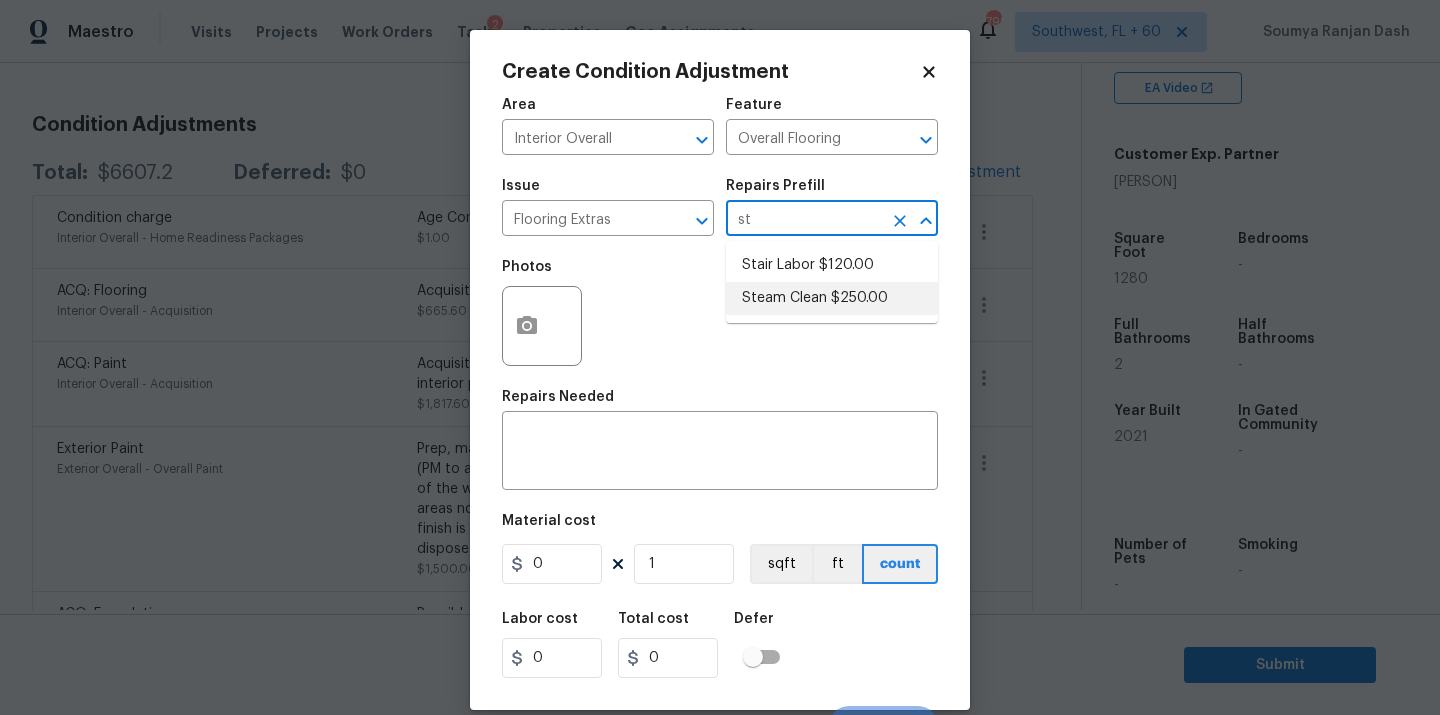 click on "Steam Clean $250.00" at bounding box center [832, 298] 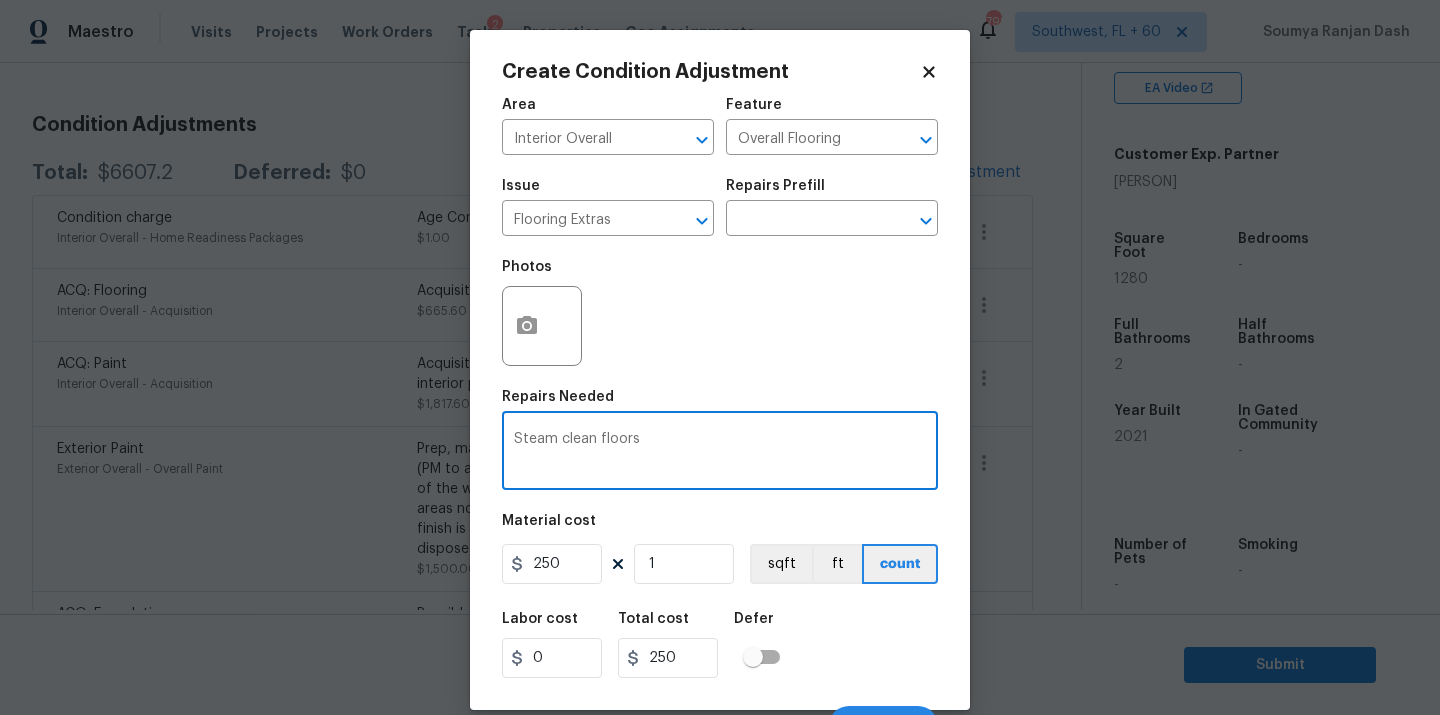 click on "Steam clean floors" at bounding box center [720, 453] 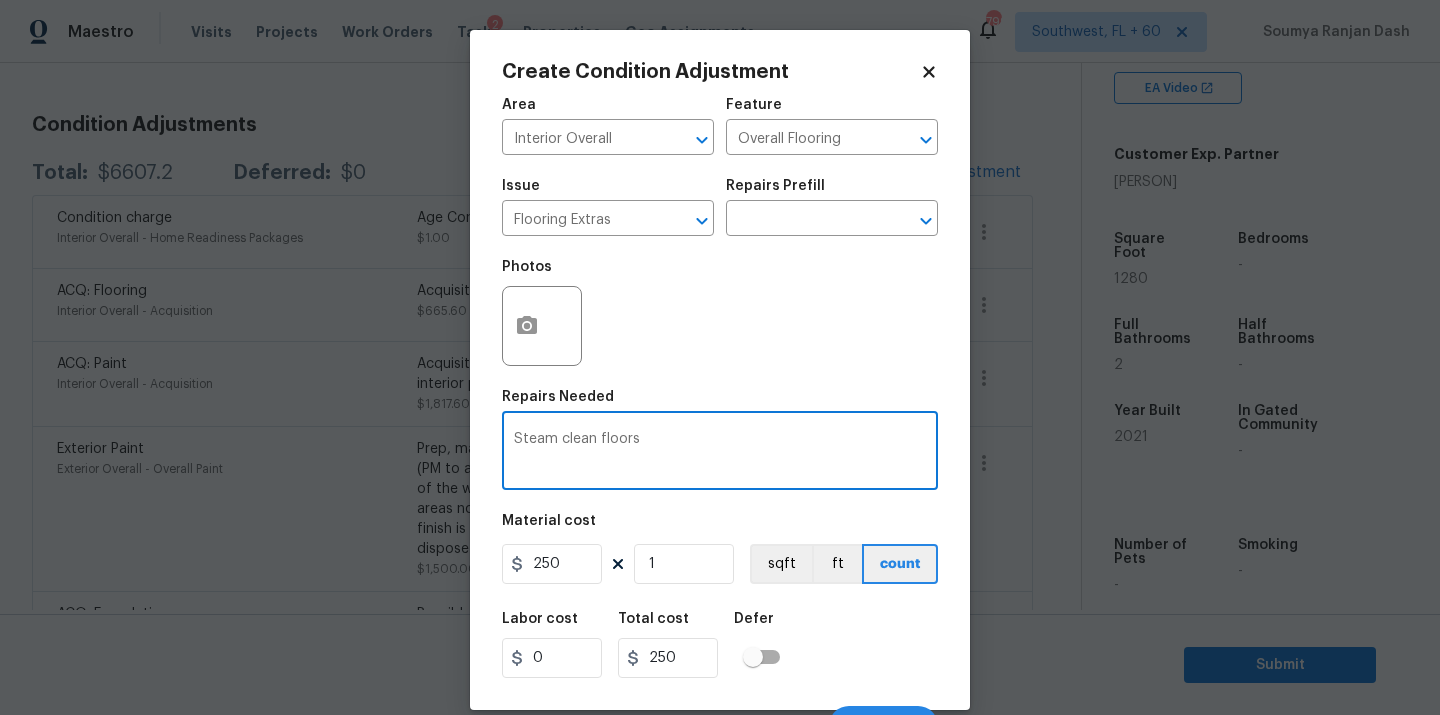 drag, startPoint x: 594, startPoint y: 433, endPoint x: 747, endPoint y: 433, distance: 153 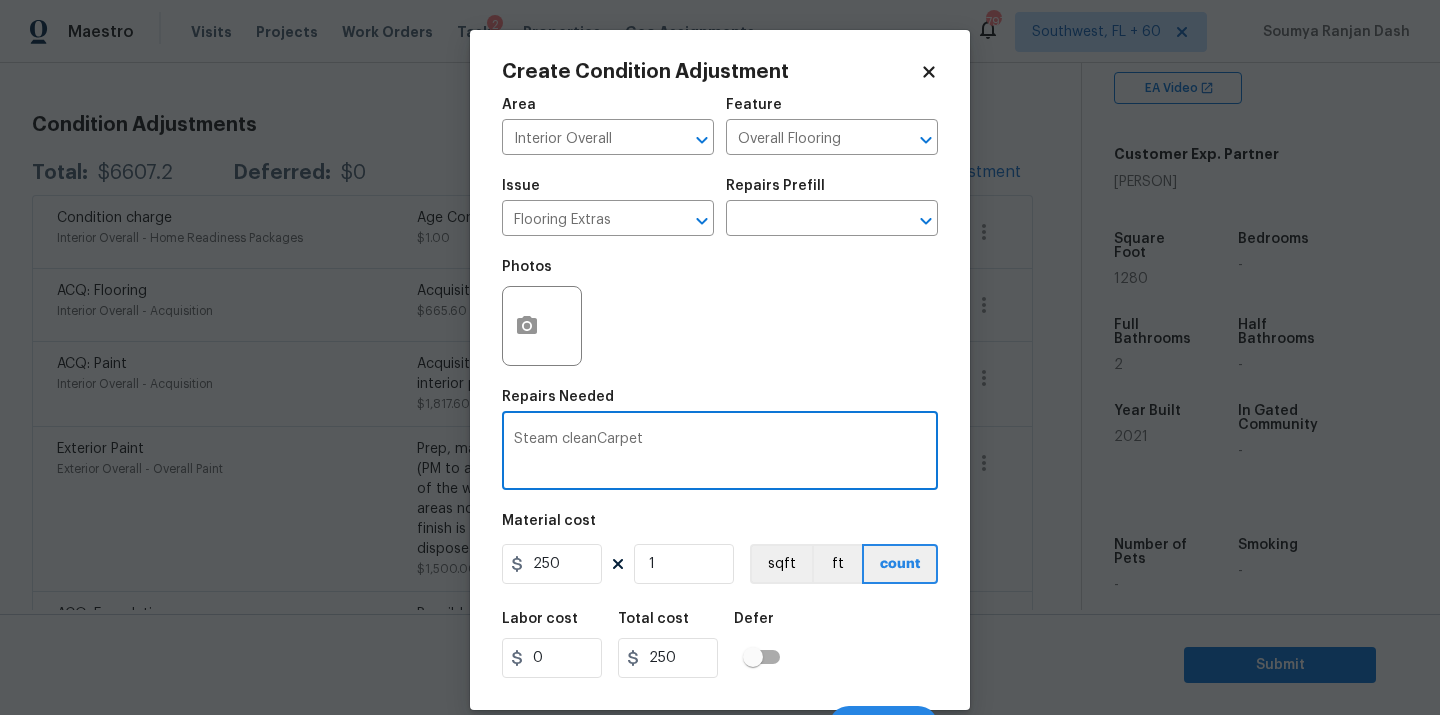 click on "Steam cleanCarpet" at bounding box center (720, 453) 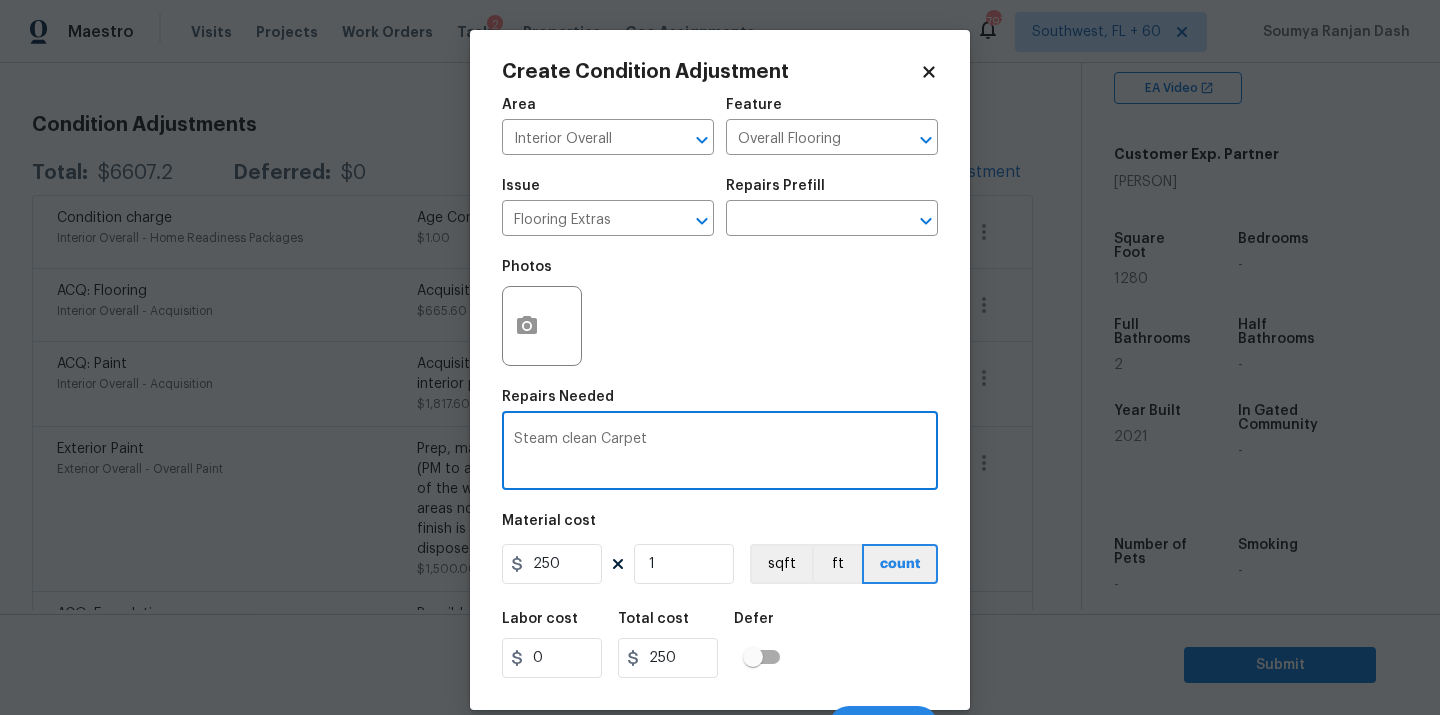 click on "Steam clean Carpet" at bounding box center [720, 453] 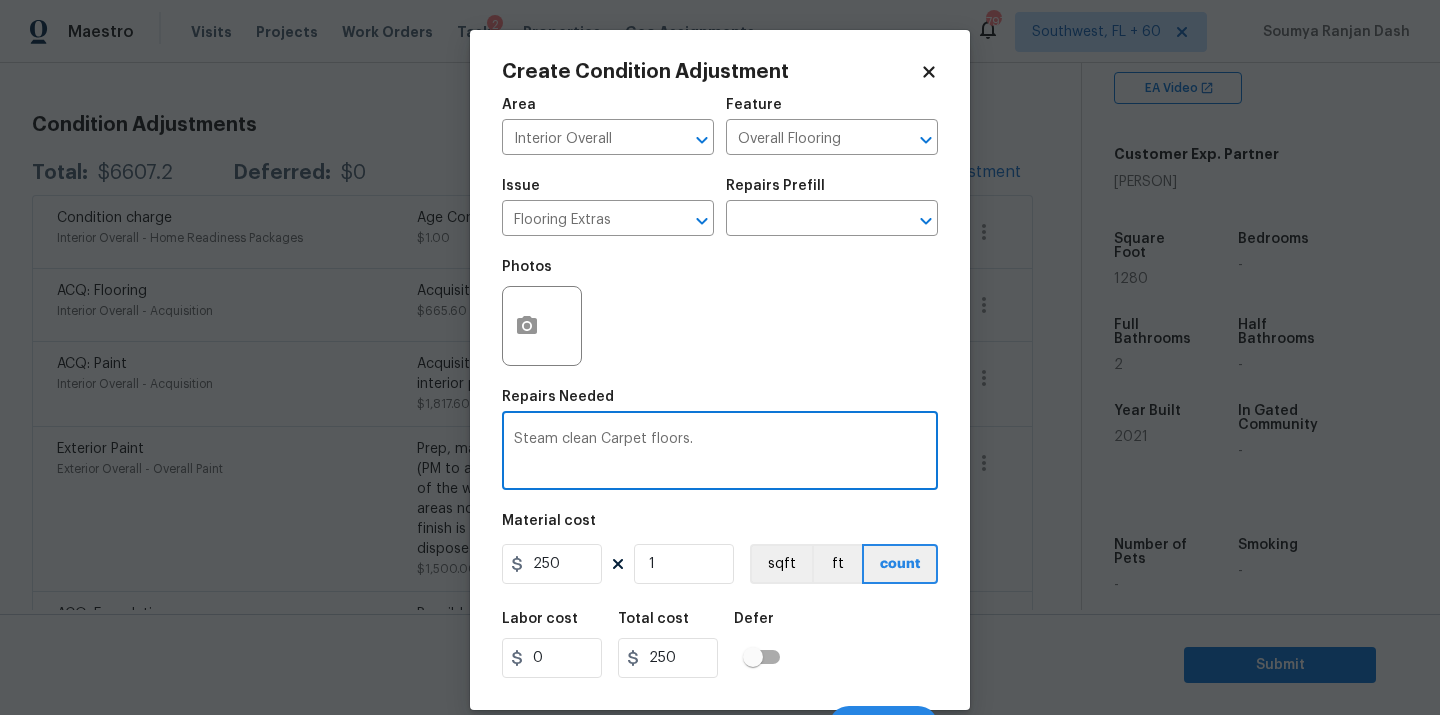 scroll, scrollTop: 32, scrollLeft: 0, axis: vertical 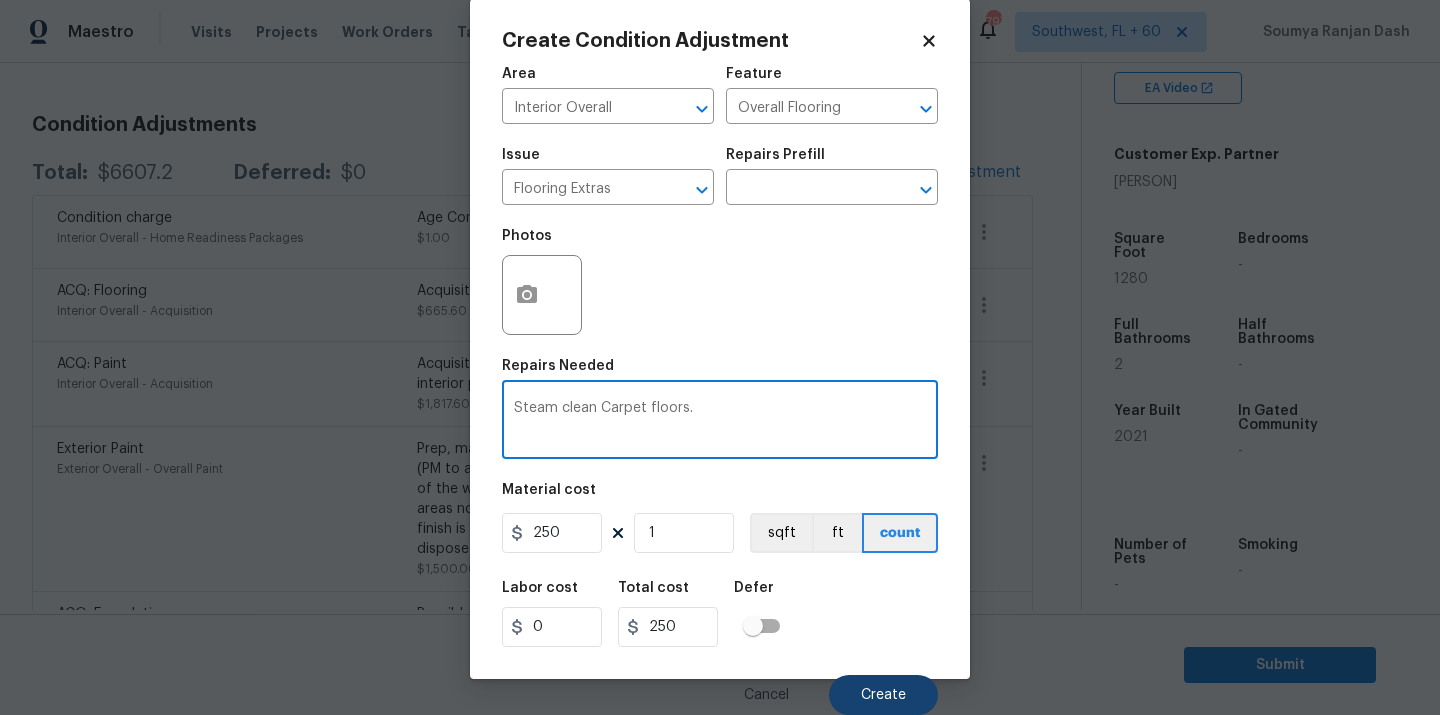 type on "Steam clean Carpet floors." 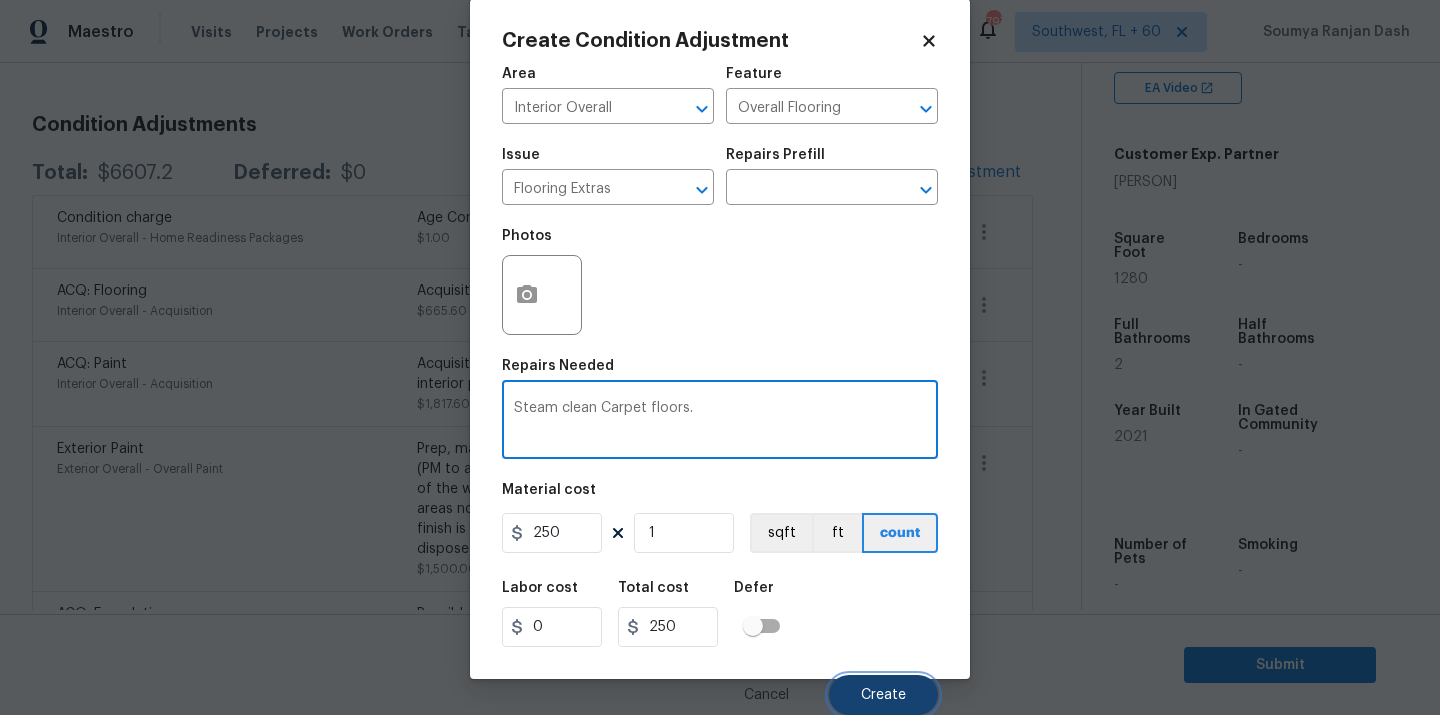 click on "Create" at bounding box center [883, 695] 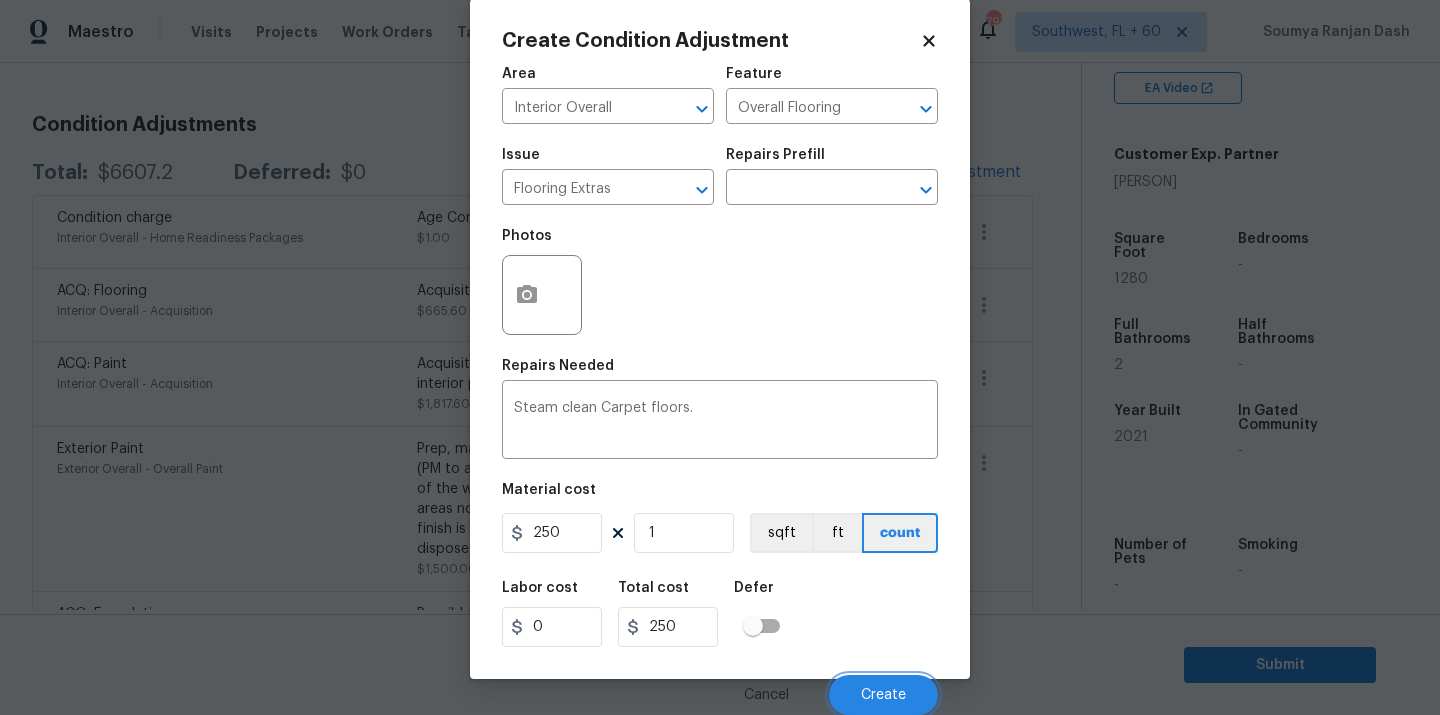 scroll, scrollTop: 252, scrollLeft: 0, axis: vertical 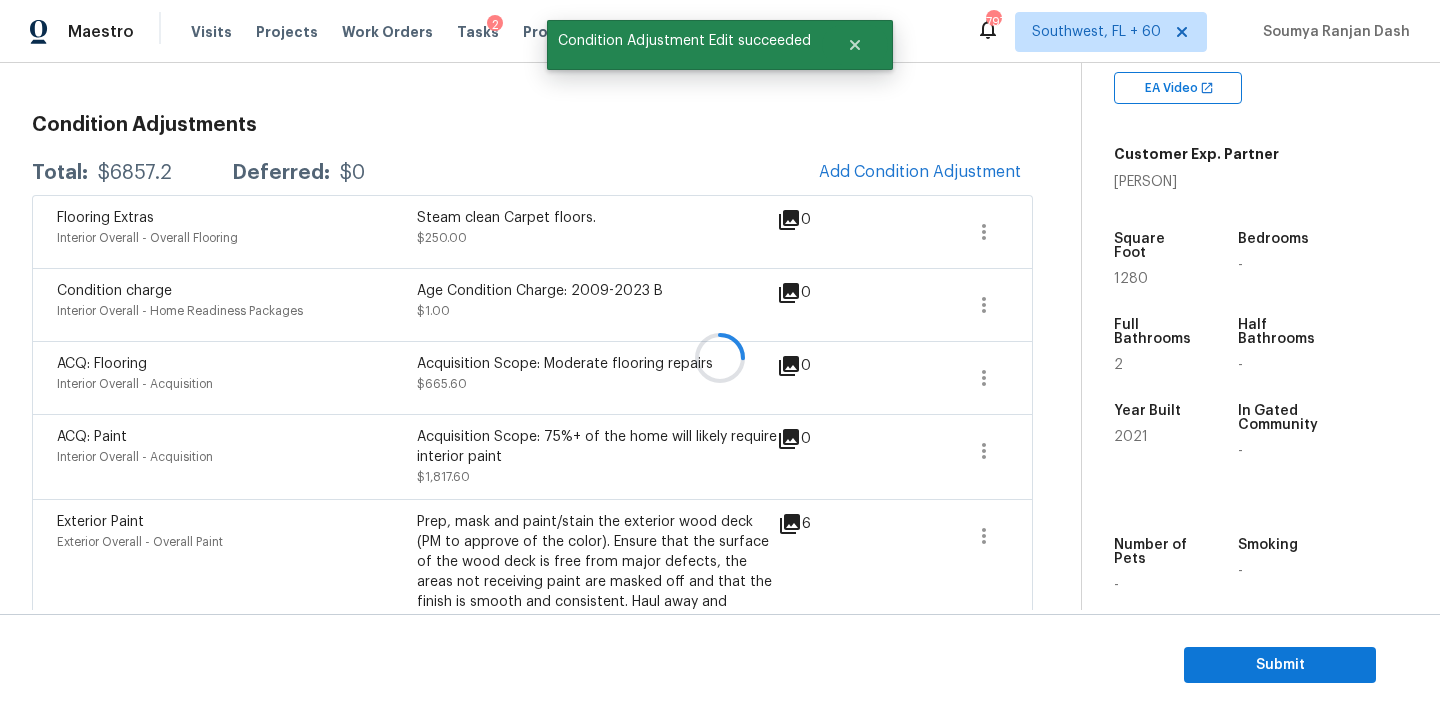 click at bounding box center (720, 357) 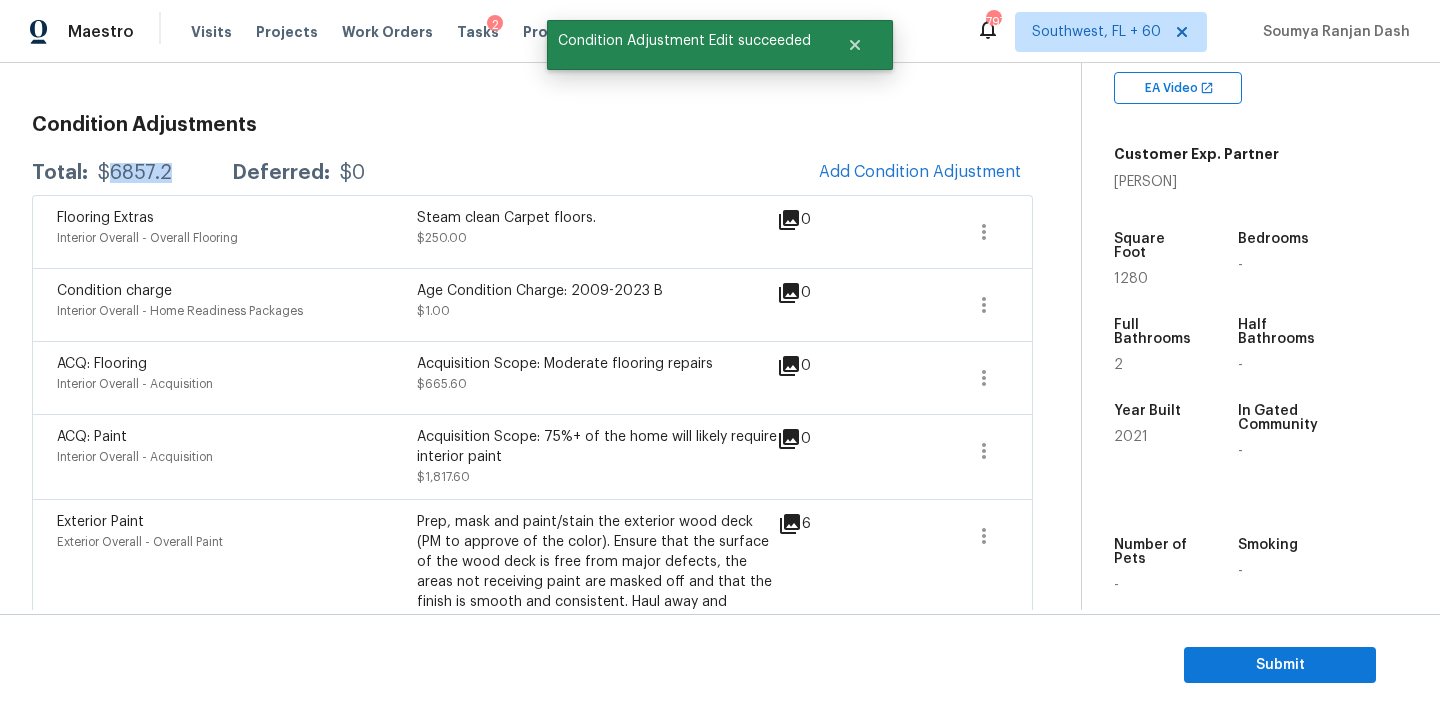 click on "$6857.2" at bounding box center [135, 173] 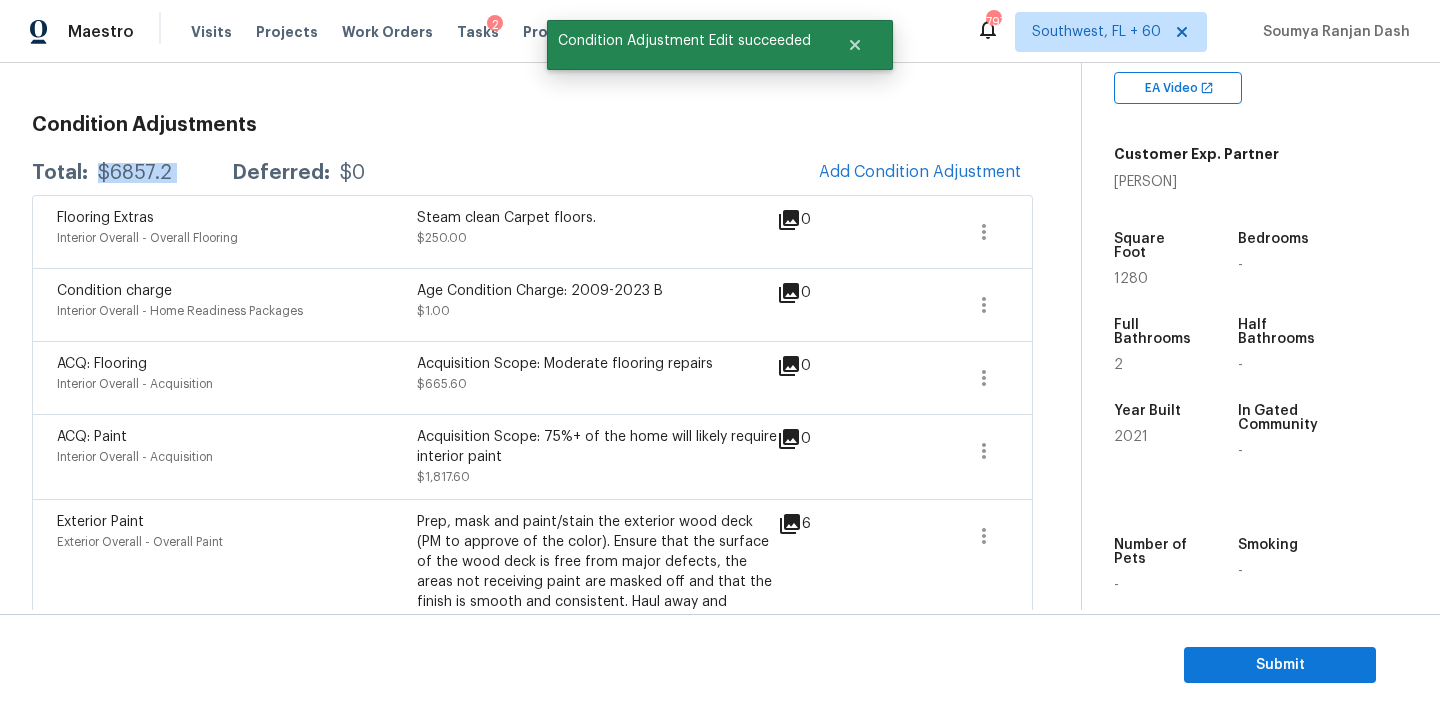 click on "$6857.2" at bounding box center (135, 173) 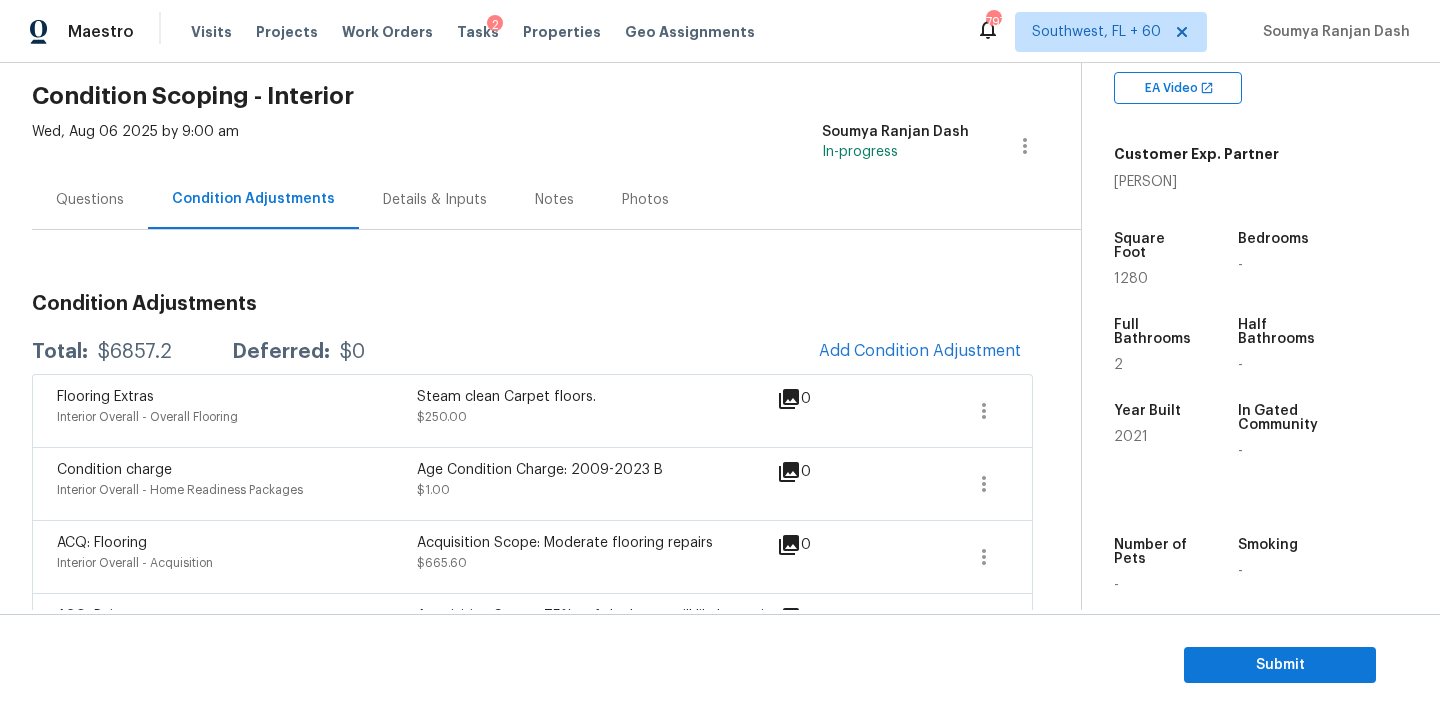 click on "Questions" at bounding box center [90, 199] 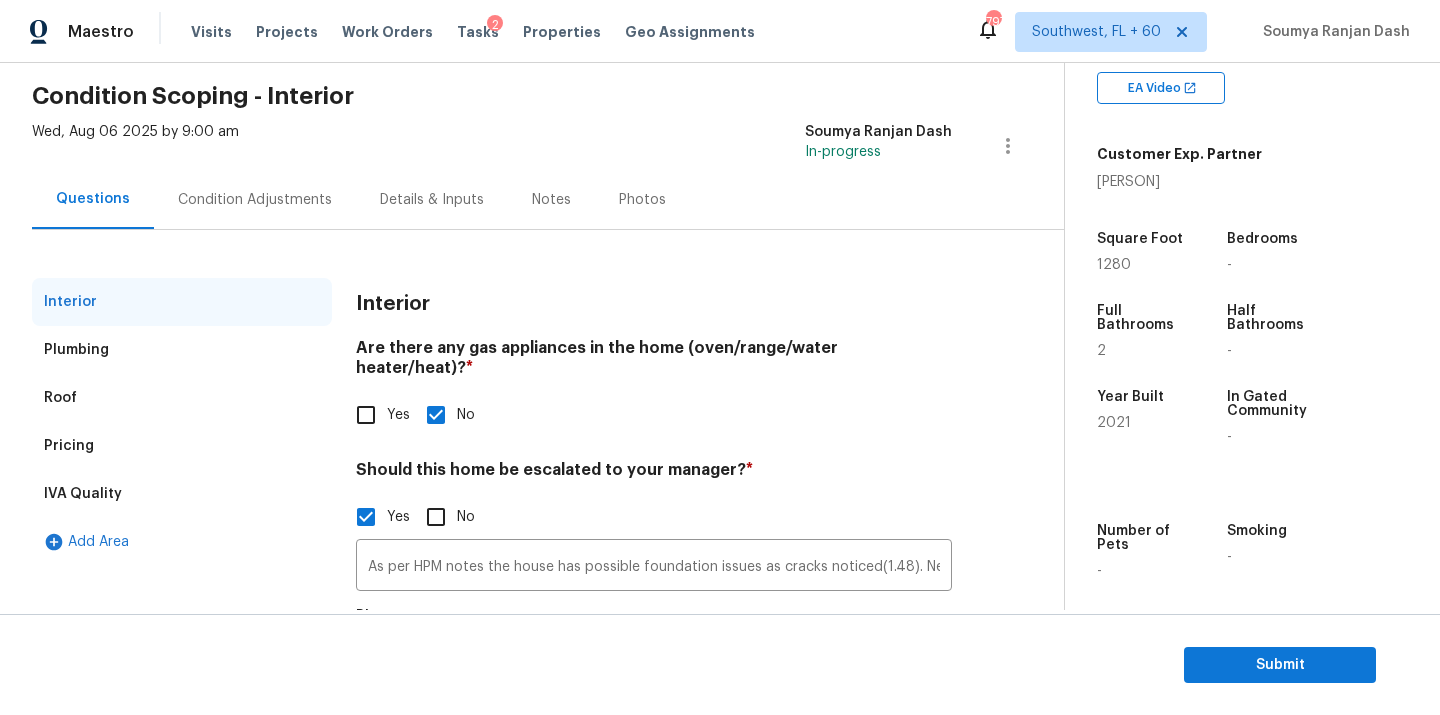 scroll, scrollTop: 200, scrollLeft: 0, axis: vertical 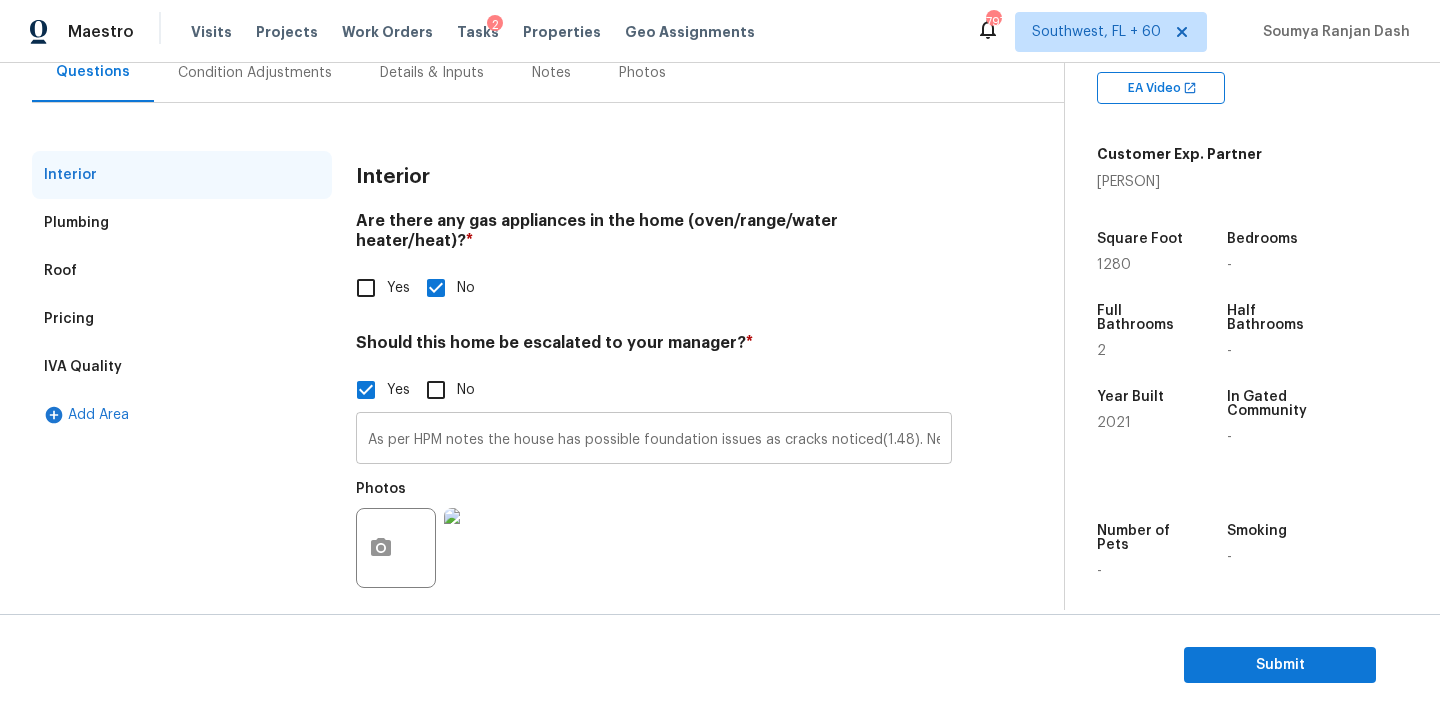 click on "As per HPM notes the house has possible foundation issues as cracks noticed(1.48). Needs review." at bounding box center (654, 440) 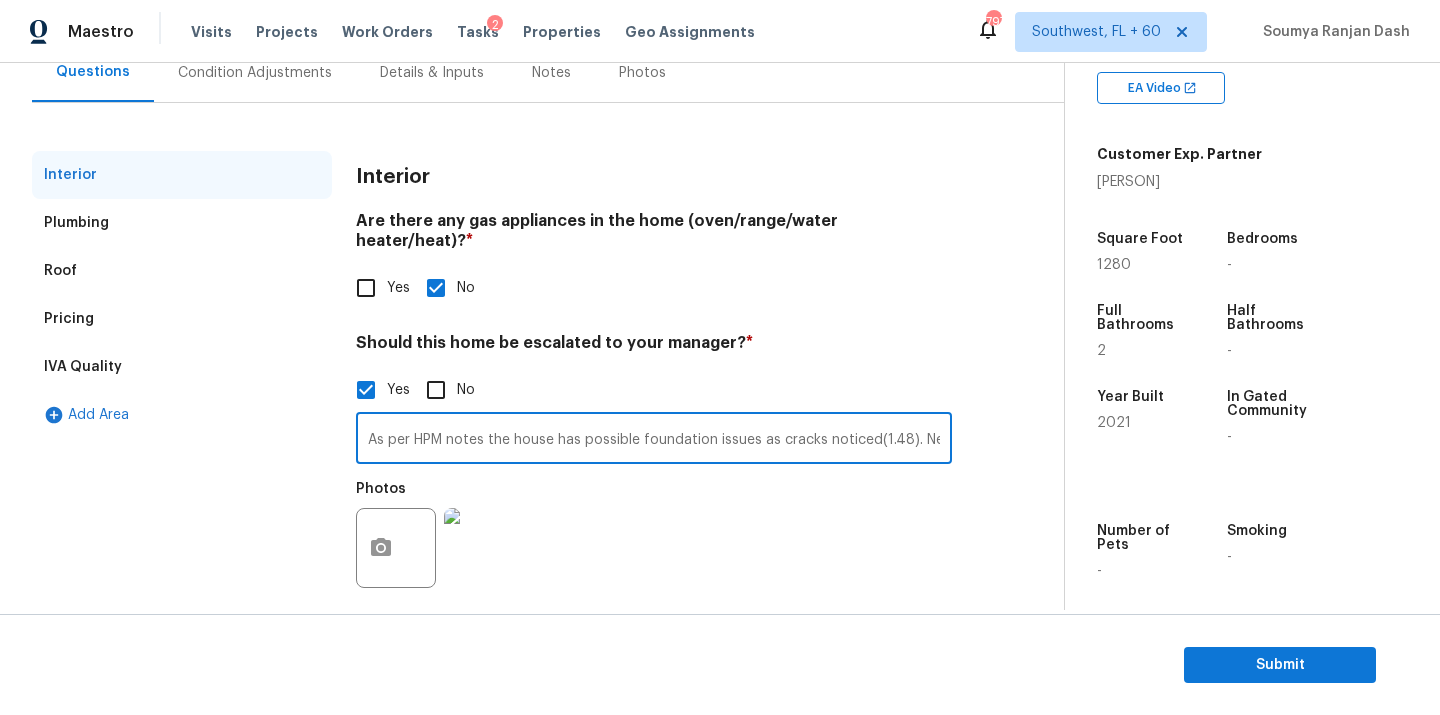 click on "As per HPM notes the house has possible foundation issues as cracks noticed(1.48). Needs review." at bounding box center (654, 440) 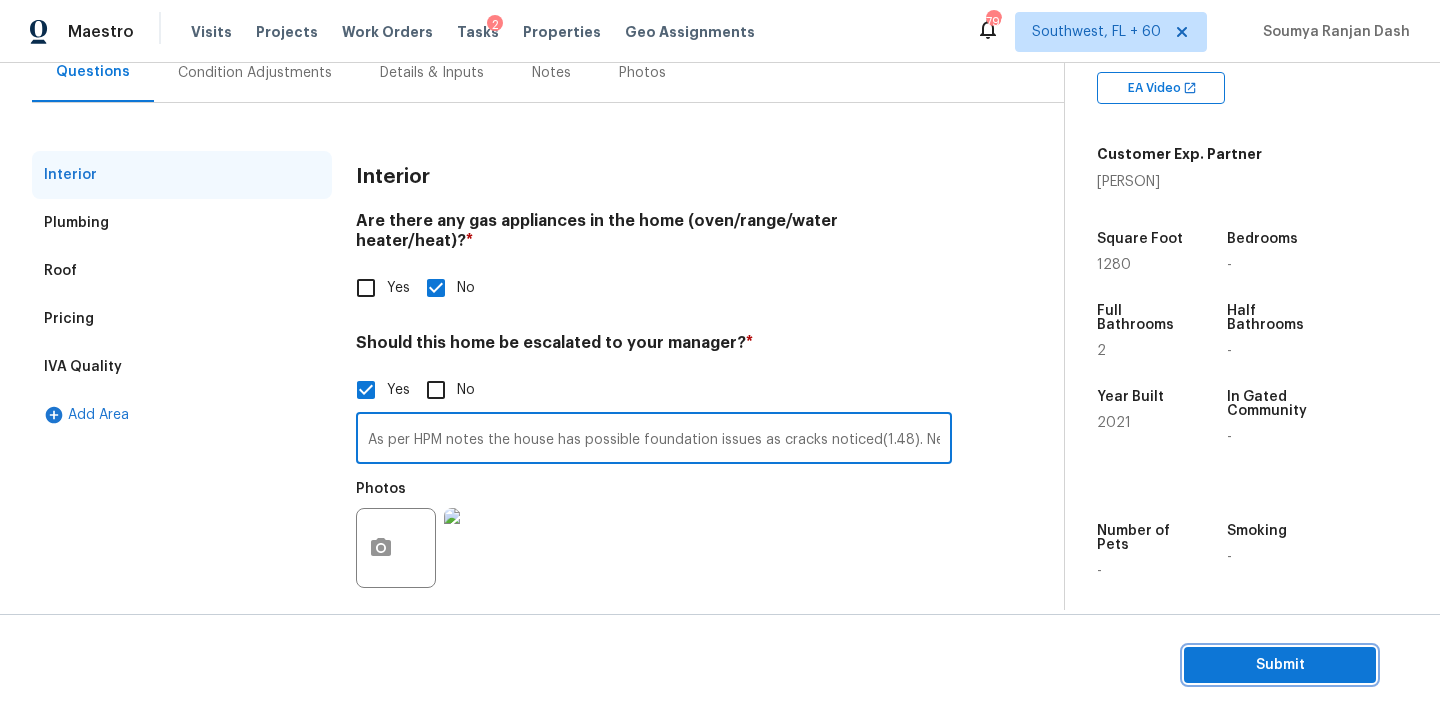 click on "Submit" at bounding box center [1280, 665] 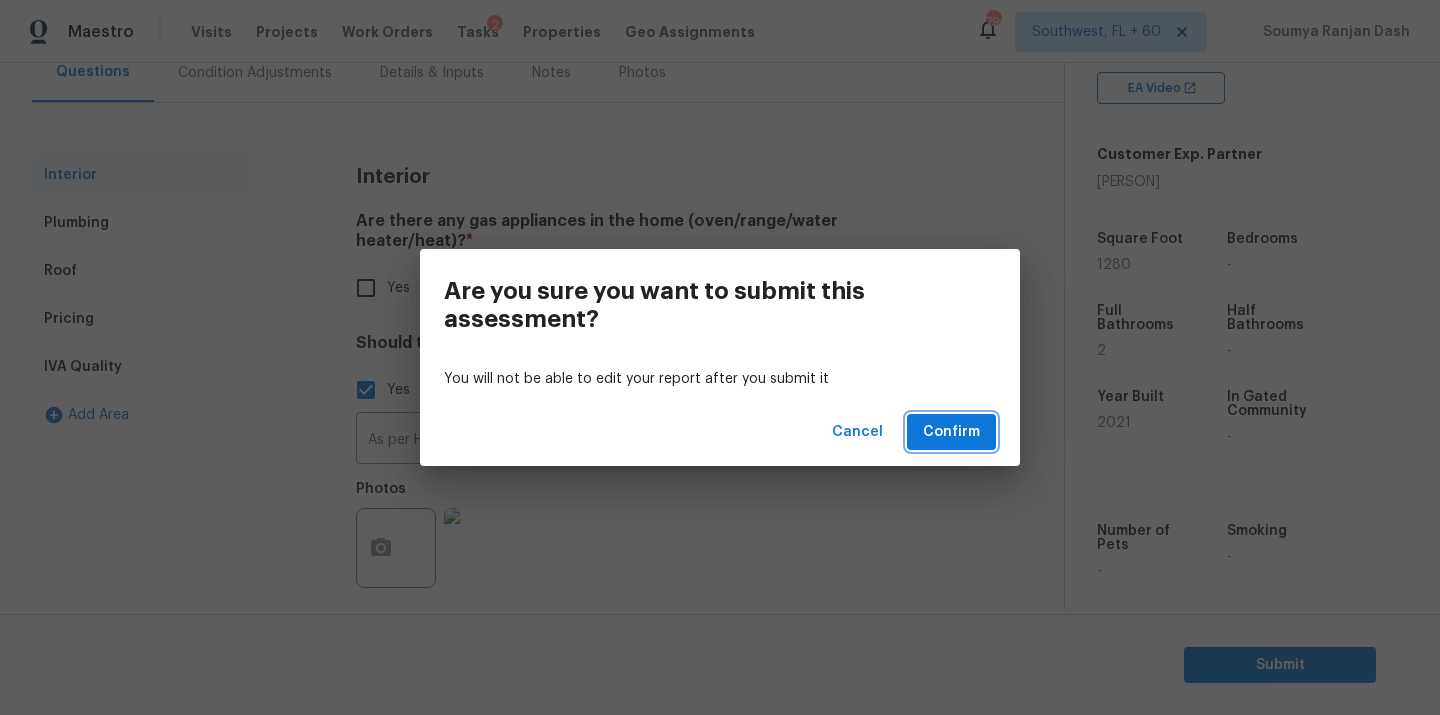 click on "Confirm" at bounding box center (951, 432) 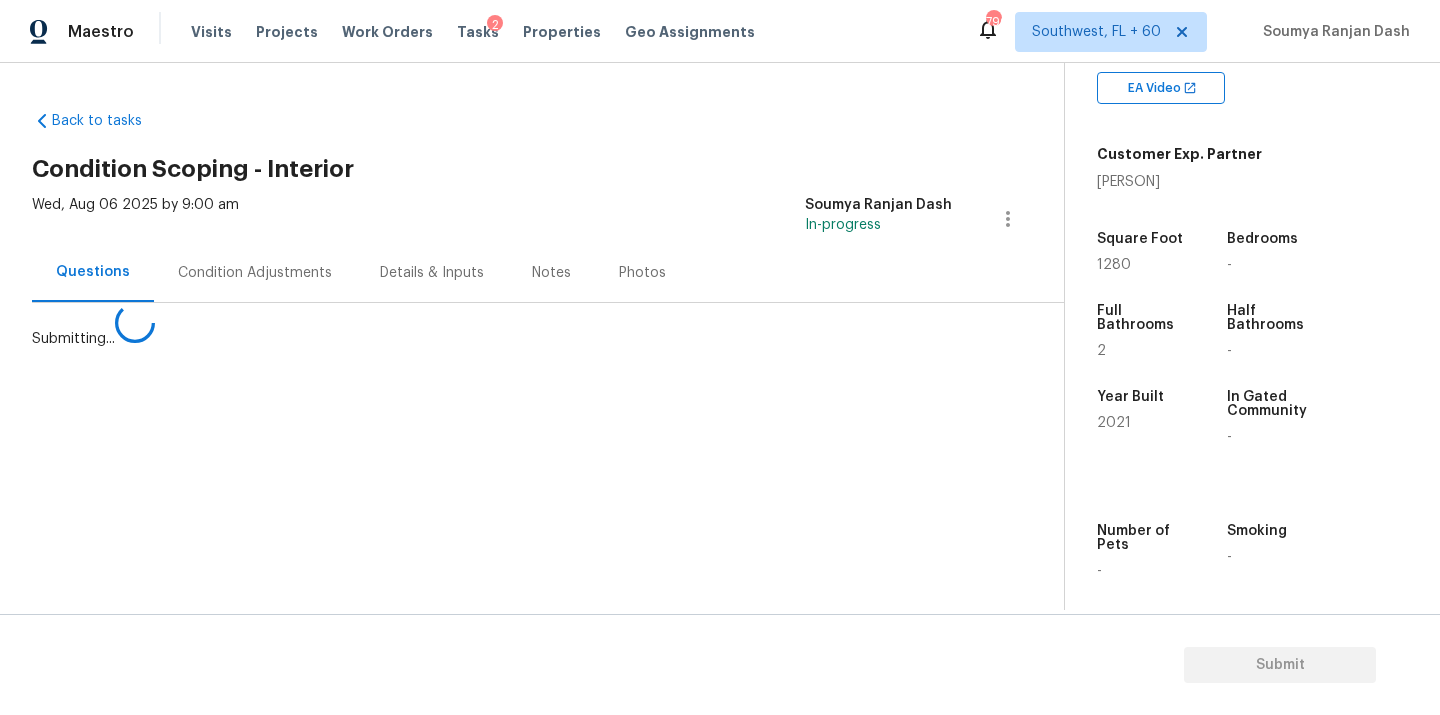 scroll, scrollTop: 0, scrollLeft: 0, axis: both 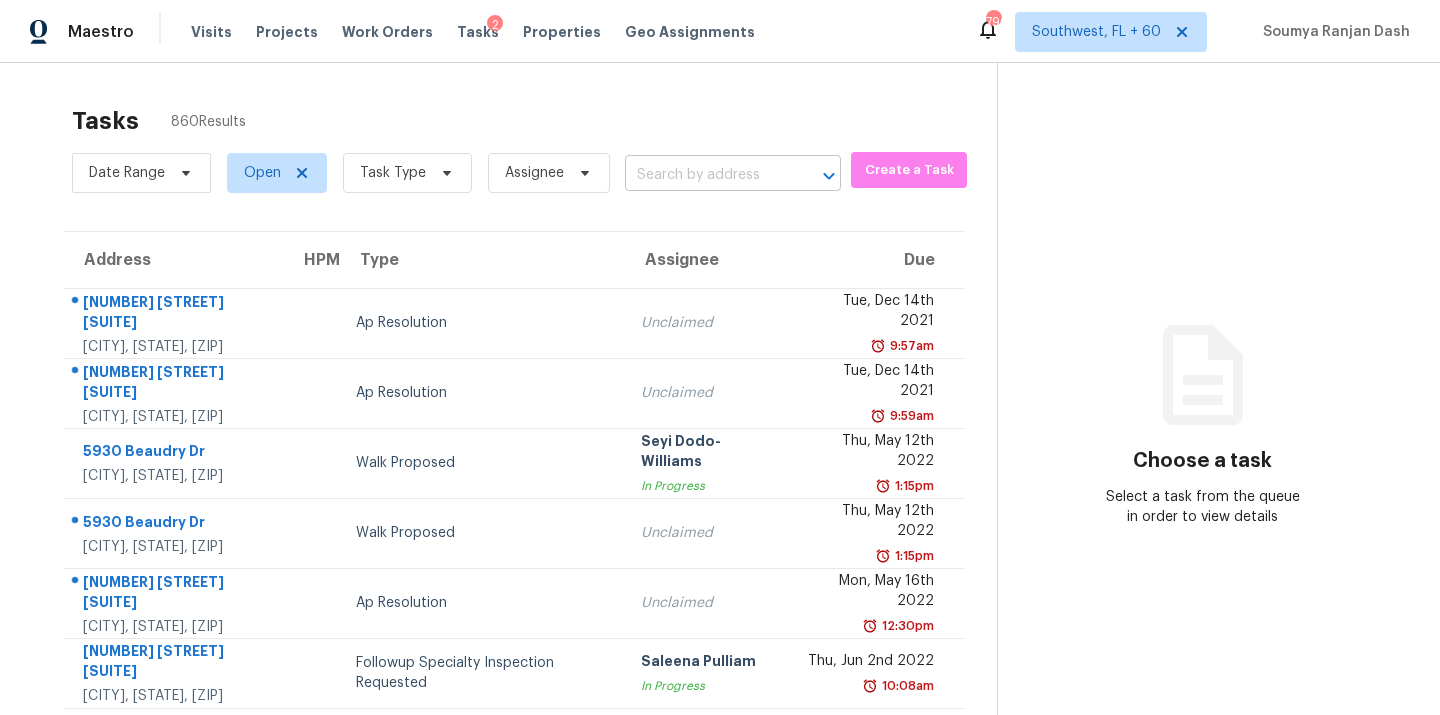 click at bounding box center [705, 175] 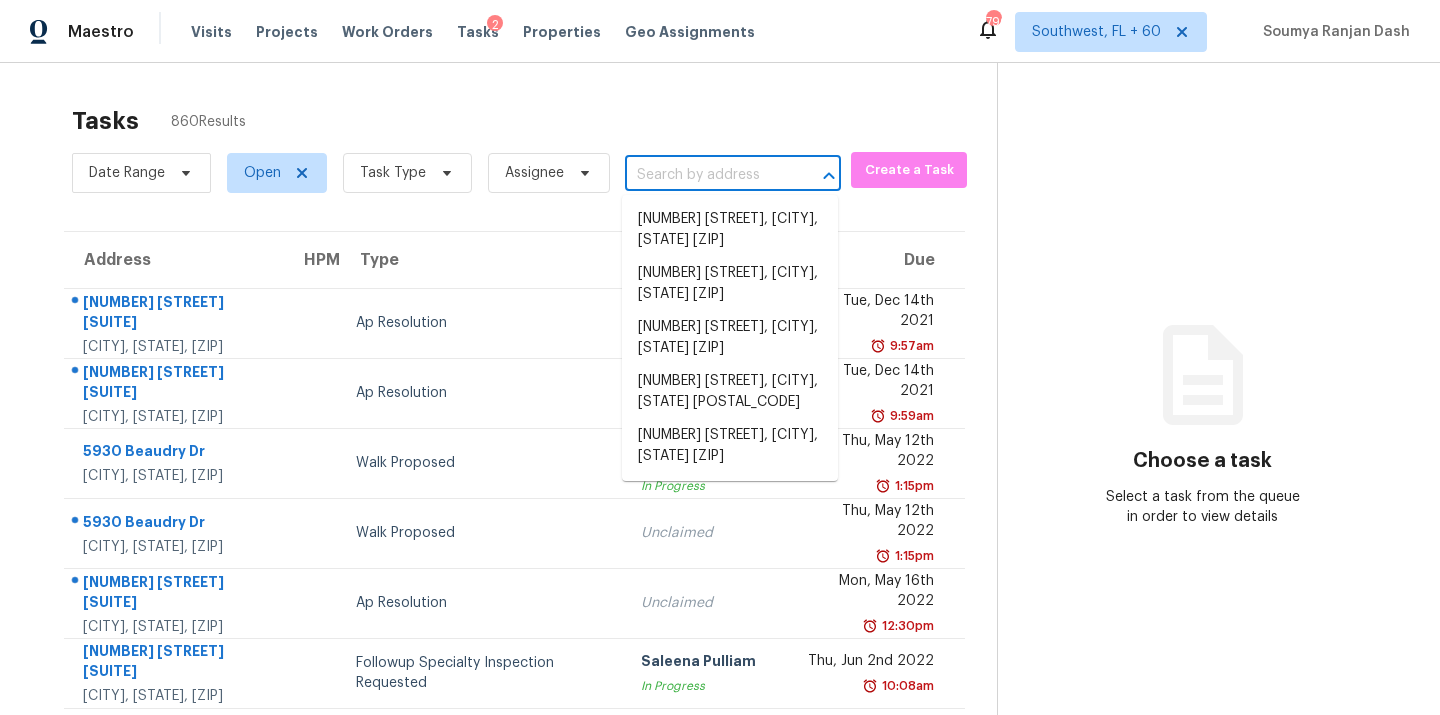paste on "2901 Piney Ct Raleigh, NC, 27603" 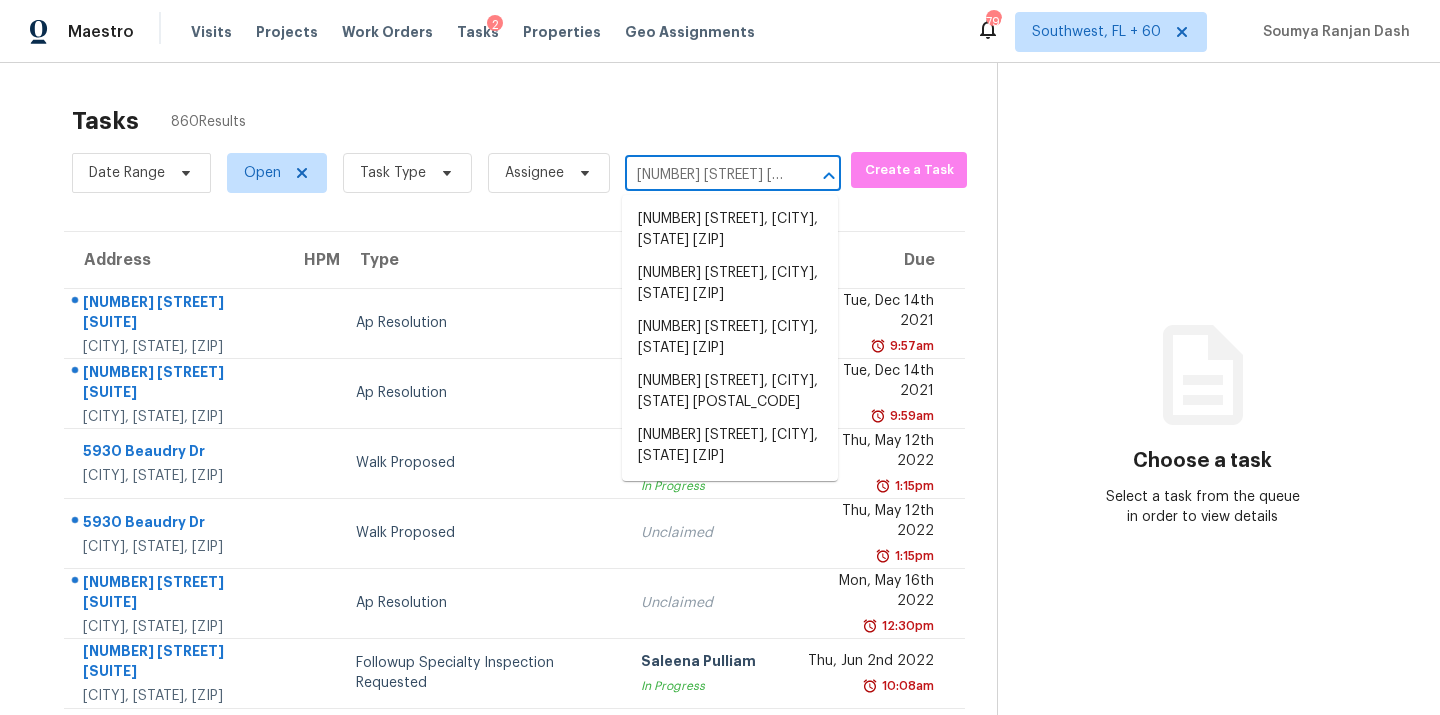 scroll, scrollTop: 0, scrollLeft: 70, axis: horizontal 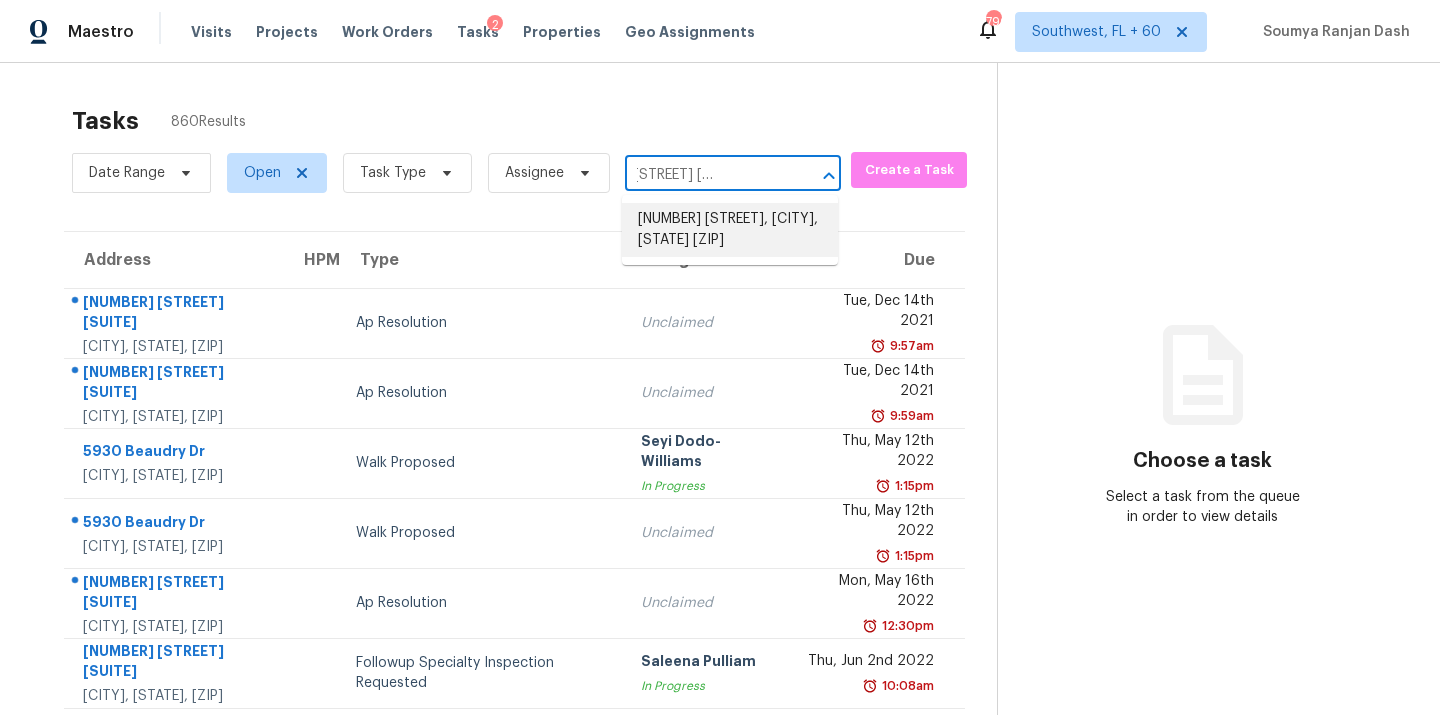 click on "2901 Piney Ct, Raleigh, NC 27603" at bounding box center (730, 230) 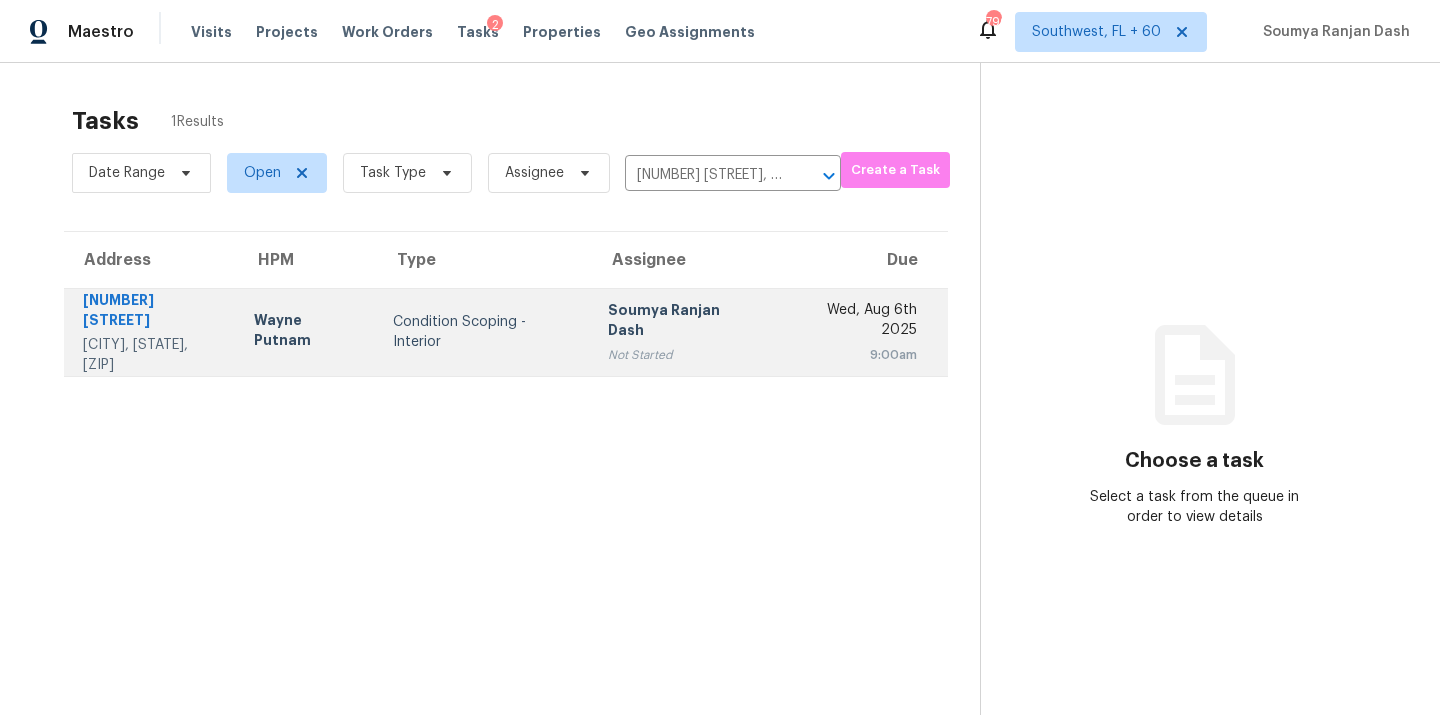 click on "Soumya Ranjan Dash" at bounding box center (682, 322) 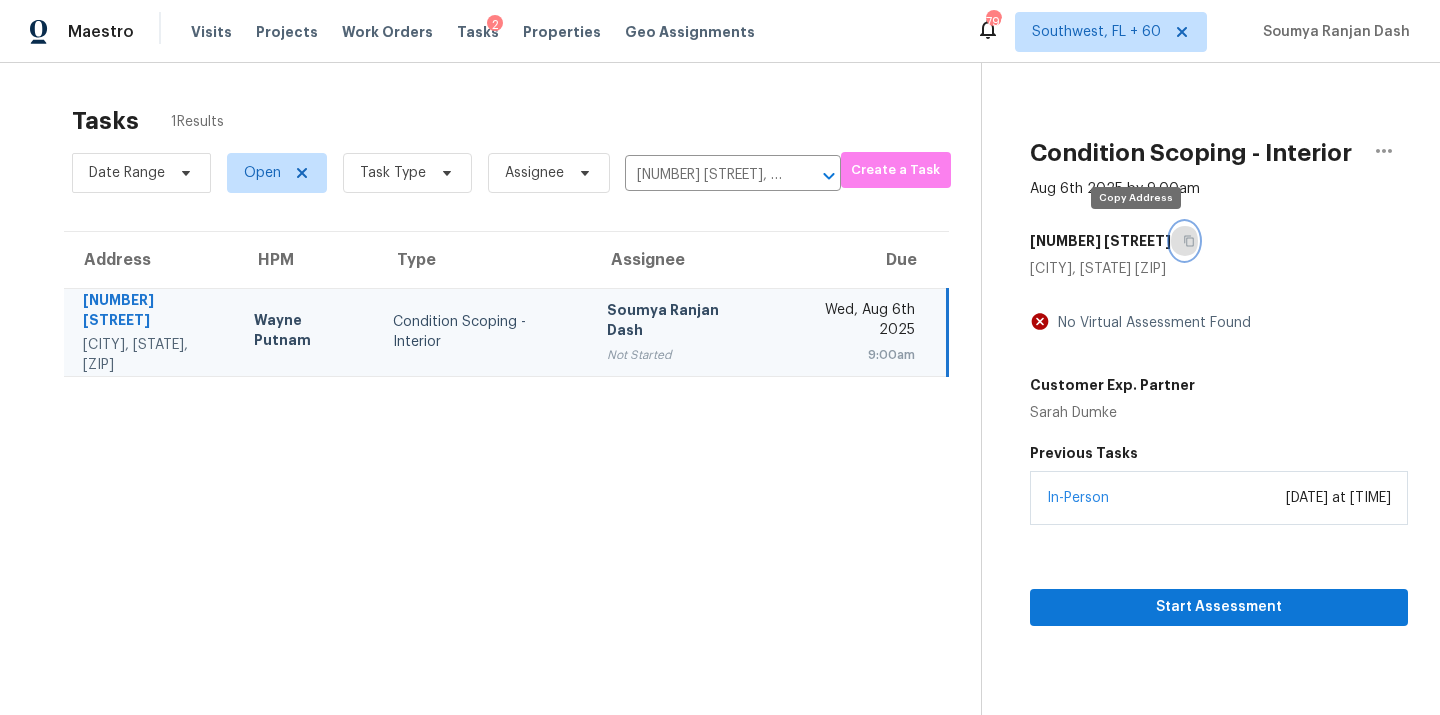 click at bounding box center [1184, 241] 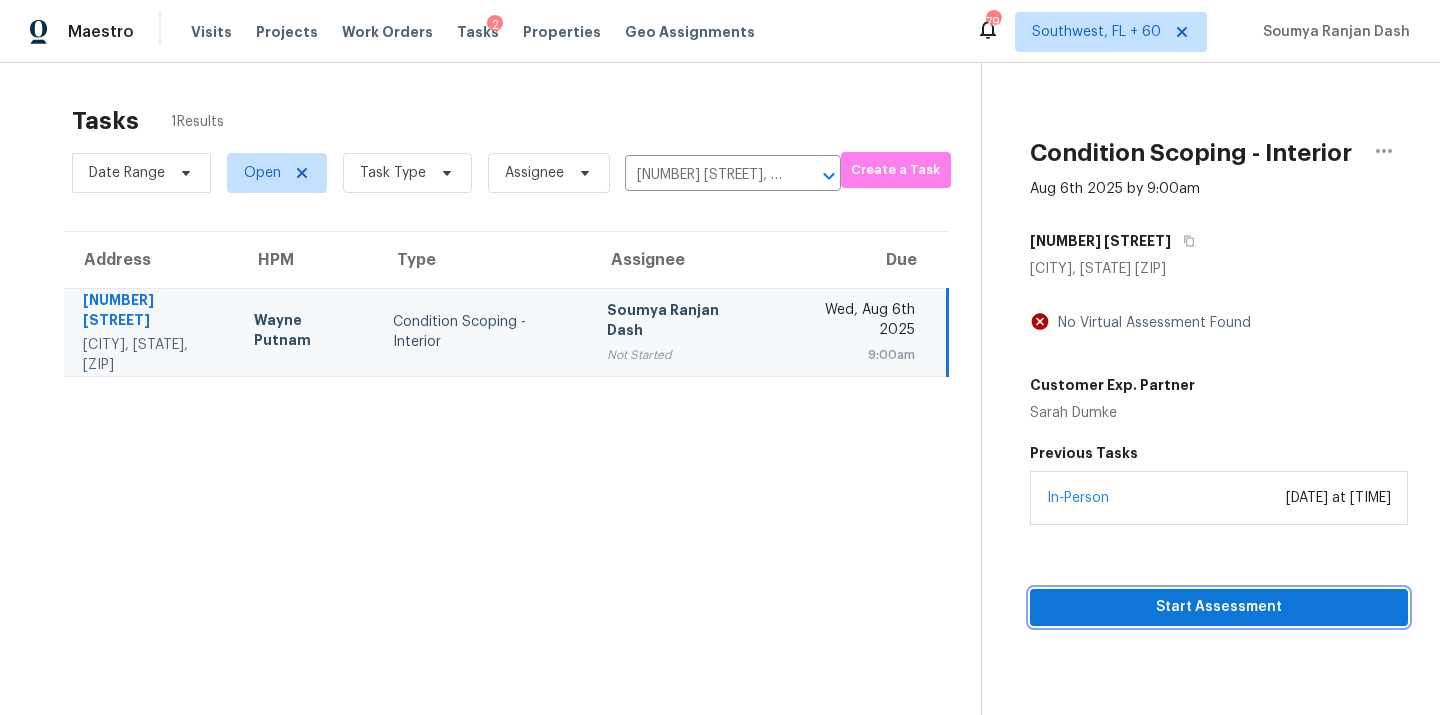 click on "Start Assessment" at bounding box center (1219, 607) 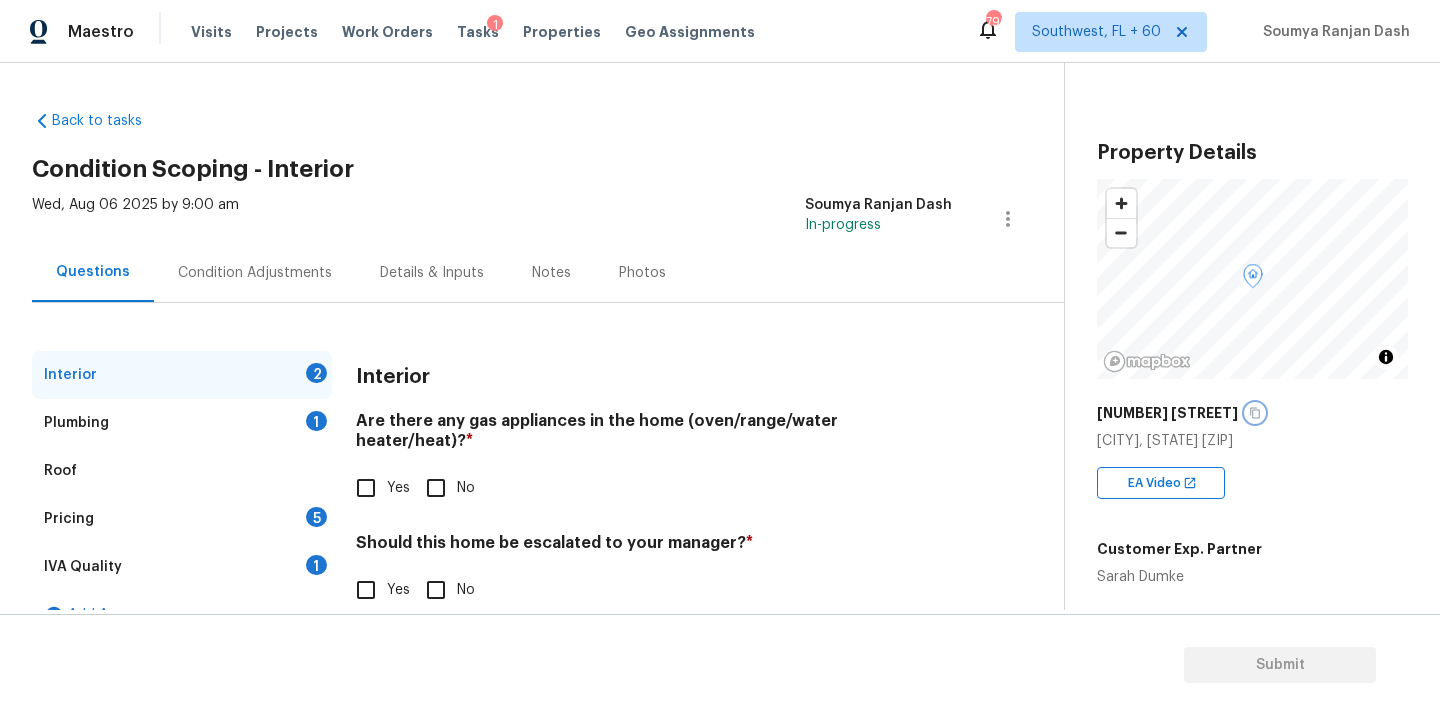 click 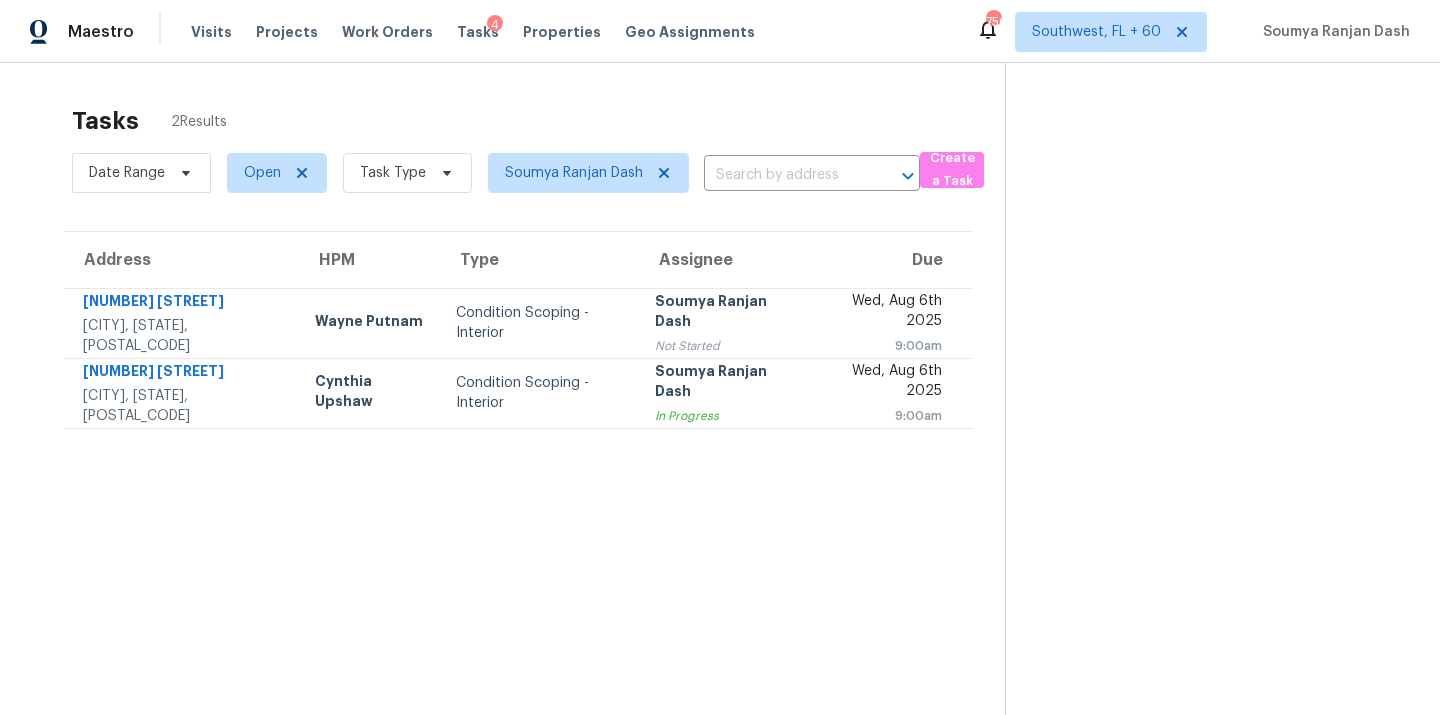 scroll, scrollTop: 0, scrollLeft: 0, axis: both 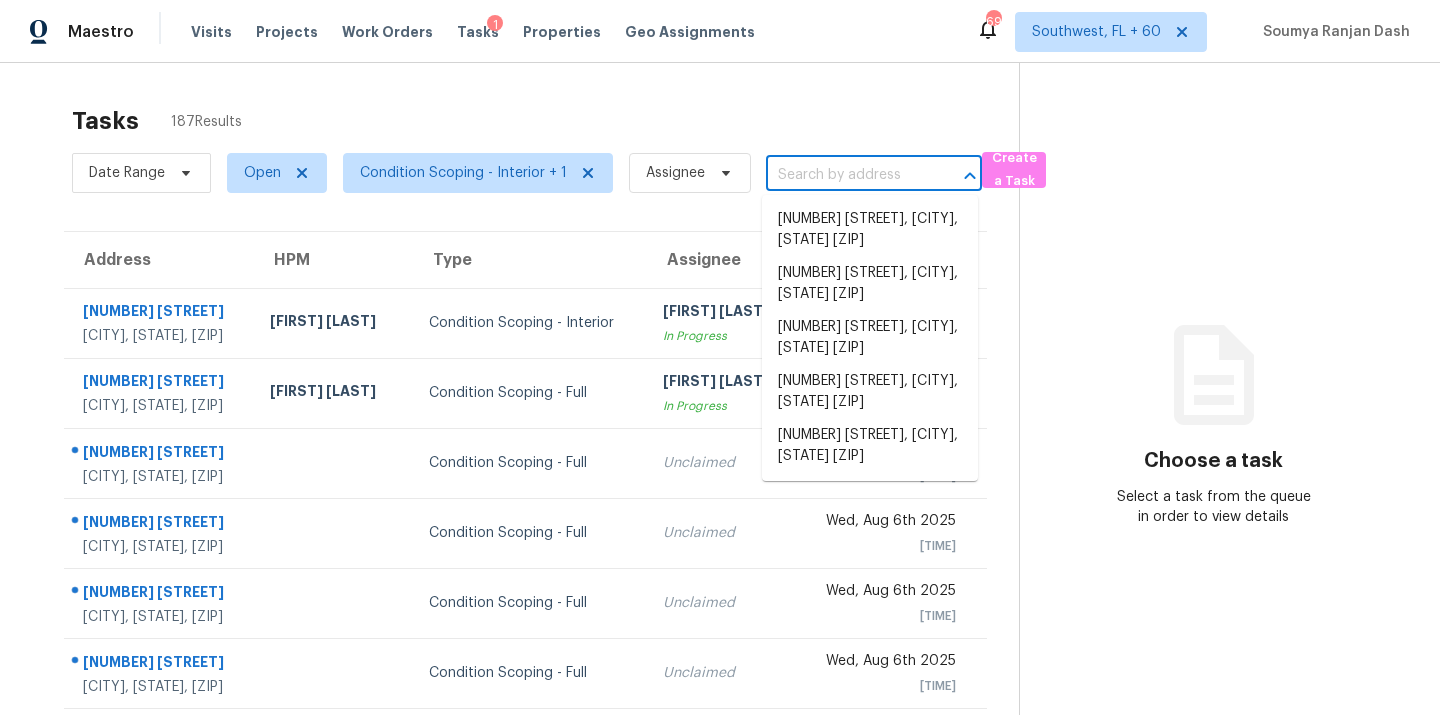 click at bounding box center (846, 175) 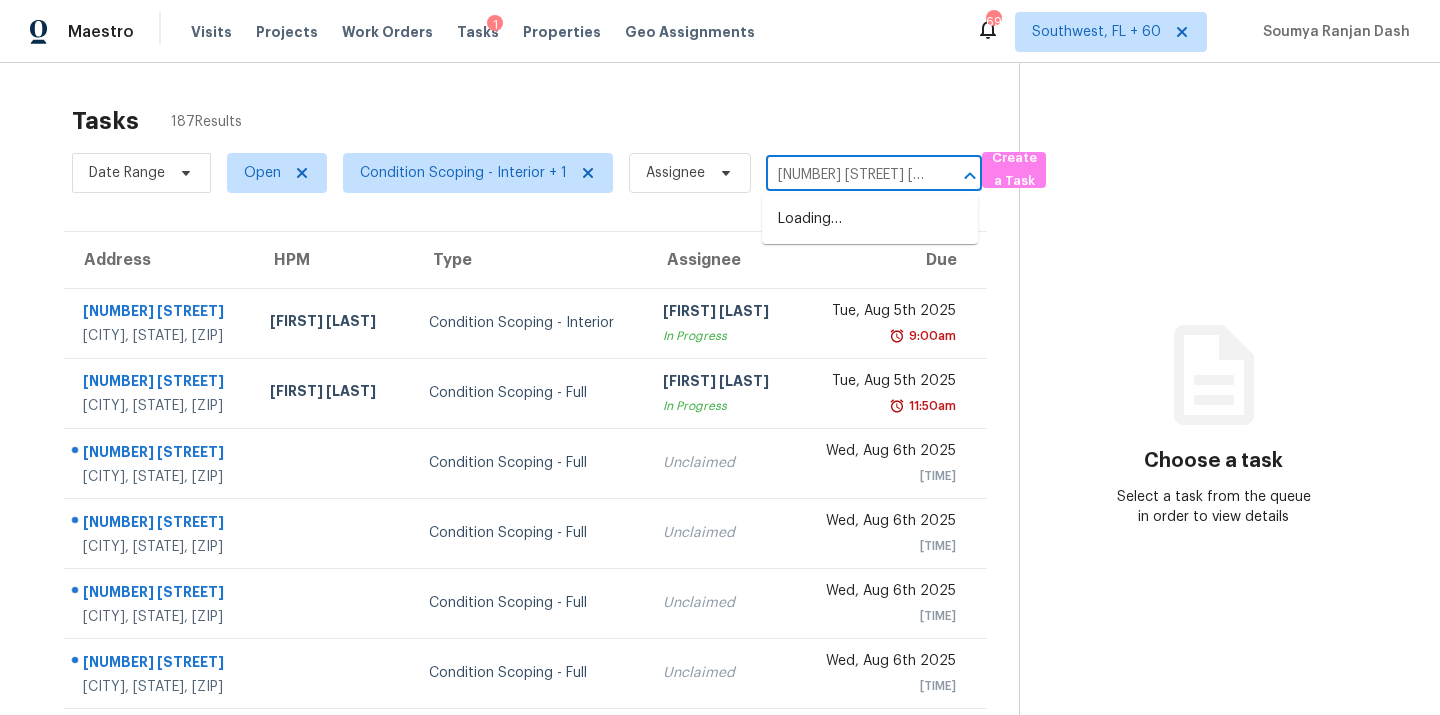 scroll, scrollTop: 0, scrollLeft: 63, axis: horizontal 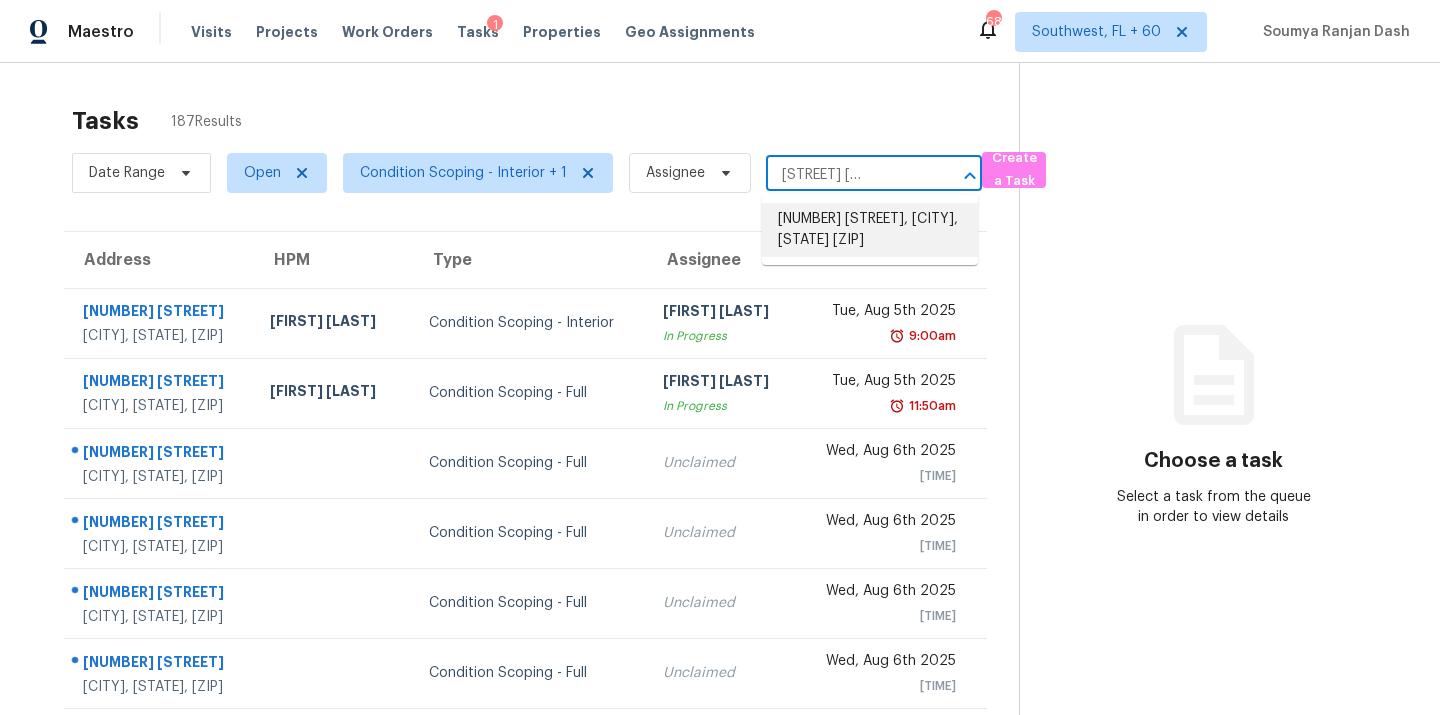 click on "[NUMBER] [STREET], [CITY], [STATE] [ZIP]" at bounding box center (870, 230) 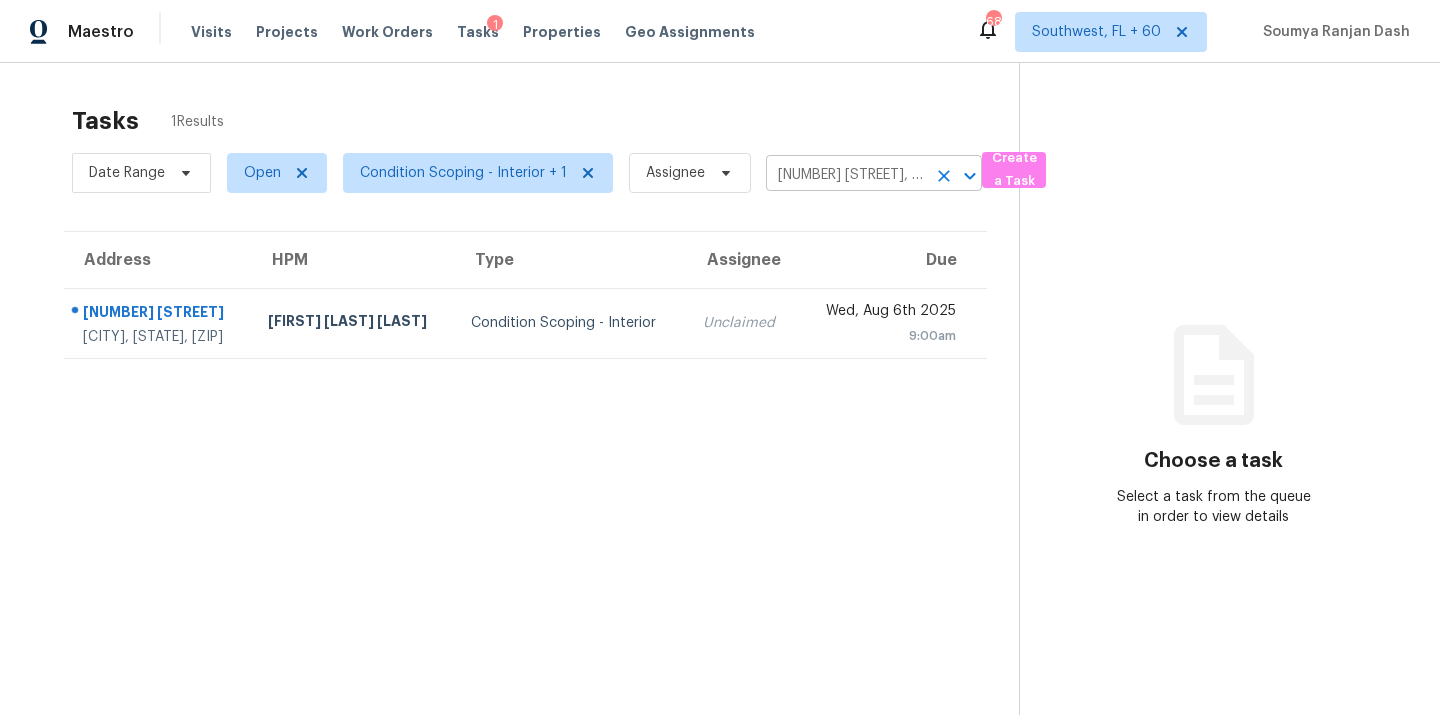 click on "[NUMBER] [STREET], [CITY], [STATE] [ZIP]" at bounding box center (846, 175) 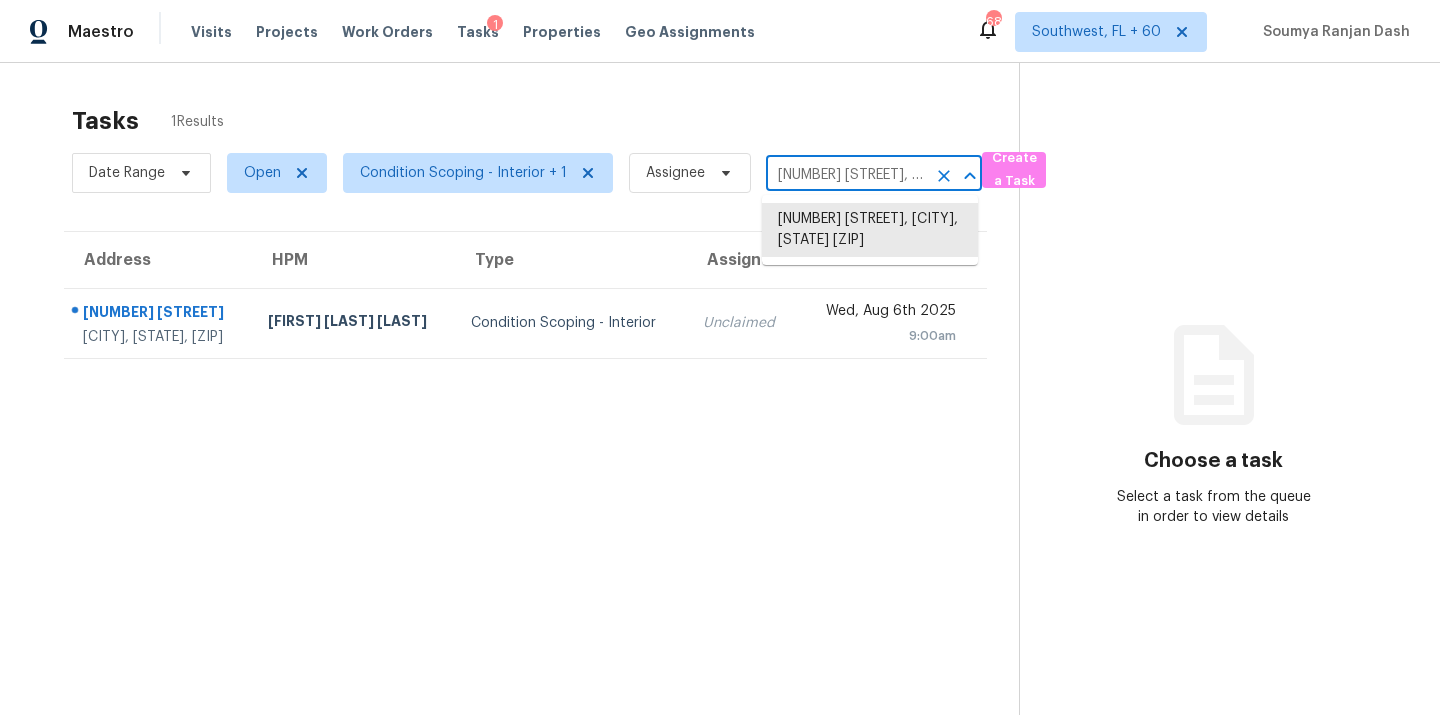click on "[NUMBER] [STREET], [CITY], [STATE] [ZIP]" at bounding box center [846, 175] 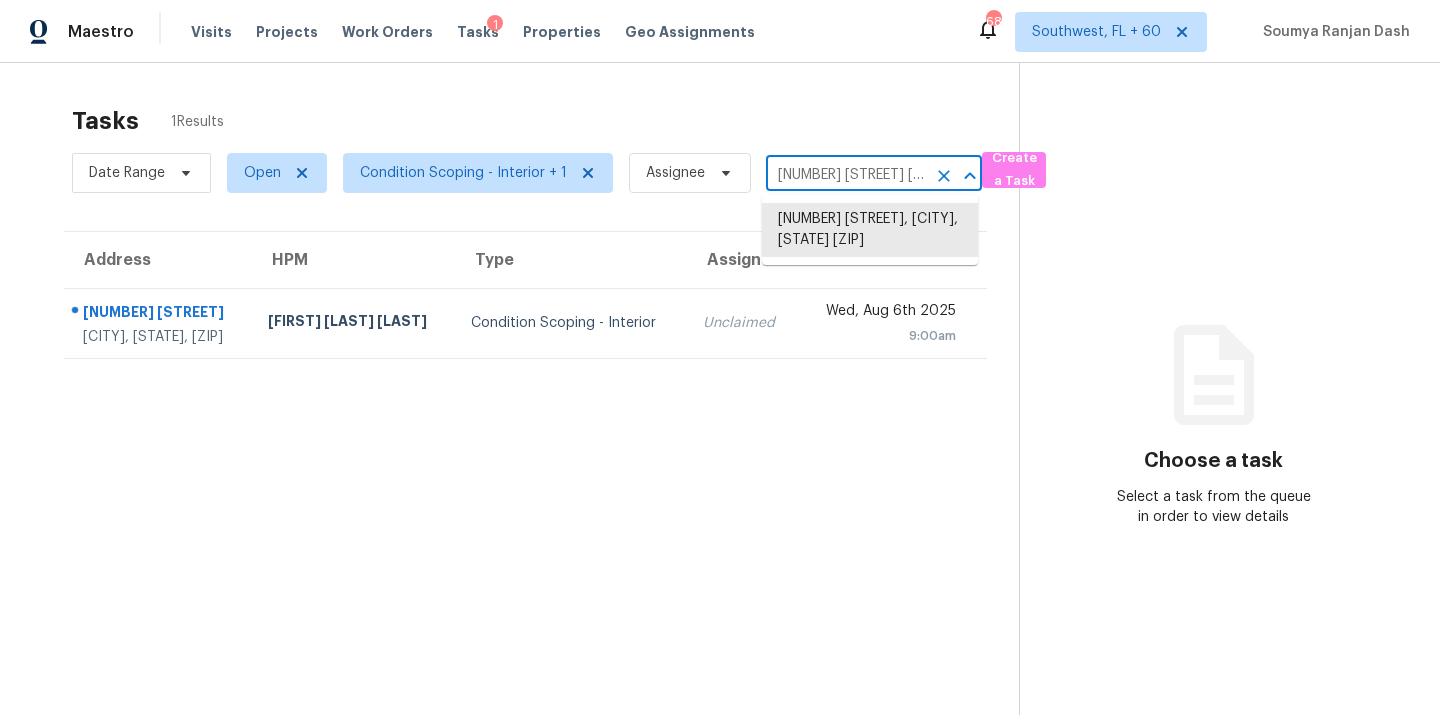 scroll, scrollTop: 0, scrollLeft: 63, axis: horizontal 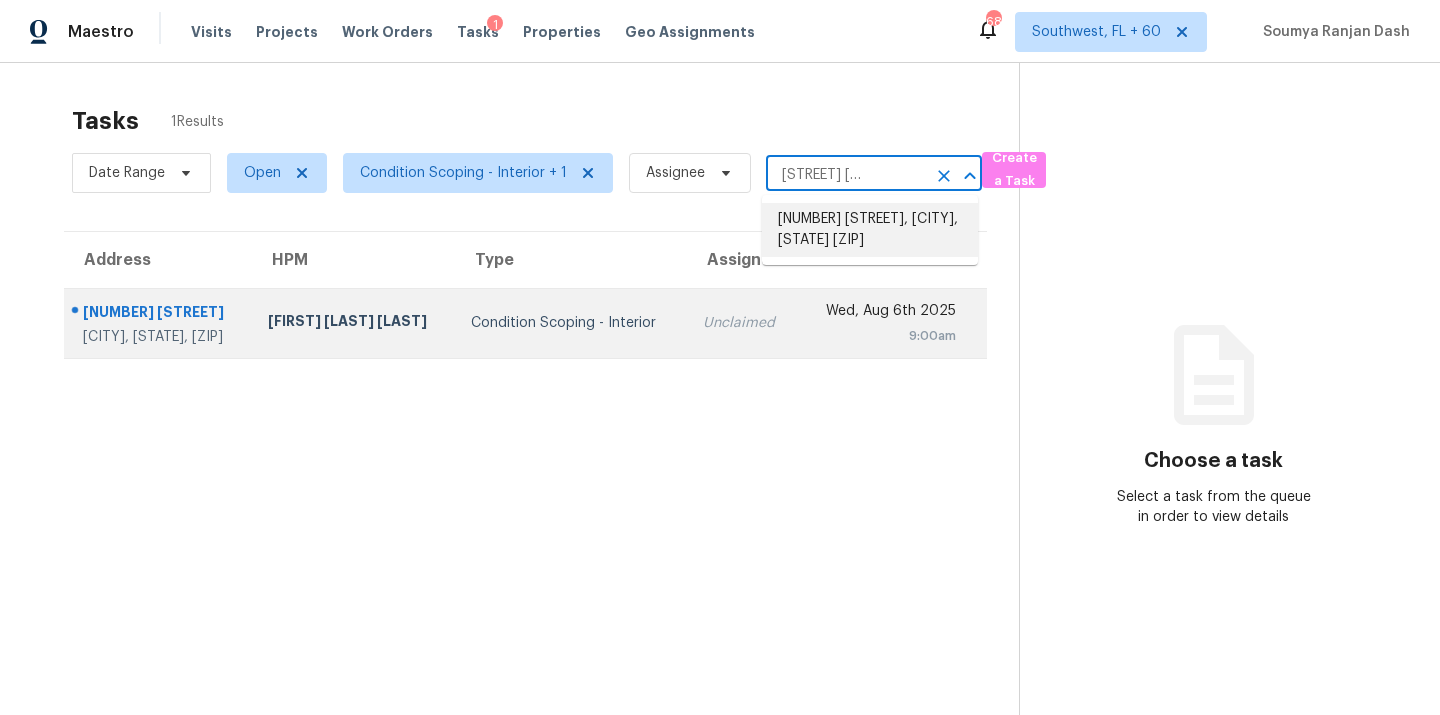 type on "[NUMBER] [STREET], [CITY], [STATE] [ZIP]" 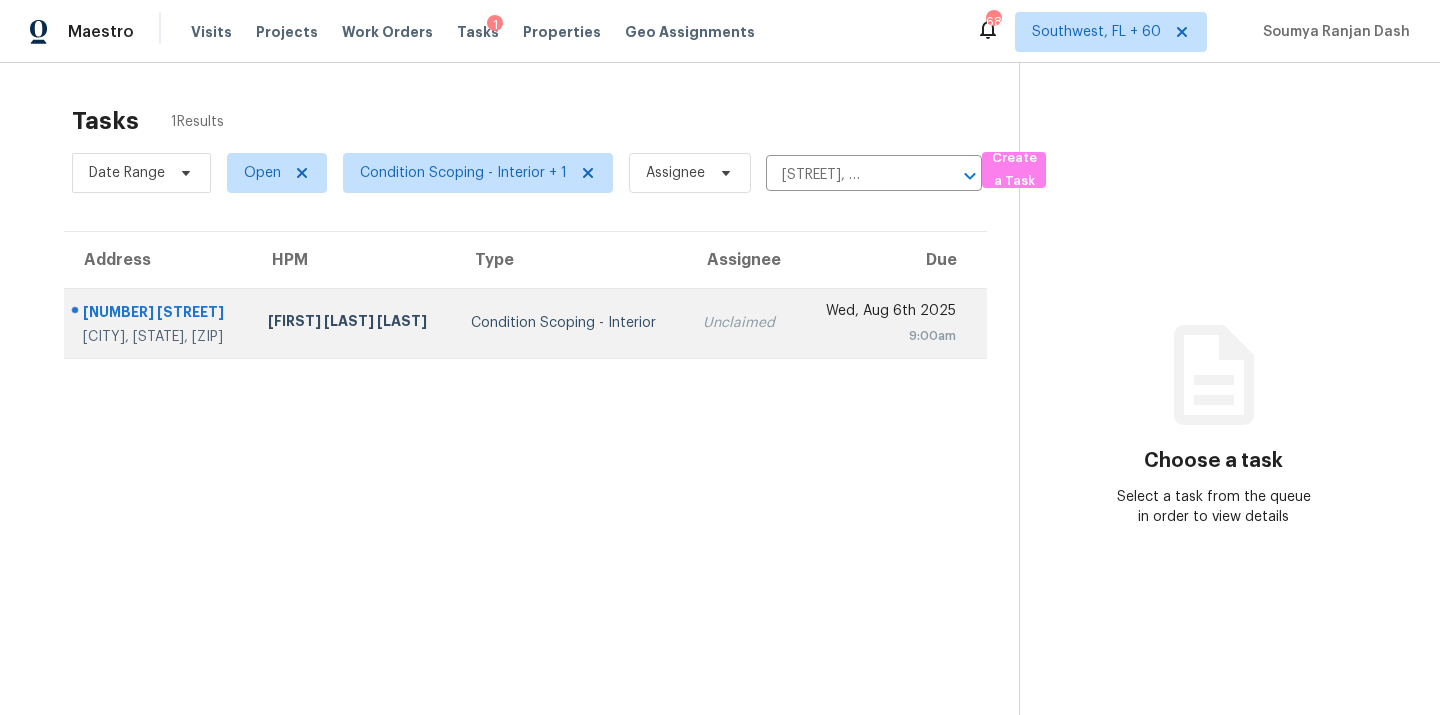 click on "Unclaimed" at bounding box center [742, 323] 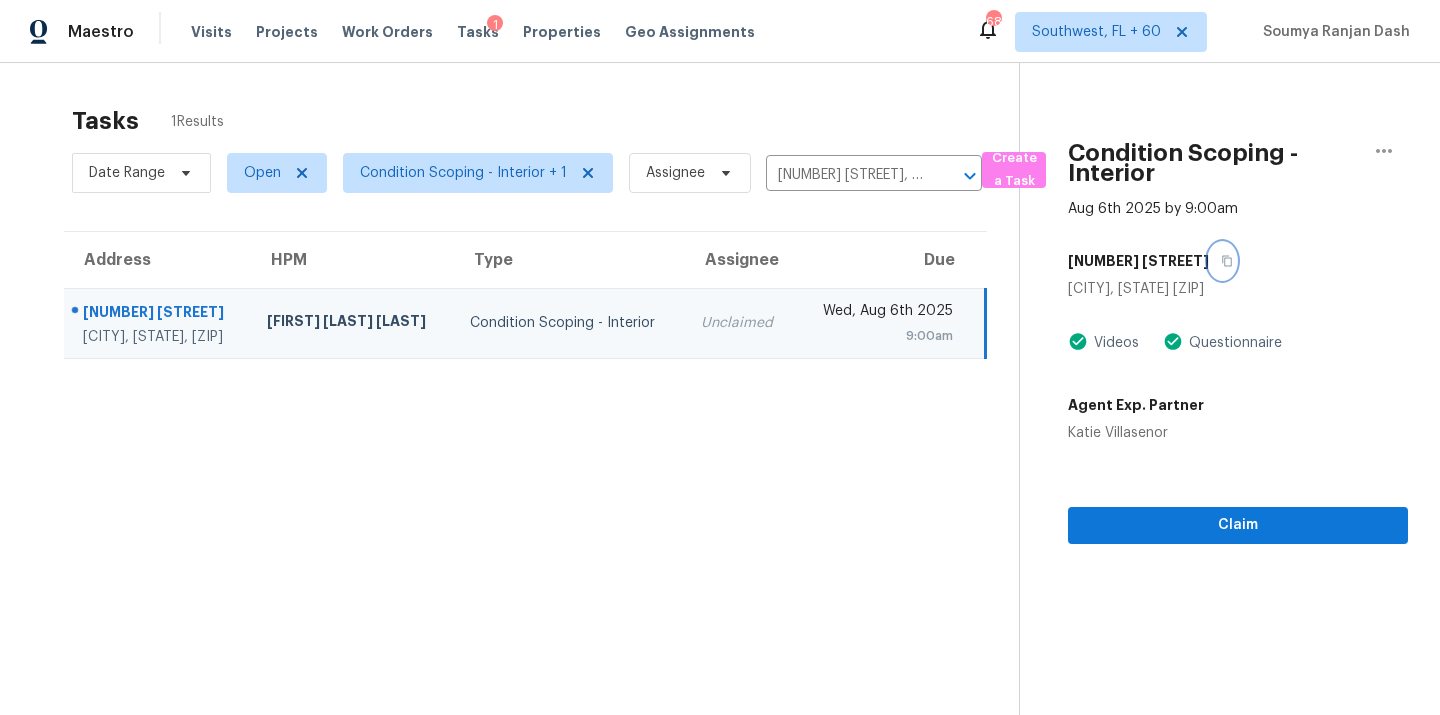 click 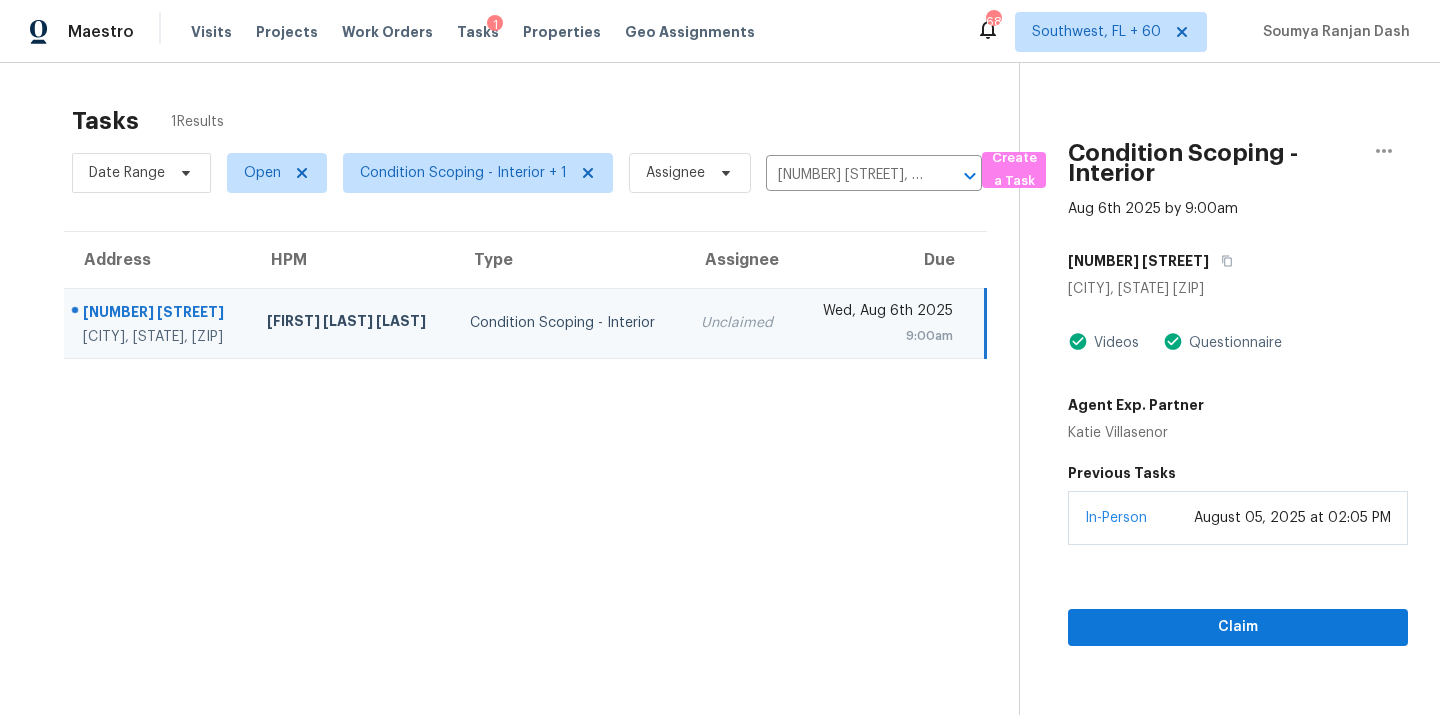 click on "[DAY] [MONTH] [DATE], [YEAR] at [TIME]" at bounding box center [1238, 518] 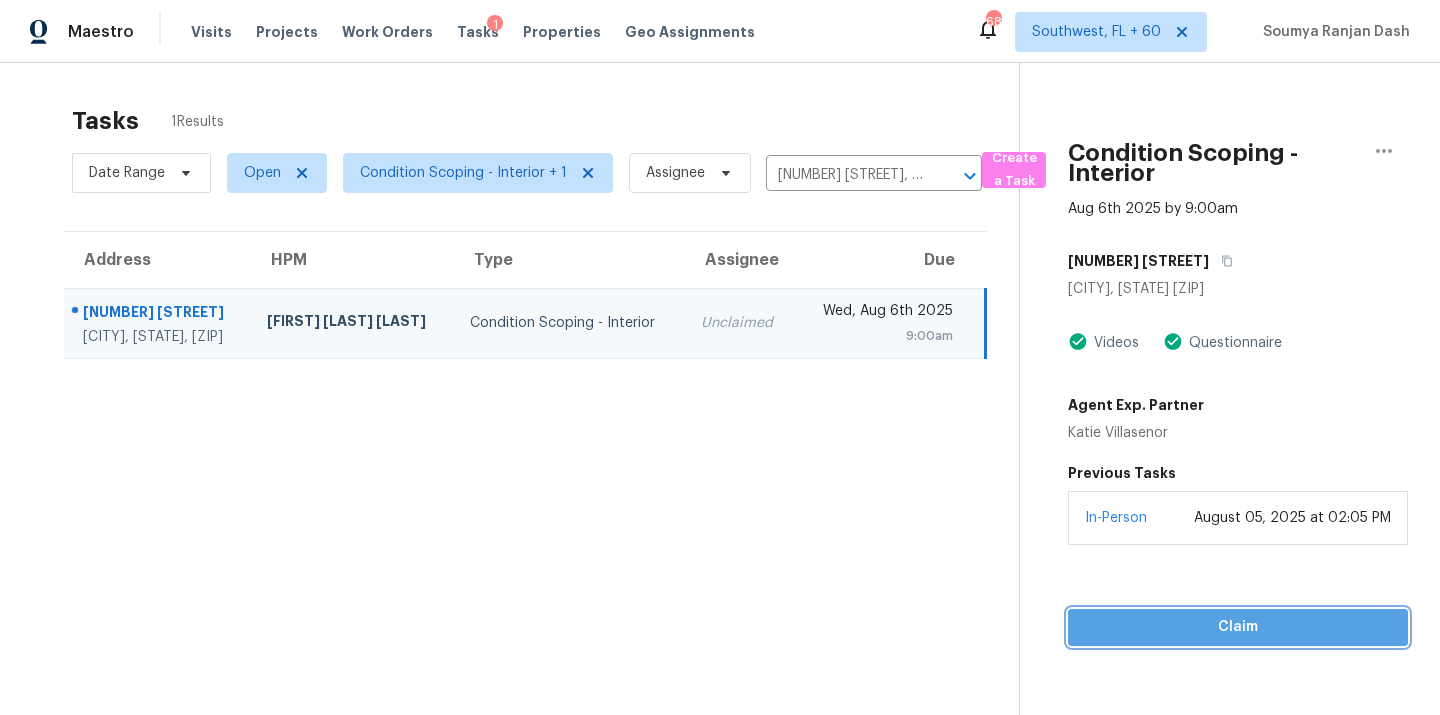 click on "Claim" at bounding box center (1238, 627) 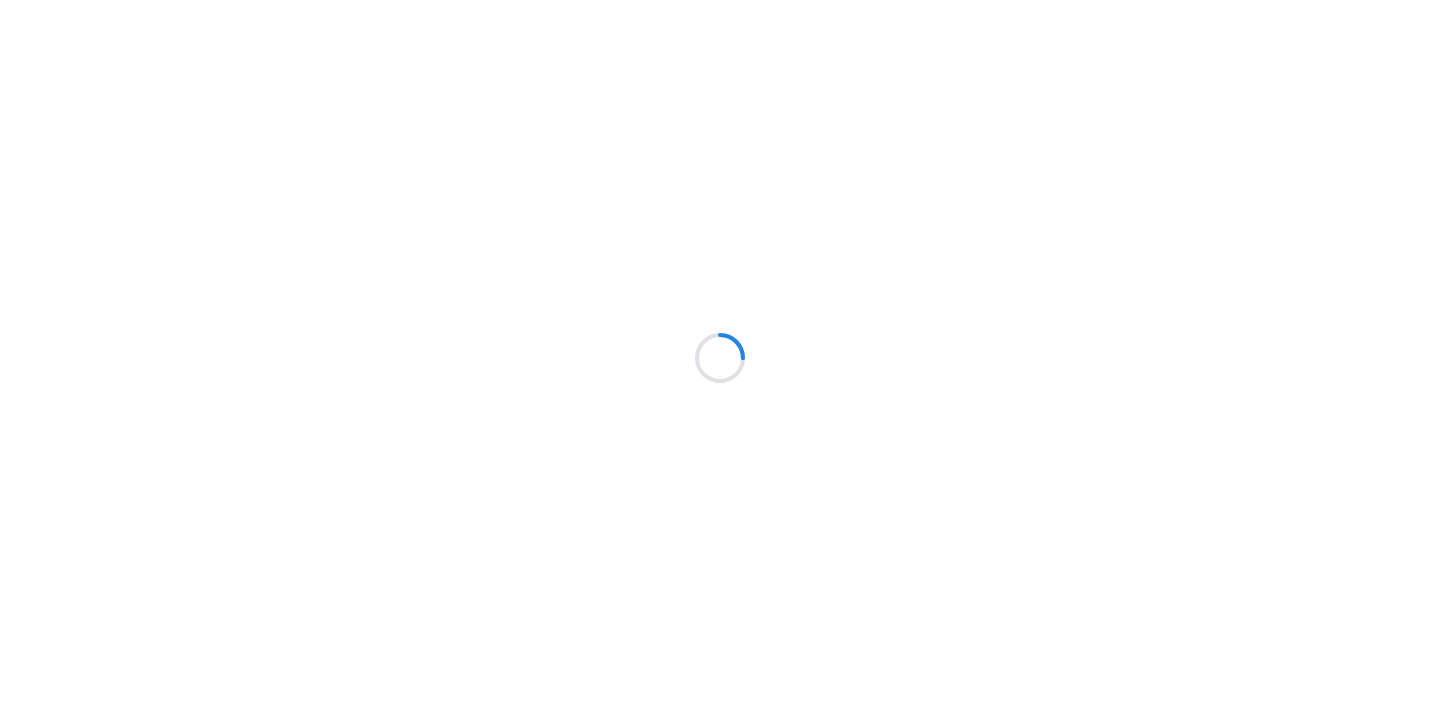 scroll, scrollTop: 0, scrollLeft: 0, axis: both 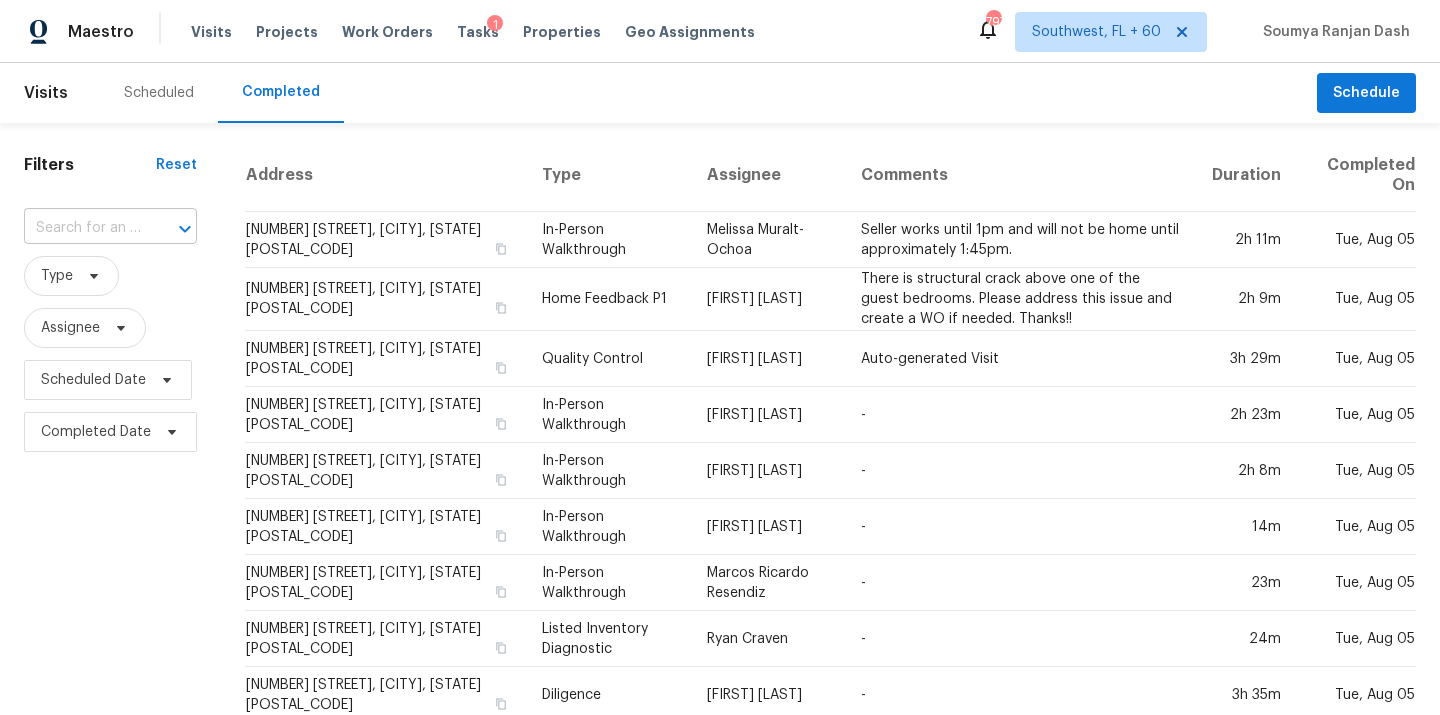 click at bounding box center [82, 228] 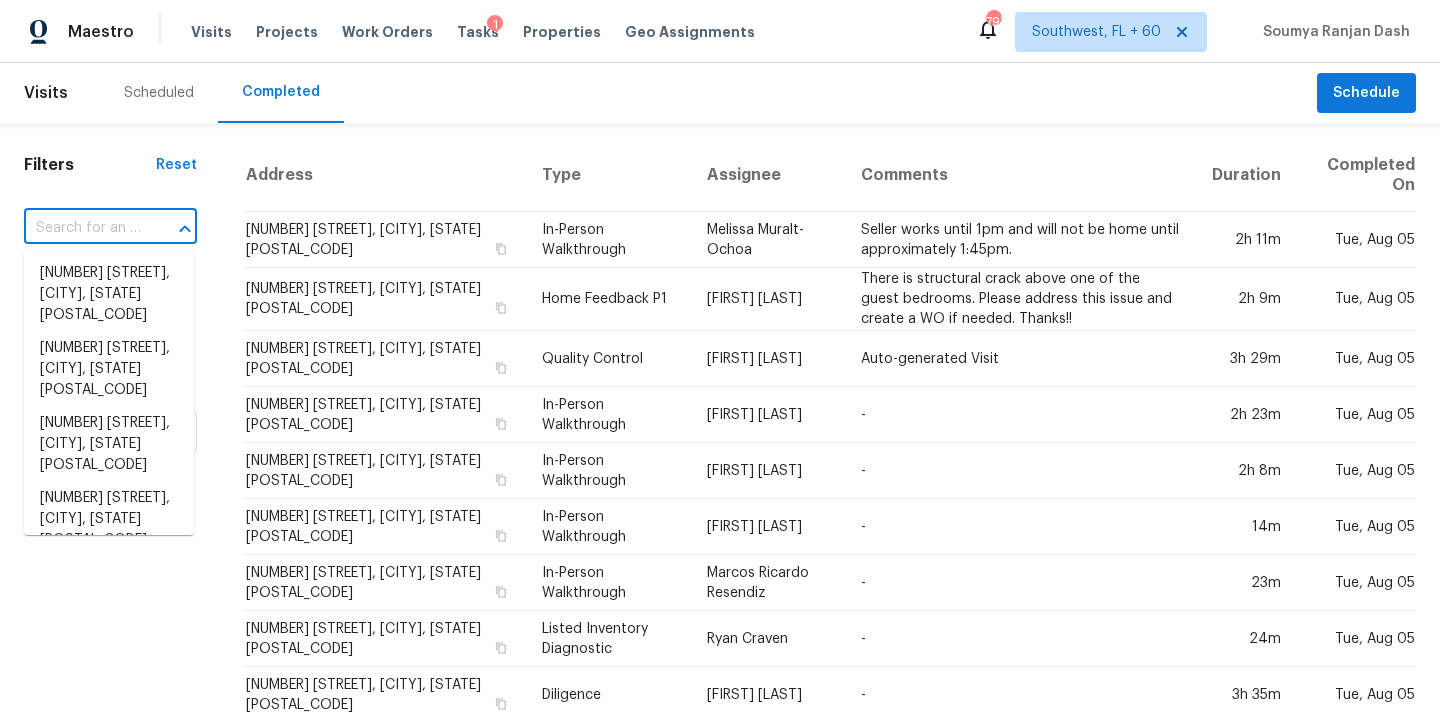 paste on "[NUMBER] [STREET], [CITY], [STATE], [POSTAL_CODE]" 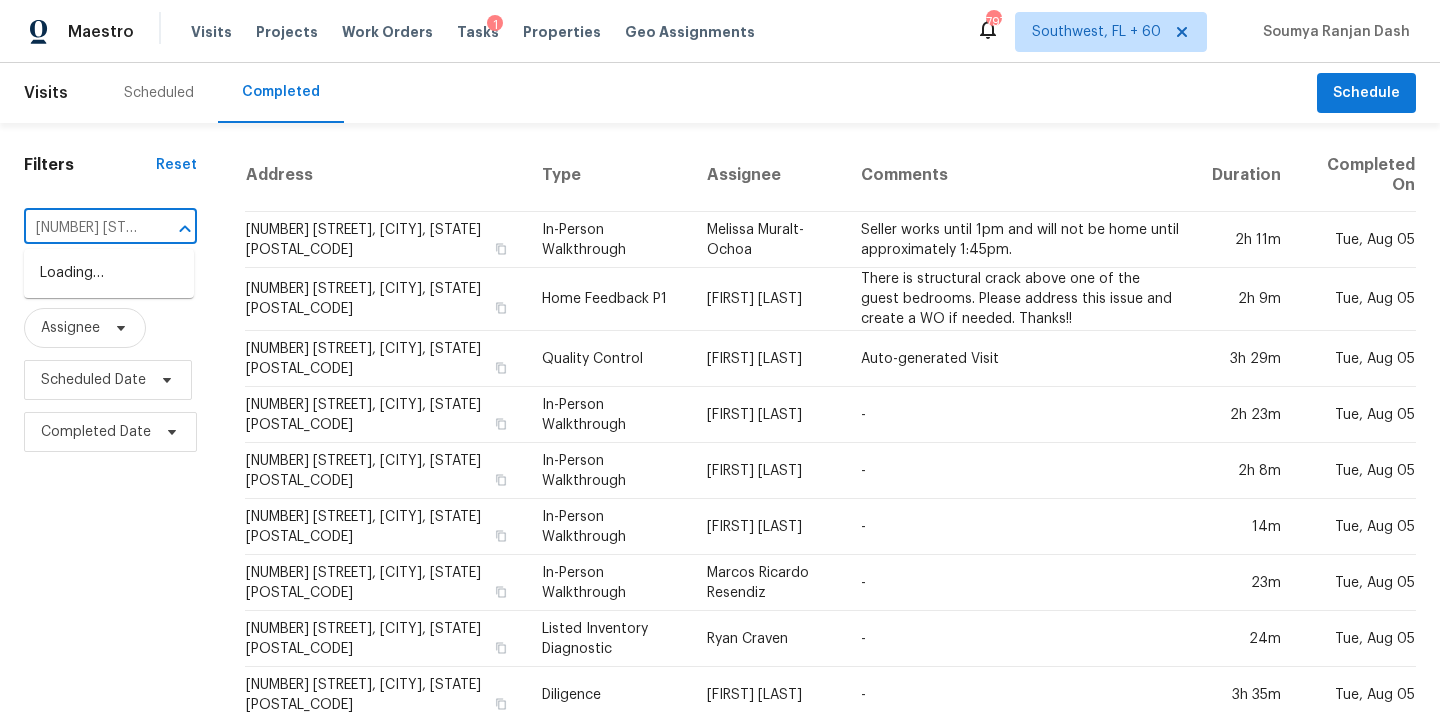 scroll, scrollTop: 0, scrollLeft: 108, axis: horizontal 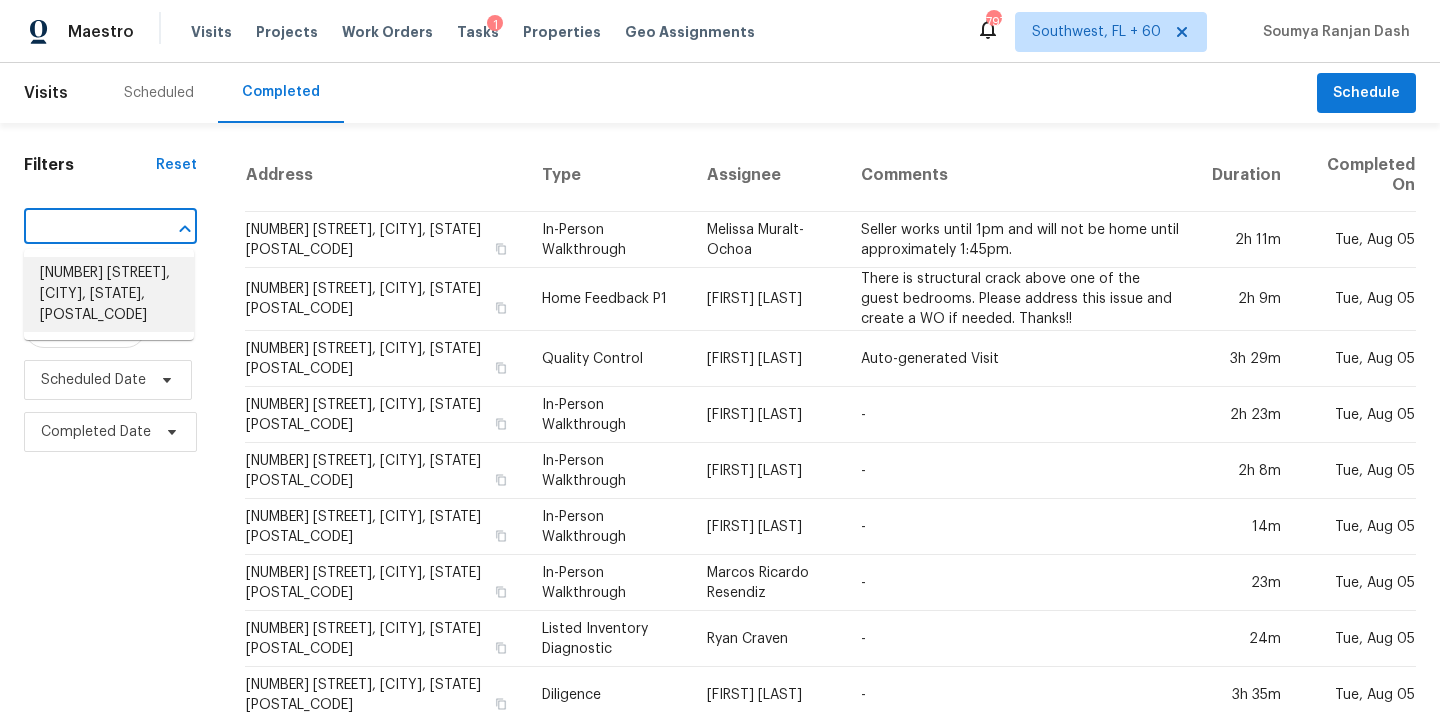 click on "[NUMBER] [STREET], [CITY], [STATE], [POSTAL_CODE]" at bounding box center (109, 294) 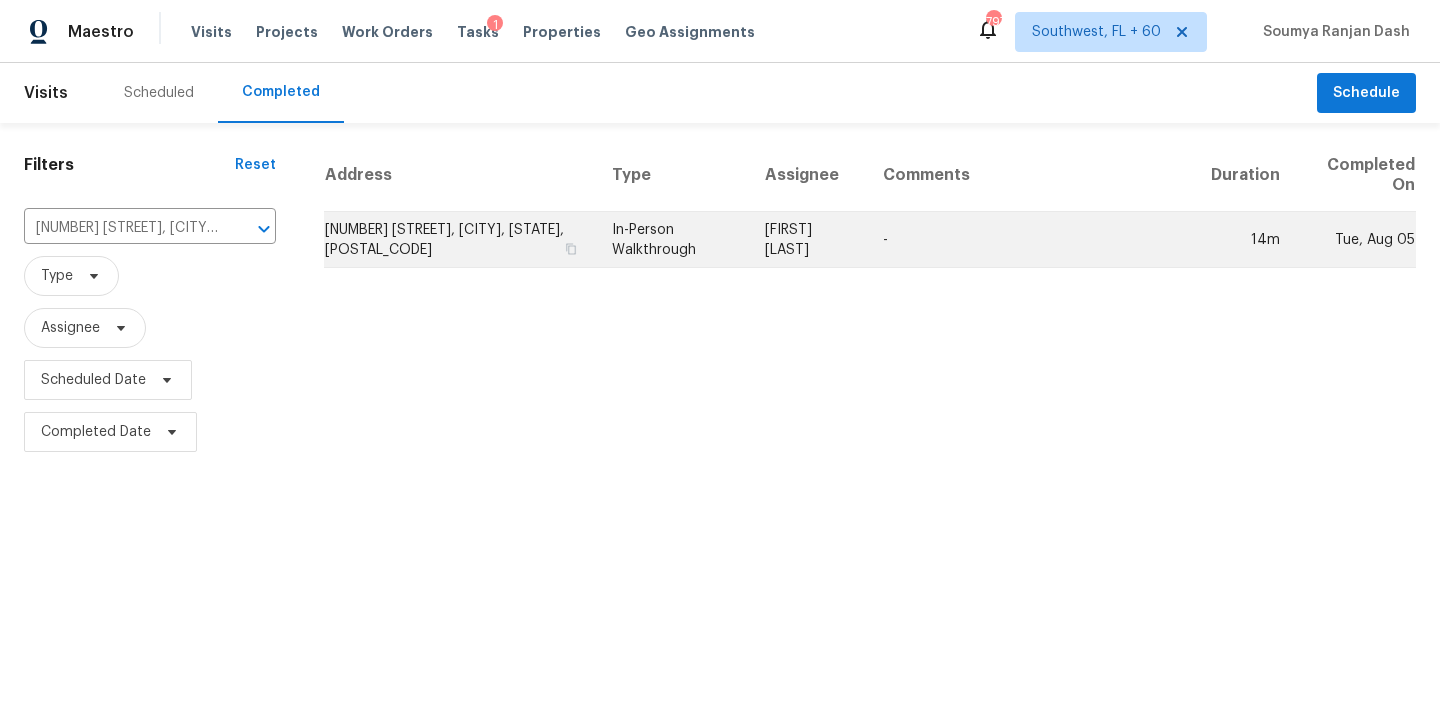 click on "In-Person Walkthrough" at bounding box center [672, 240] 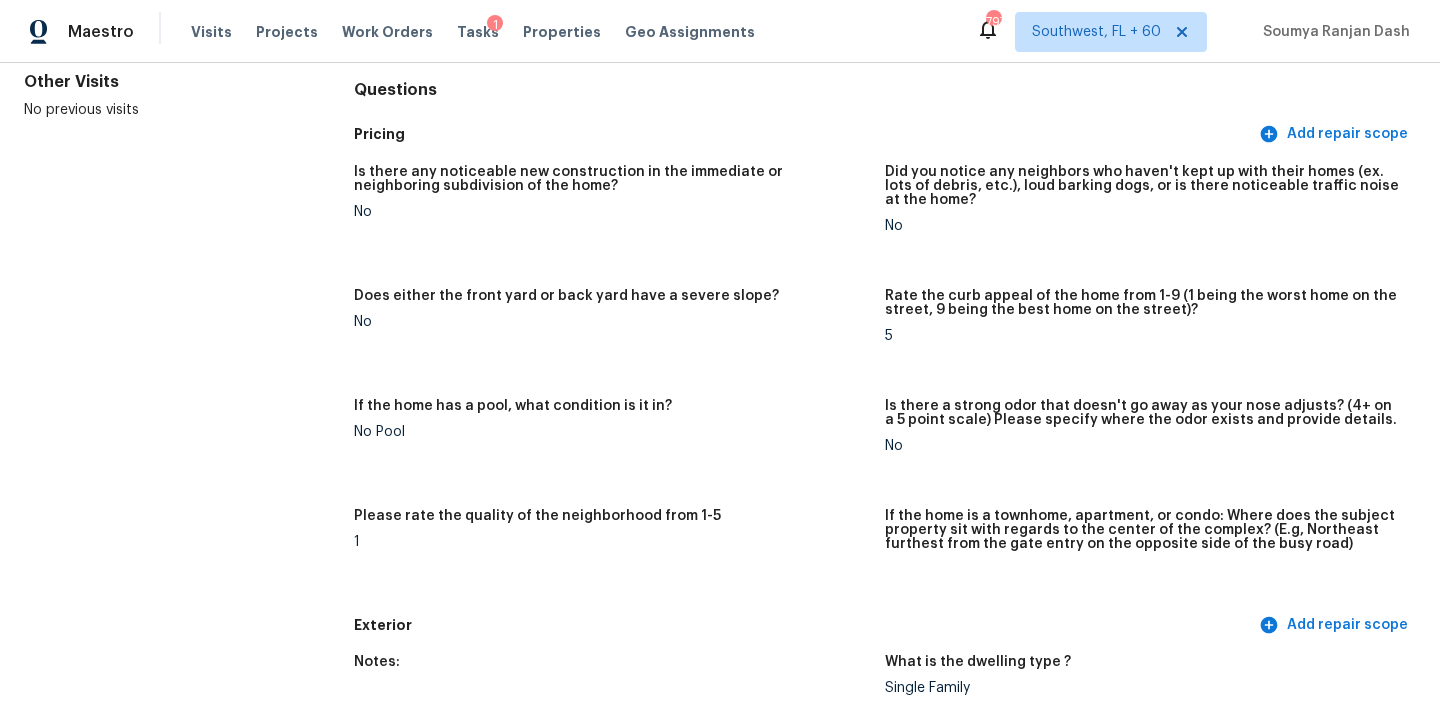 scroll, scrollTop: 0, scrollLeft: 0, axis: both 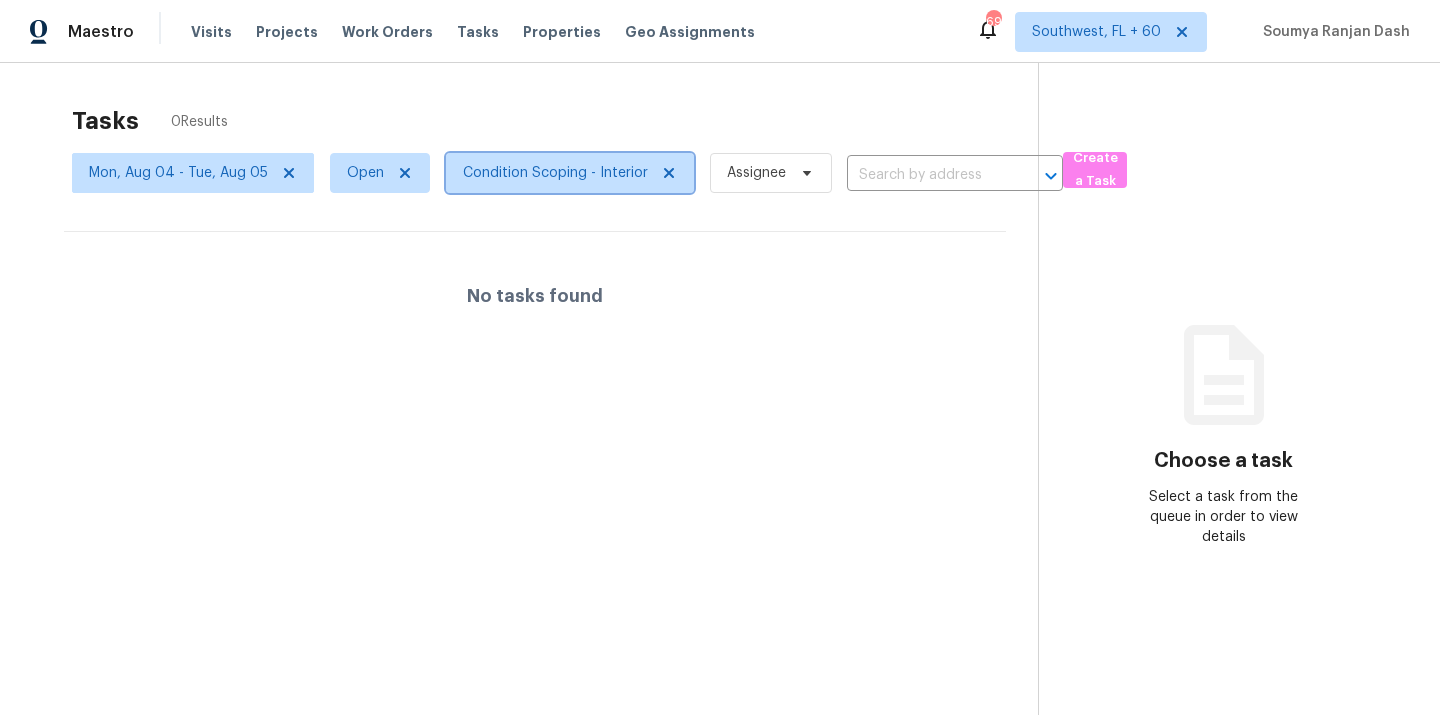 click on "Condition Scoping - Interior" at bounding box center (555, 173) 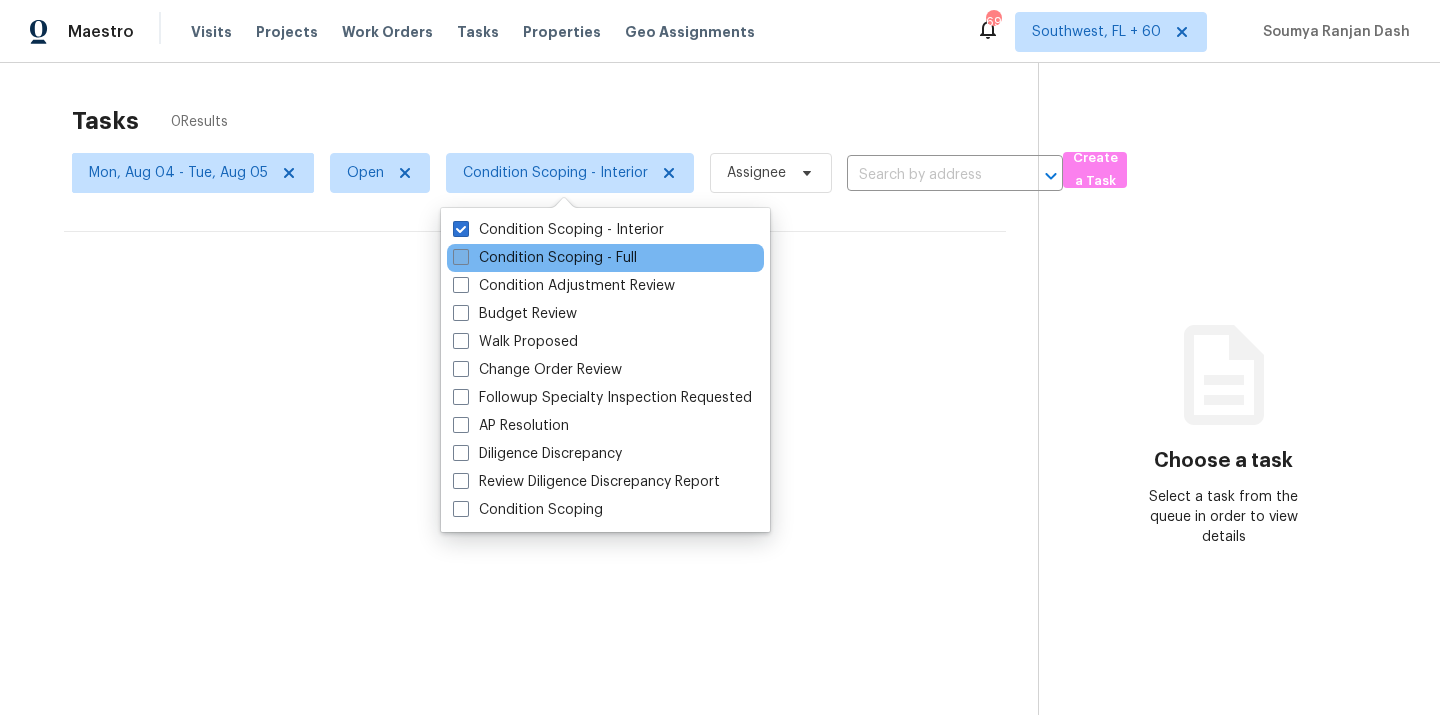 click on "Condition Scoping - Full" at bounding box center [545, 258] 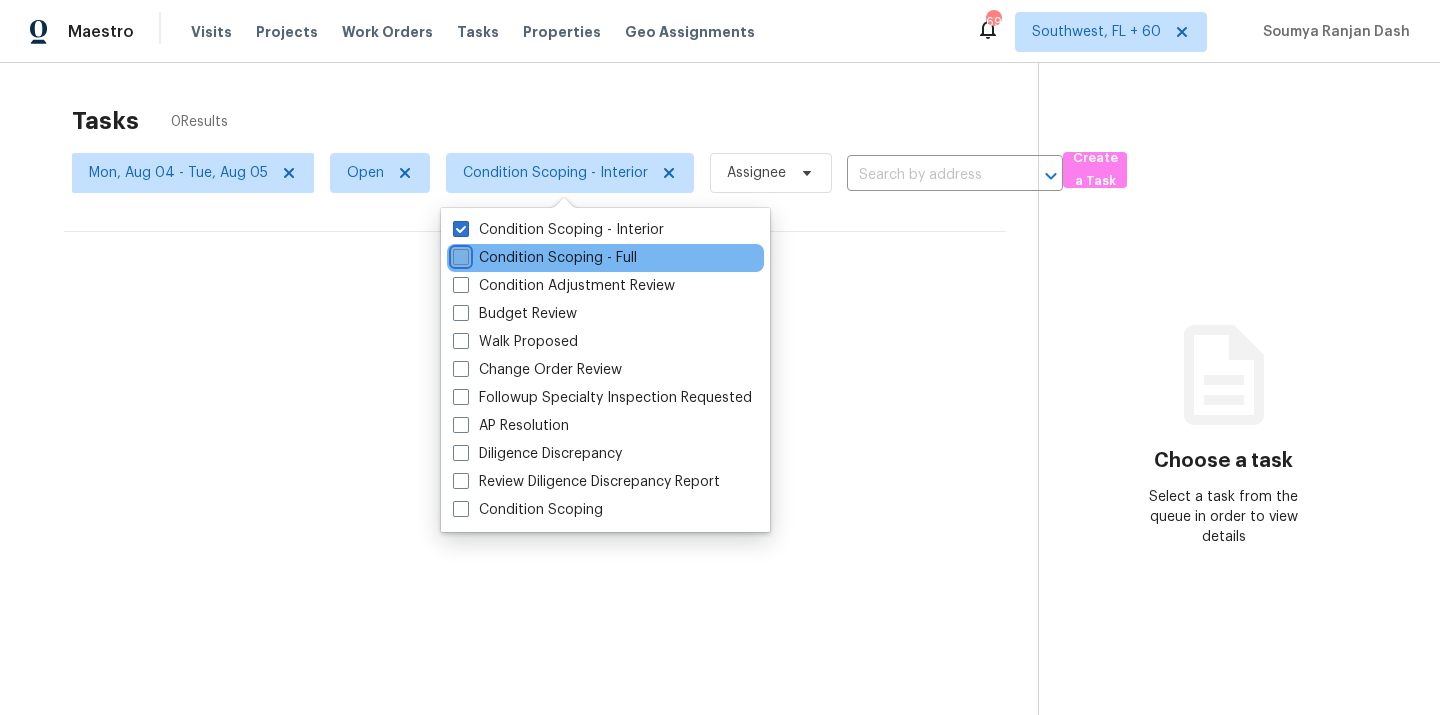 click on "Condition Scoping - Full" at bounding box center [459, 254] 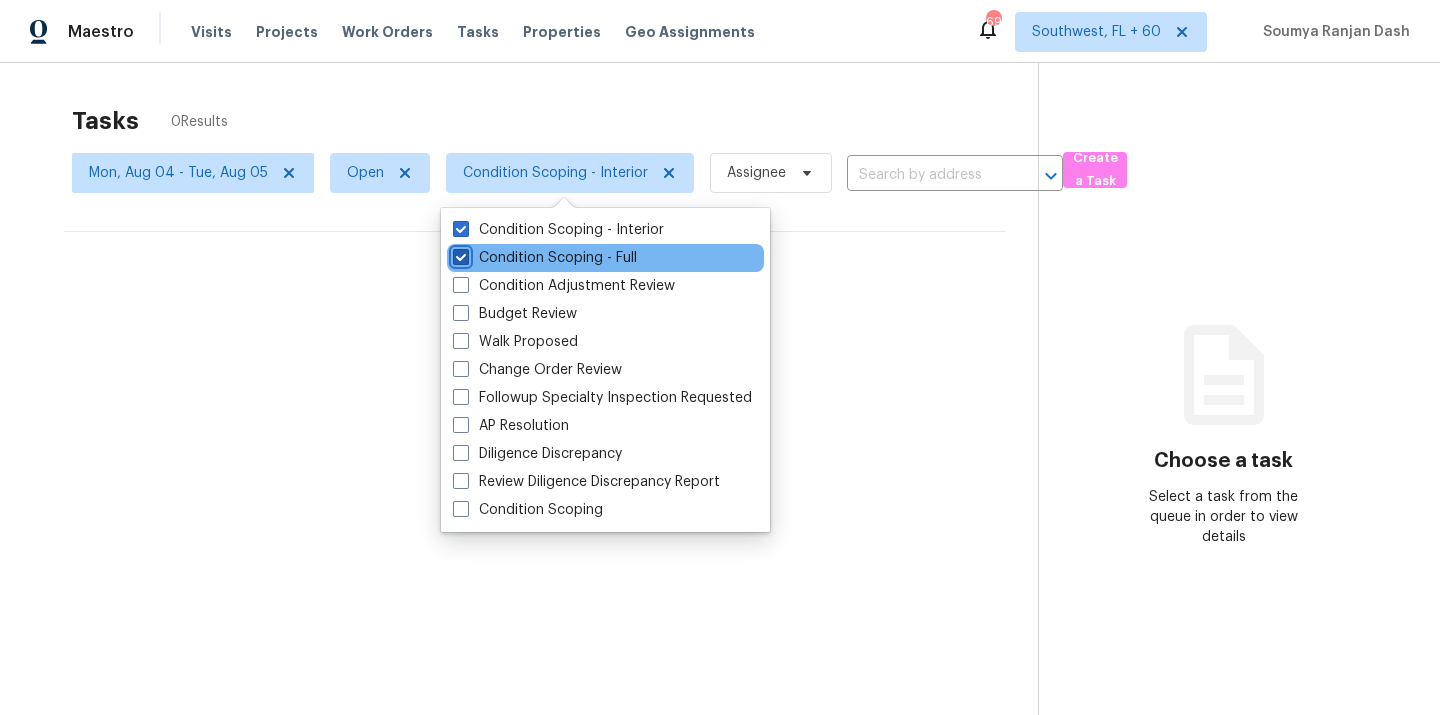 checkbox on "true" 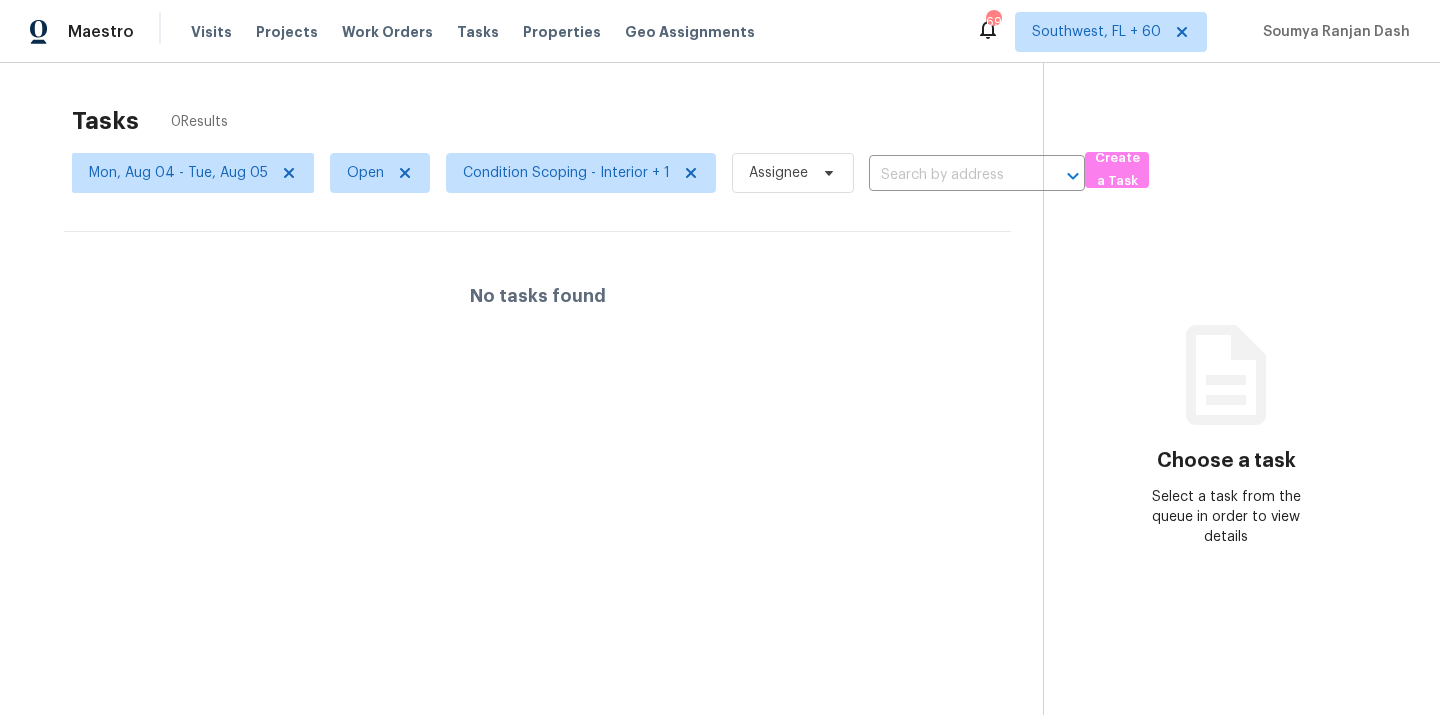 click on "Tasks 0 Results Mon, Aug 04 - Tue, Aug 05 Open Condition Scoping - Interior + 1 Assignee ​ Create a Task No tasks found Choose a task Select a task from the queue in order to view details" at bounding box center (720, 420) 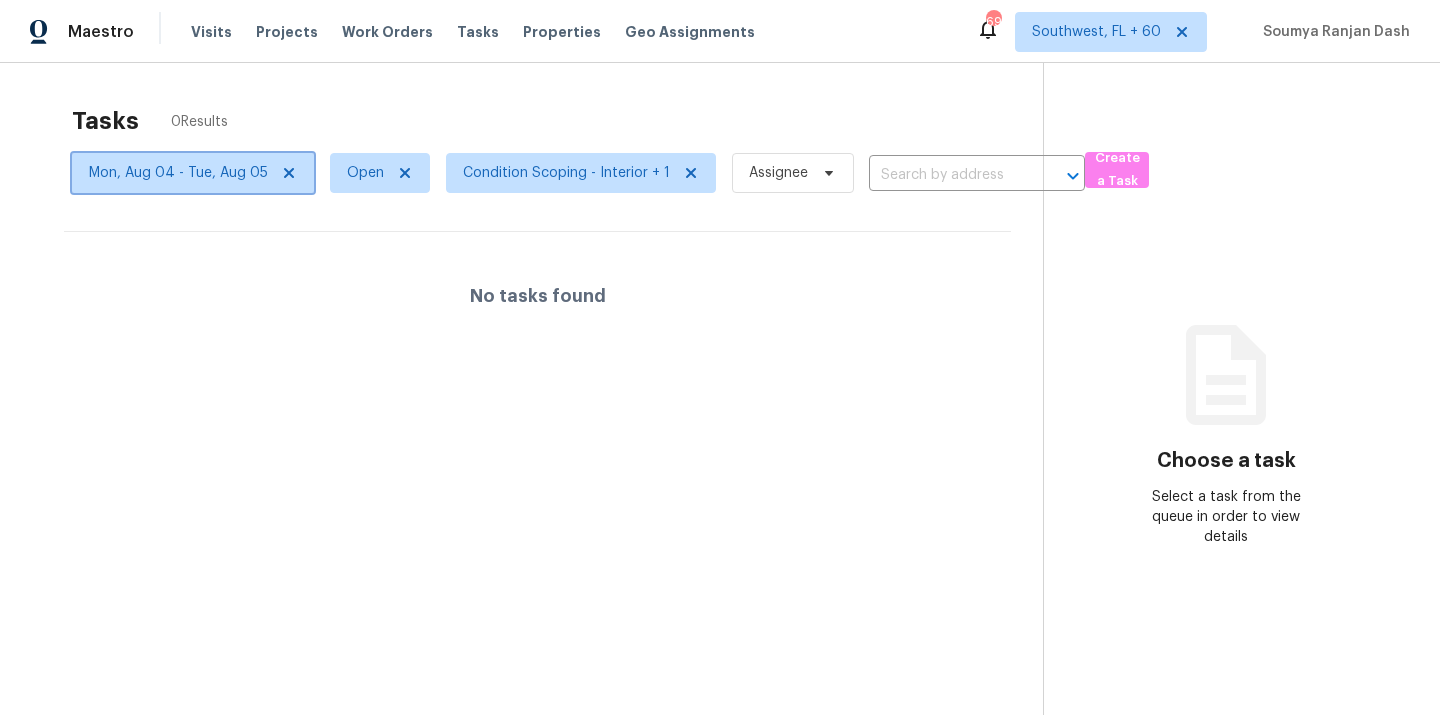 click 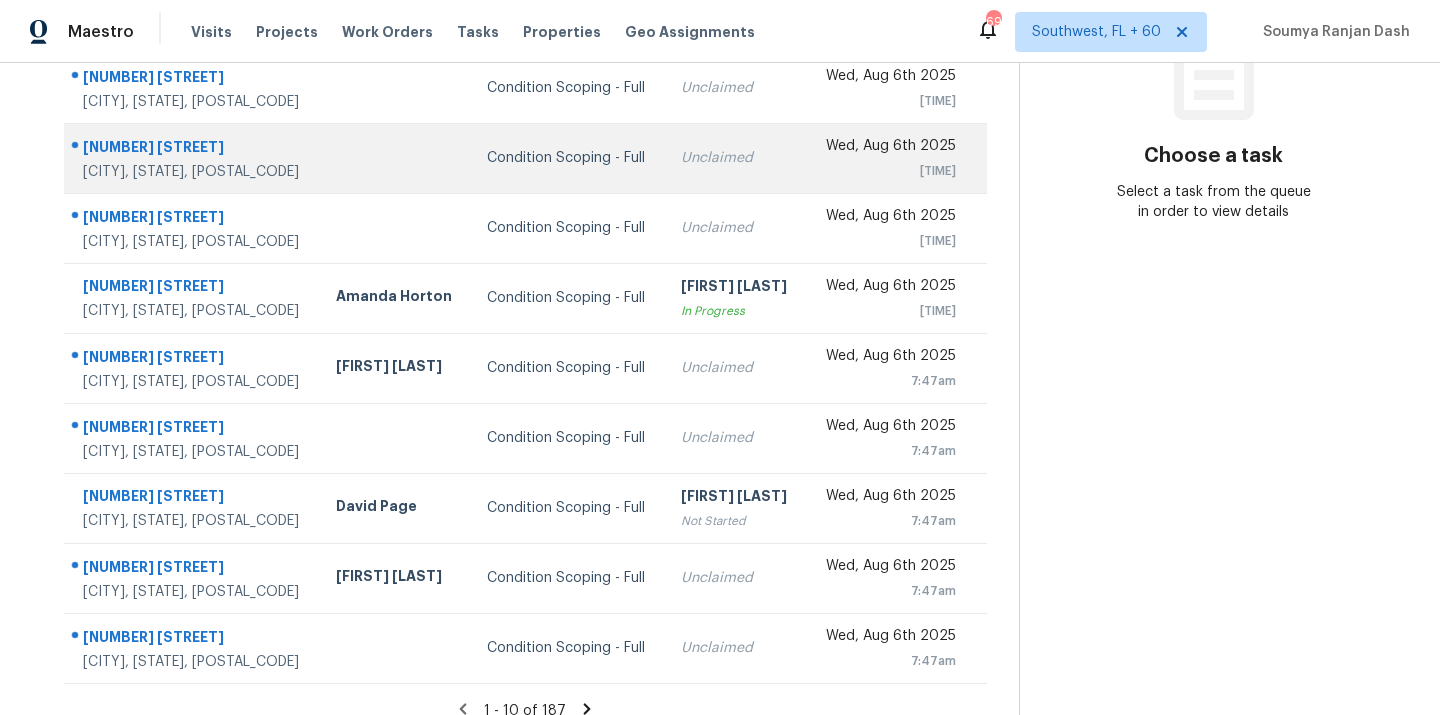 scroll, scrollTop: 326, scrollLeft: 0, axis: vertical 